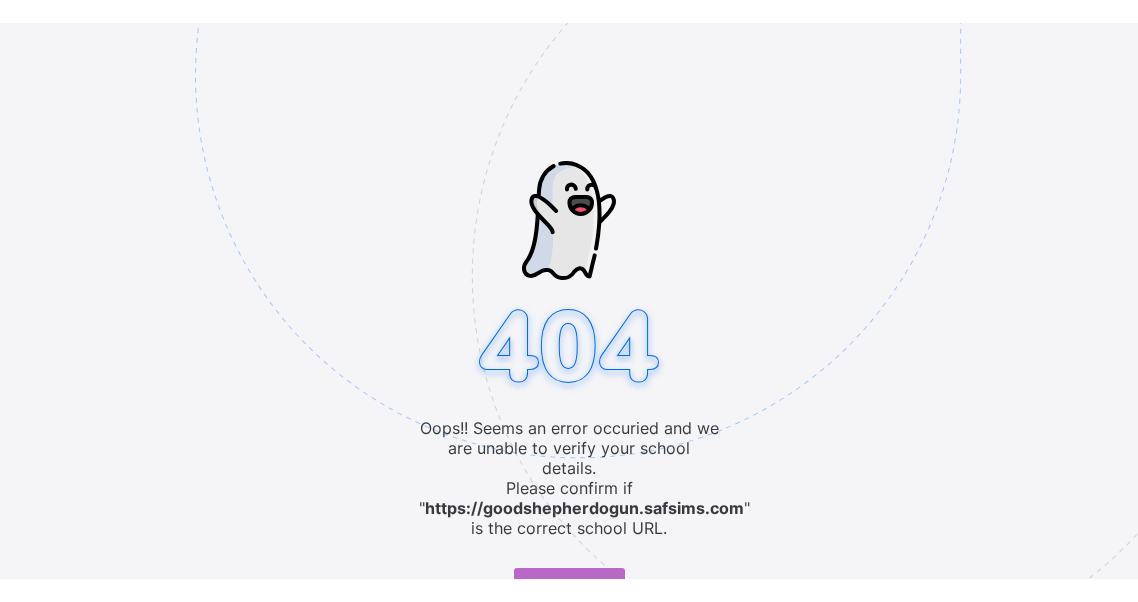 scroll, scrollTop: 0, scrollLeft: 0, axis: both 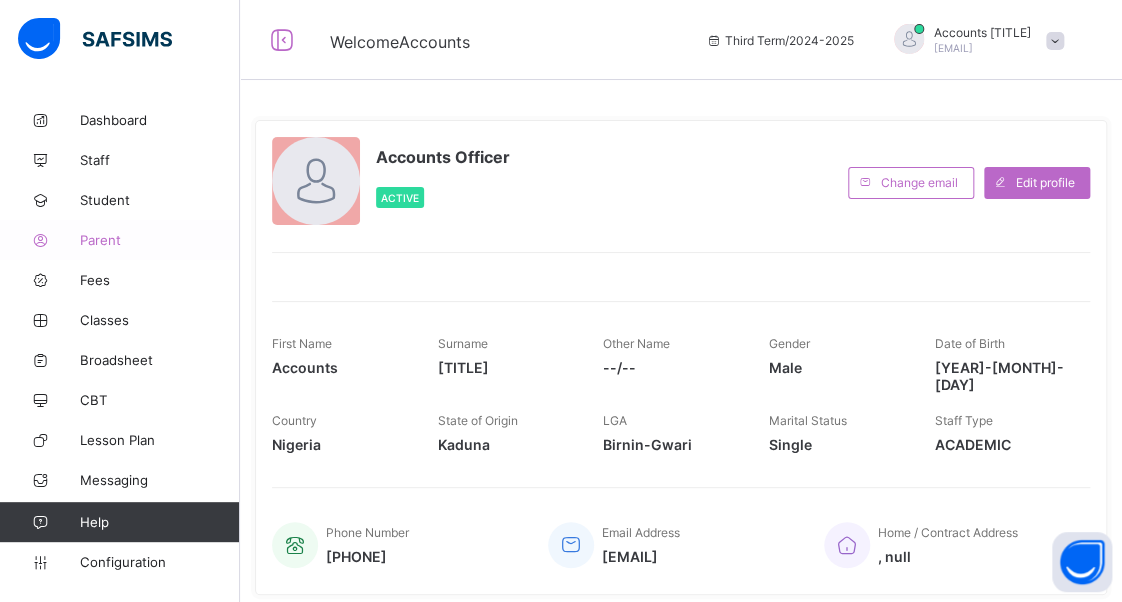 click on "Student" at bounding box center [160, 200] 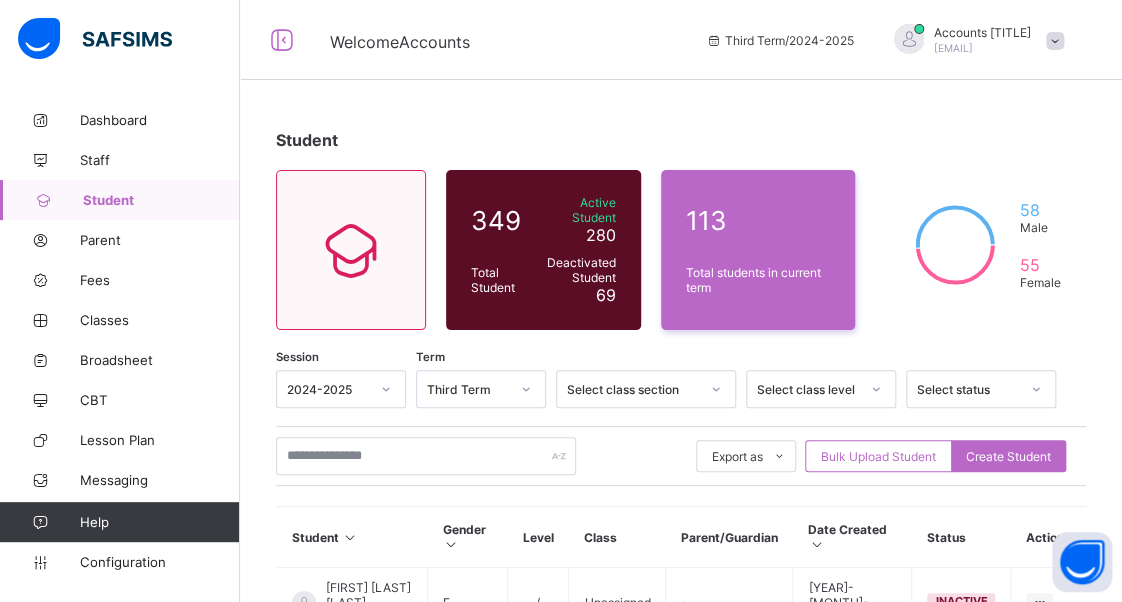 scroll, scrollTop: 100, scrollLeft: 0, axis: vertical 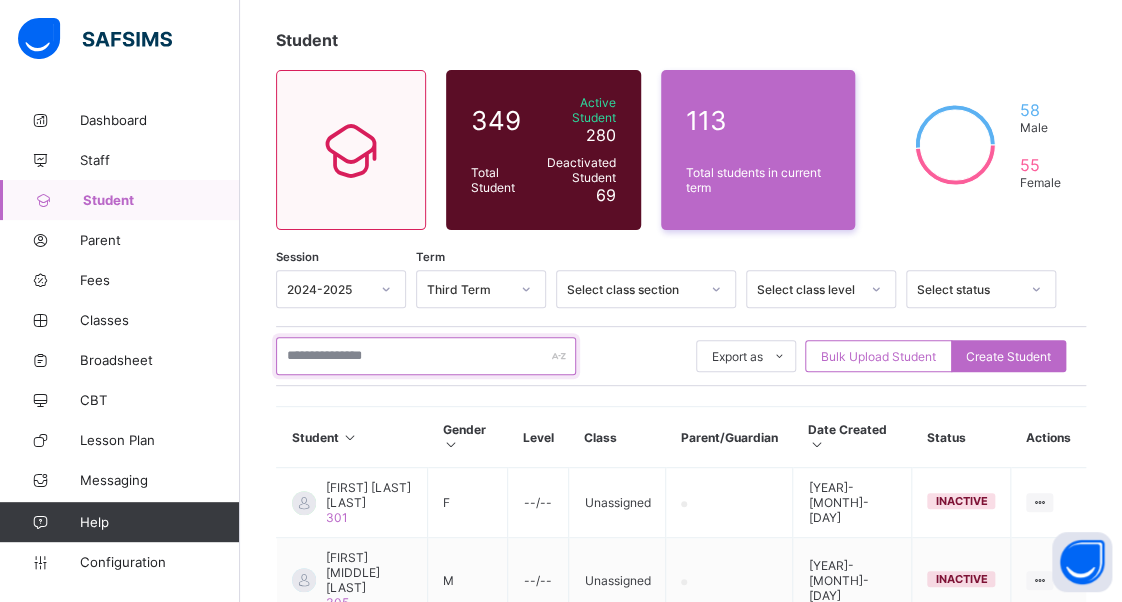 click at bounding box center [426, 356] 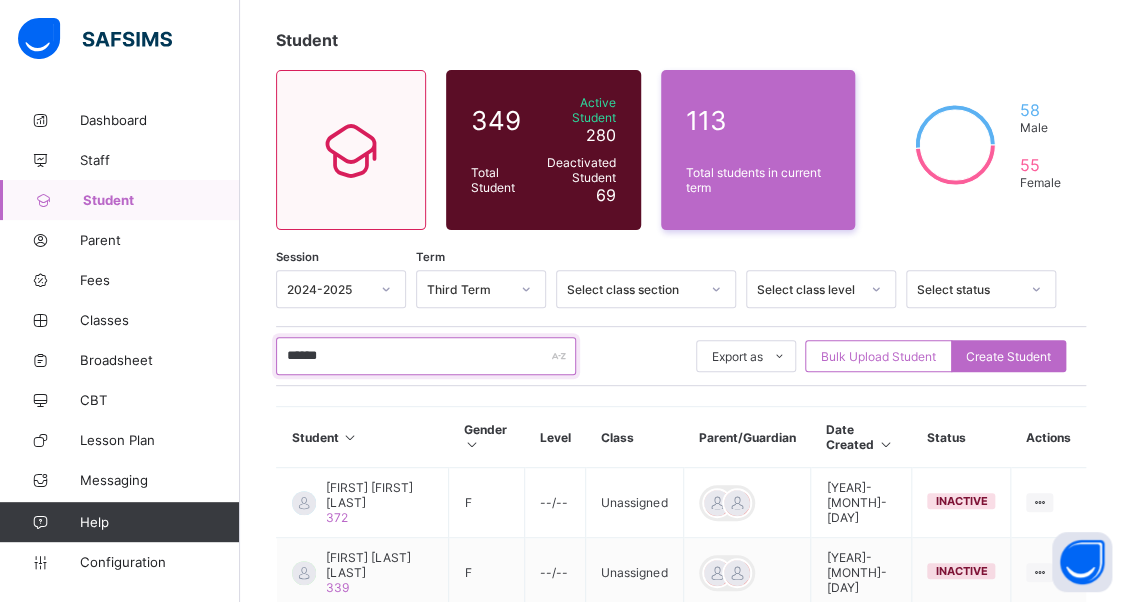 type on "******" 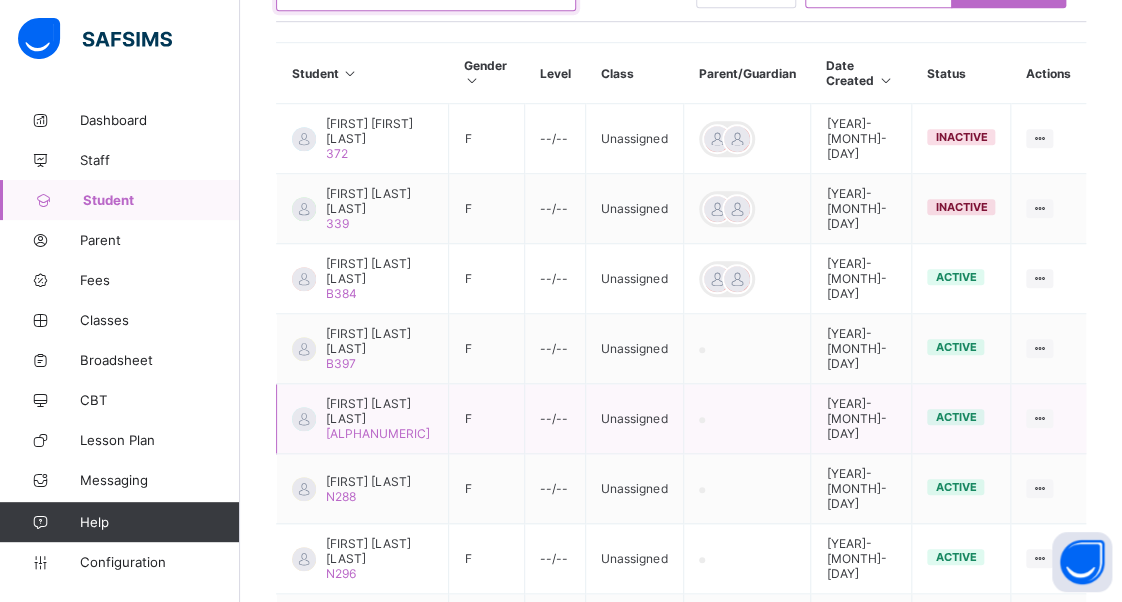 scroll, scrollTop: 500, scrollLeft: 0, axis: vertical 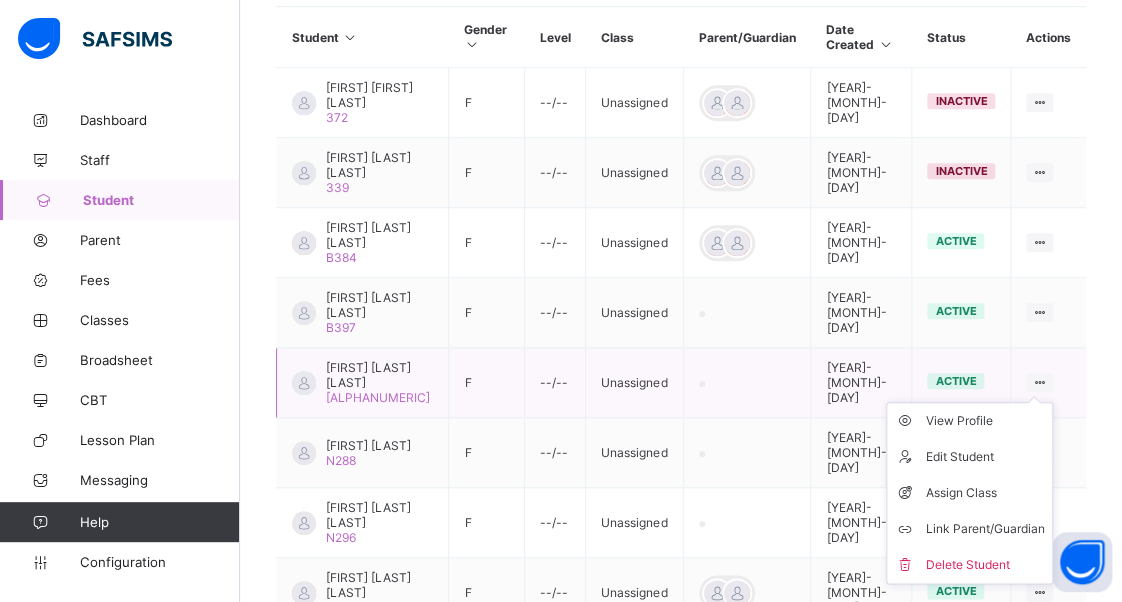 click at bounding box center [1039, 382] 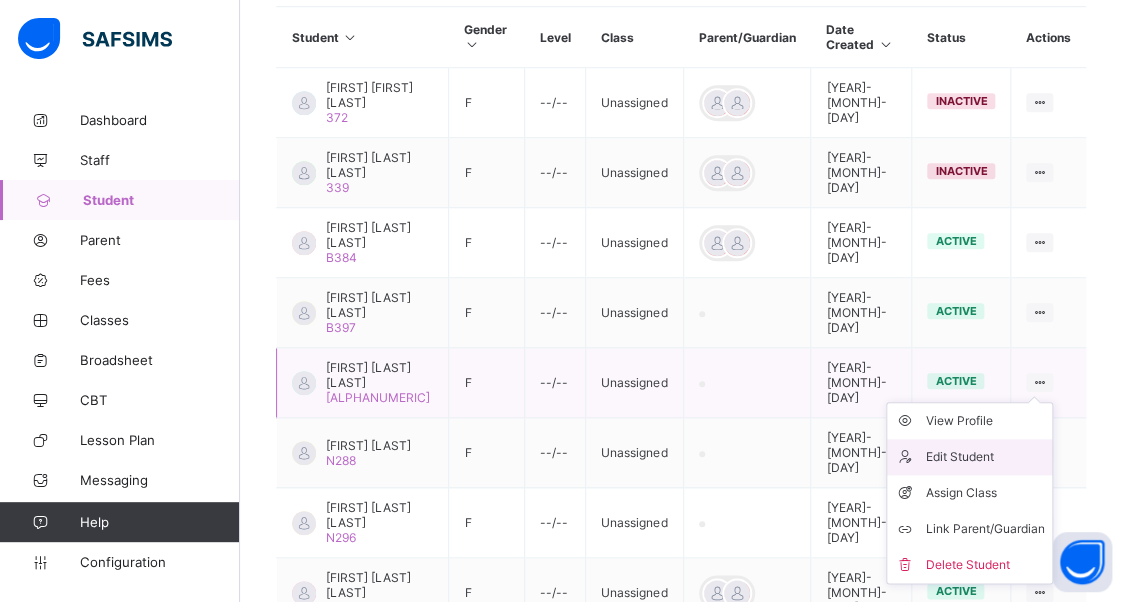 click on "Edit Student" at bounding box center (984, 457) 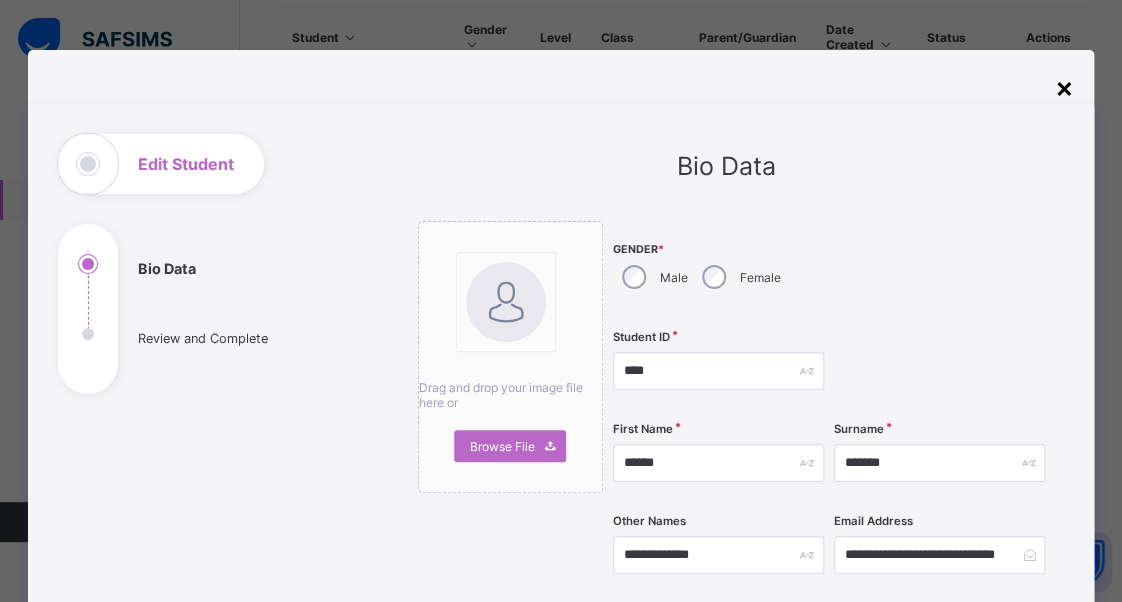 click on "×" at bounding box center (1064, 87) 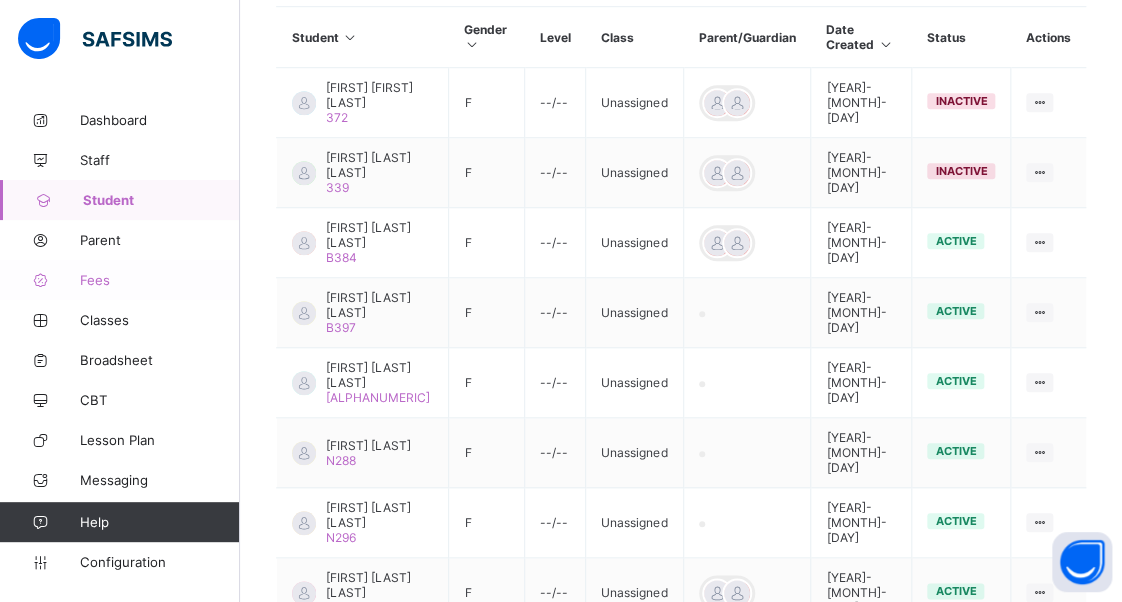 click on "Fees" at bounding box center [160, 280] 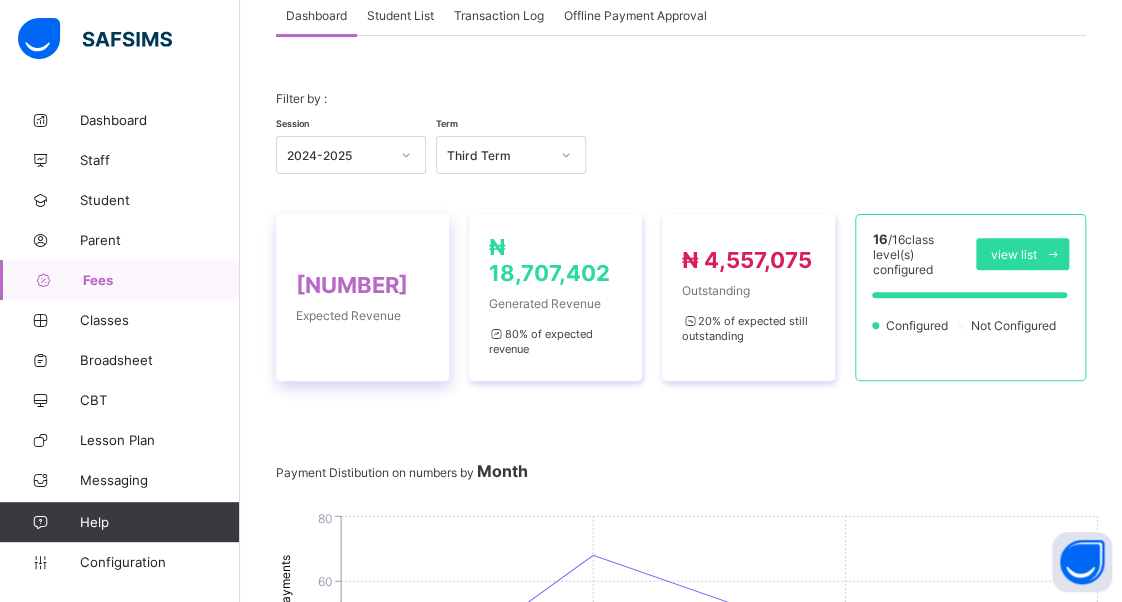 scroll, scrollTop: 0, scrollLeft: 0, axis: both 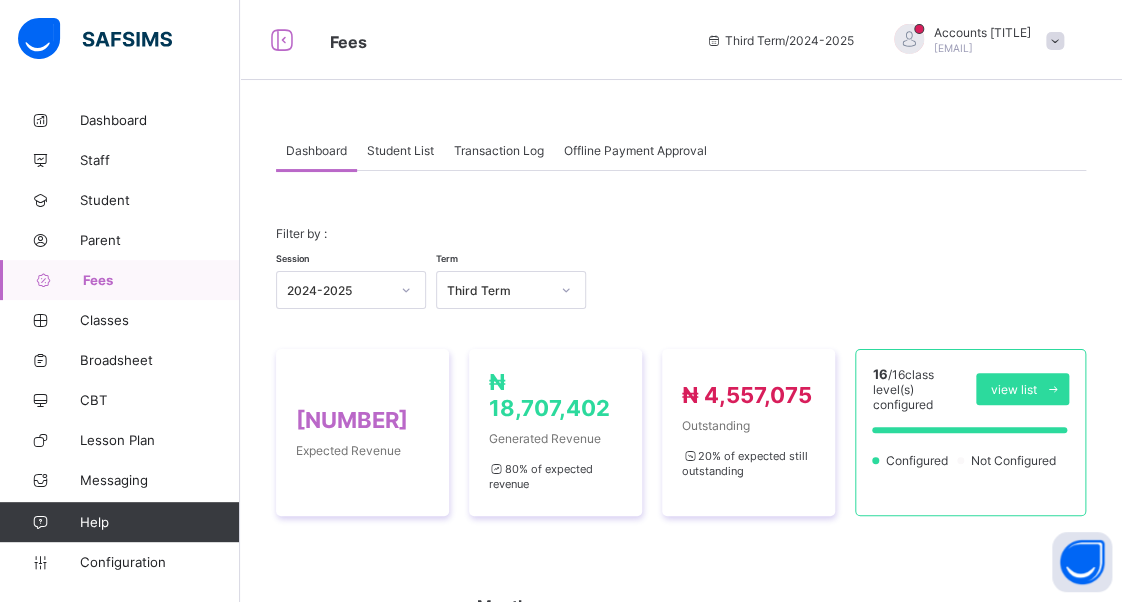 click at bounding box center [406, 290] 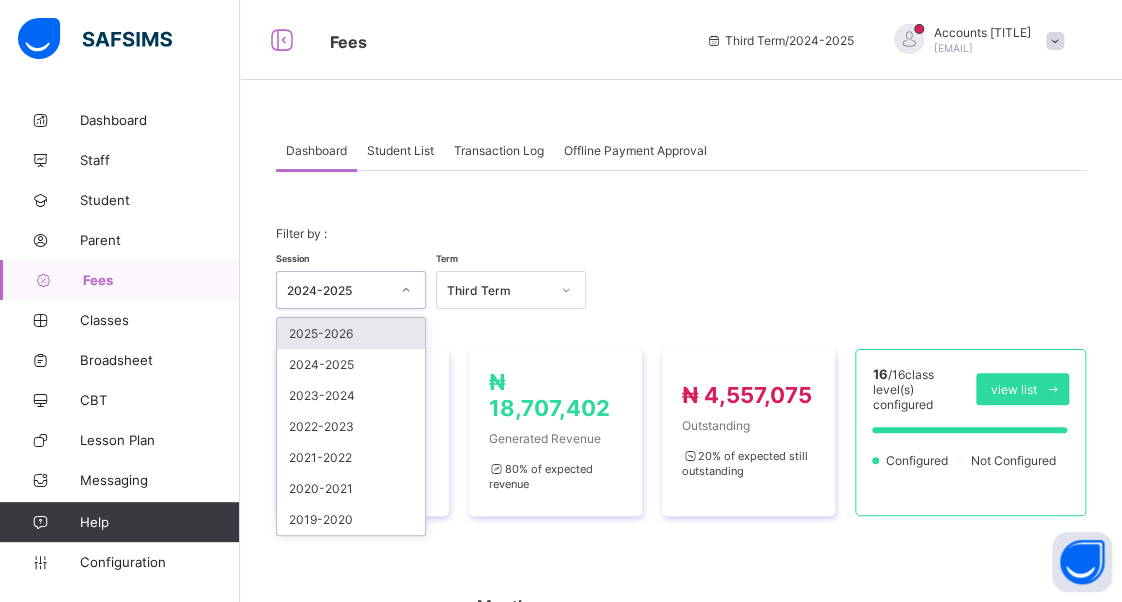 click on "2025-2026" at bounding box center (351, 333) 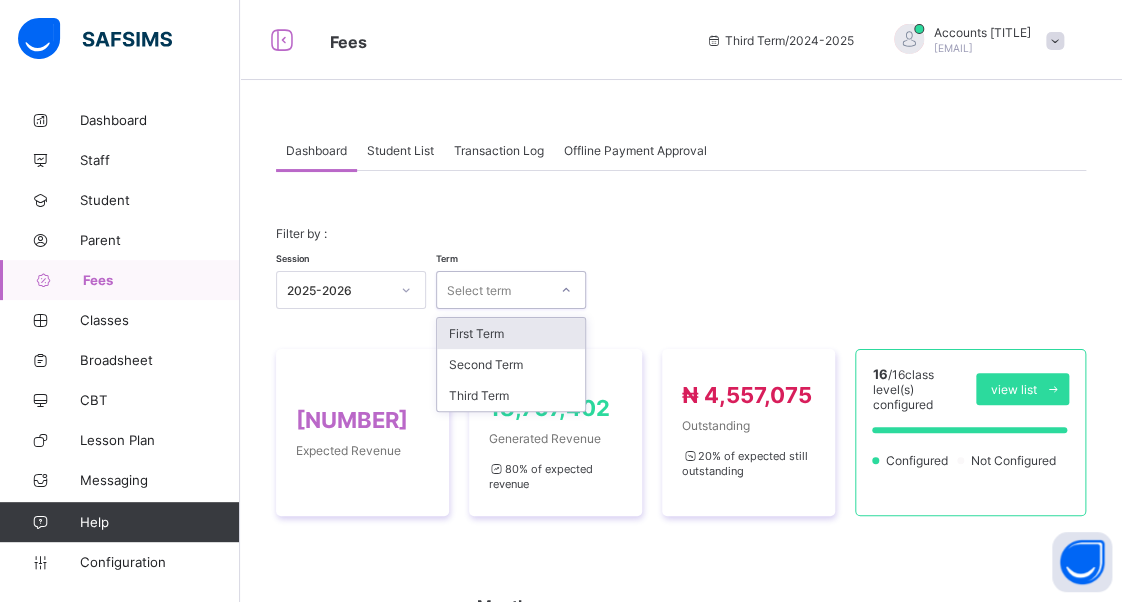 click 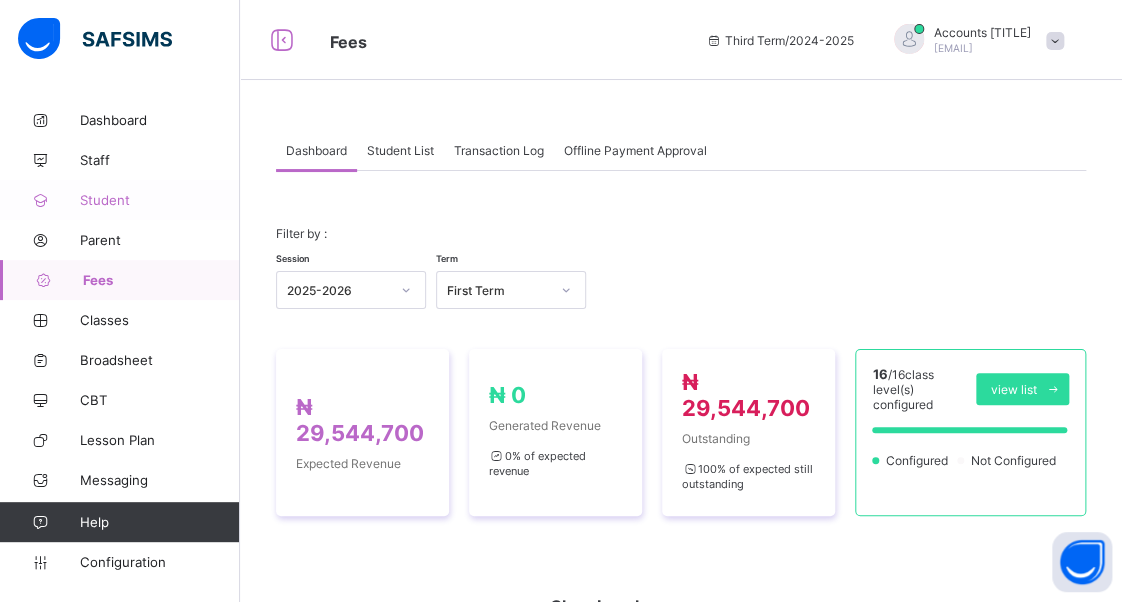 click on "Student" at bounding box center (160, 200) 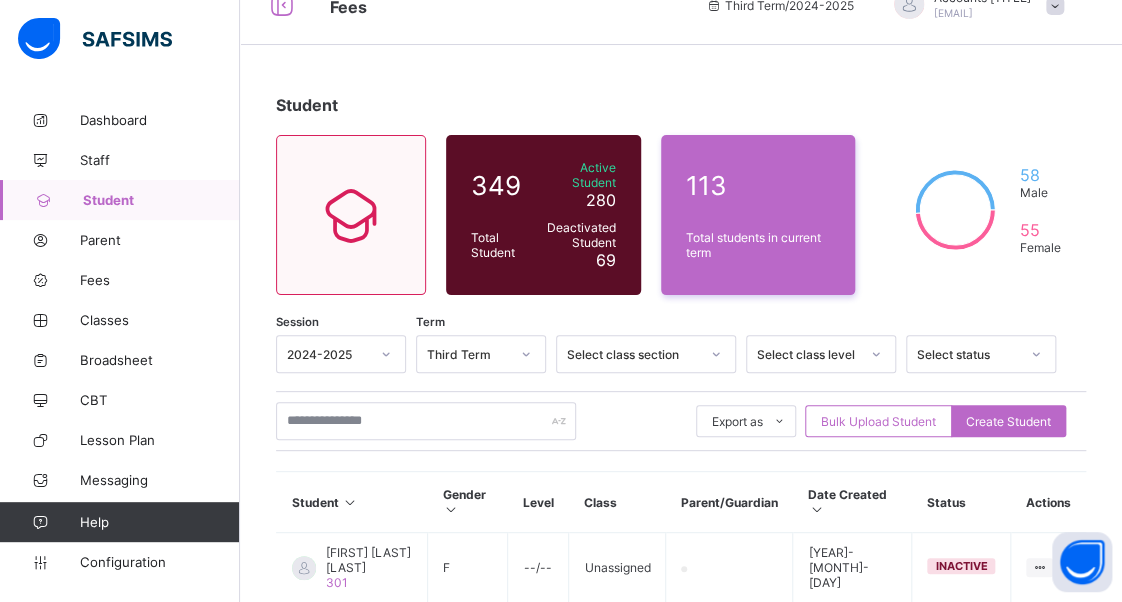 click on "2024-2025" at bounding box center [341, 354] 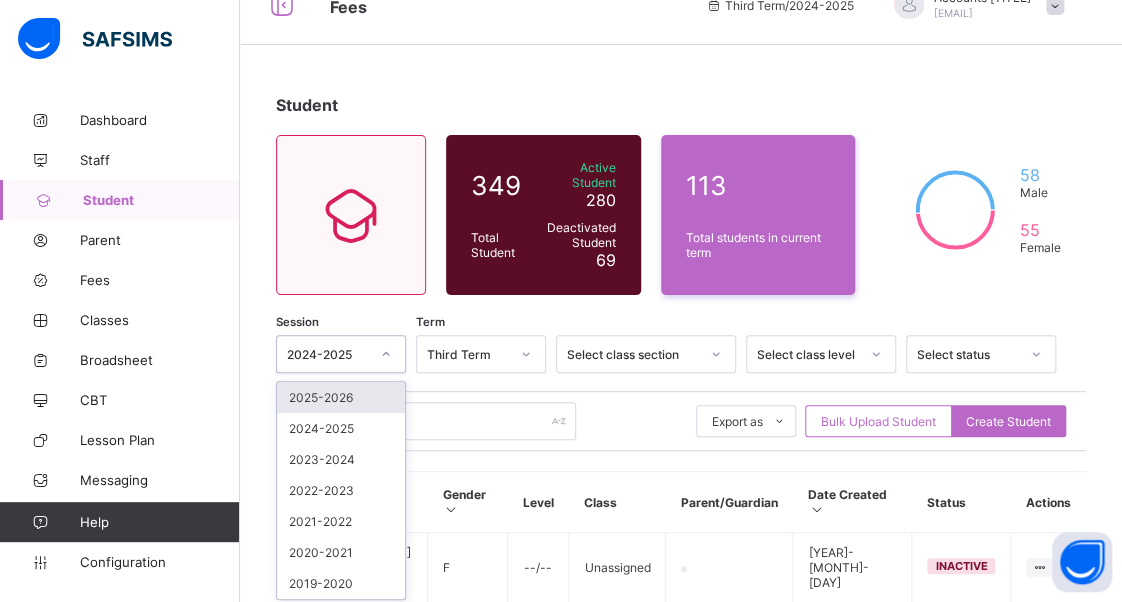 scroll, scrollTop: 40, scrollLeft: 0, axis: vertical 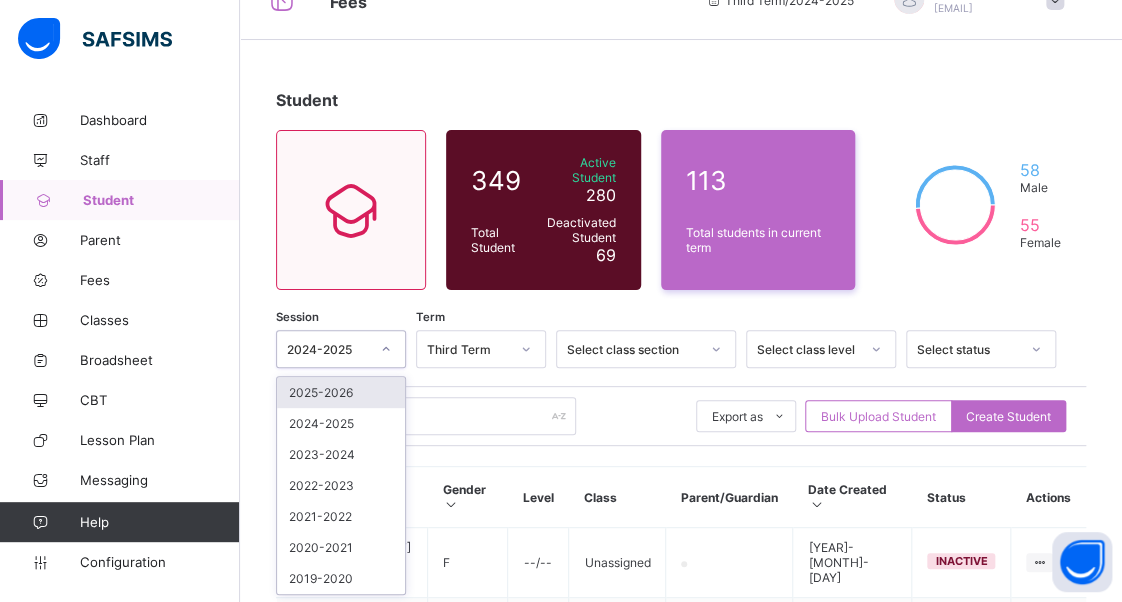 click on "2025-2026" at bounding box center [341, 392] 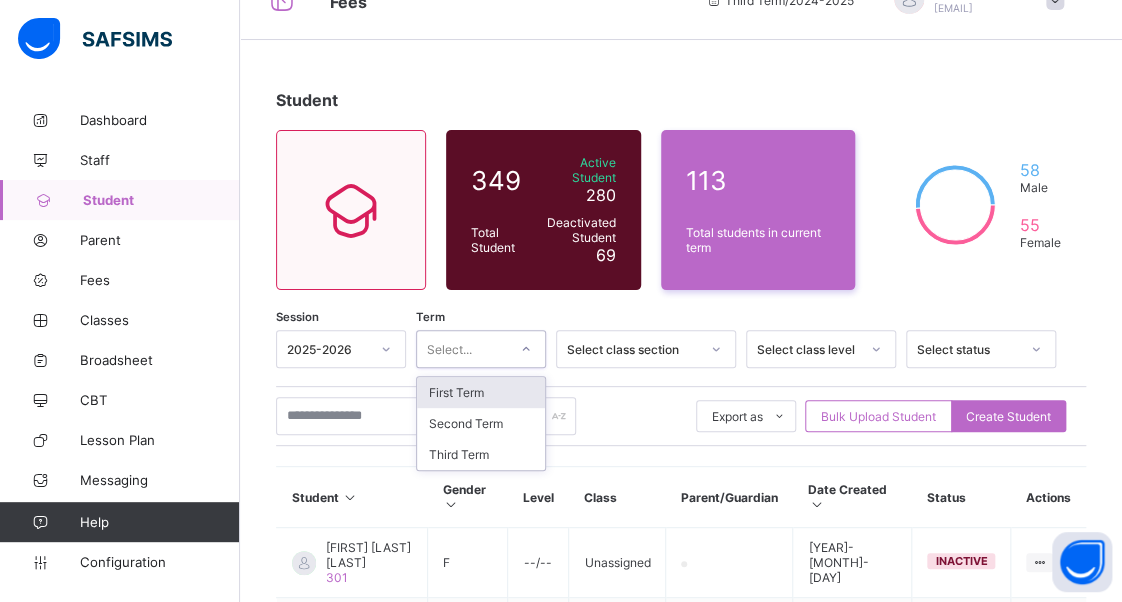click 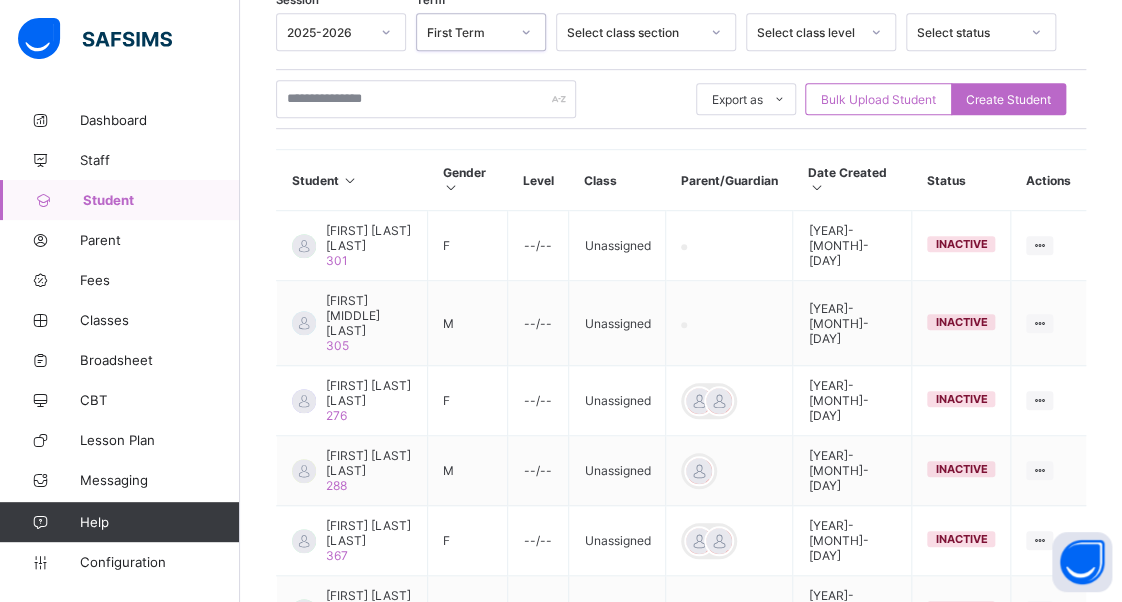 scroll, scrollTop: 249, scrollLeft: 0, axis: vertical 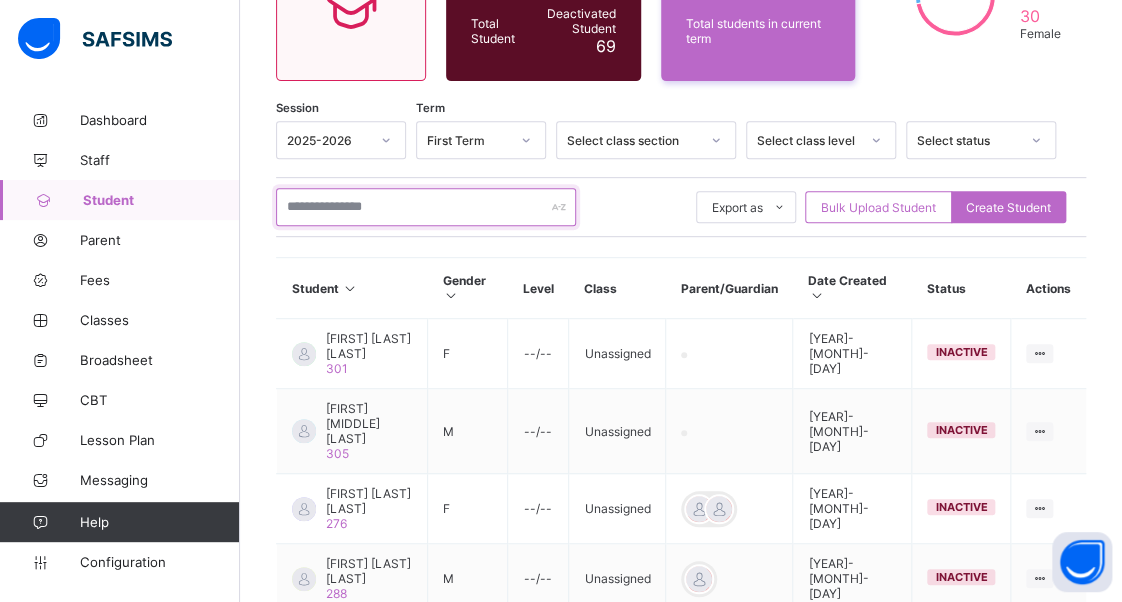 click at bounding box center [426, 207] 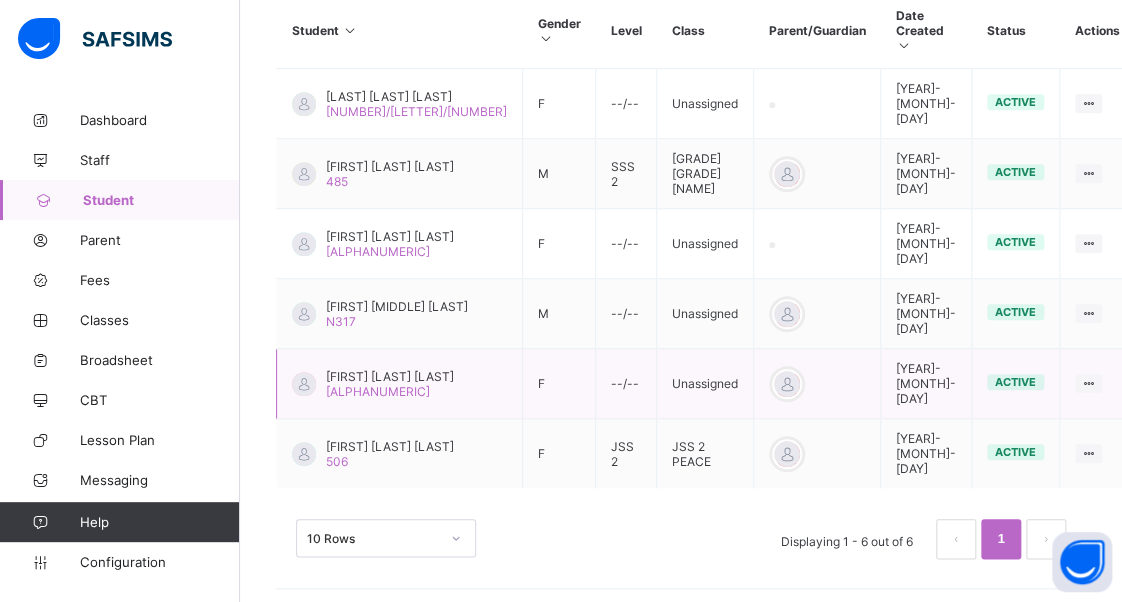 scroll, scrollTop: 549, scrollLeft: 0, axis: vertical 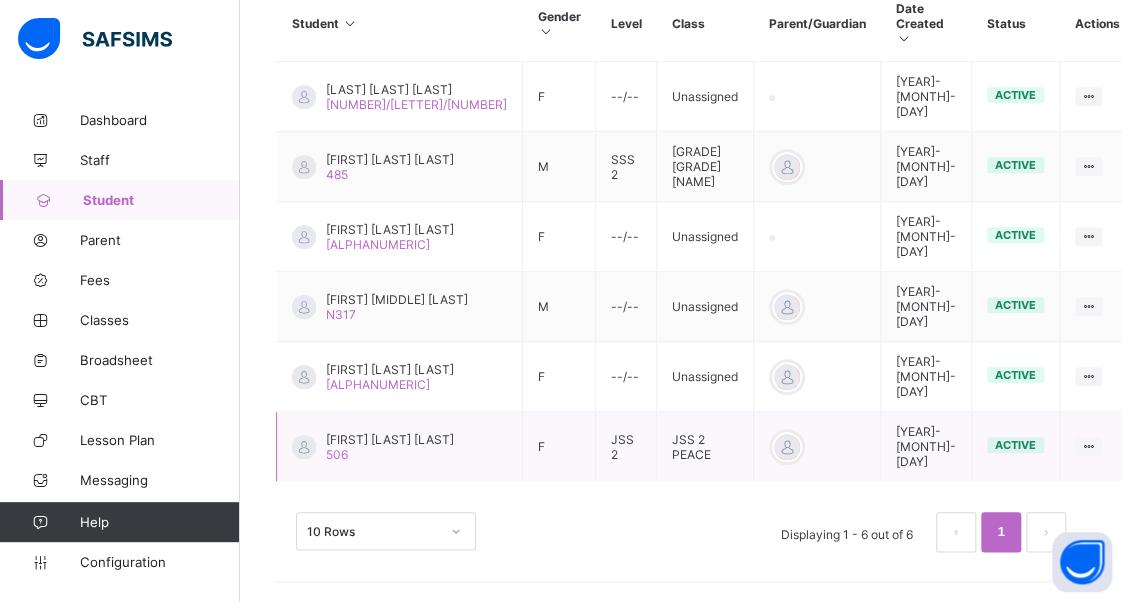 click on "[FIRST] [LAST] [LAST]" at bounding box center (390, 439) 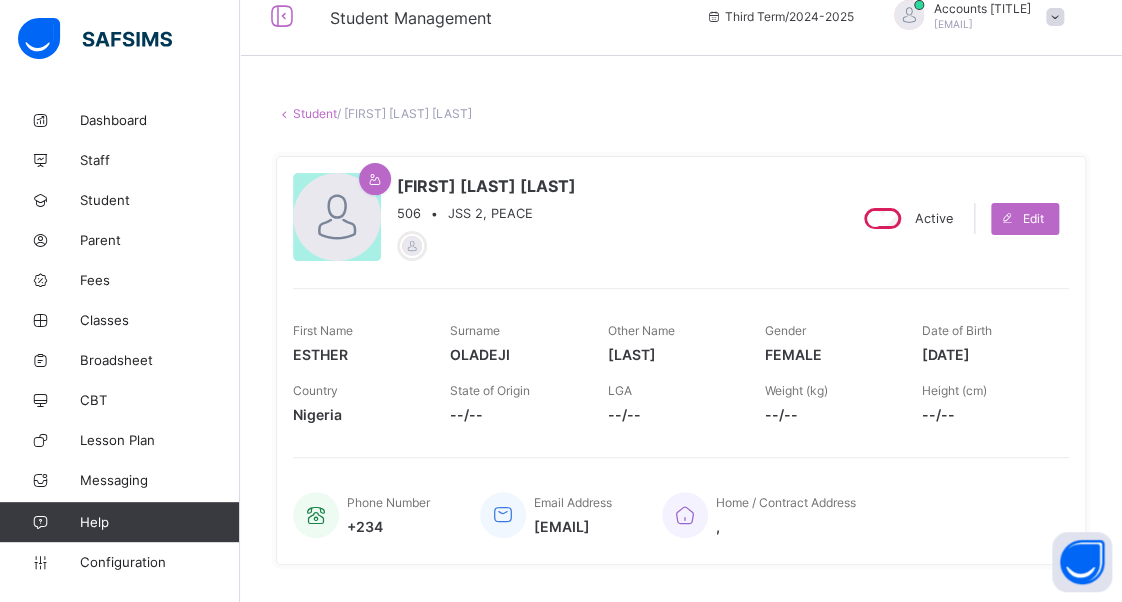 scroll, scrollTop: 0, scrollLeft: 0, axis: both 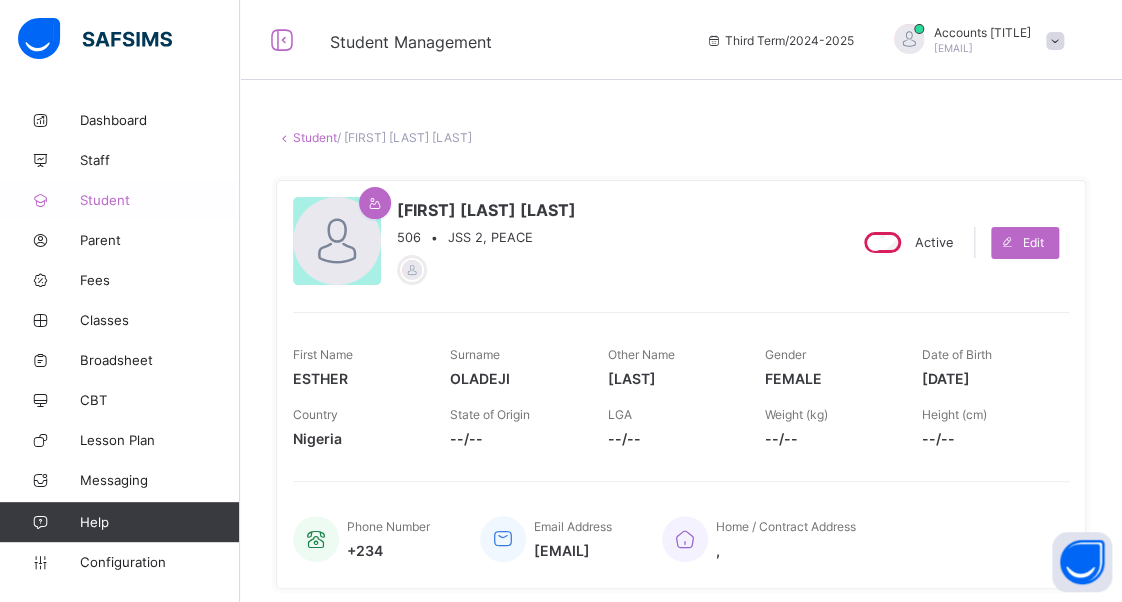 click on "Student" at bounding box center (160, 200) 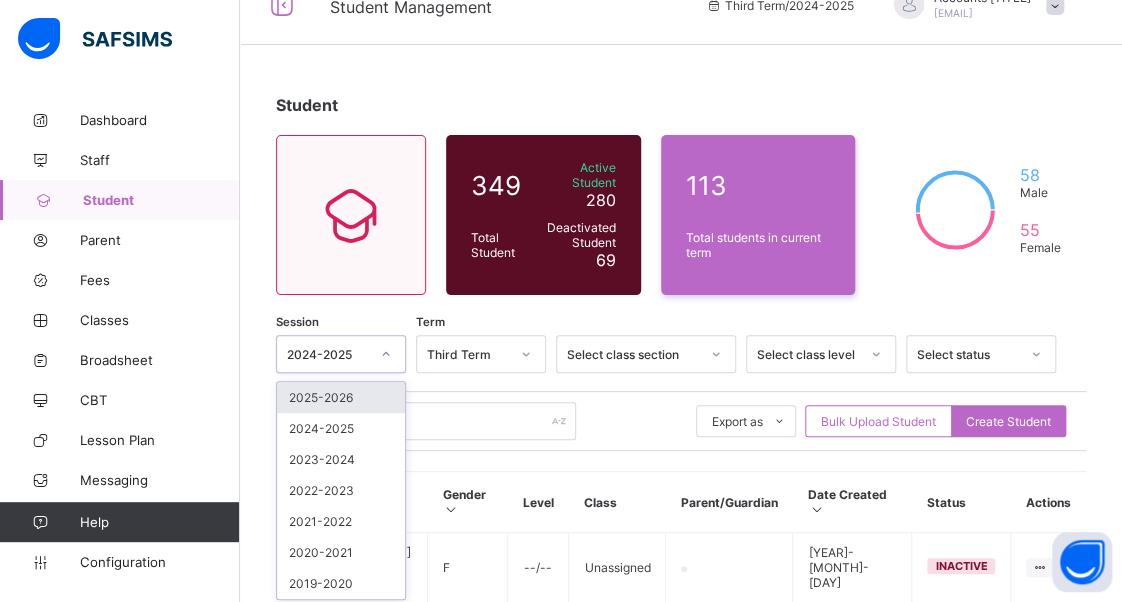 click on "option [YEAR]-[YEAR] focused, [NUMBER] of [NUMBER]. [NUMBER] results available. Use Up and Down to choose options, press Enter to select the currently focused option, press Escape to exit the menu, press Tab to select the option and exit the menu. [YEAR]-[YEAR] [YEAR]-[YEAR] [YEAR]-[YEAR] [YEAR]-[YEAR] [YEAR]-[YEAR] [YEAR]-[YEAR] [YEAR]-[YEAR]" at bounding box center (341, 354) 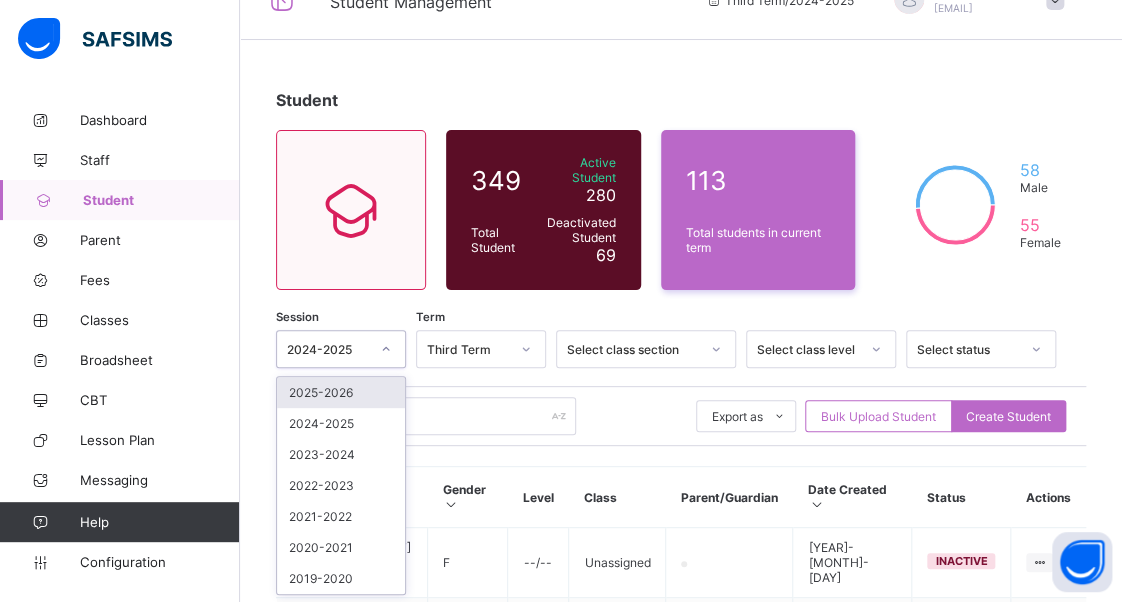 click on "2025-2026" at bounding box center [341, 392] 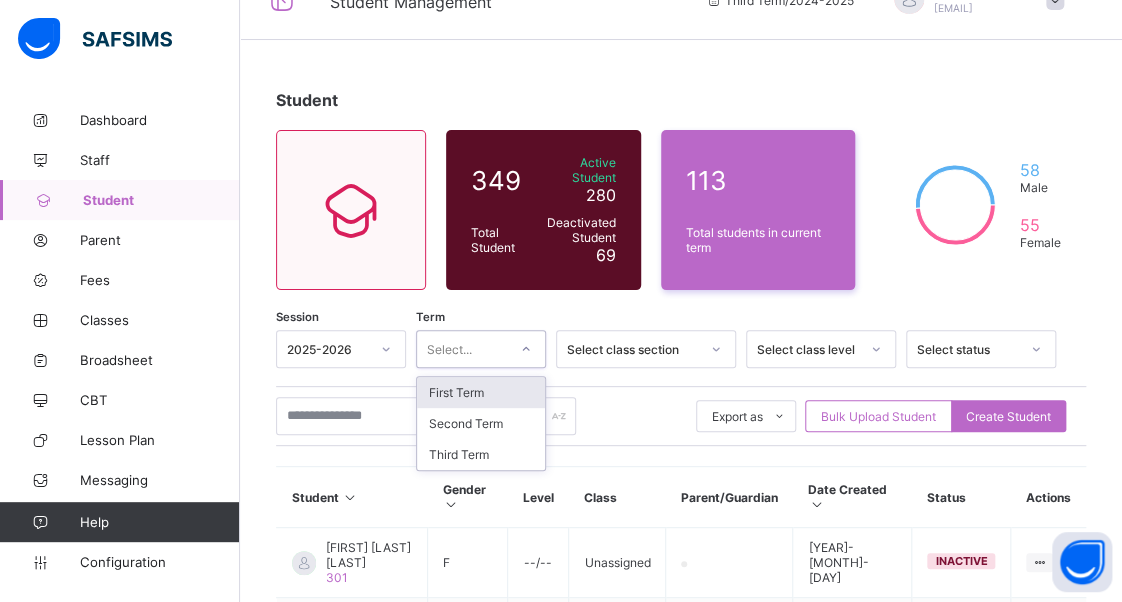 click 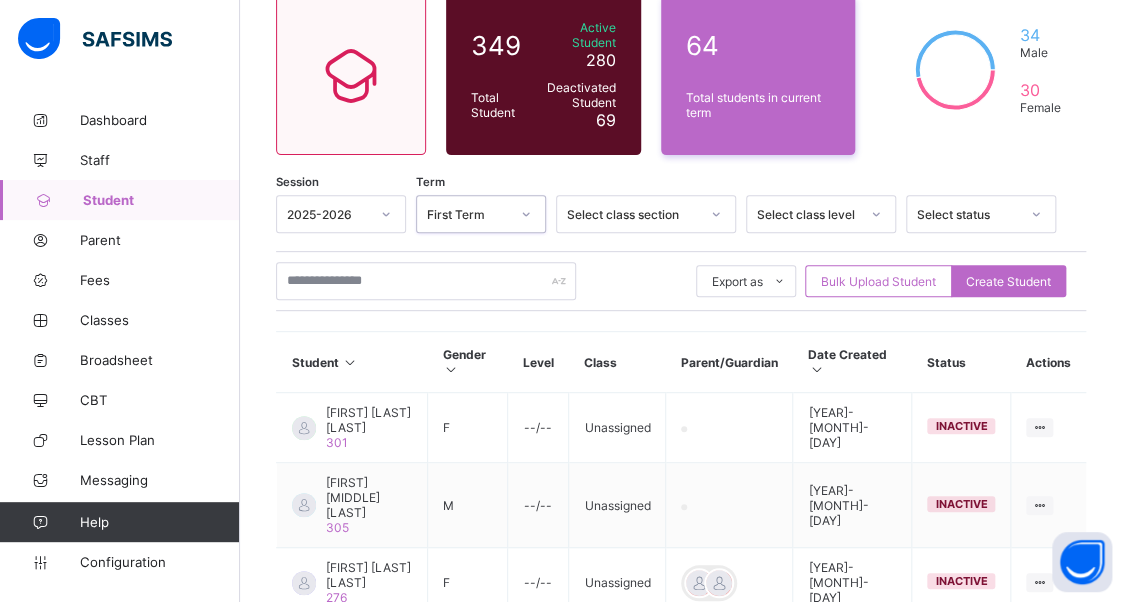 scroll, scrollTop: 140, scrollLeft: 0, axis: vertical 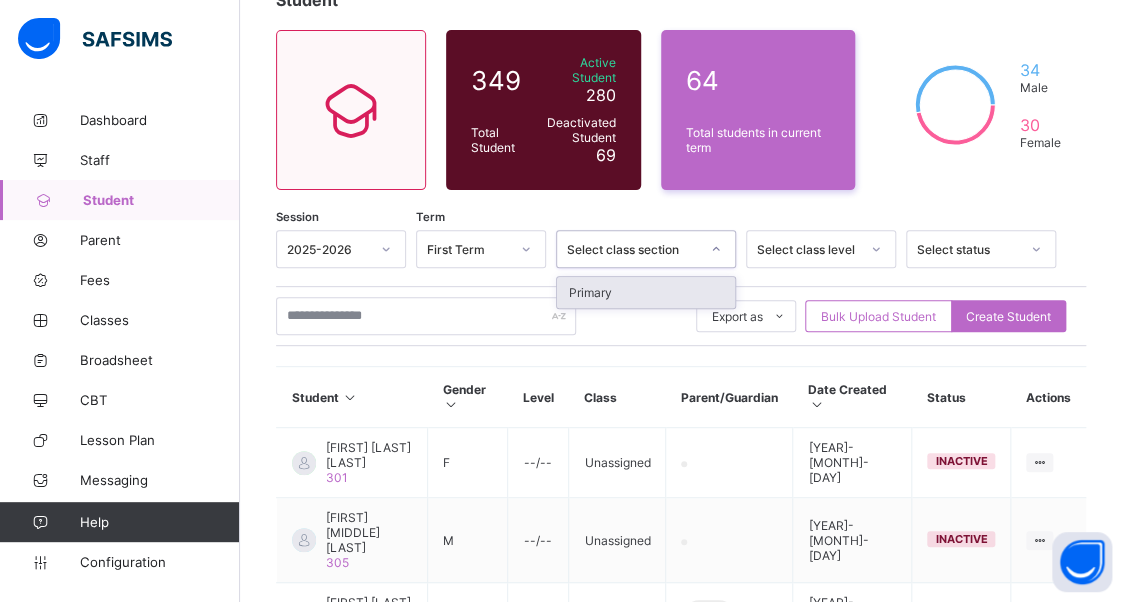 click 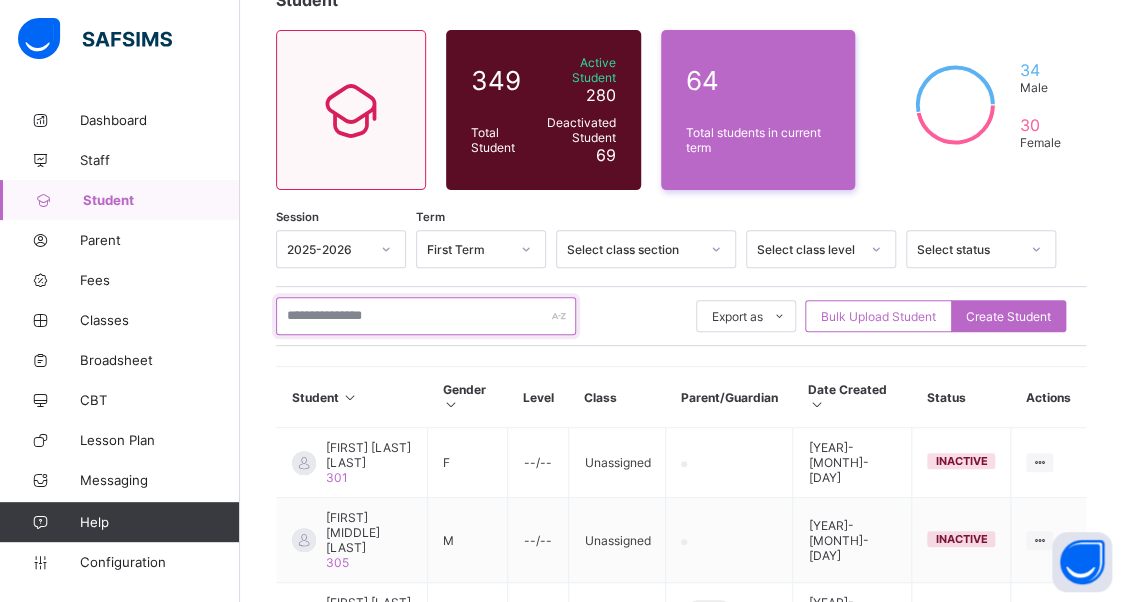 click at bounding box center [426, 316] 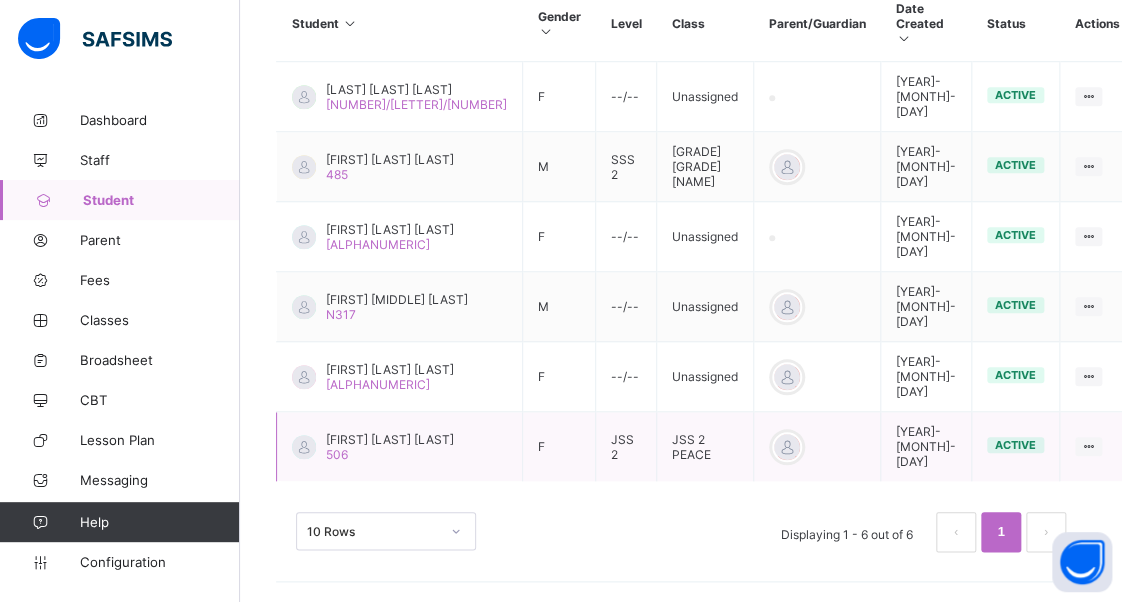 scroll, scrollTop: 568, scrollLeft: 0, axis: vertical 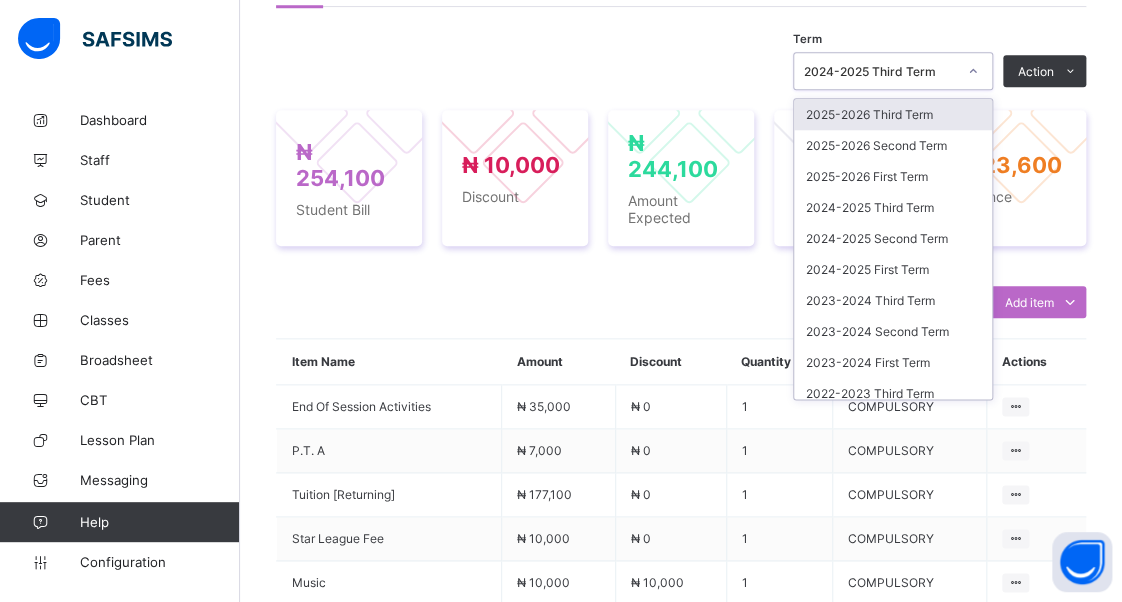click 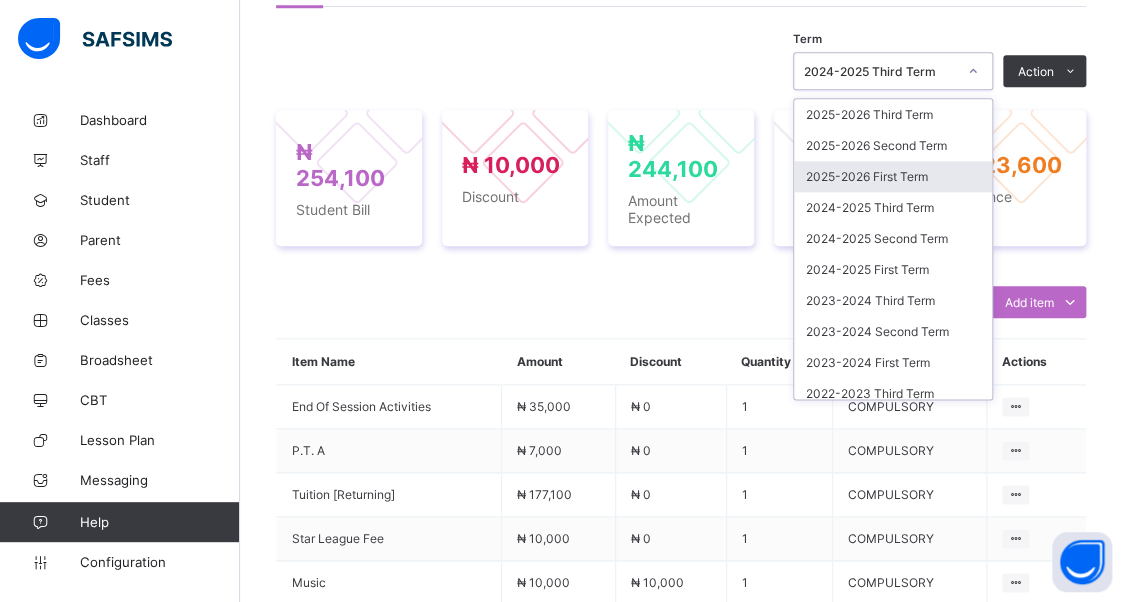 click on "2025-2026 First Term" at bounding box center [893, 176] 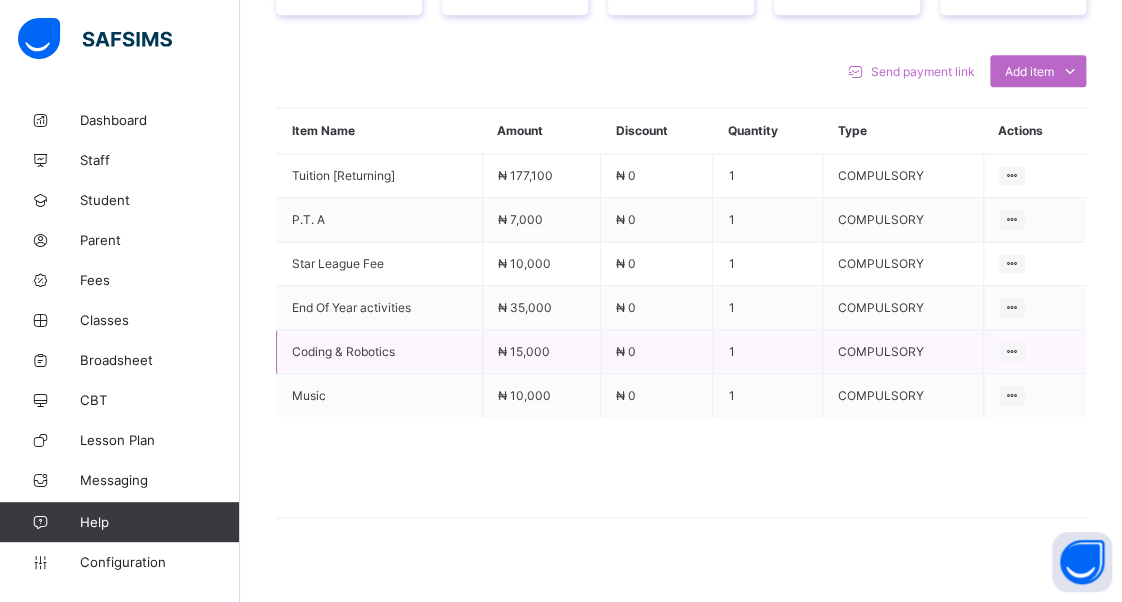 scroll, scrollTop: 926, scrollLeft: 0, axis: vertical 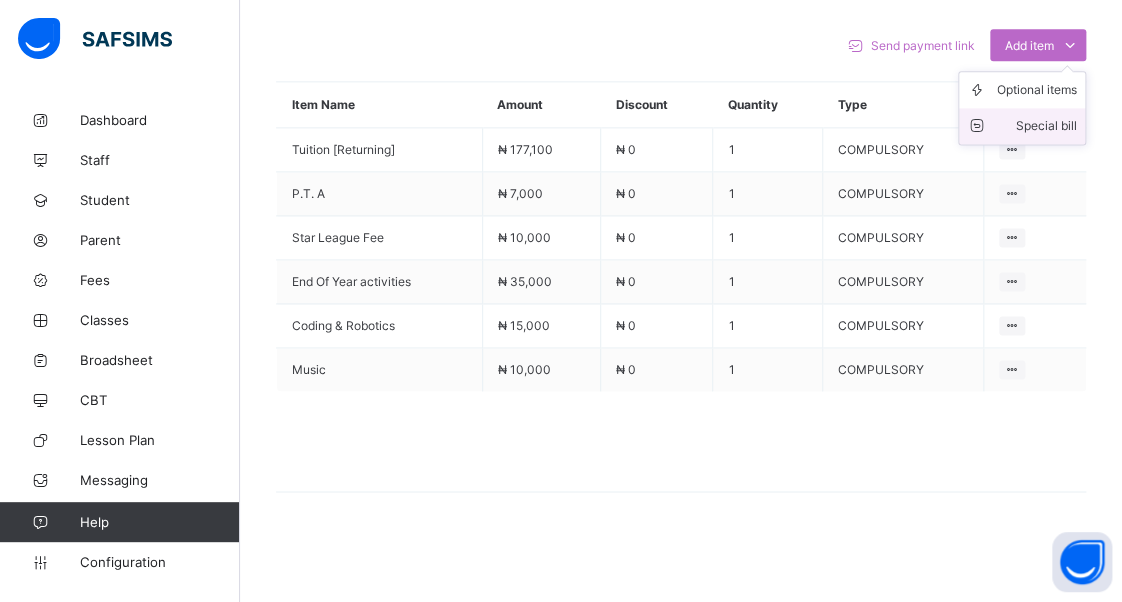 click on "Special bill" at bounding box center [1037, 126] 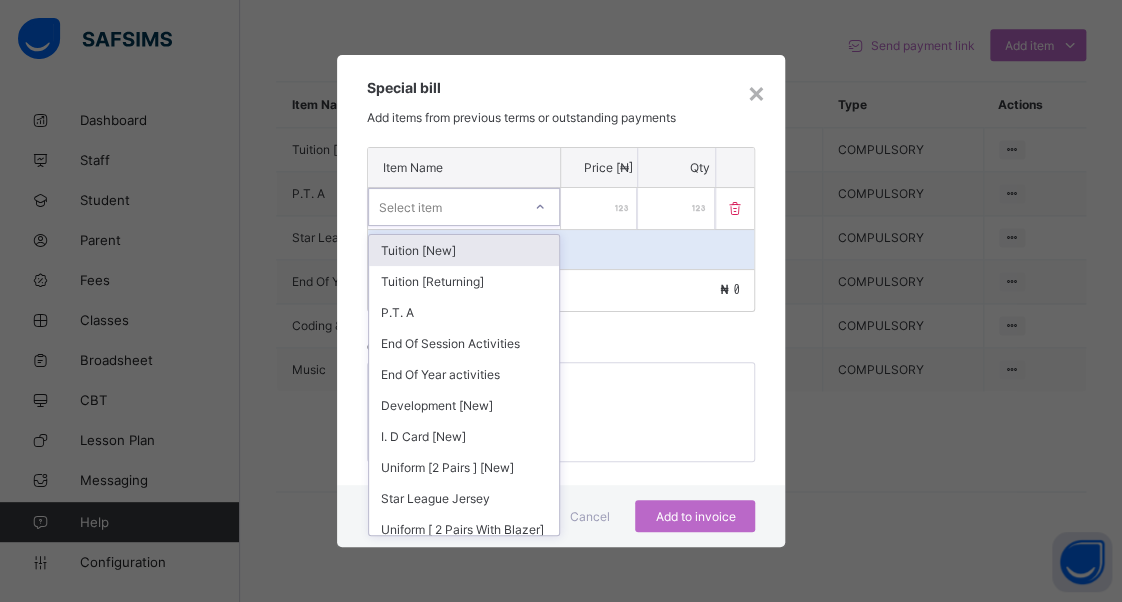 click 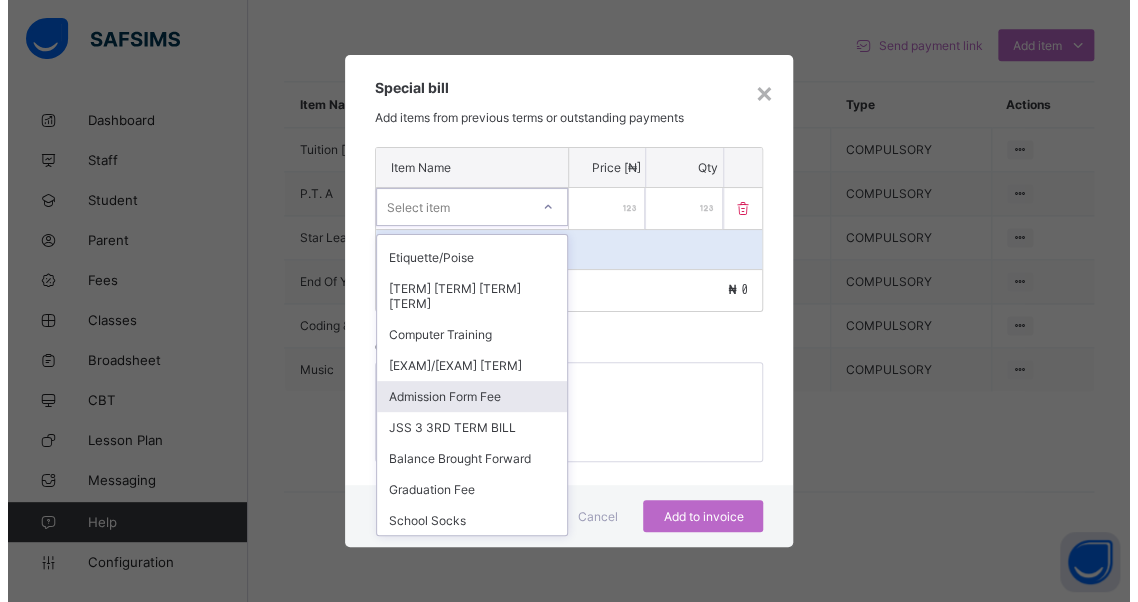 scroll, scrollTop: 1100, scrollLeft: 0, axis: vertical 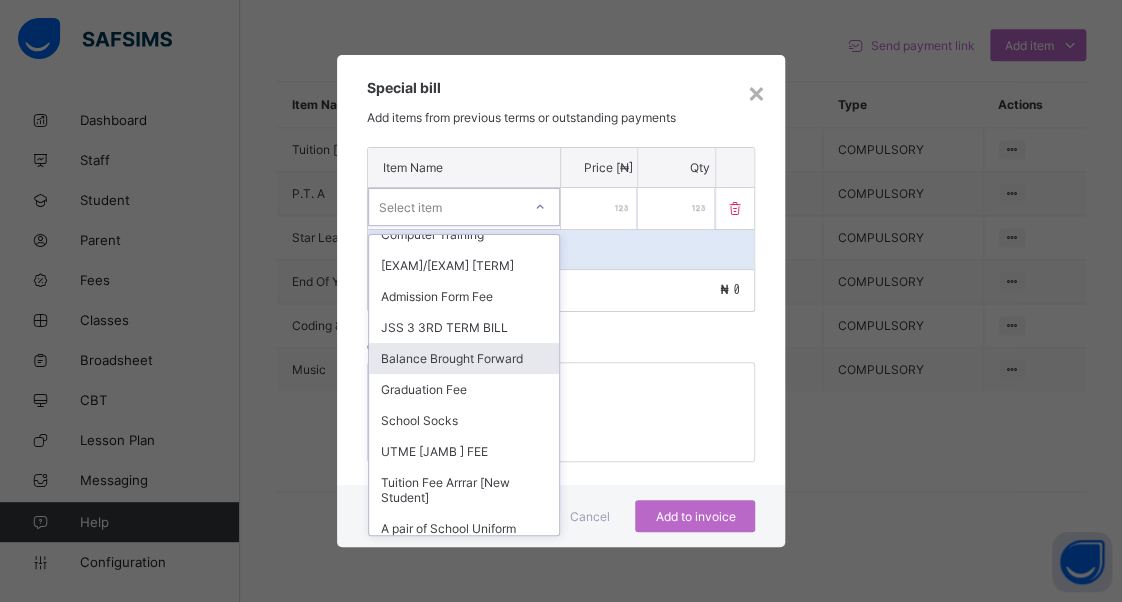 click on "Balance Brought Forward" at bounding box center (464, 358) 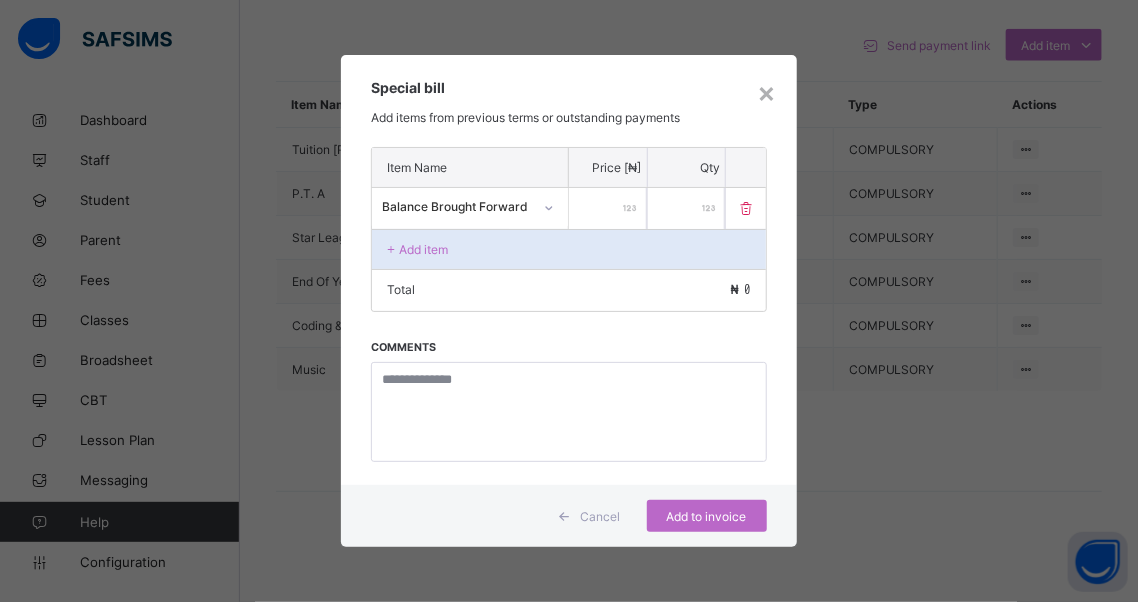 click at bounding box center [608, 208] 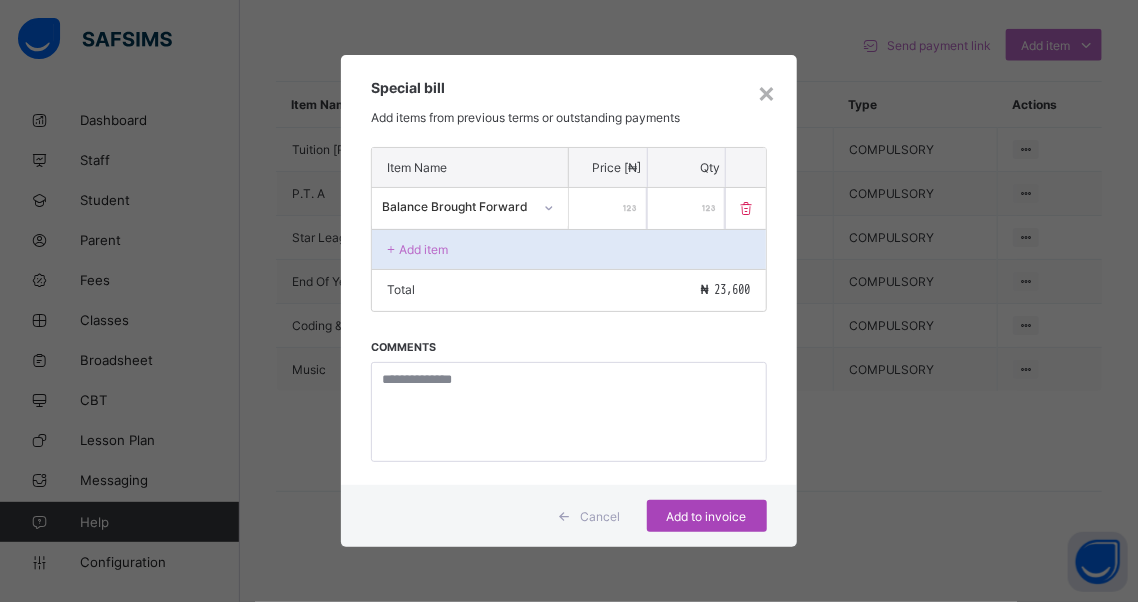 type on "*****" 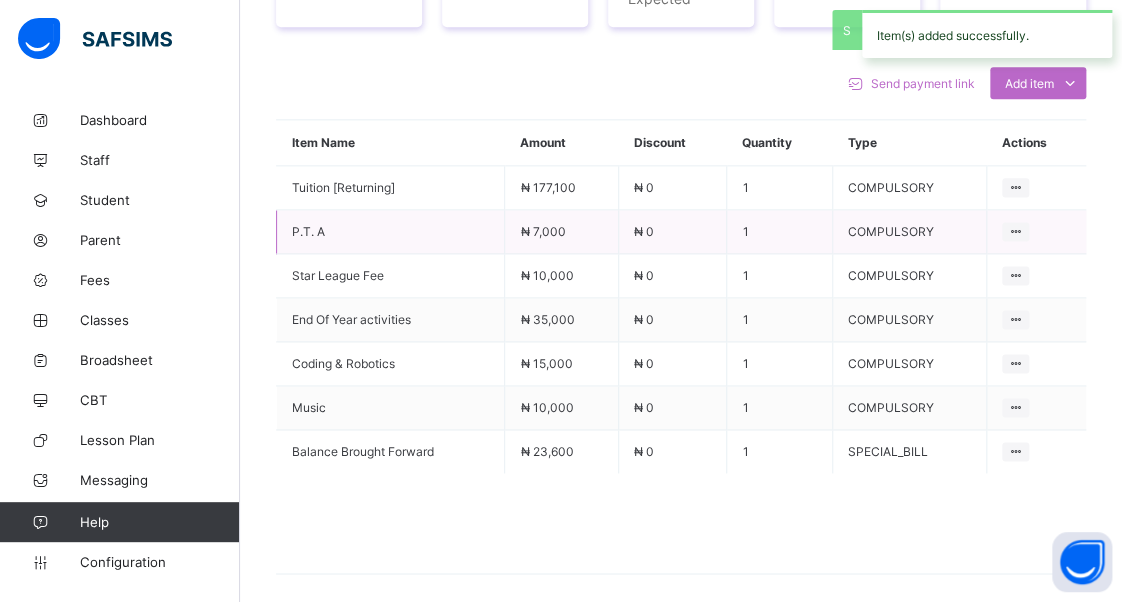 scroll, scrollTop: 726, scrollLeft: 0, axis: vertical 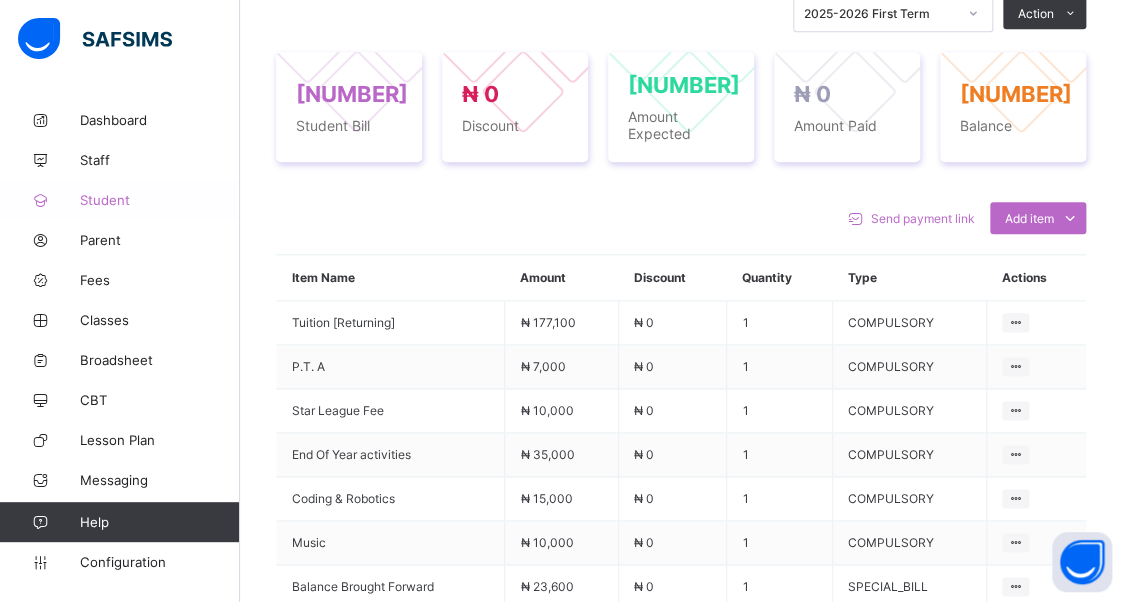 click on "Student" at bounding box center (160, 200) 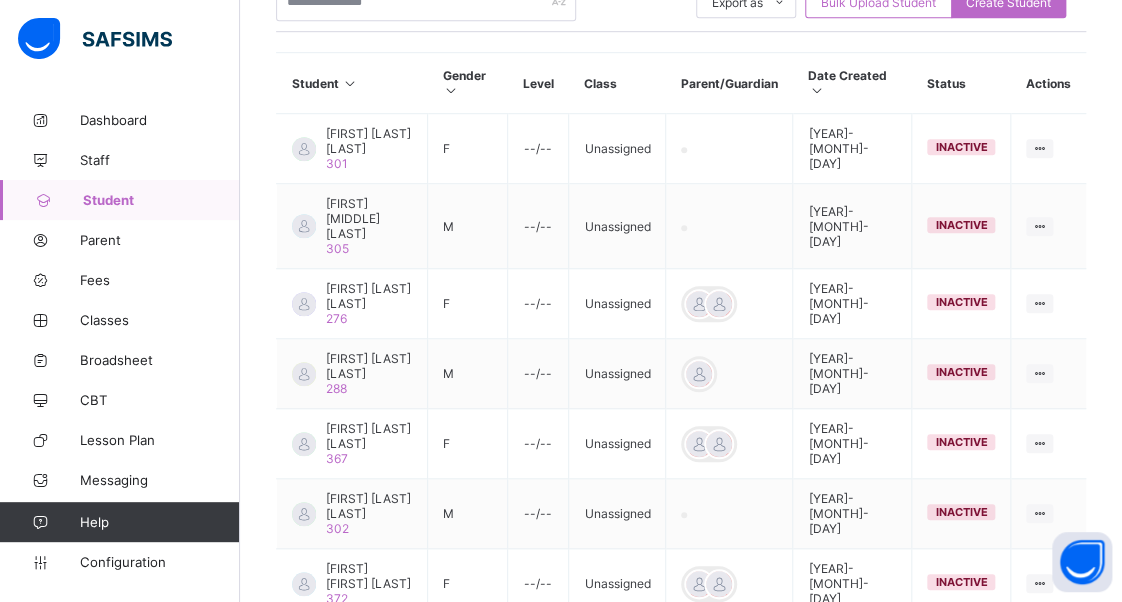 scroll, scrollTop: 326, scrollLeft: 0, axis: vertical 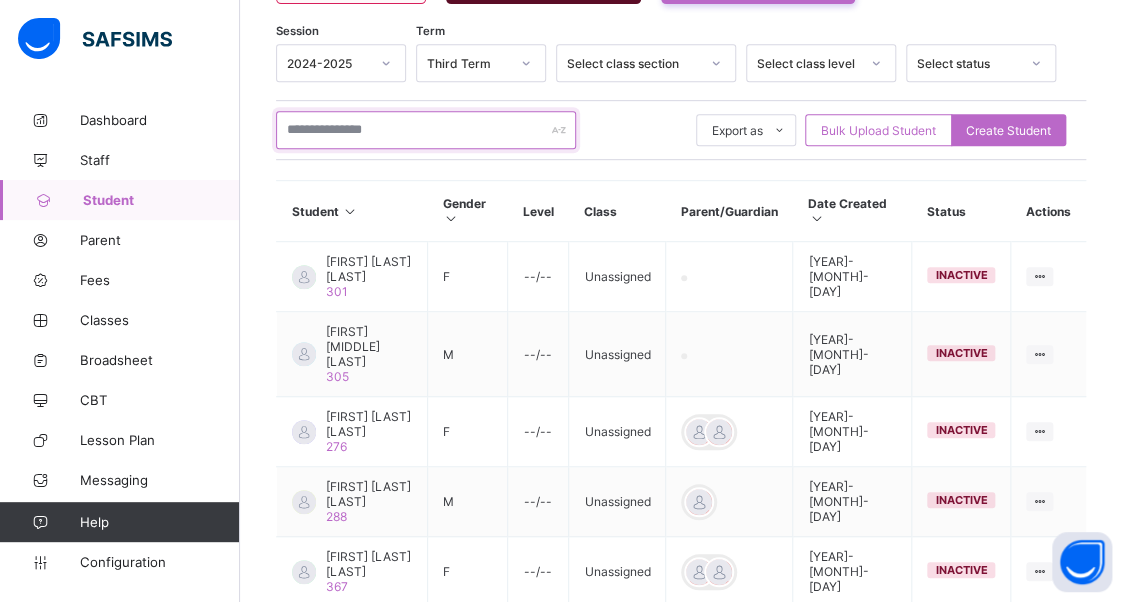 click at bounding box center [426, 130] 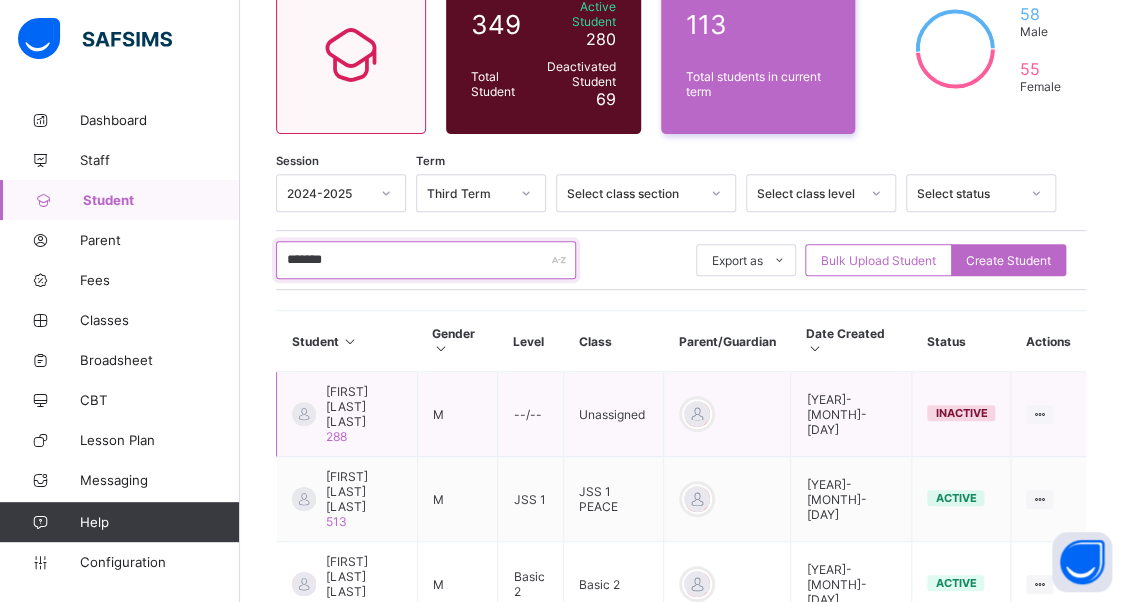 scroll, scrollTop: 296, scrollLeft: 0, axis: vertical 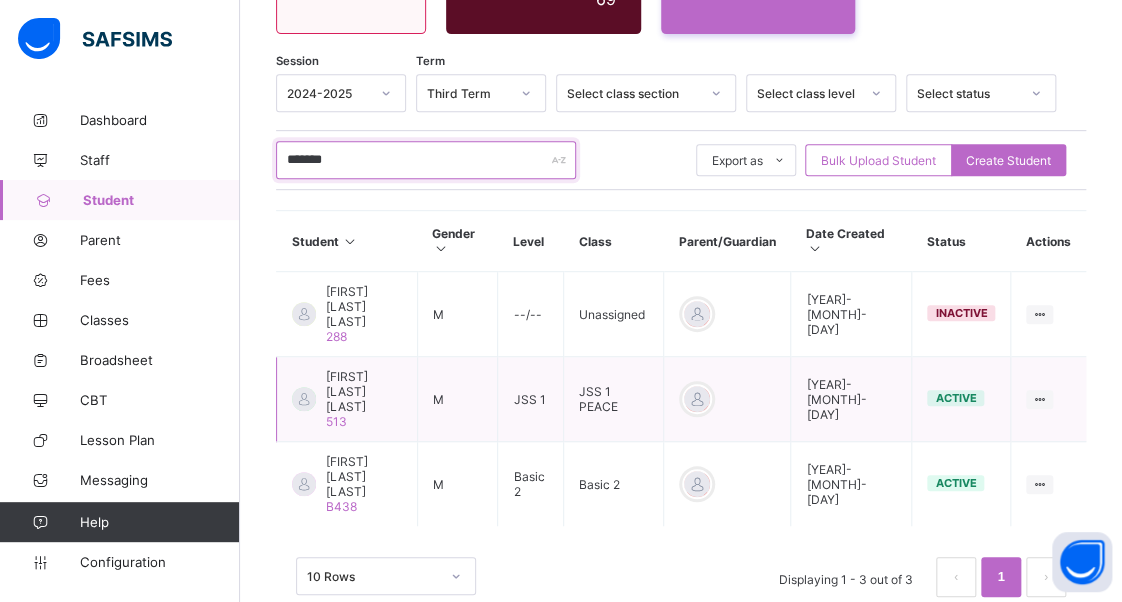 type on "*******" 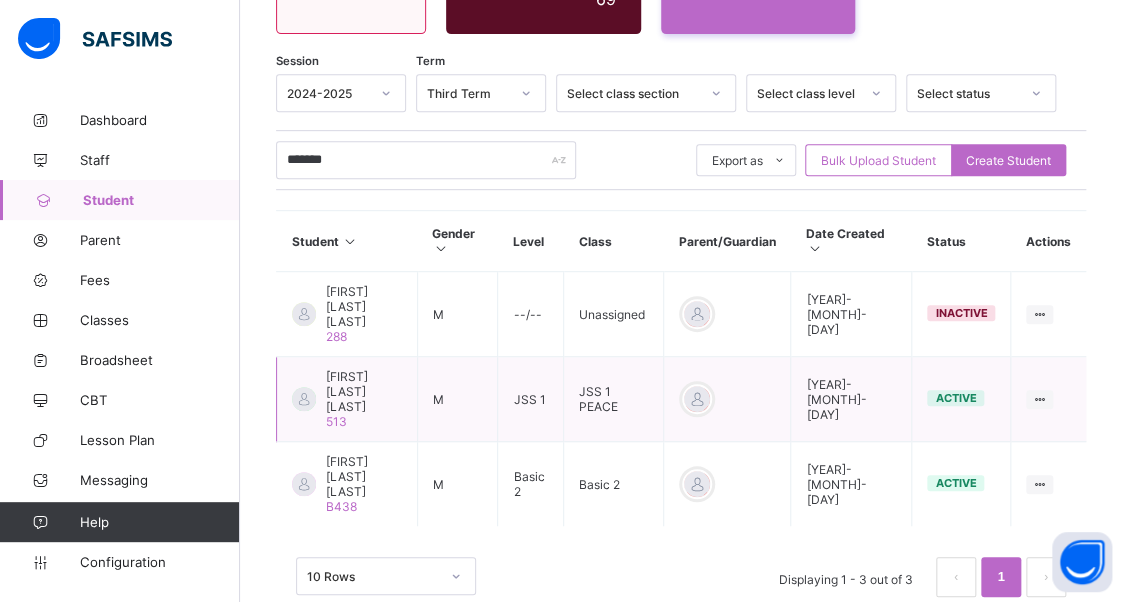 click on "[FIRST] [LAST] [LAST]" at bounding box center (364, 391) 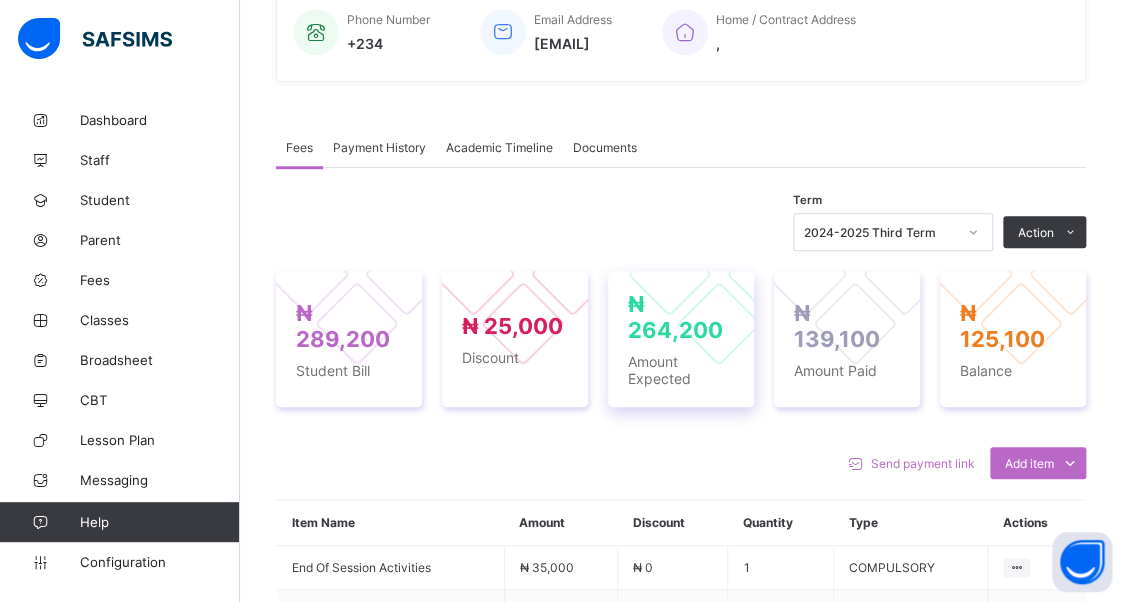 scroll, scrollTop: 600, scrollLeft: 0, axis: vertical 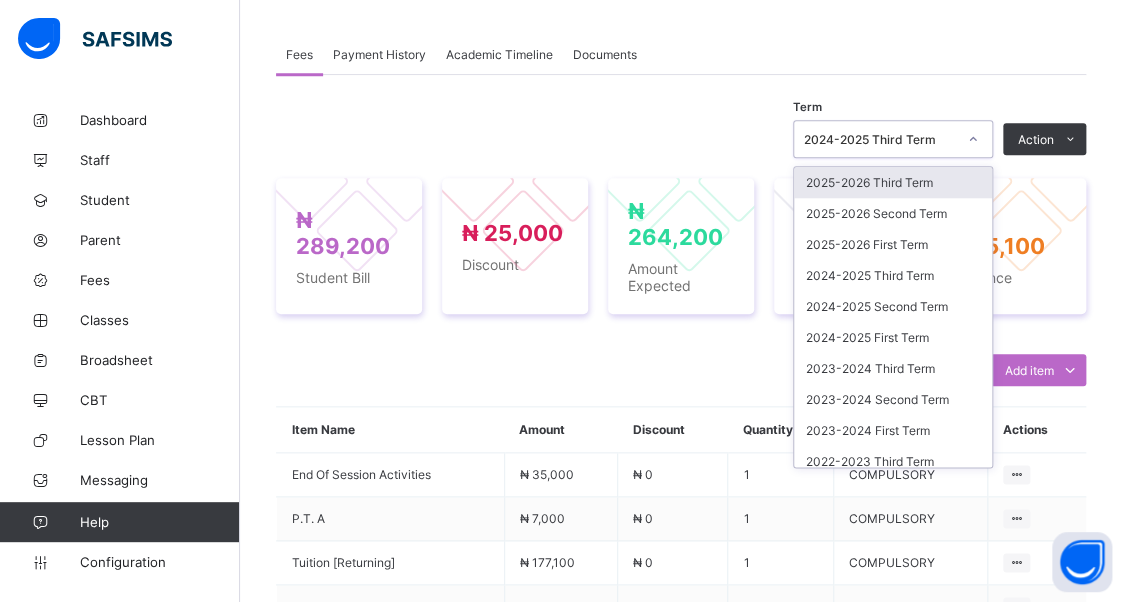 click 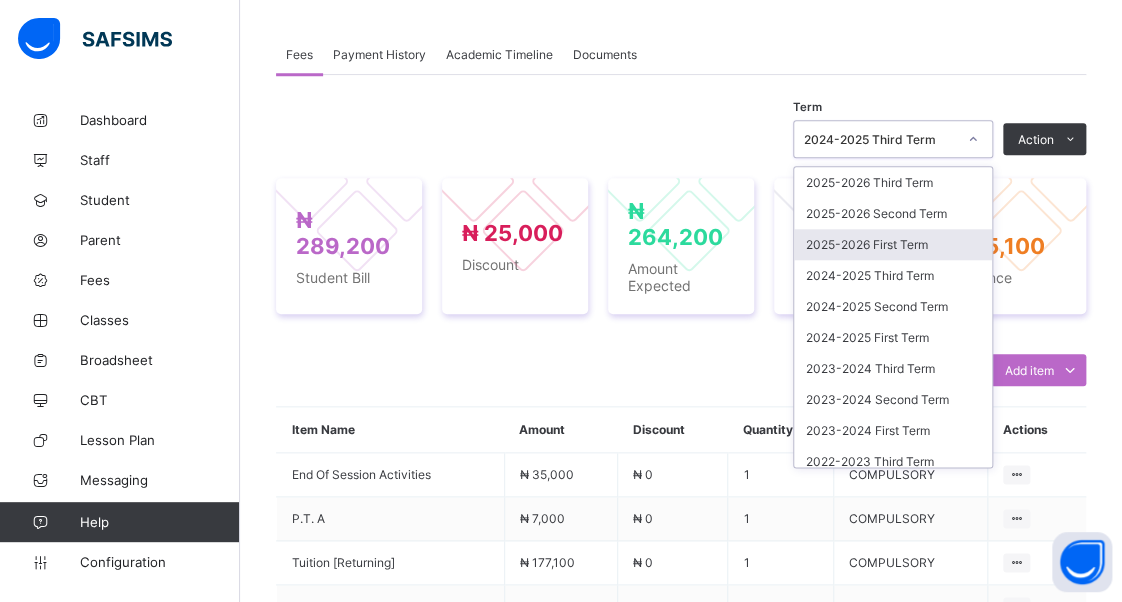 click on "2025-2026 First Term" at bounding box center (893, 244) 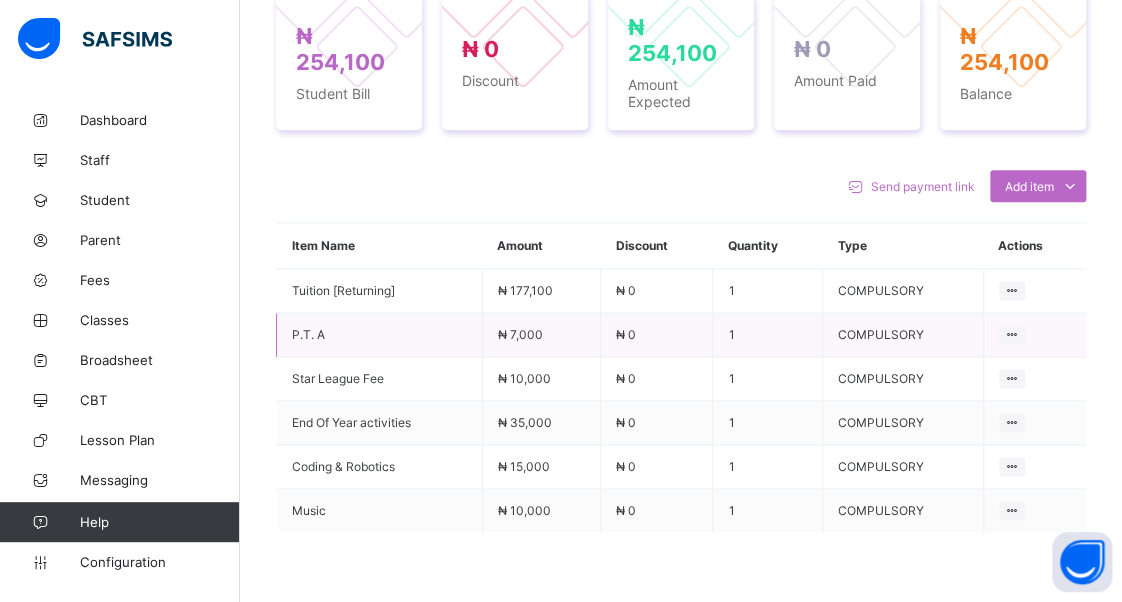scroll, scrollTop: 800, scrollLeft: 0, axis: vertical 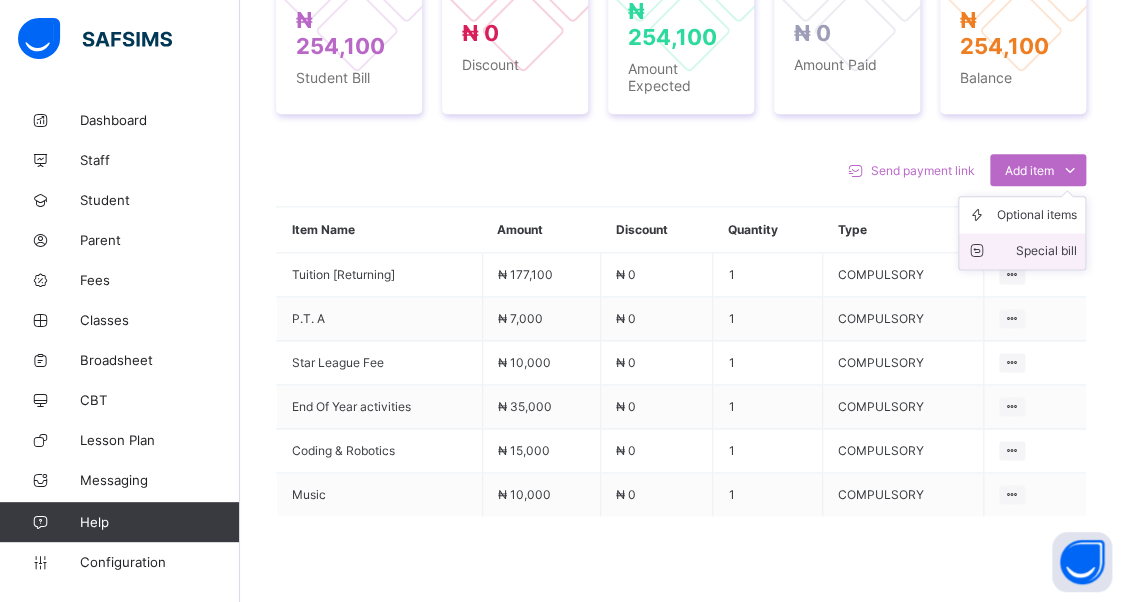 click on "Special bill" at bounding box center (1037, 251) 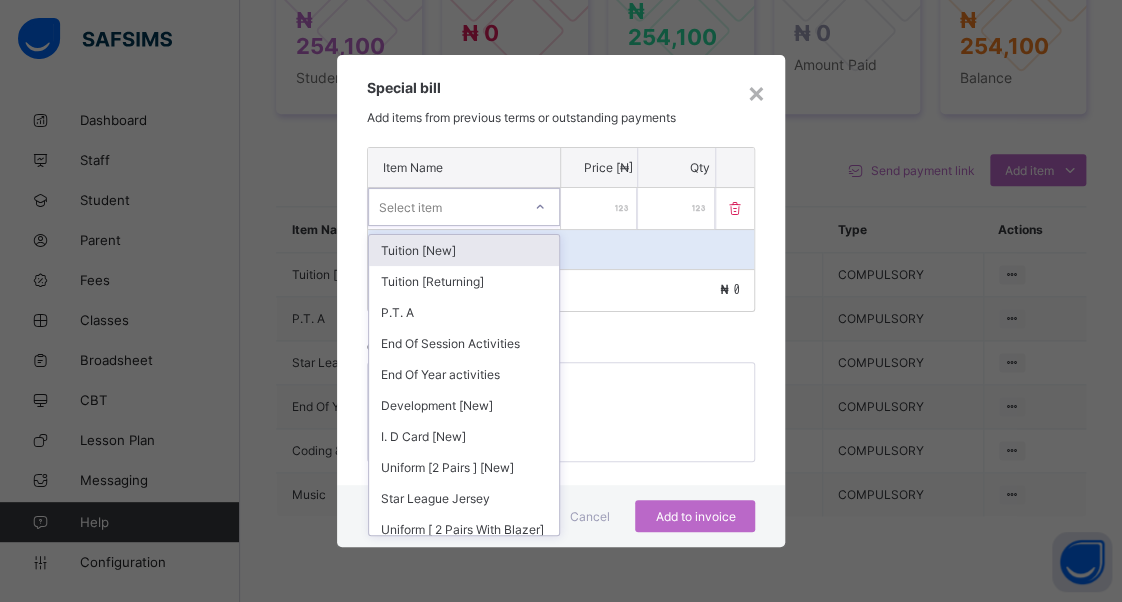 click 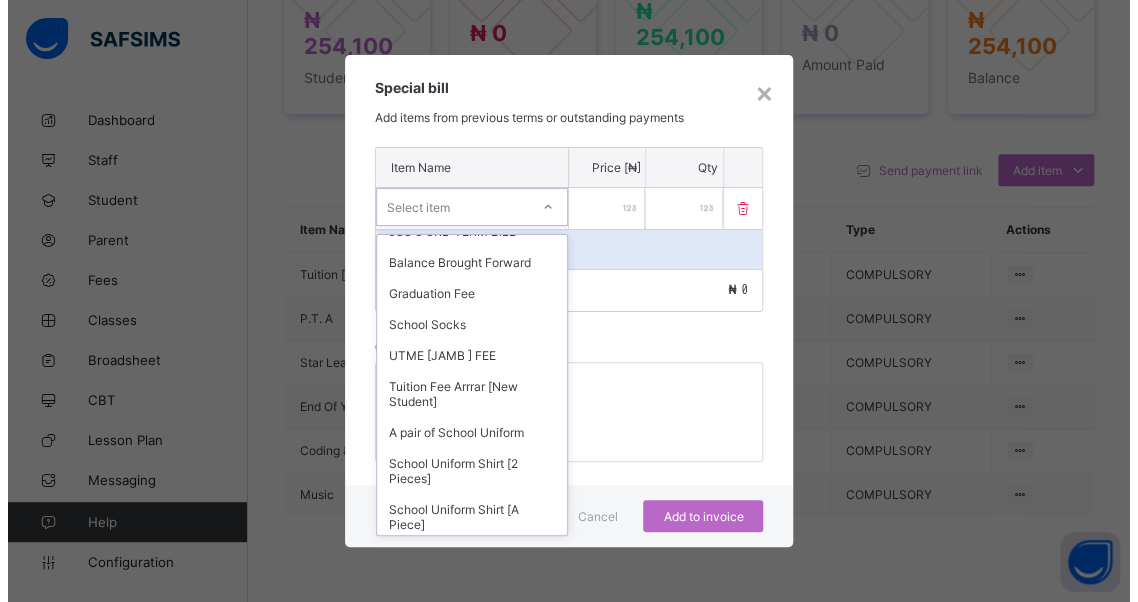 scroll, scrollTop: 1200, scrollLeft: 0, axis: vertical 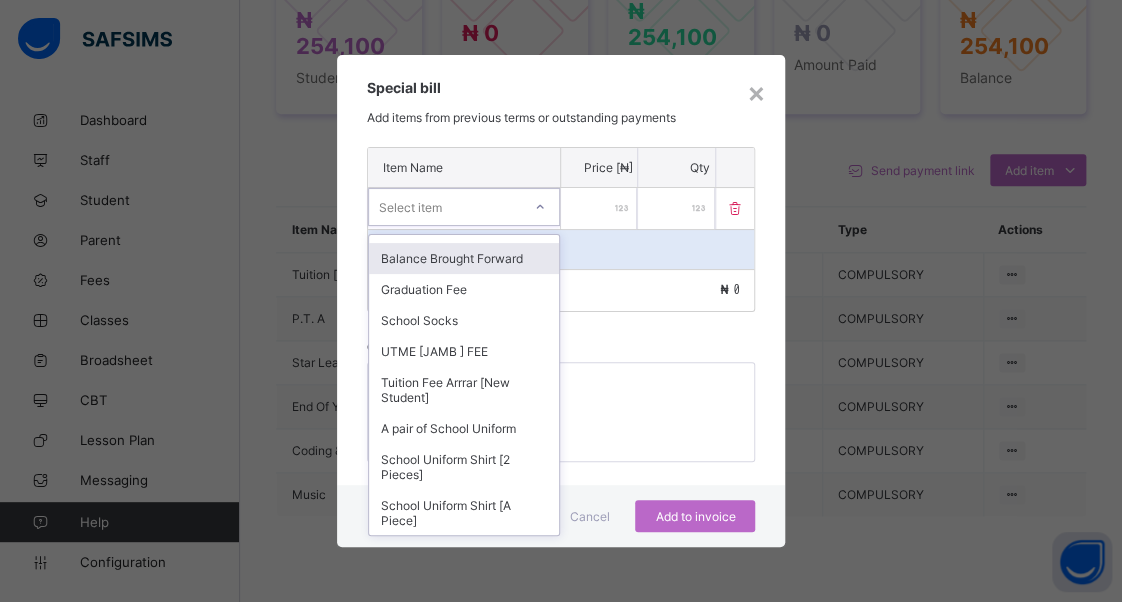 click on "Balance Brought Forward" at bounding box center (464, 258) 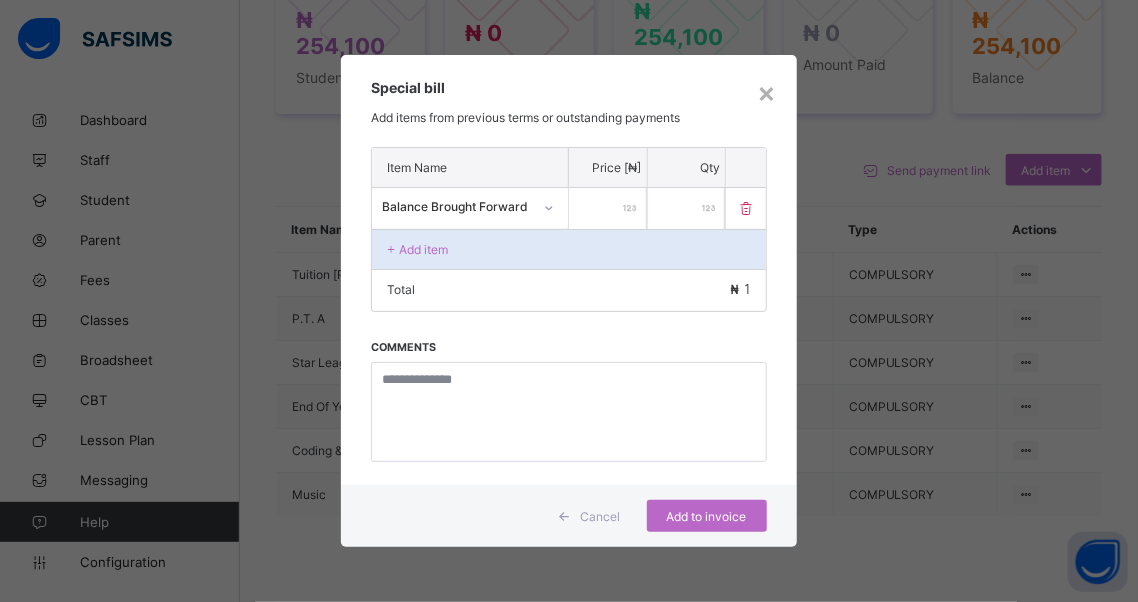 click on "*" at bounding box center (608, 208) 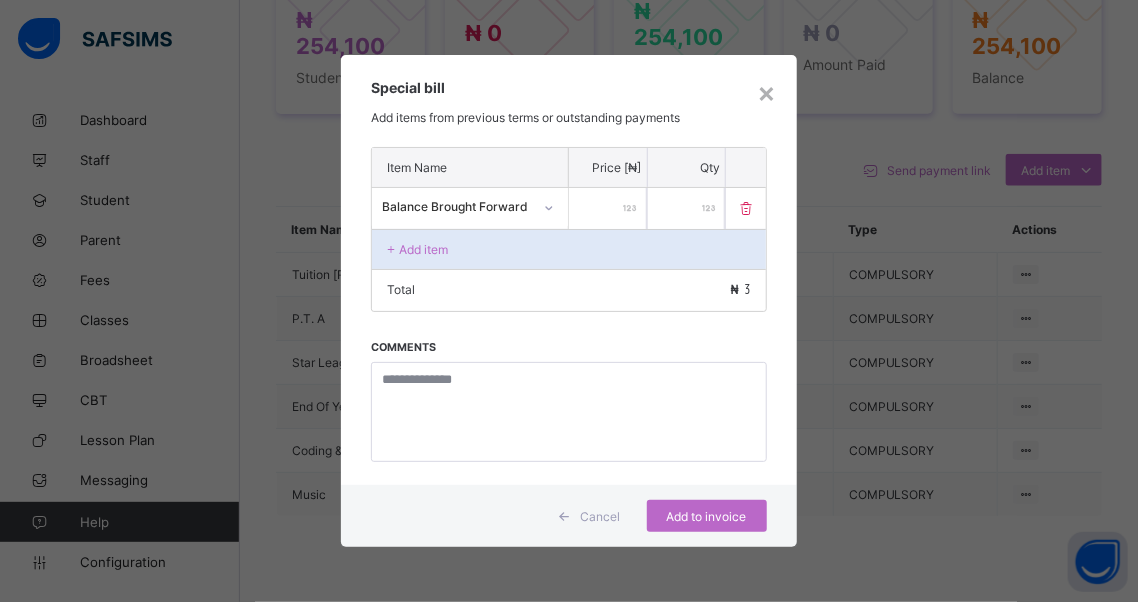 drag, startPoint x: 633, startPoint y: 204, endPoint x: 603, endPoint y: 203, distance: 30.016663 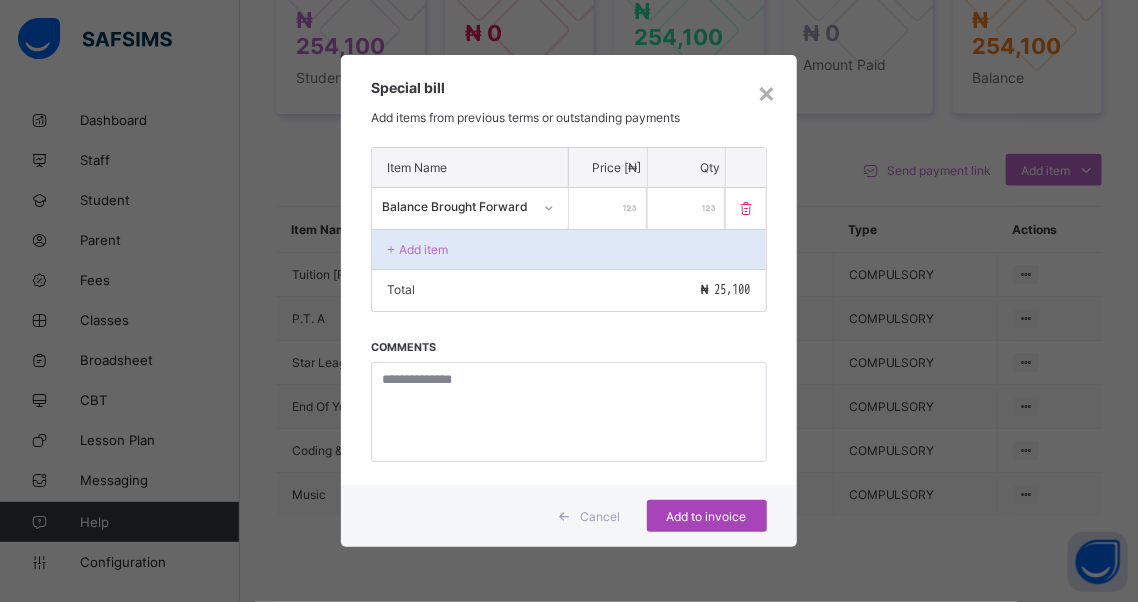 type on "*****" 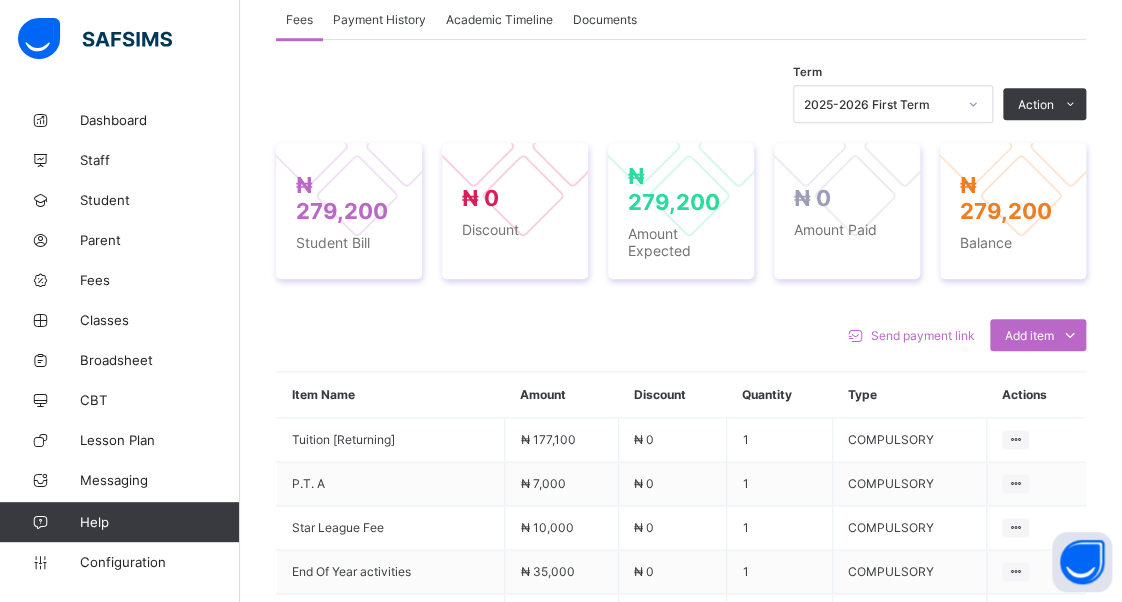 scroll, scrollTop: 600, scrollLeft: 0, axis: vertical 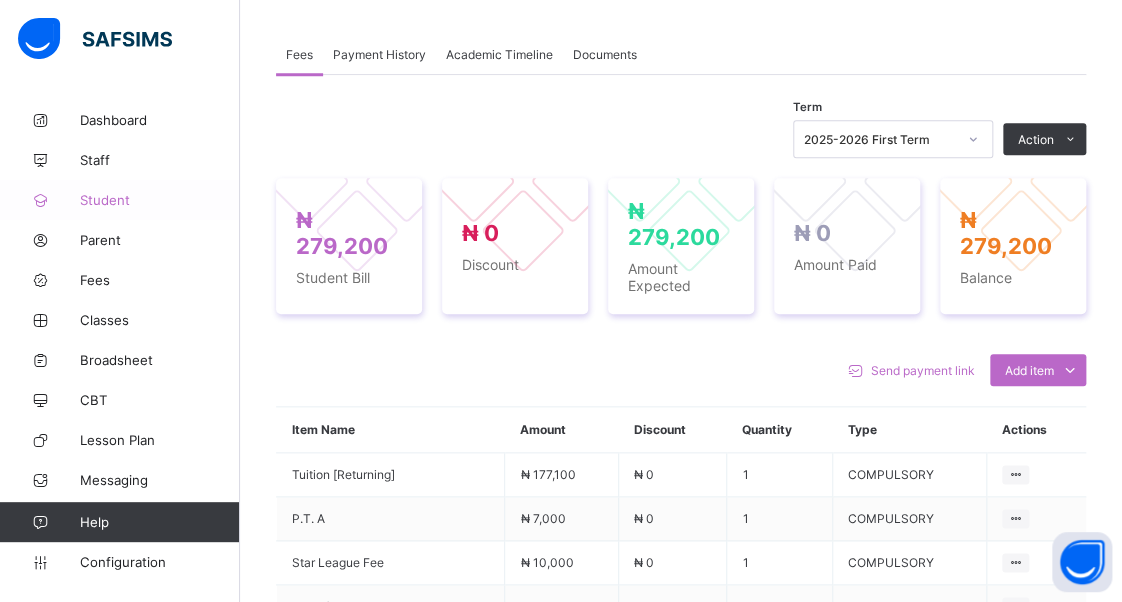 click on "Student" at bounding box center (160, 200) 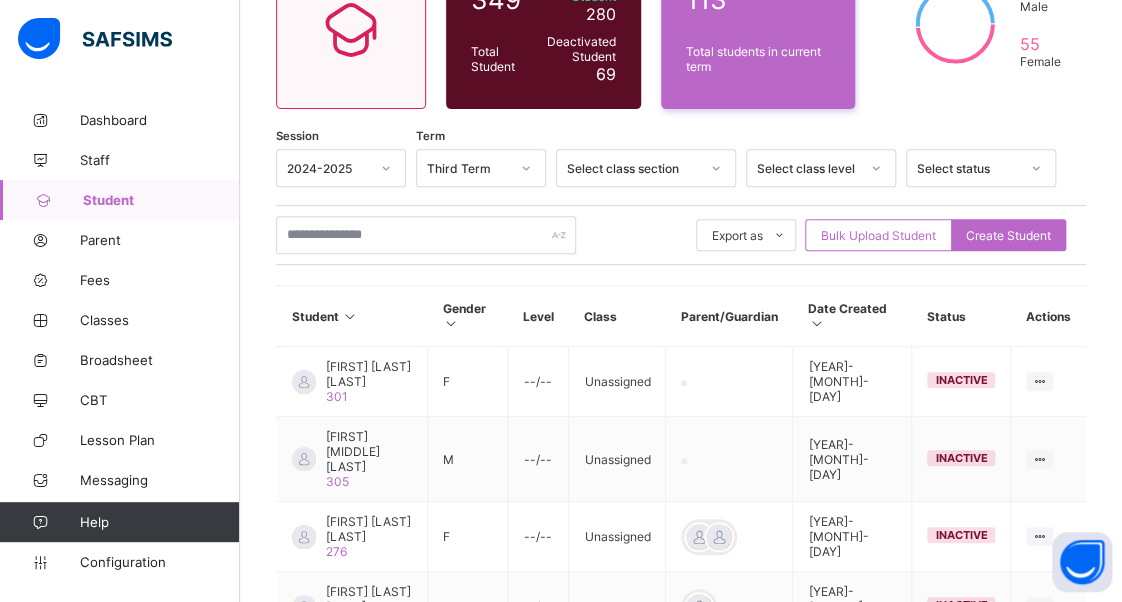 scroll, scrollTop: 200, scrollLeft: 0, axis: vertical 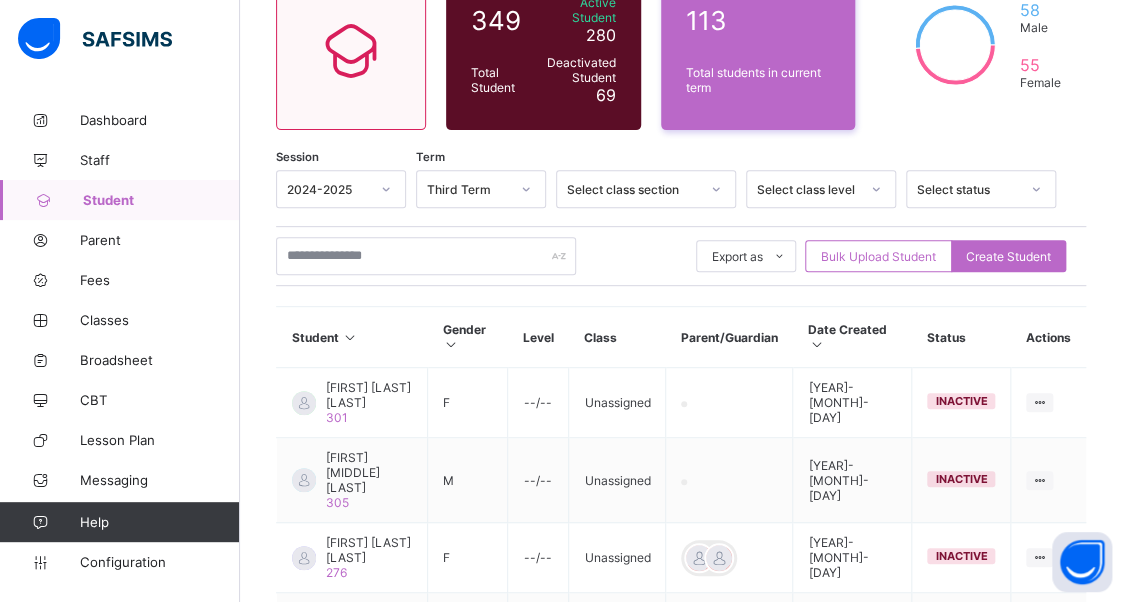 click on "Student" at bounding box center [161, 200] 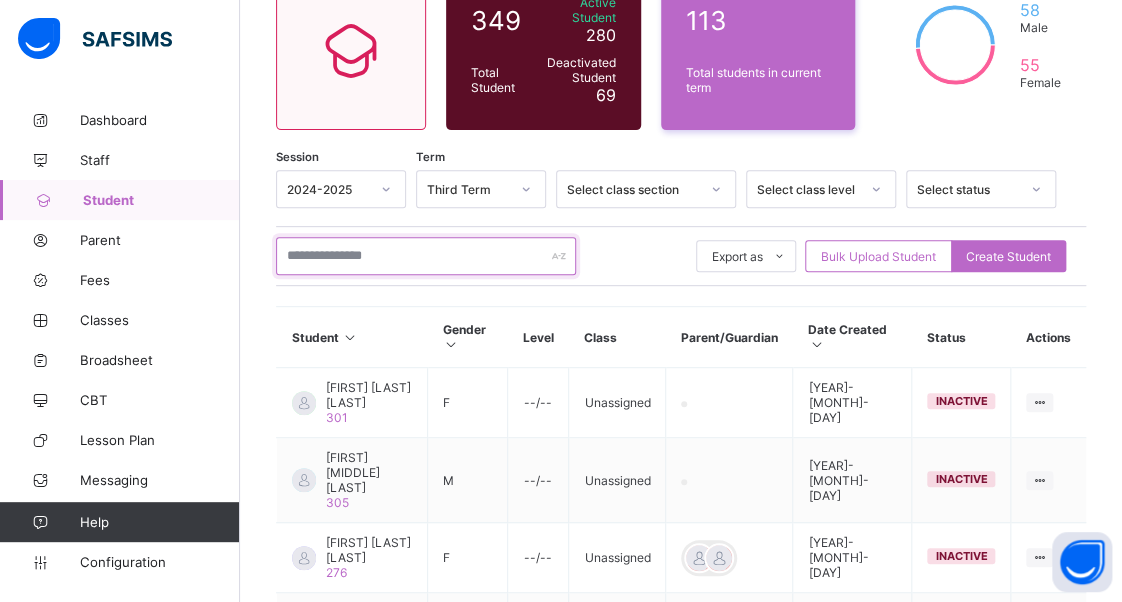 click at bounding box center (426, 256) 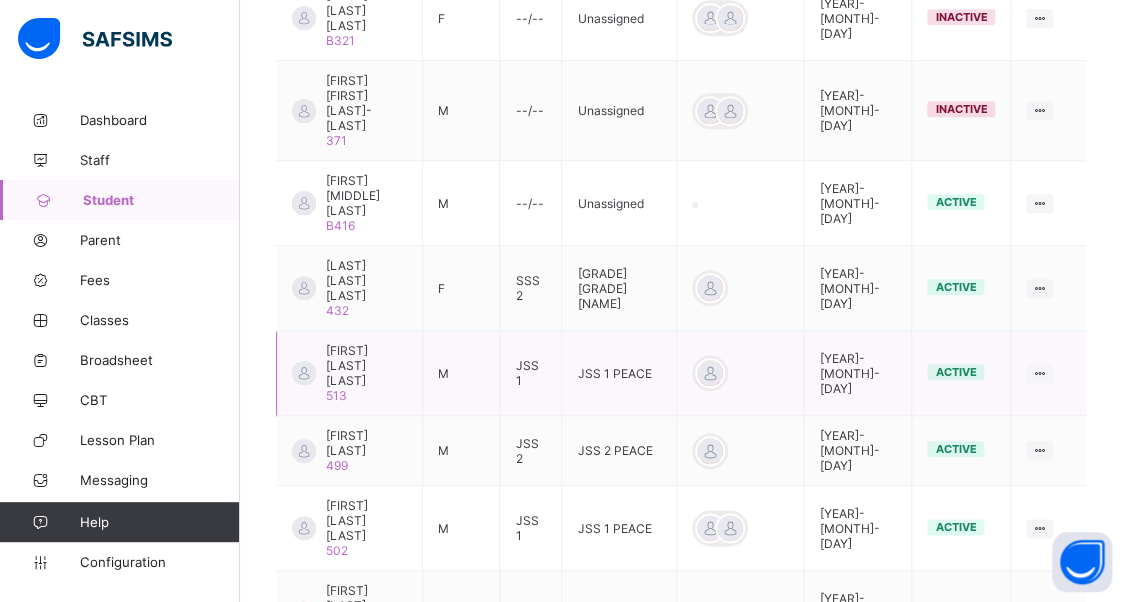 scroll, scrollTop: 600, scrollLeft: 0, axis: vertical 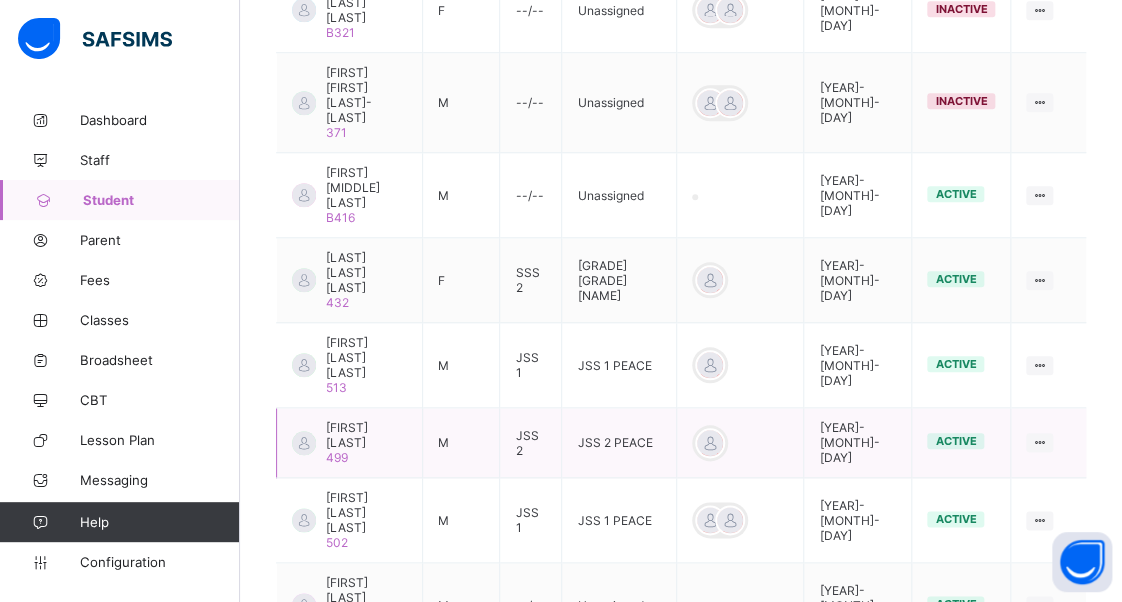 type on "********" 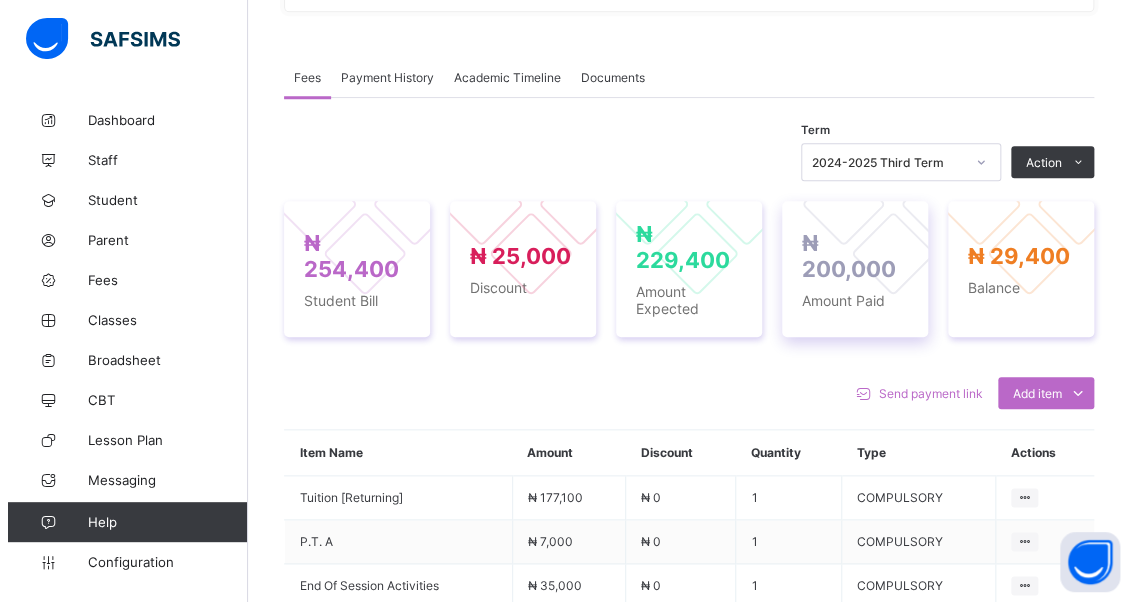 scroll, scrollTop: 600, scrollLeft: 0, axis: vertical 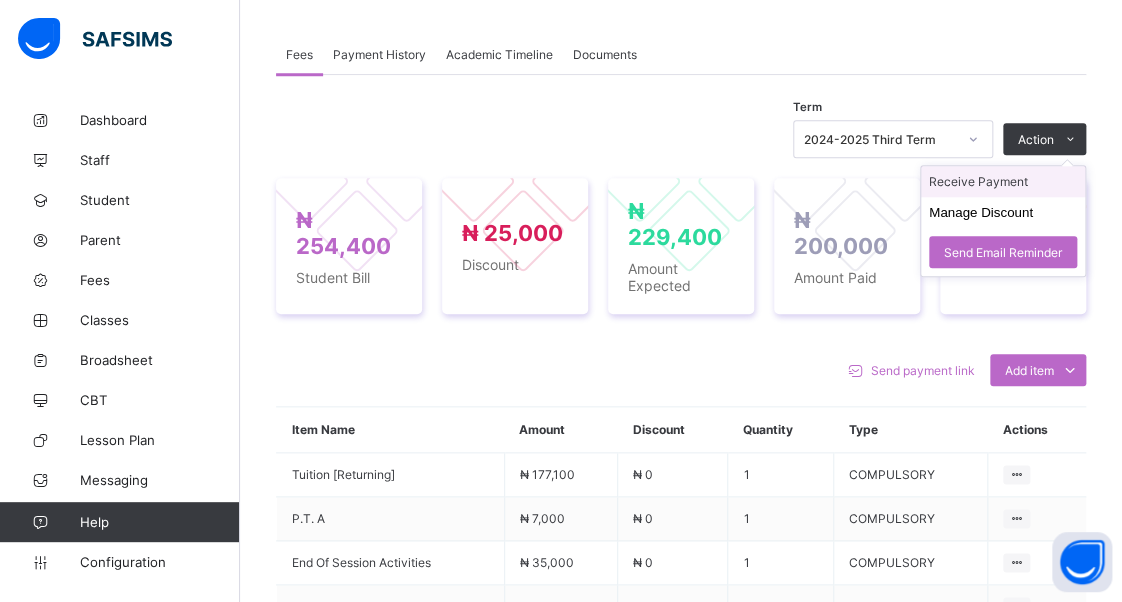 click on "Receive Payment" at bounding box center (1003, 181) 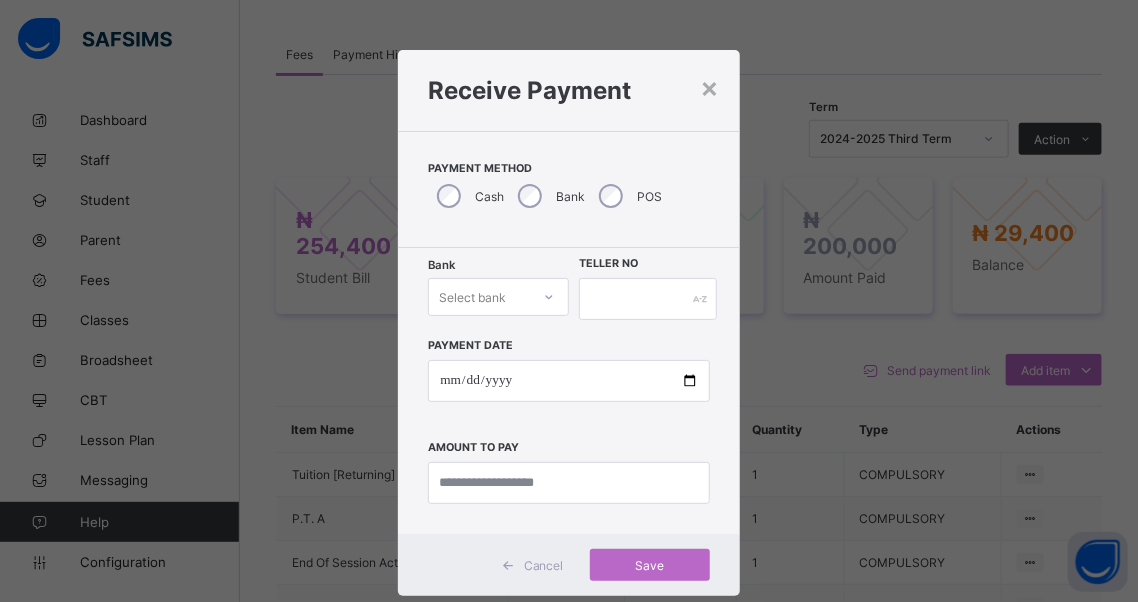 click on "[BANK] [BANK] [TITLE] [NUMBER] [DATE] [AMOUNT] to pay" at bounding box center [568, 391] 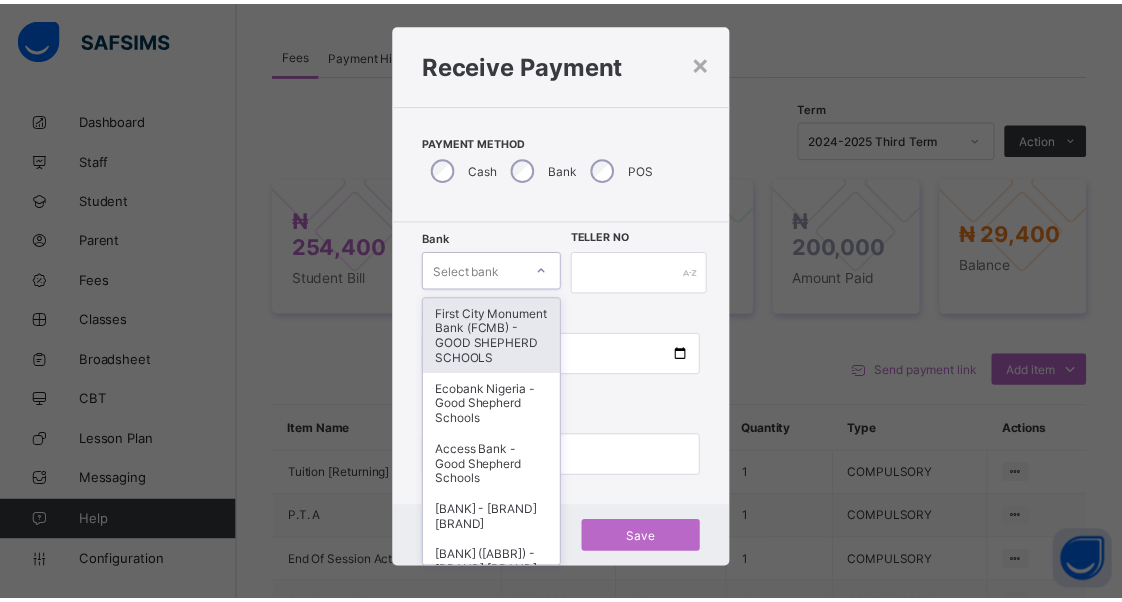 scroll, scrollTop: 30, scrollLeft: 0, axis: vertical 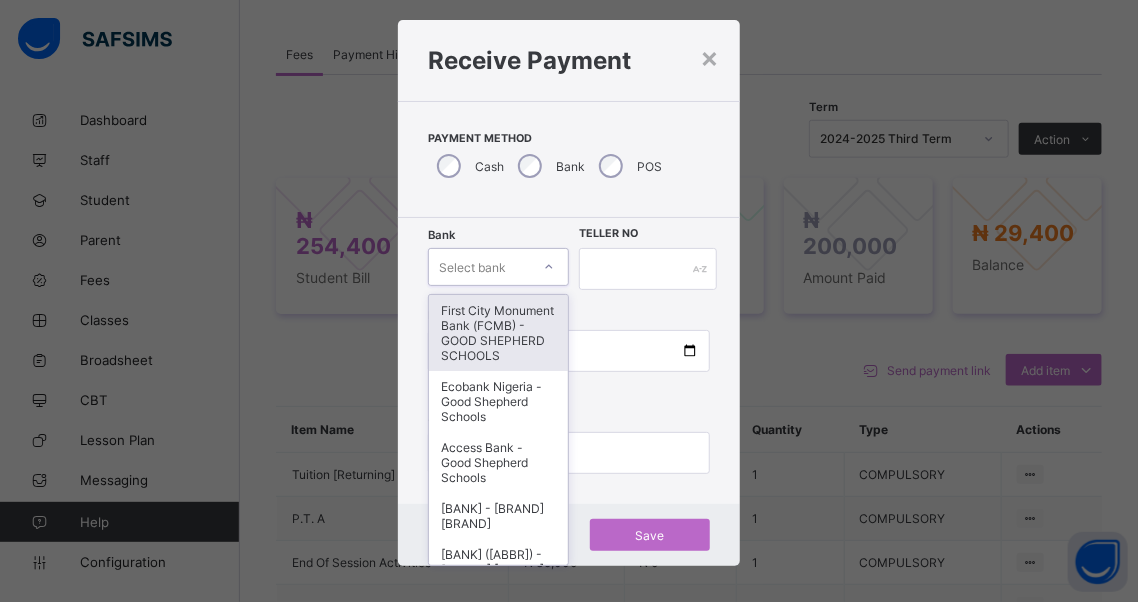 click on "First City Monument Bank (FCMB) - GOOD SHEPHERD SCHOOLS" at bounding box center [498, 333] 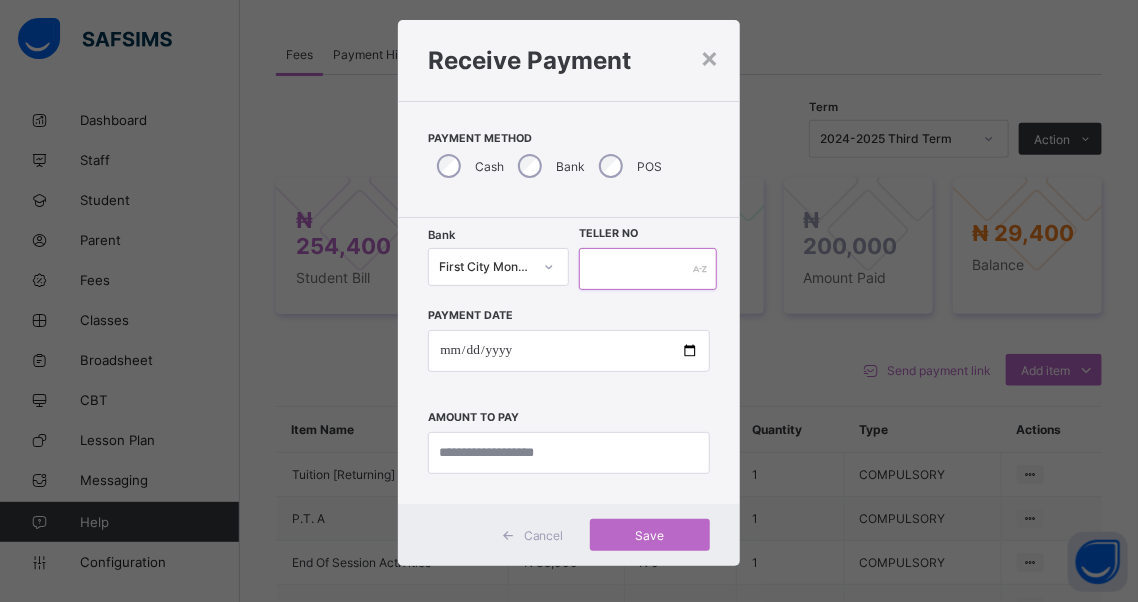 click at bounding box center (648, 269) 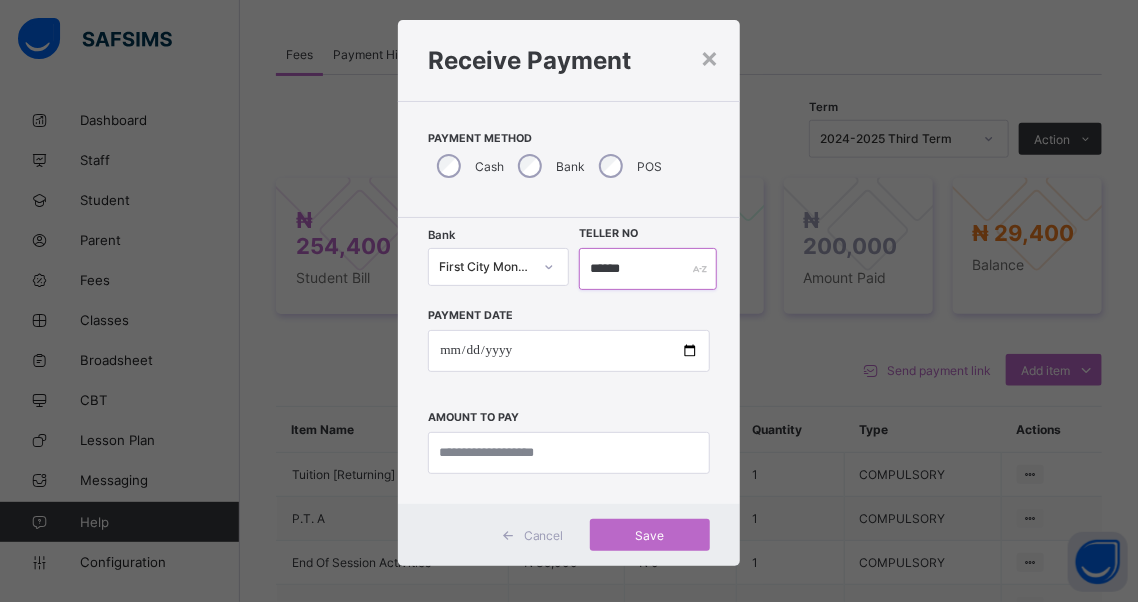 type on "******" 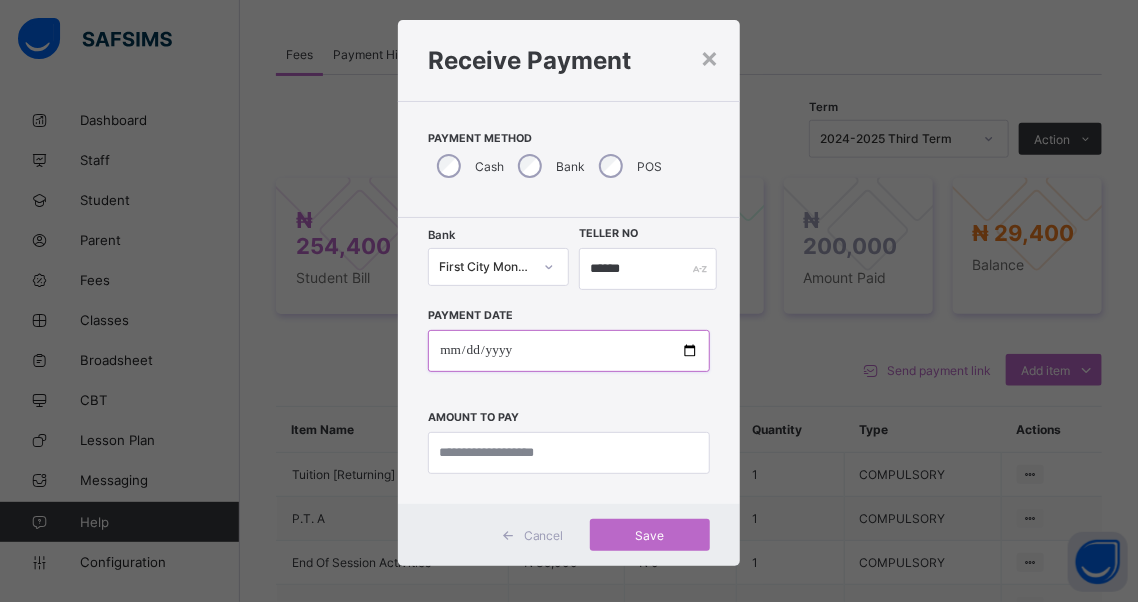 click at bounding box center [568, 351] 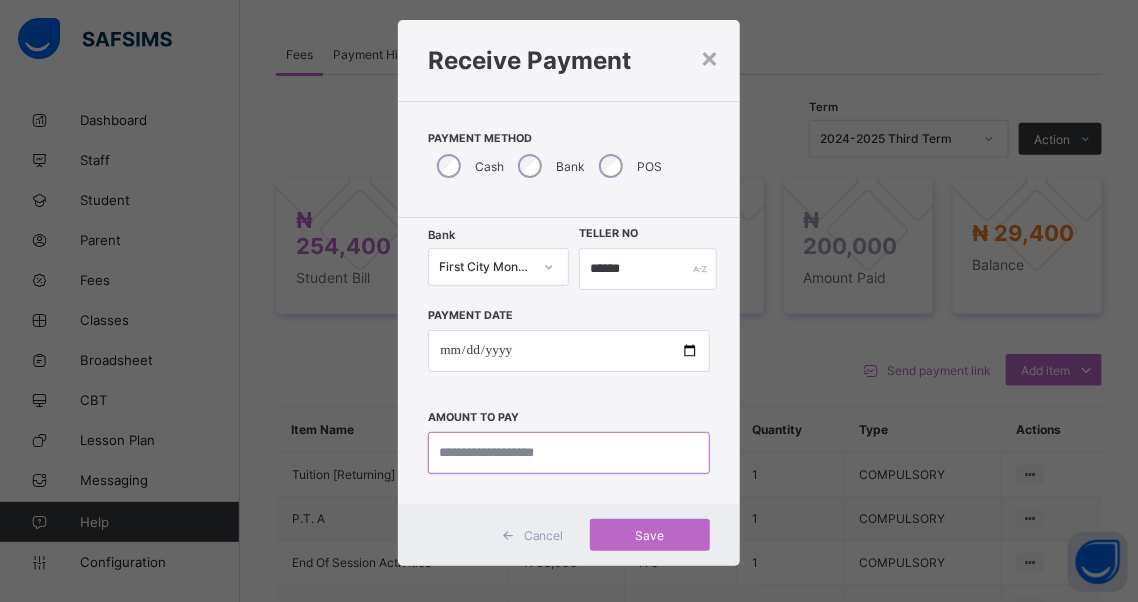 click at bounding box center [568, 453] 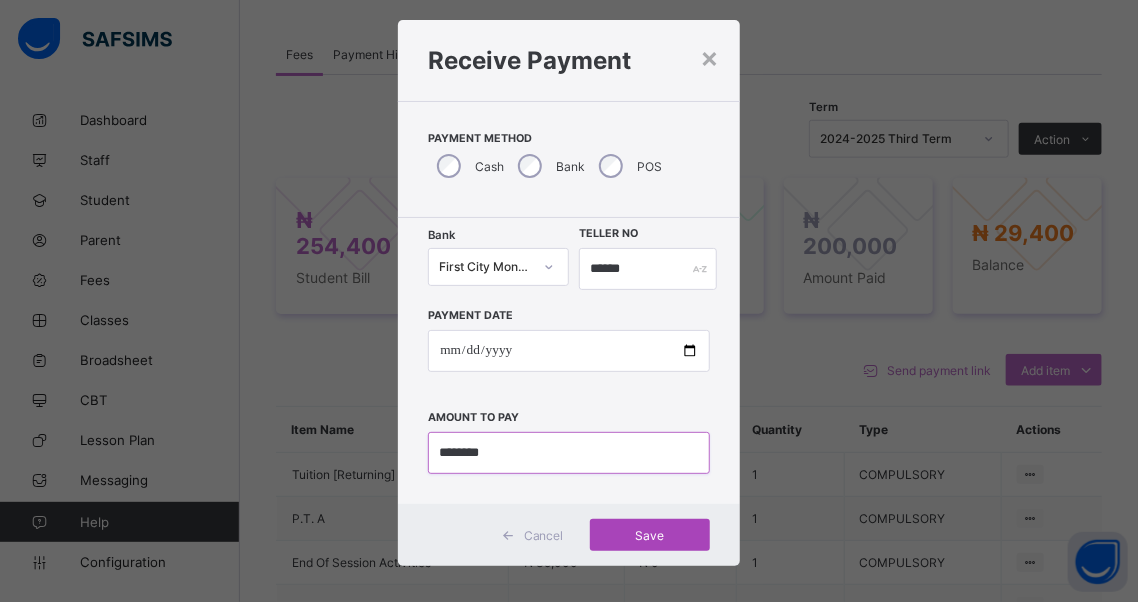 type on "********" 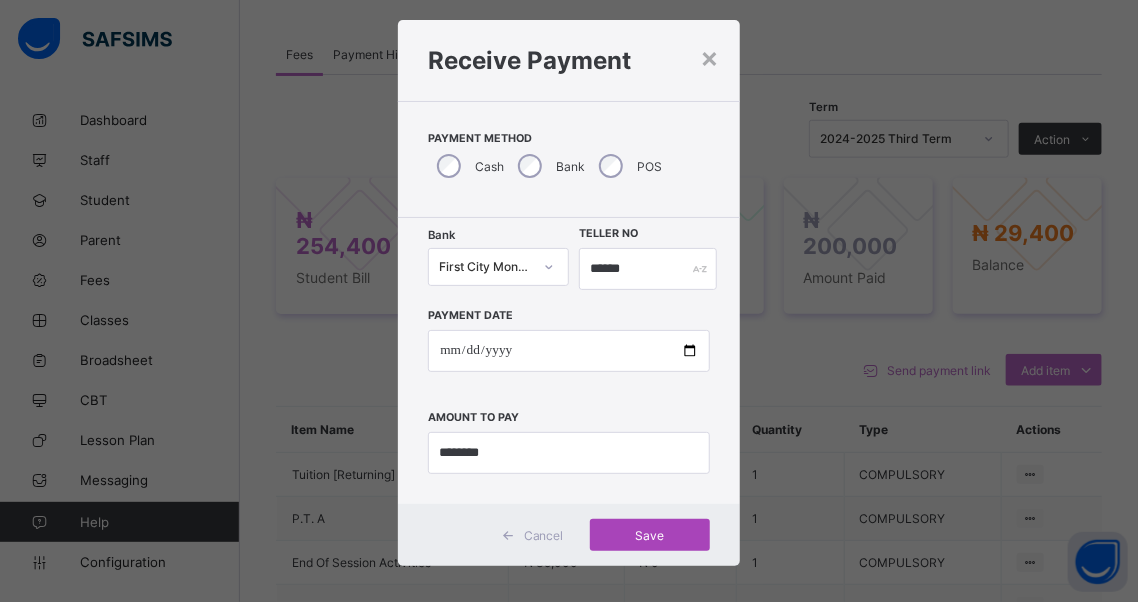 click on "Save" at bounding box center [650, 535] 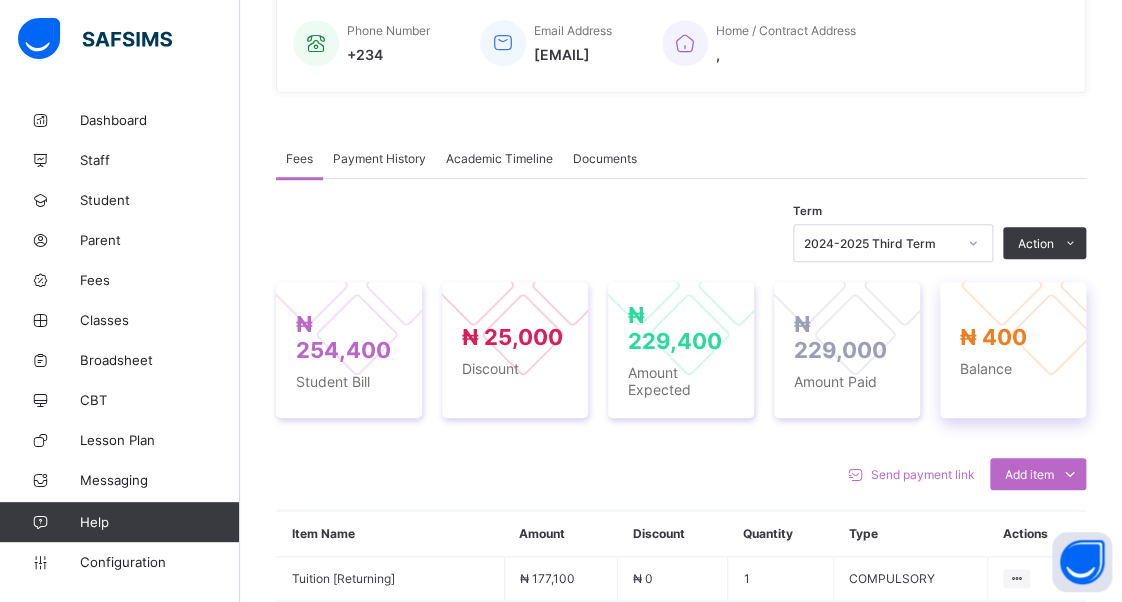 scroll, scrollTop: 500, scrollLeft: 0, axis: vertical 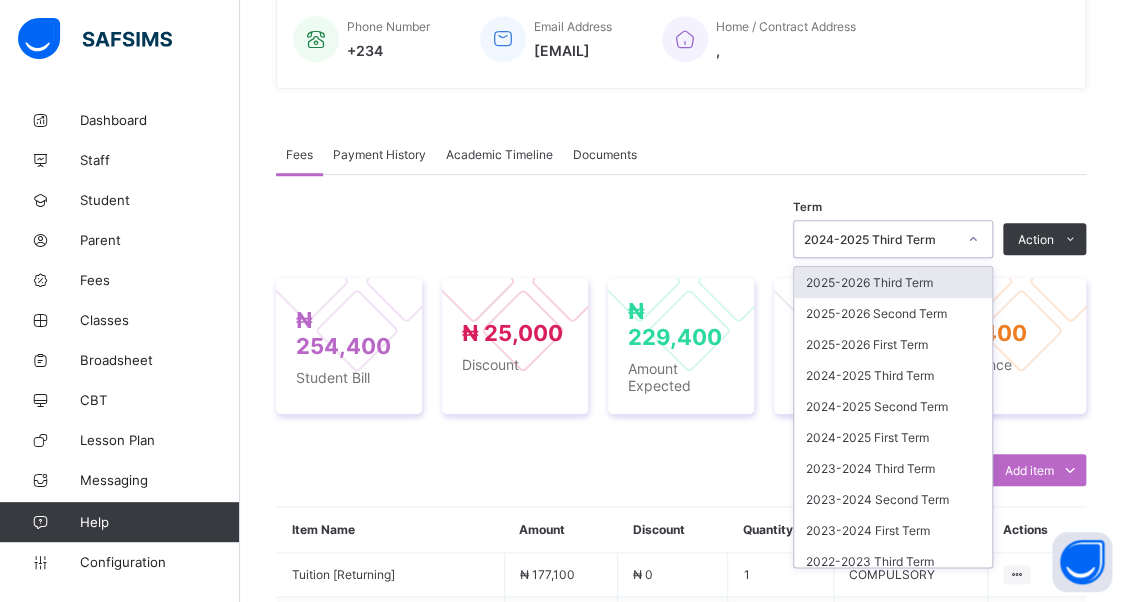 click 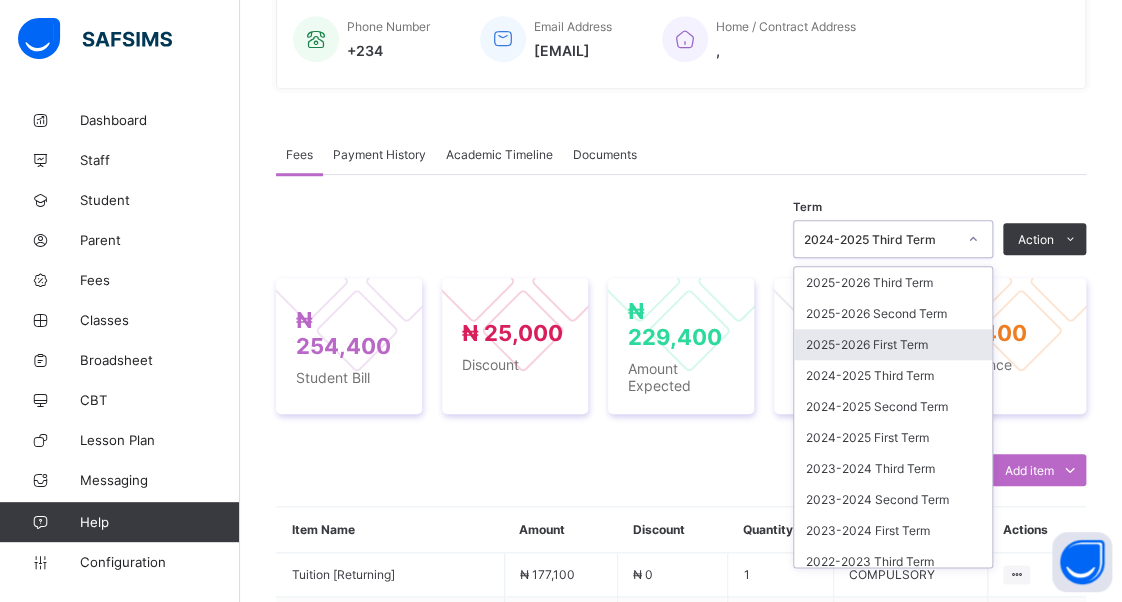click on "2025-2026 First Term" at bounding box center (893, 344) 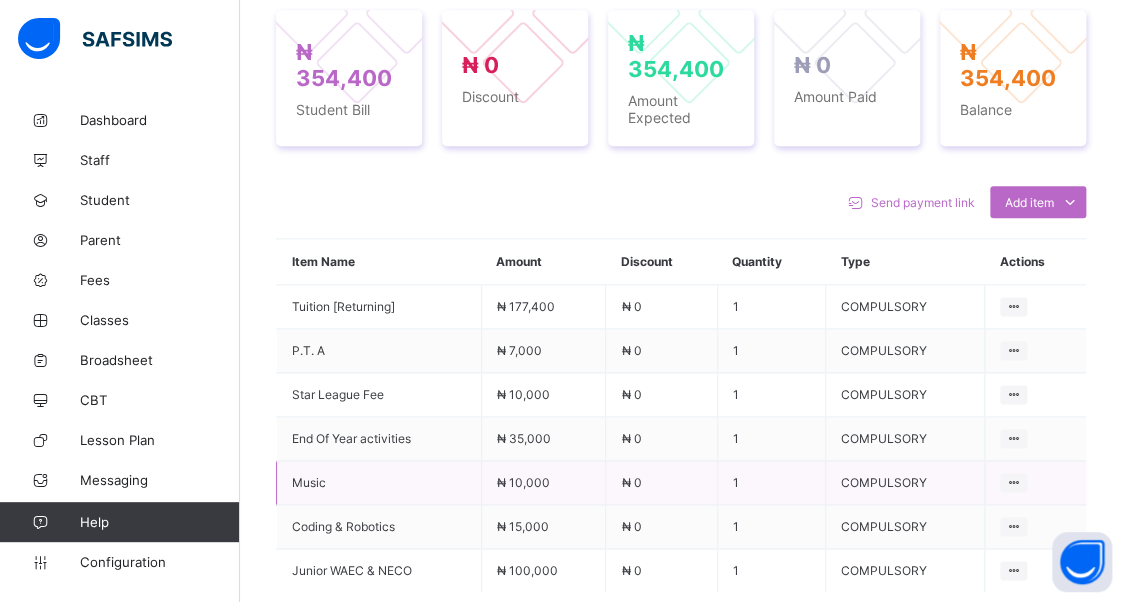 scroll, scrollTop: 900, scrollLeft: 0, axis: vertical 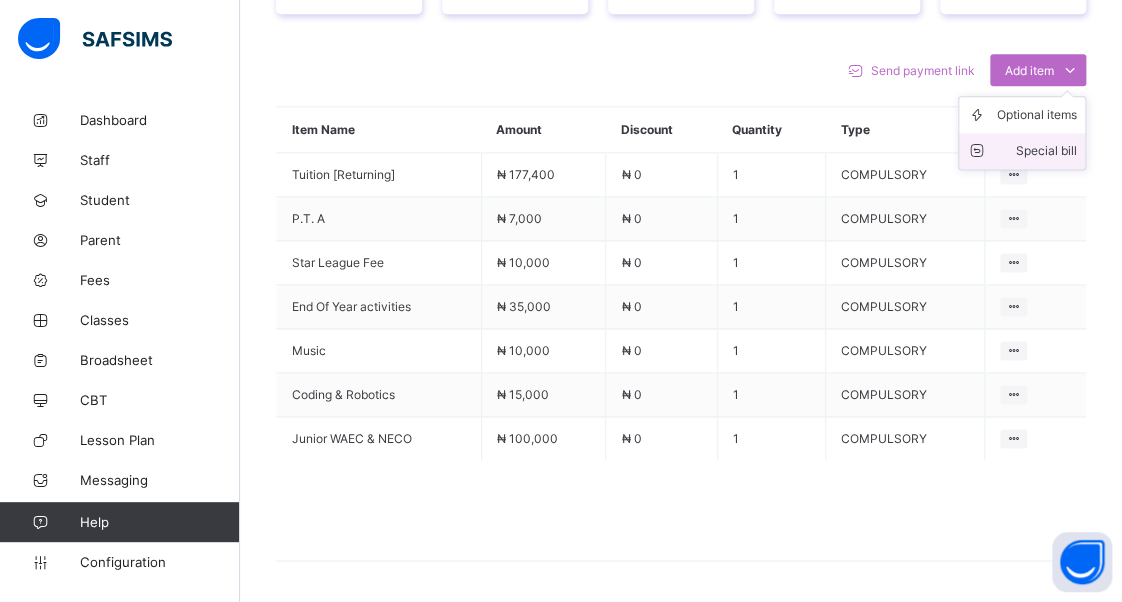 click on "Special bill" at bounding box center (1037, 151) 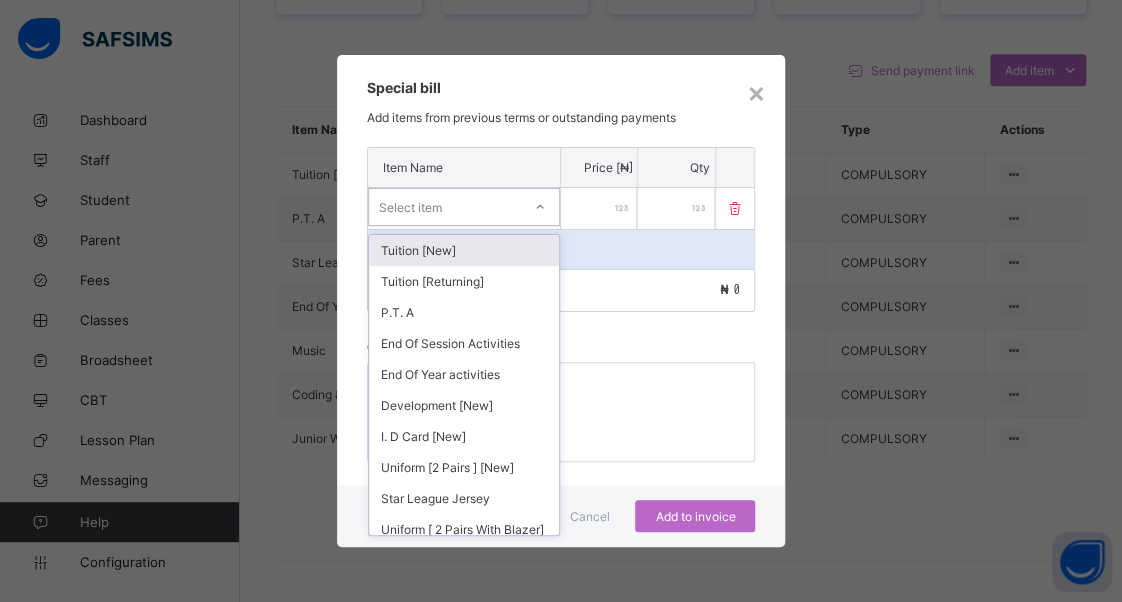 click 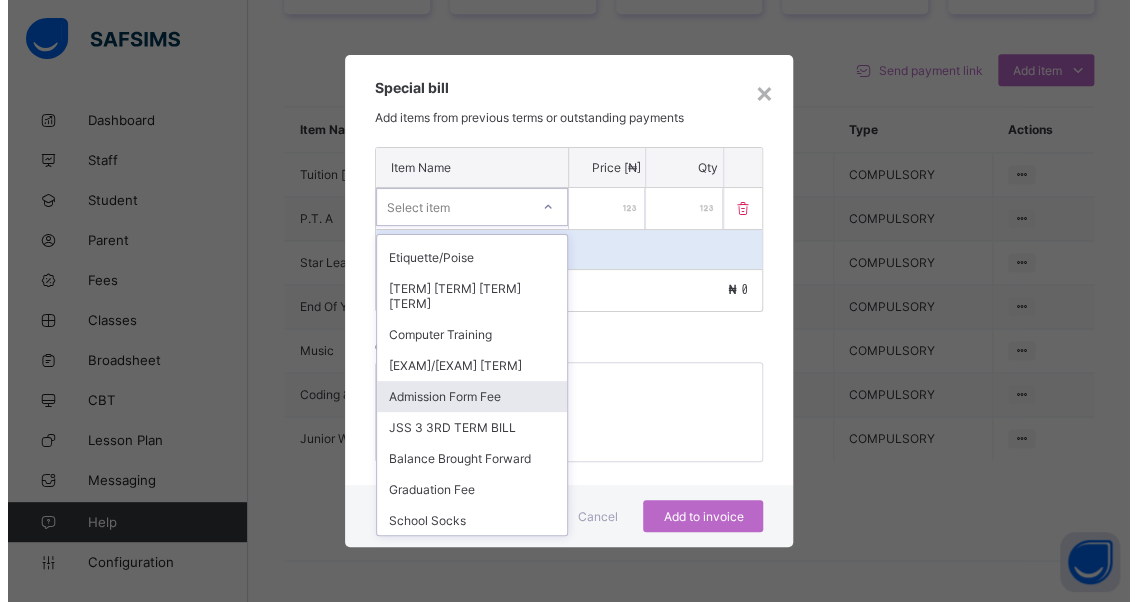scroll, scrollTop: 1100, scrollLeft: 0, axis: vertical 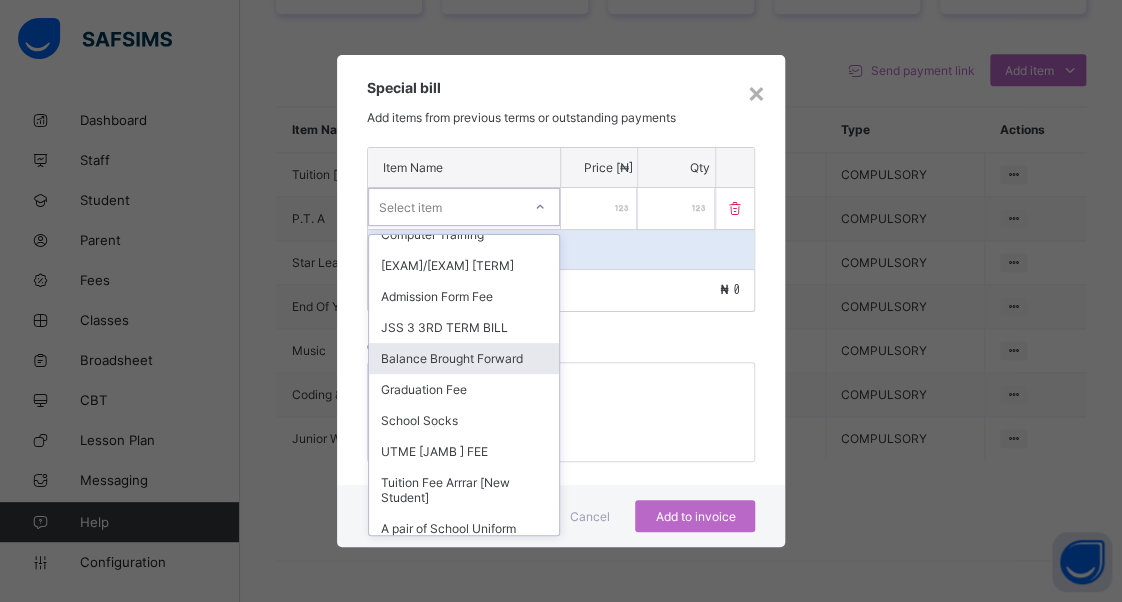 click on "Balance Brought Forward" at bounding box center [464, 358] 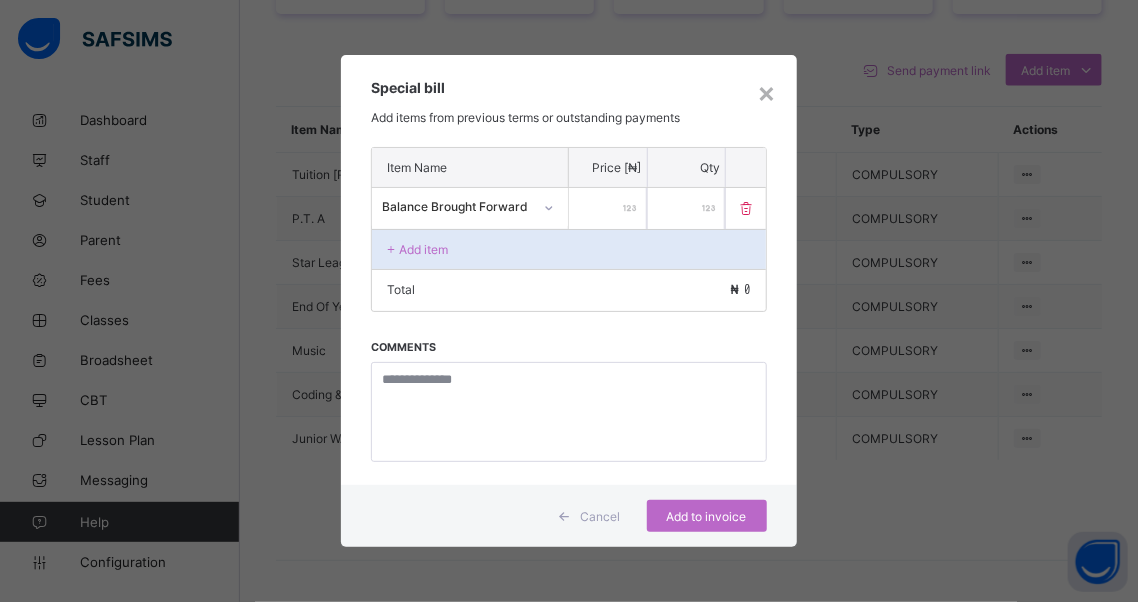 drag, startPoint x: 620, startPoint y: 205, endPoint x: 640, endPoint y: 208, distance: 20.22375 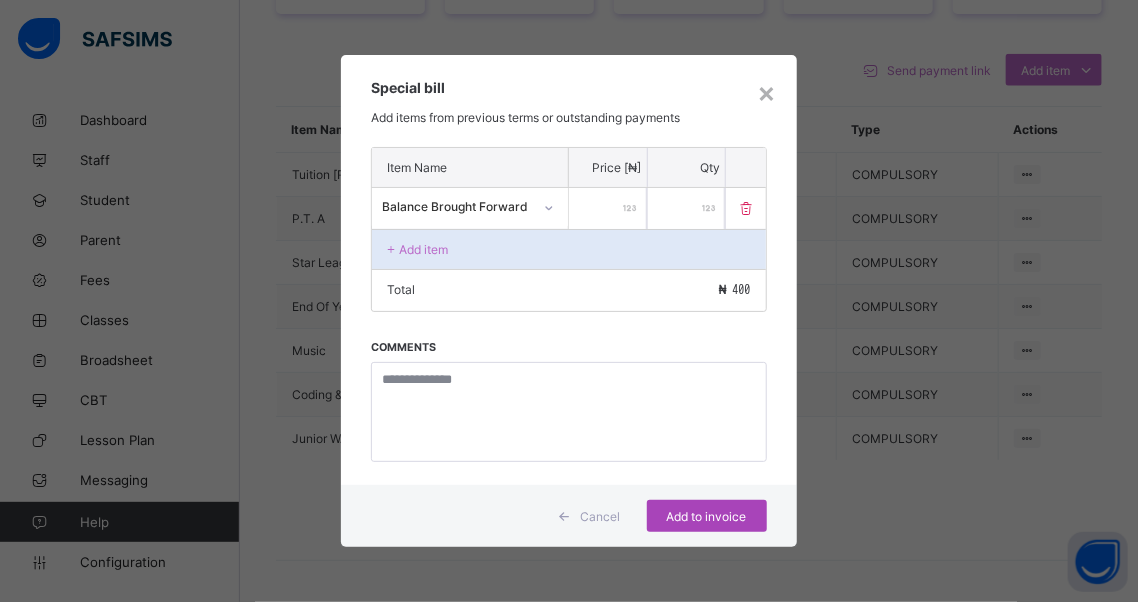 type on "***" 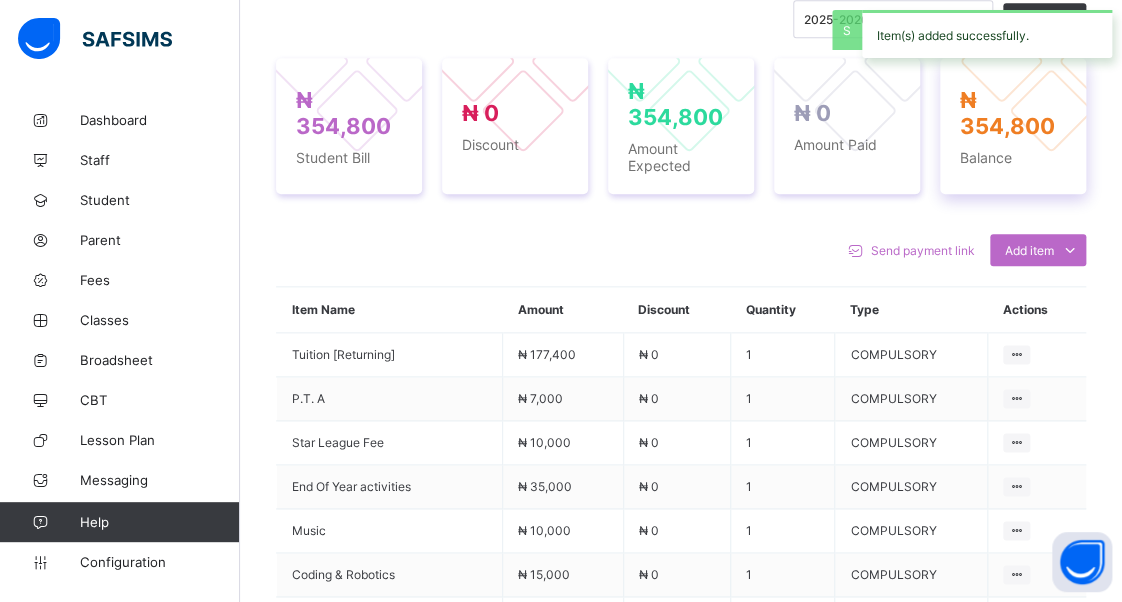 scroll, scrollTop: 700, scrollLeft: 0, axis: vertical 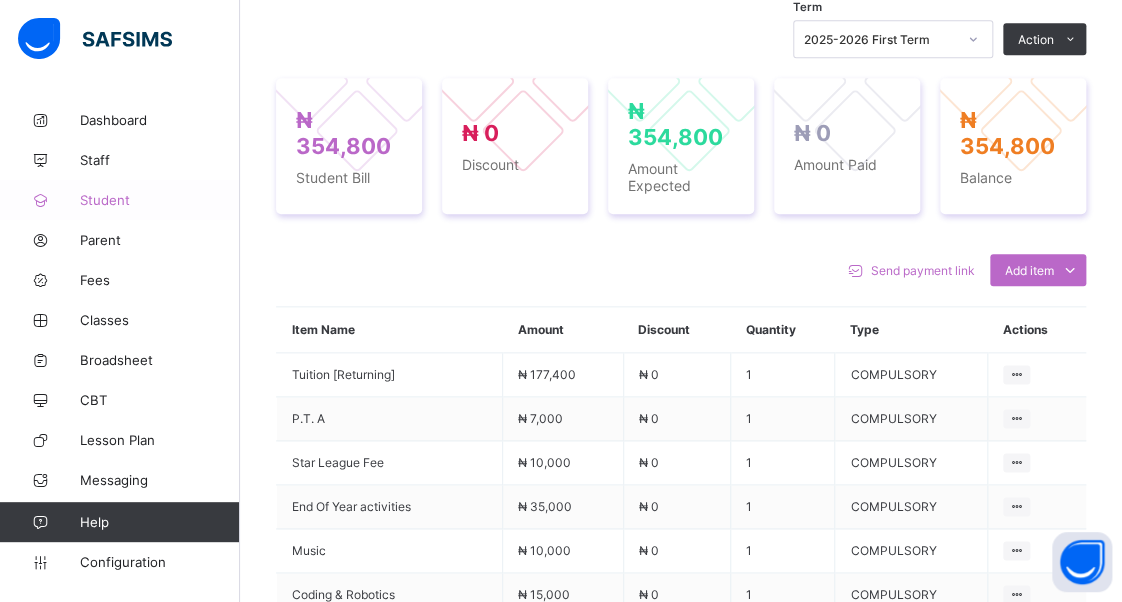 click on "Student" at bounding box center (160, 200) 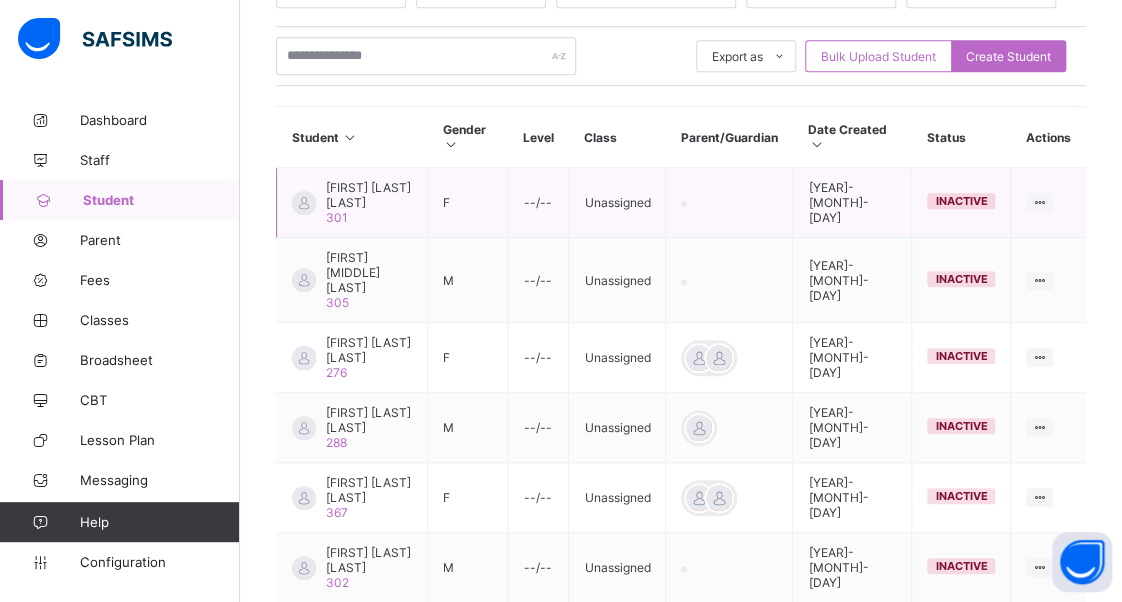 scroll, scrollTop: 300, scrollLeft: 0, axis: vertical 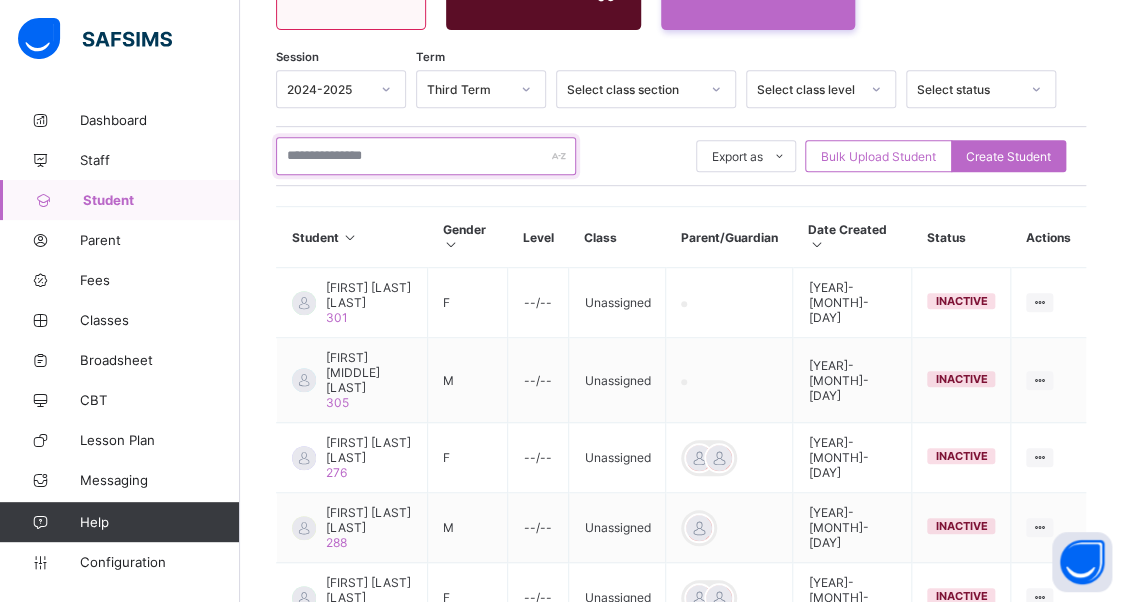 click at bounding box center [426, 156] 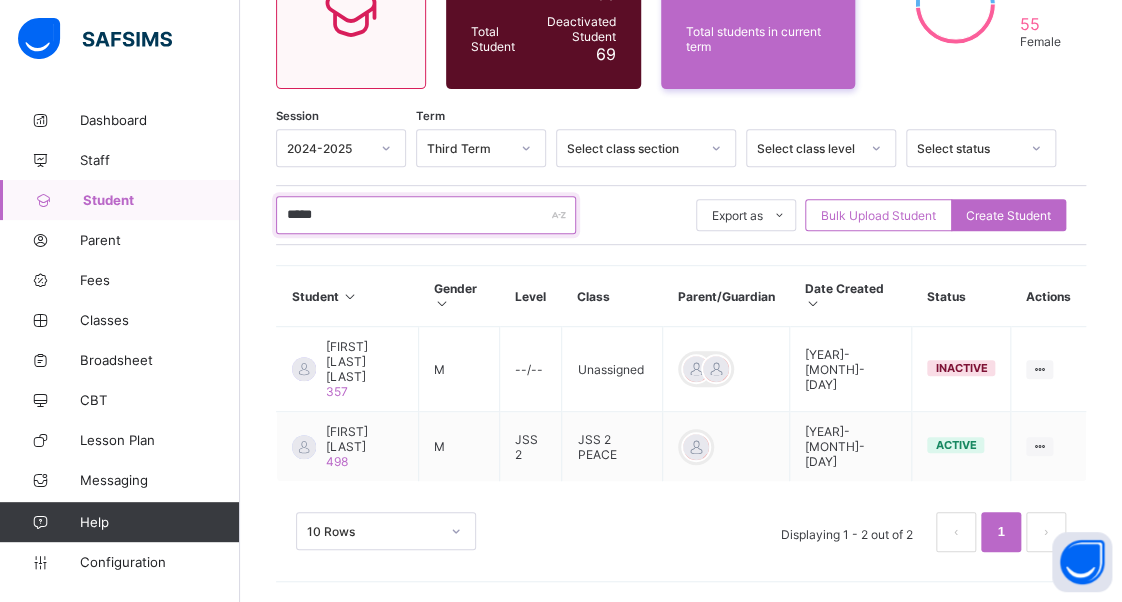 scroll, scrollTop: 225, scrollLeft: 0, axis: vertical 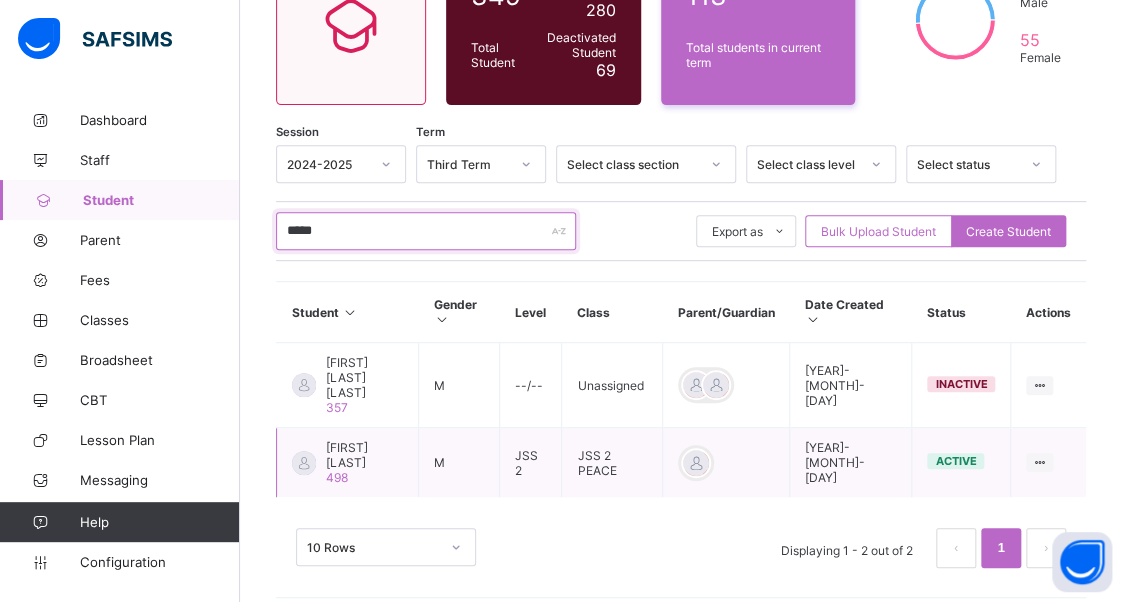 type on "*****" 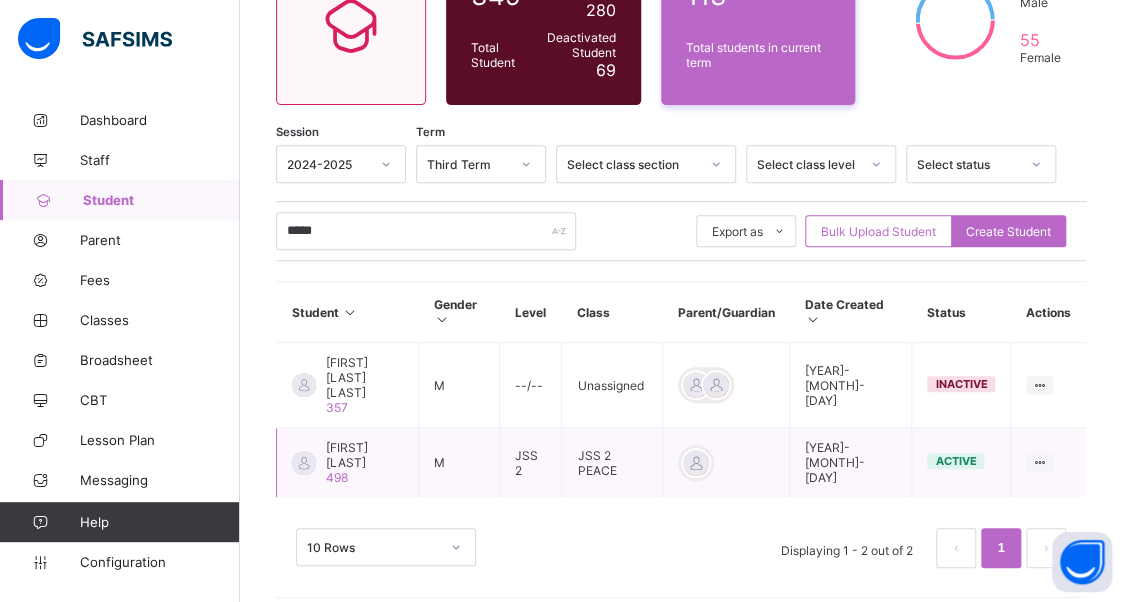 click on "[FIRST] [LAST]" at bounding box center [364, 455] 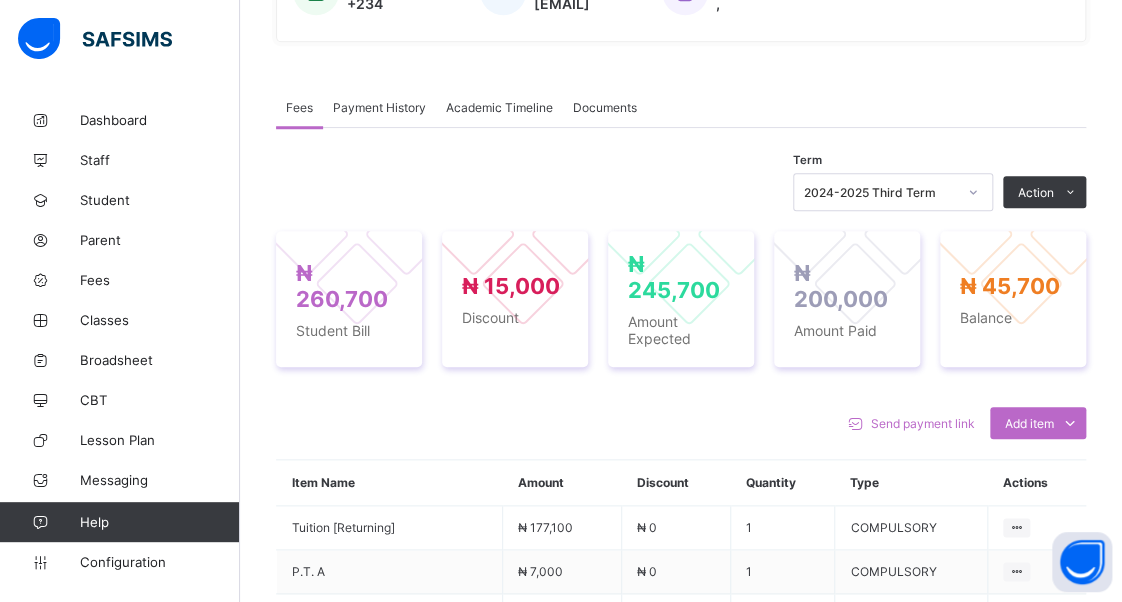 scroll, scrollTop: 600, scrollLeft: 0, axis: vertical 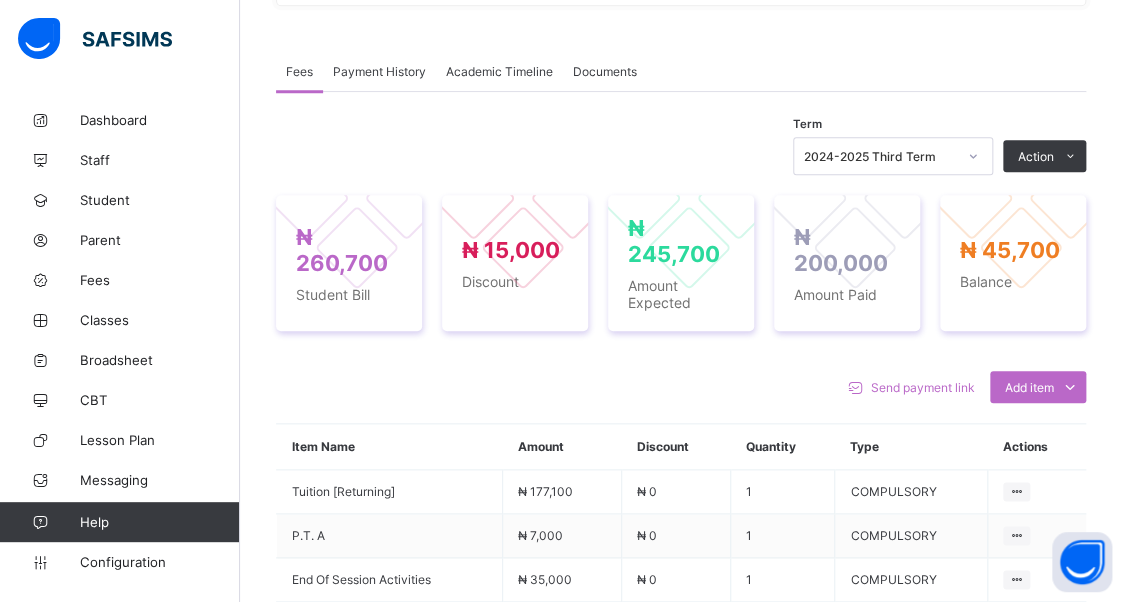 click 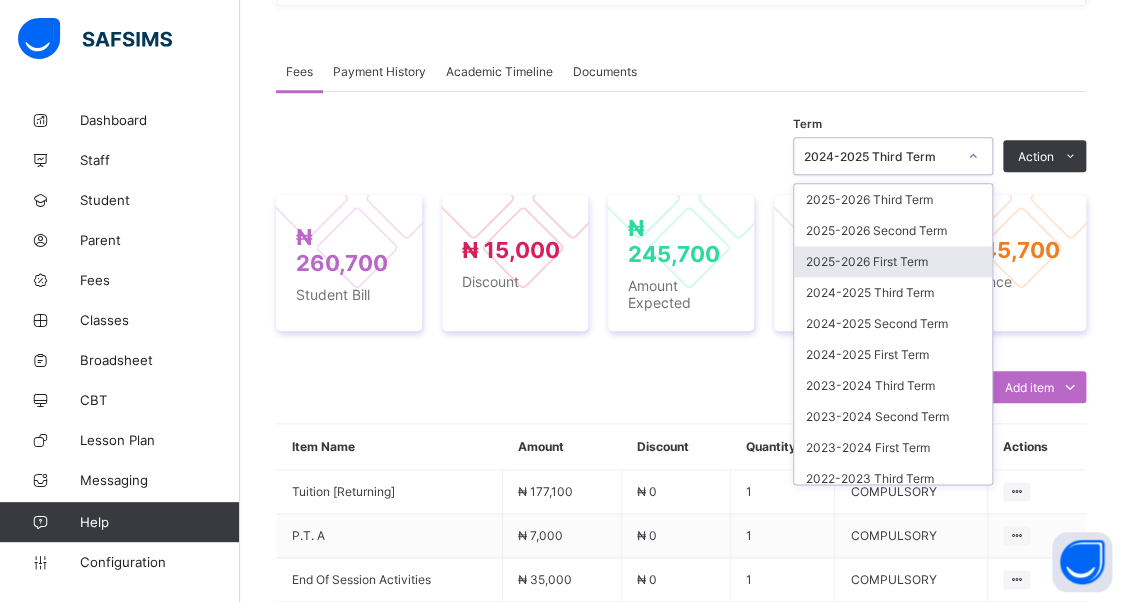 click on "2025-2026 First Term" at bounding box center [893, 261] 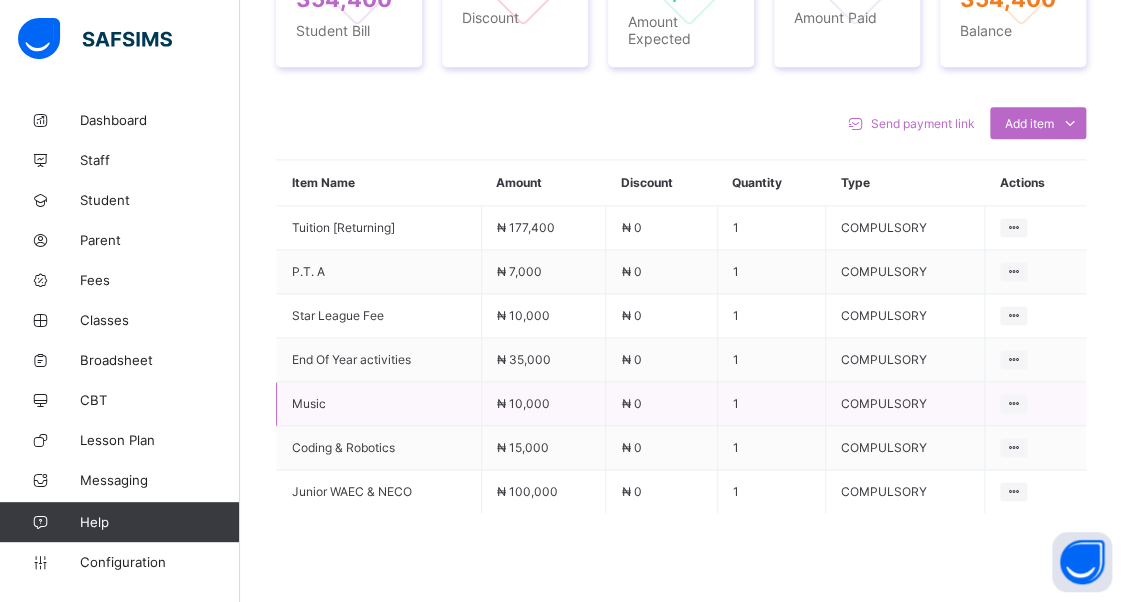 scroll, scrollTop: 900, scrollLeft: 0, axis: vertical 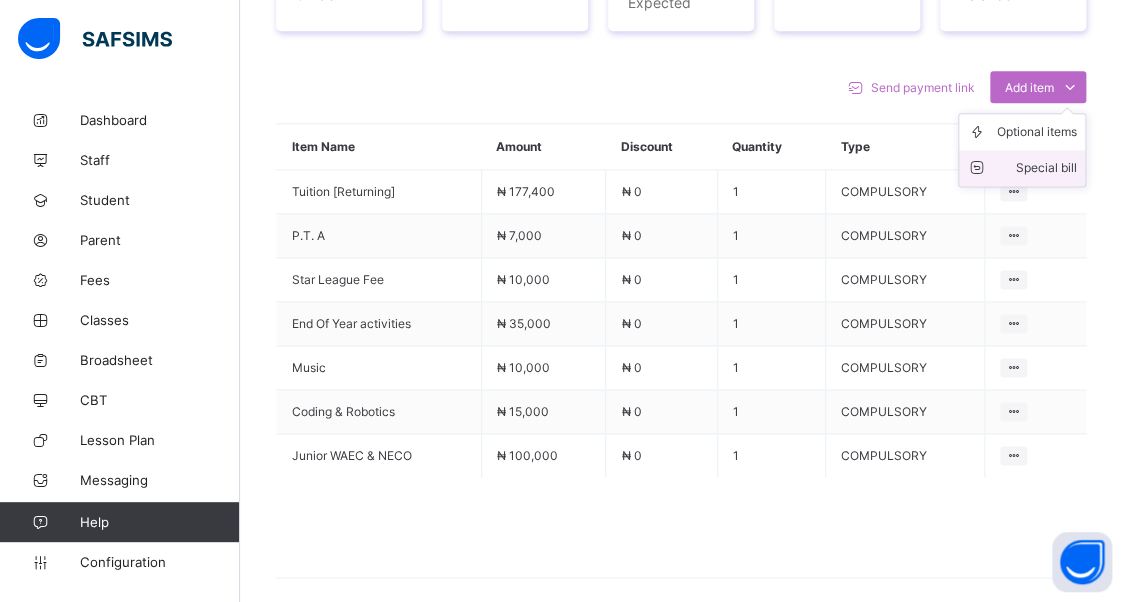 click on "Special bill" at bounding box center [1037, 168] 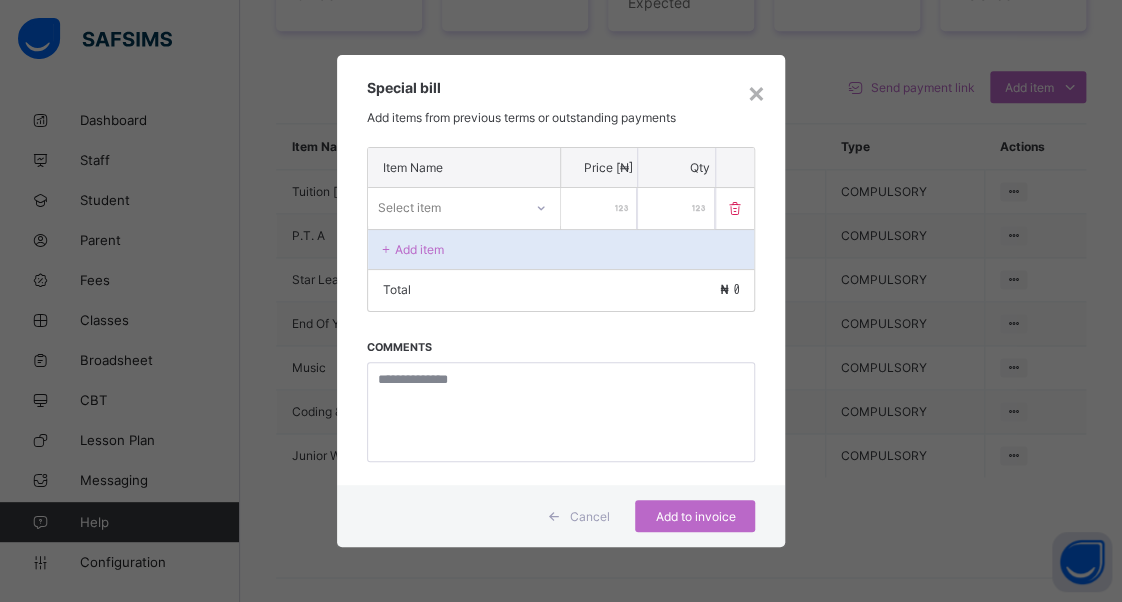 click 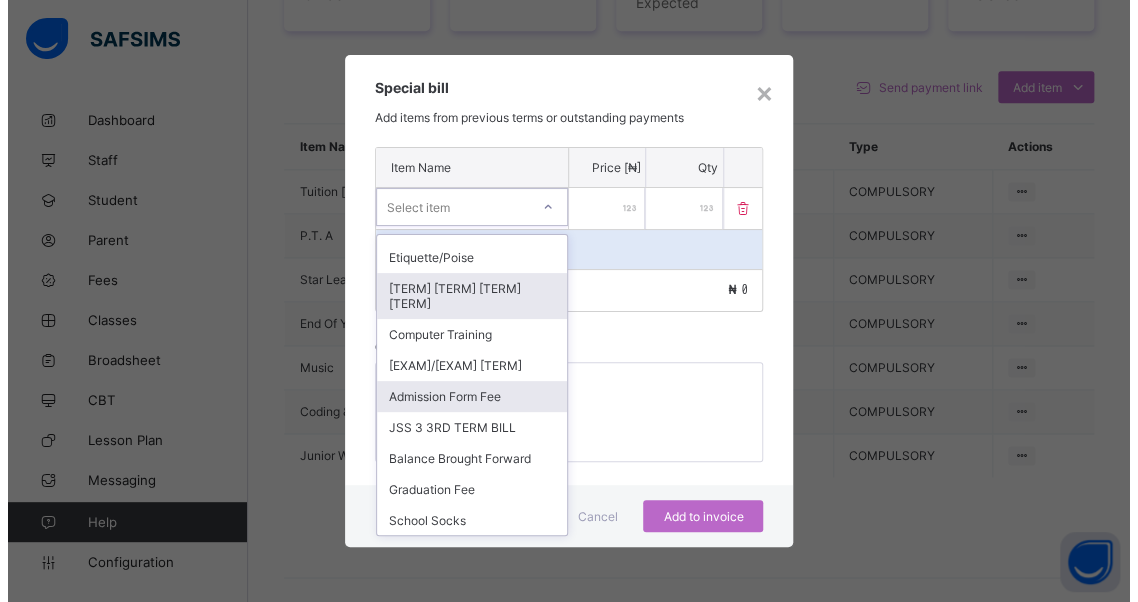 scroll, scrollTop: 1100, scrollLeft: 0, axis: vertical 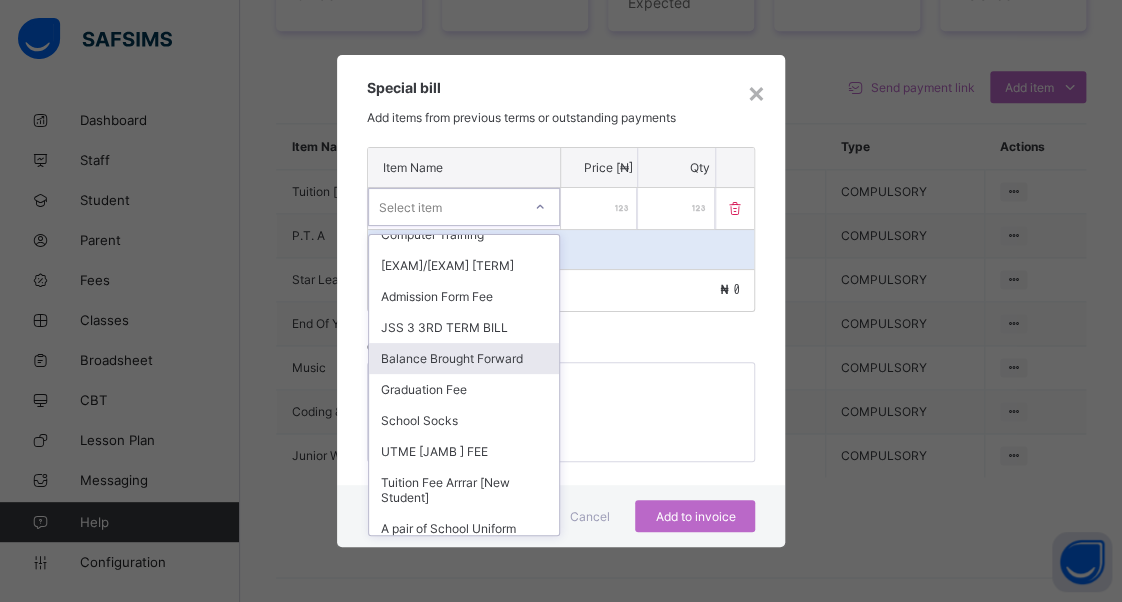 click on "Balance Brought Forward" at bounding box center [464, 358] 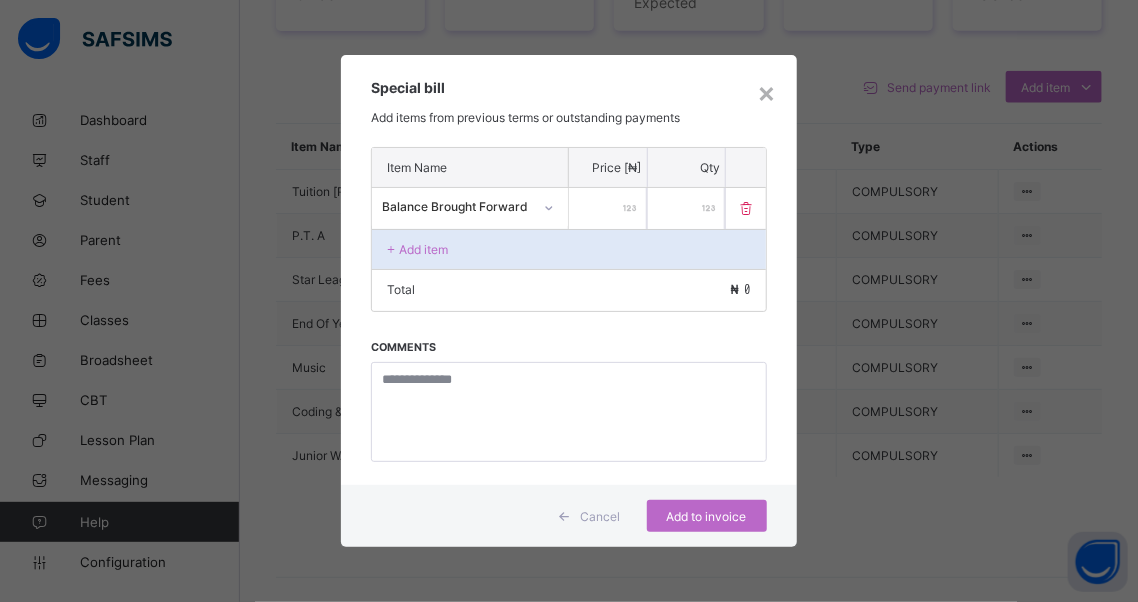 click at bounding box center [608, 208] 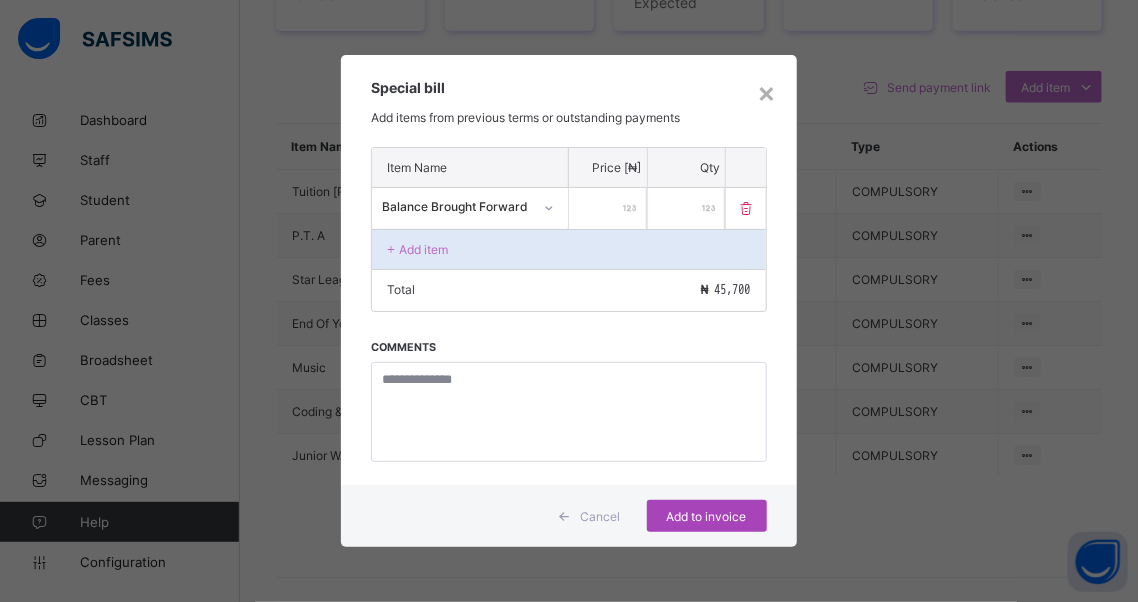 type on "*****" 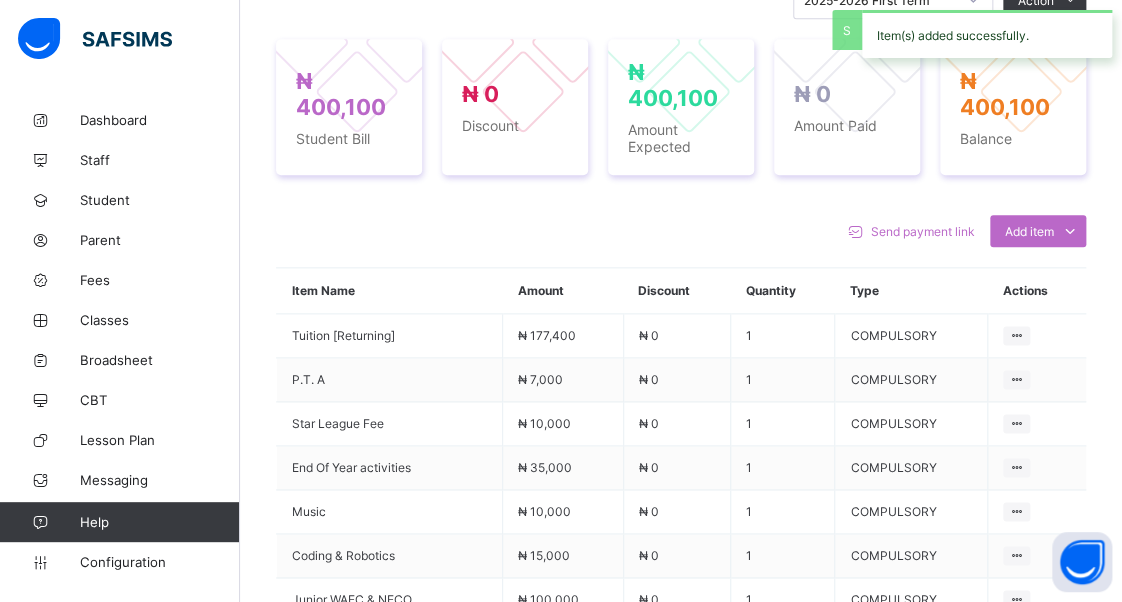 scroll, scrollTop: 900, scrollLeft: 0, axis: vertical 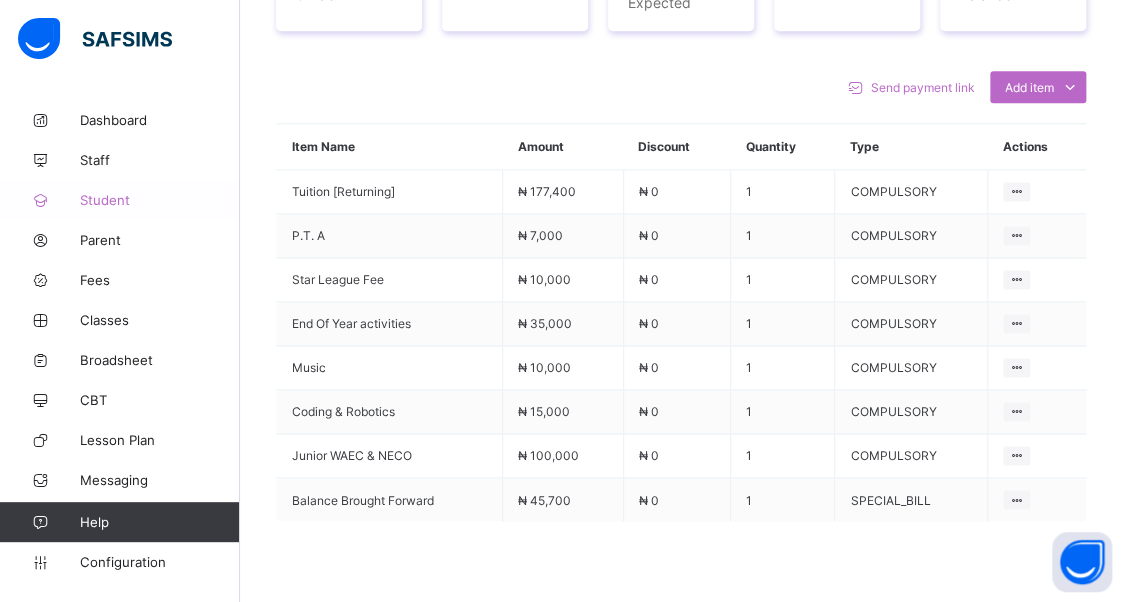 click on "Student" at bounding box center [160, 200] 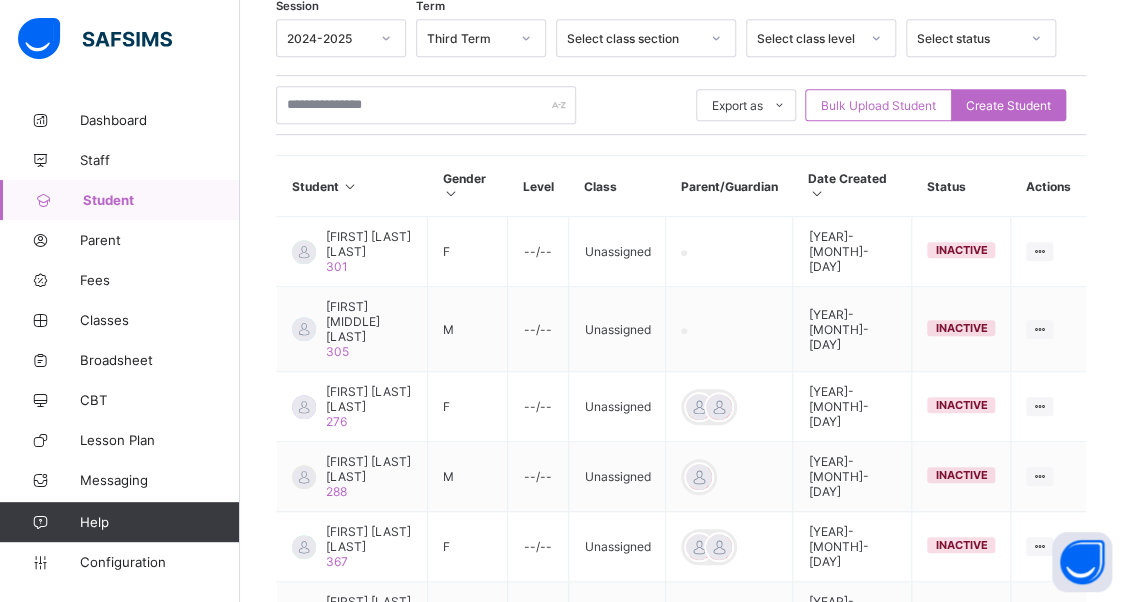 scroll, scrollTop: 349, scrollLeft: 0, axis: vertical 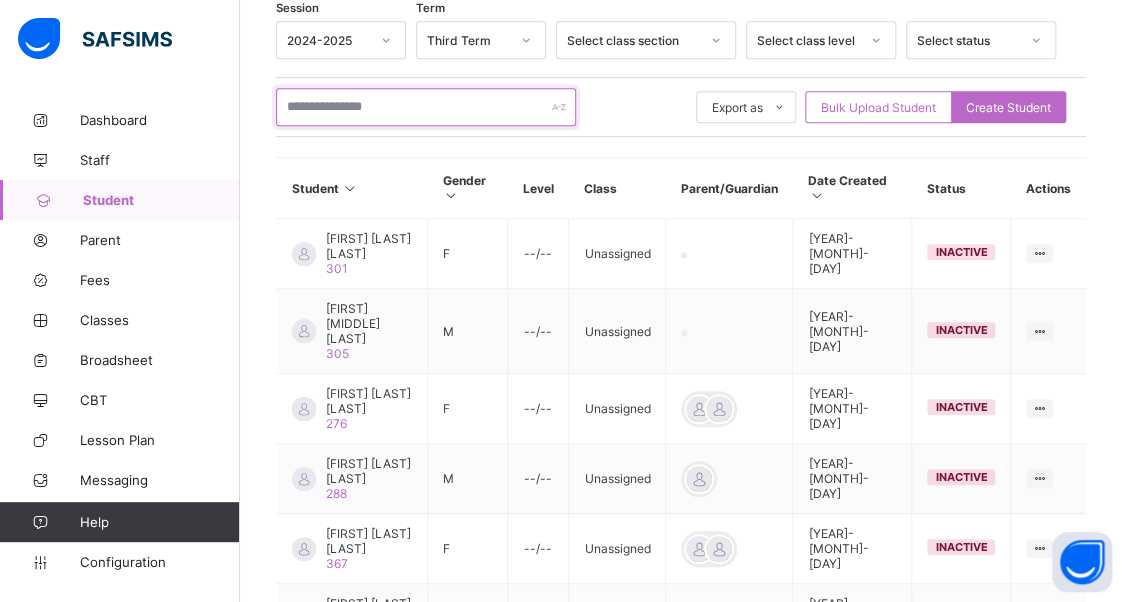 click at bounding box center [426, 107] 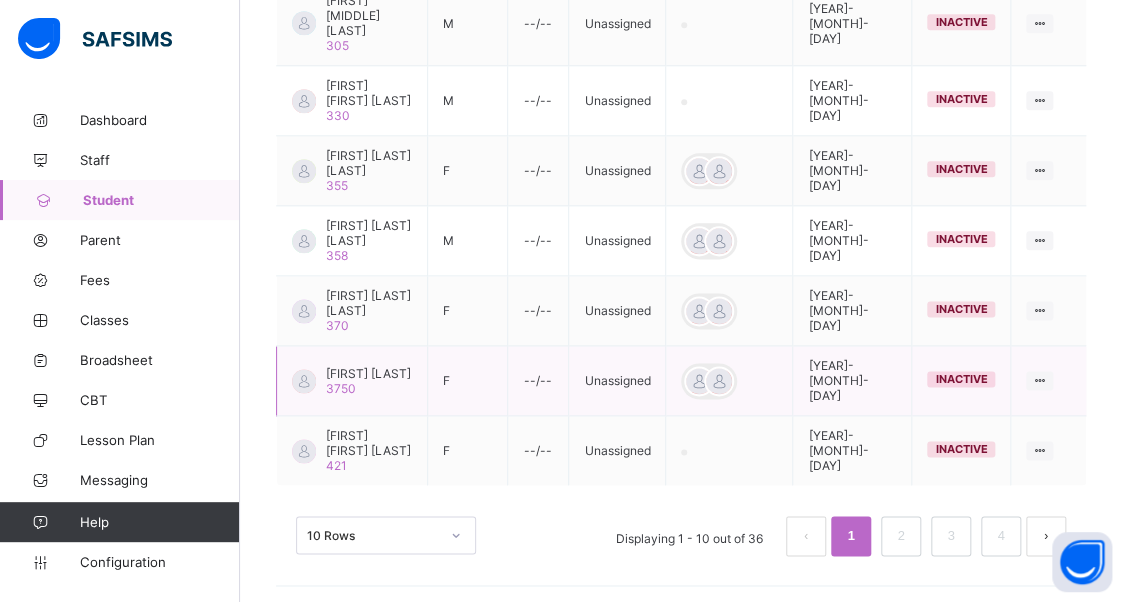 scroll, scrollTop: 824, scrollLeft: 0, axis: vertical 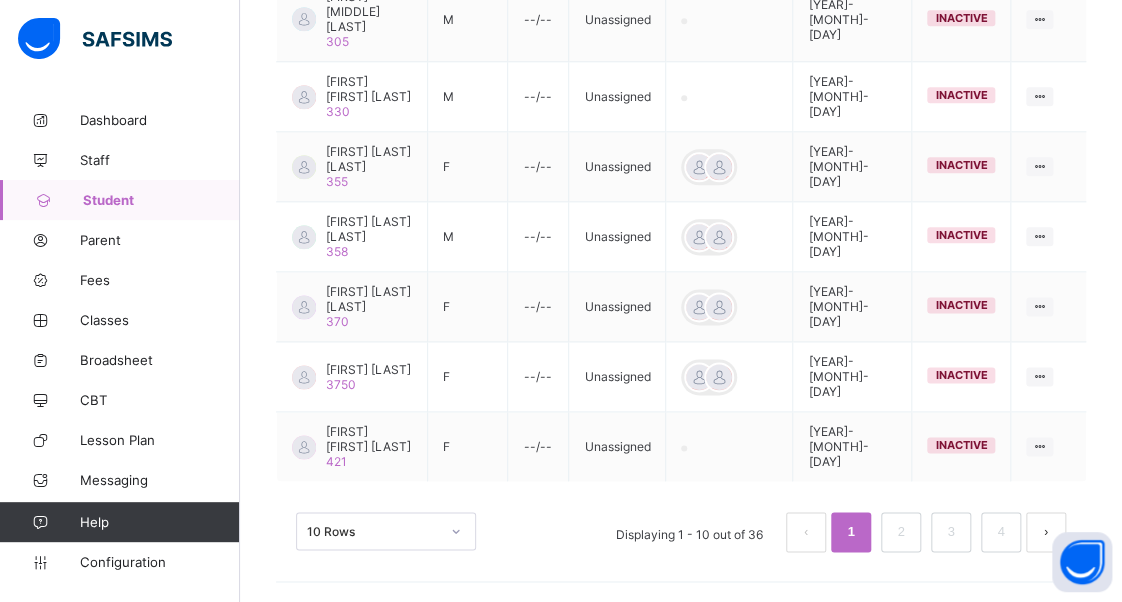 type on "*******" 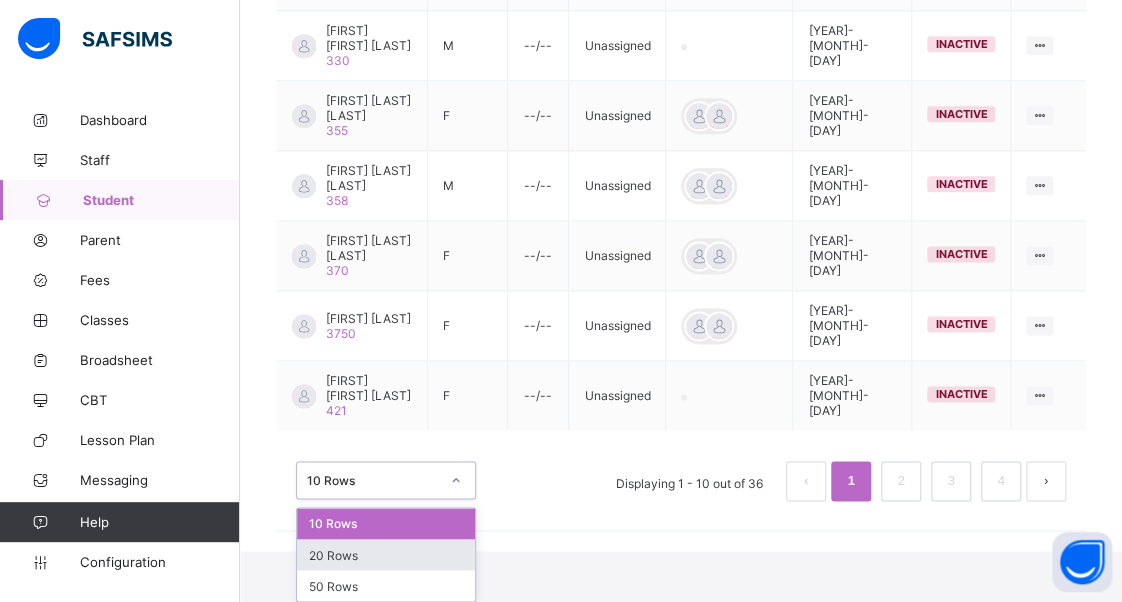 click on "20 Rows" at bounding box center [386, 554] 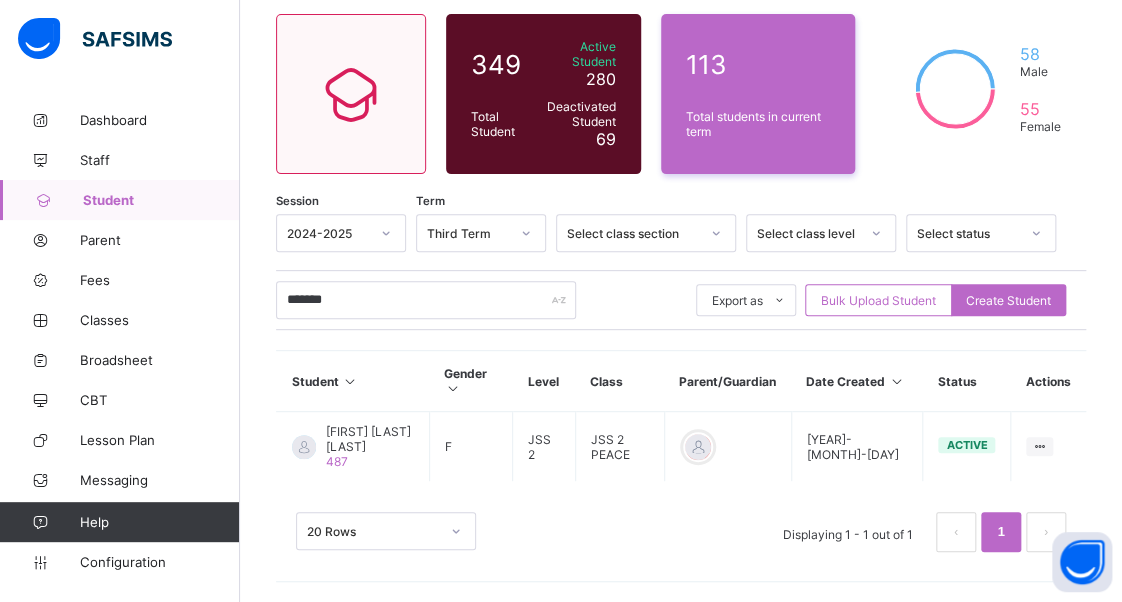 scroll, scrollTop: 155, scrollLeft: 0, axis: vertical 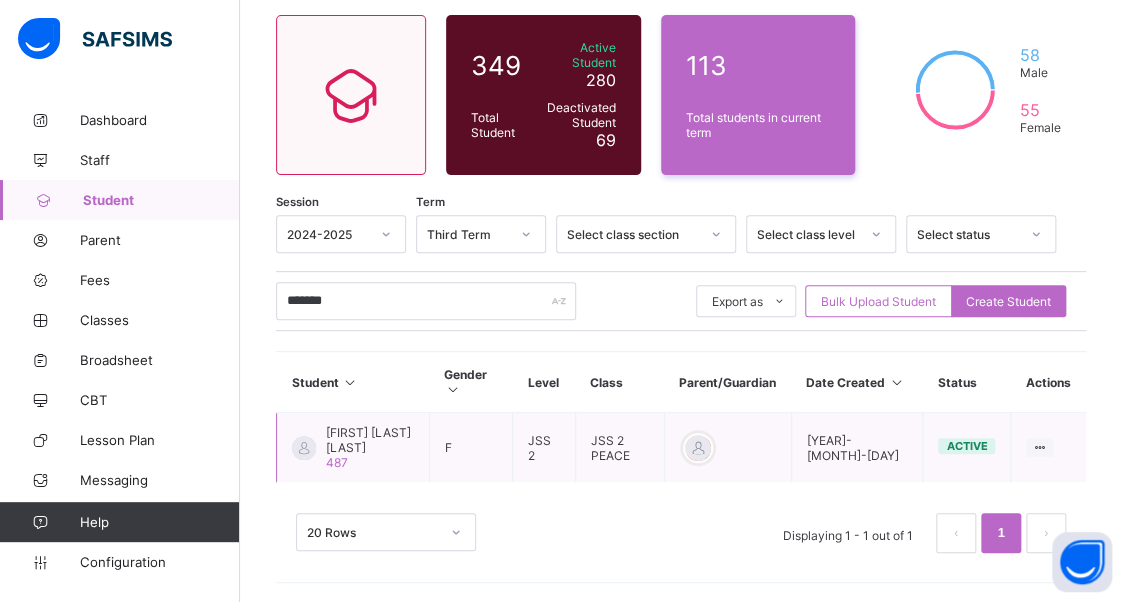 click on "[FIRST] [LAST] [LAST]" at bounding box center [370, 440] 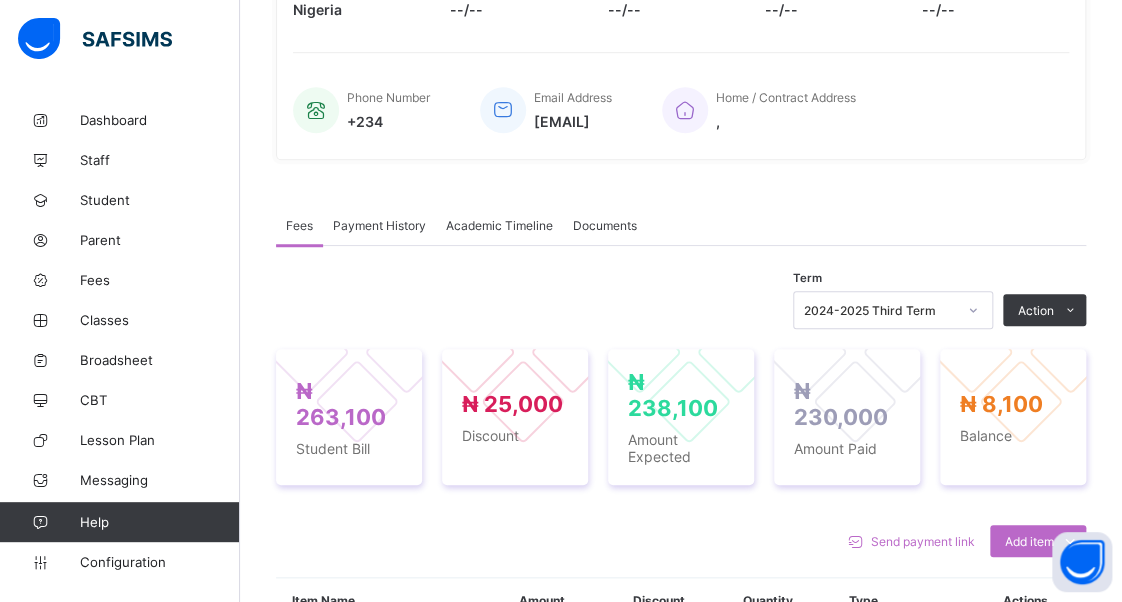 scroll, scrollTop: 400, scrollLeft: 0, axis: vertical 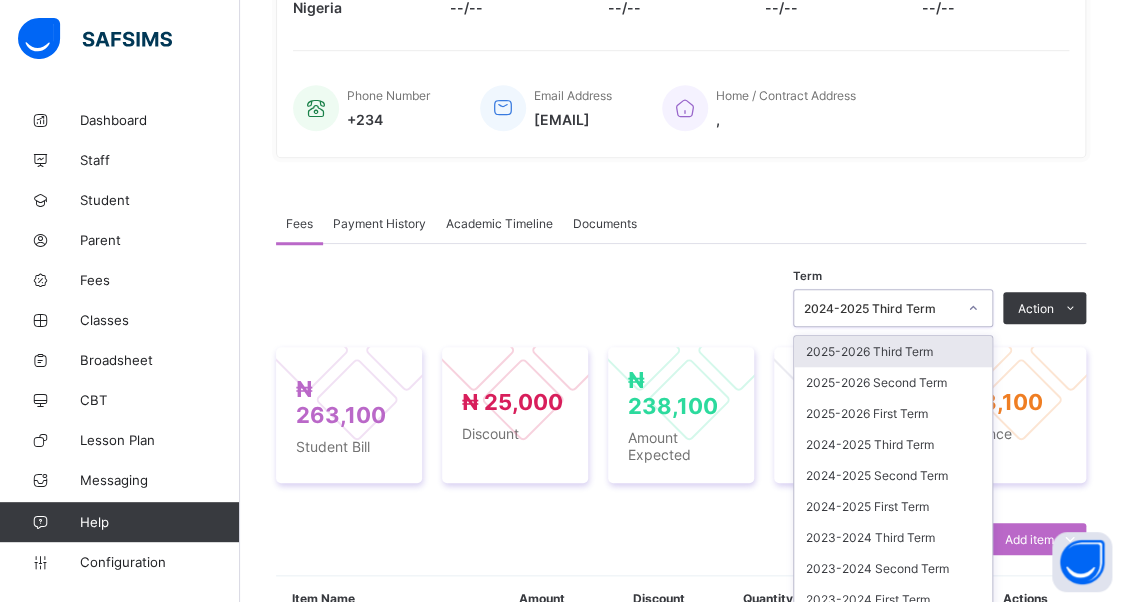 click on "option 2025-2026 Third Term focused, 1 of 21. 21 results available. Use Up and Down to choose options, press Enter to select the currently focused option, press Escape to exit the menu, press Tab to select the option and exit the menu. 2024-2025 Third Term 2025-2026 Third Term 2025-2026 Second Term 2025-2026 First Term 2024-2025 Third Term 2024-2025 Second Term 2024-2025 First Term 2023-2024 Third Term 2023-2024 Second Term 2023-2024 First Term 2022-2023 Third Term 2022-2023 Second Term 2022-2023 First Term 2021-2022 Third Term 2021-2022 Second Term 2021-2022 First Term 2020-2021 Third Term 2020-2021 Second Term 2020-2021 First Term 2019-2020 Third Term 2019-2020 Second Term 2019-2020 First Term" at bounding box center [893, 308] 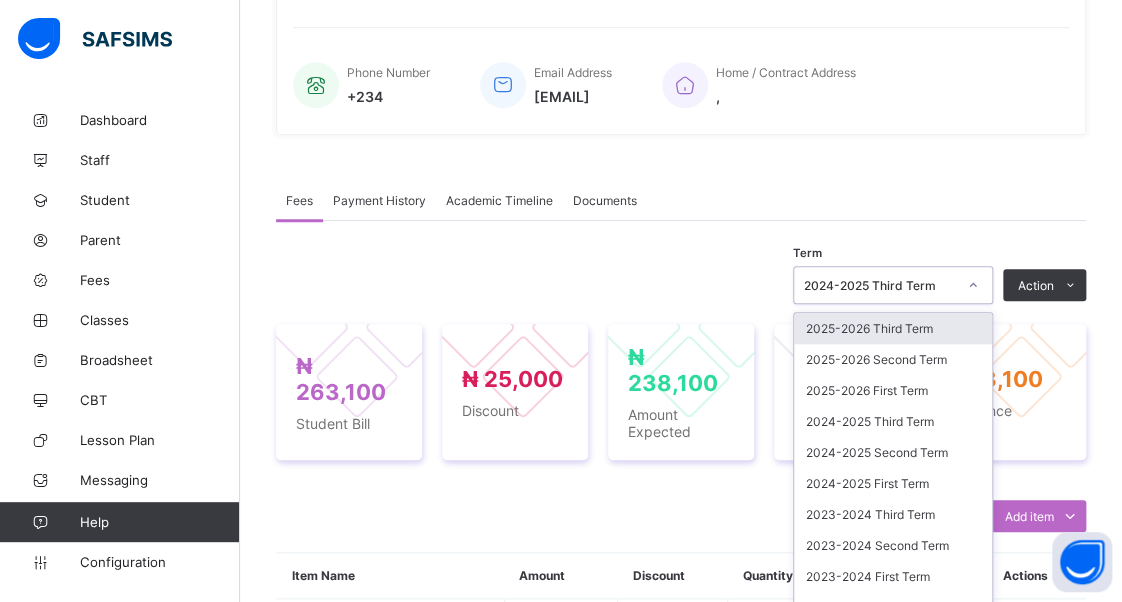 scroll, scrollTop: 472, scrollLeft: 0, axis: vertical 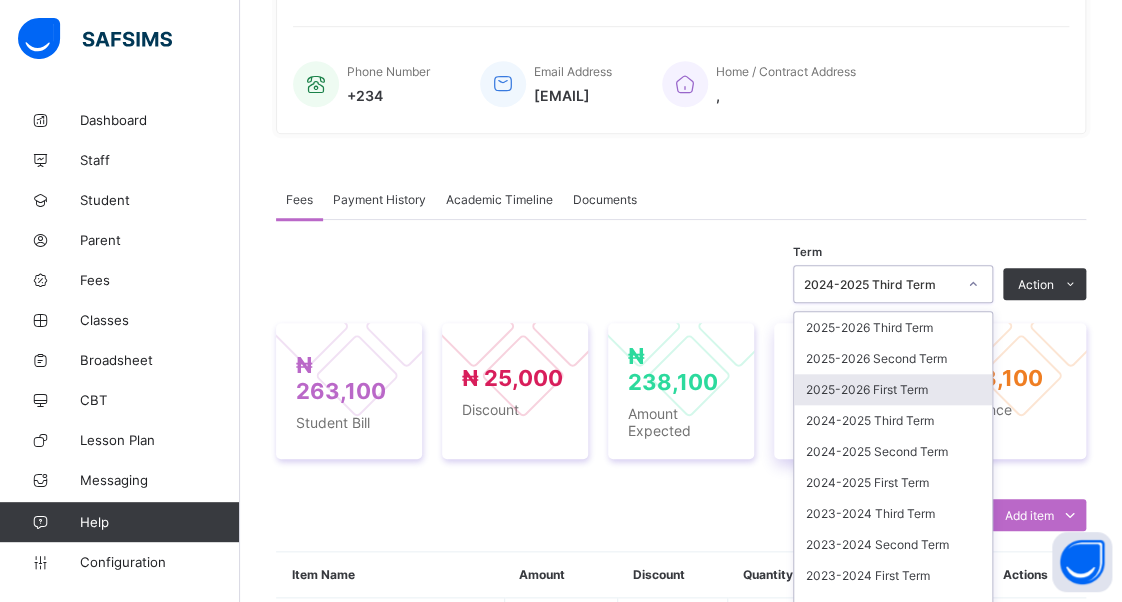 click on "2025-2026 First Term" at bounding box center [893, 389] 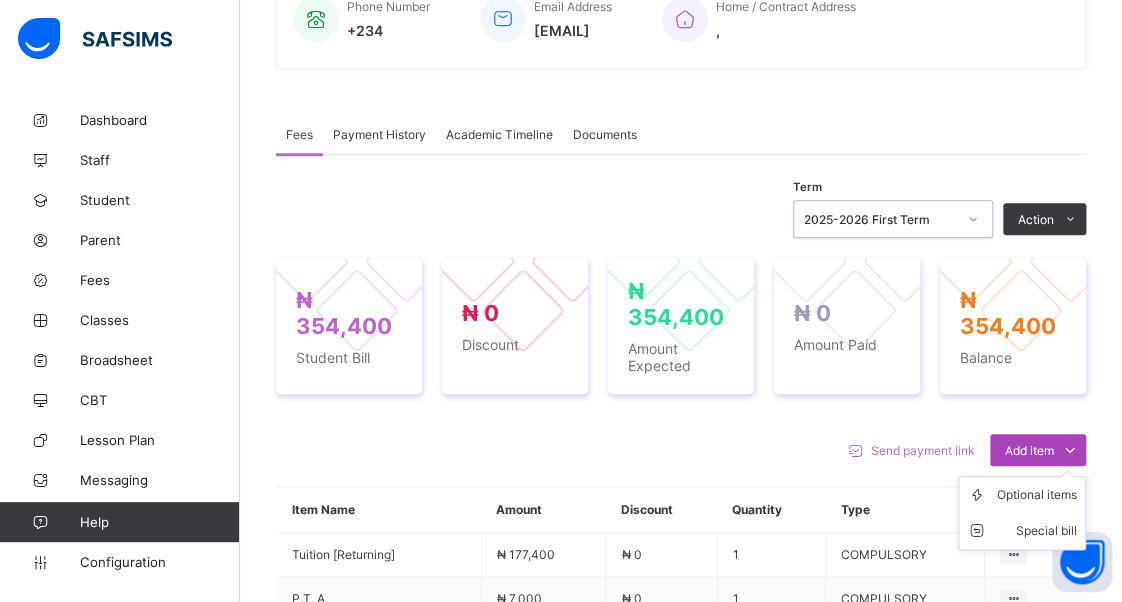 scroll, scrollTop: 572, scrollLeft: 0, axis: vertical 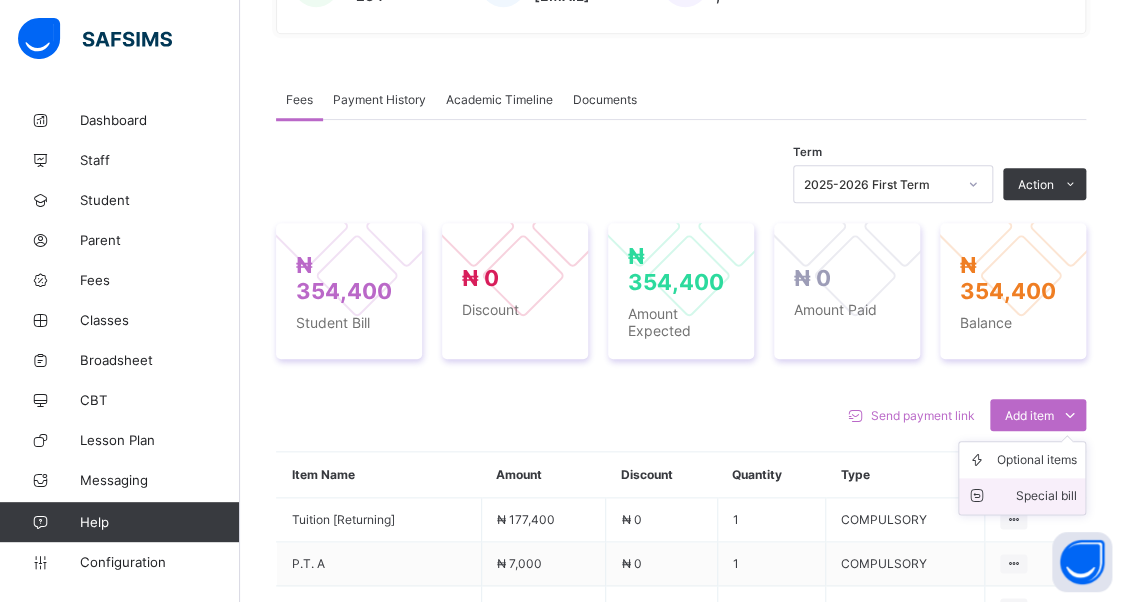 click on "Special bill" at bounding box center [1037, 496] 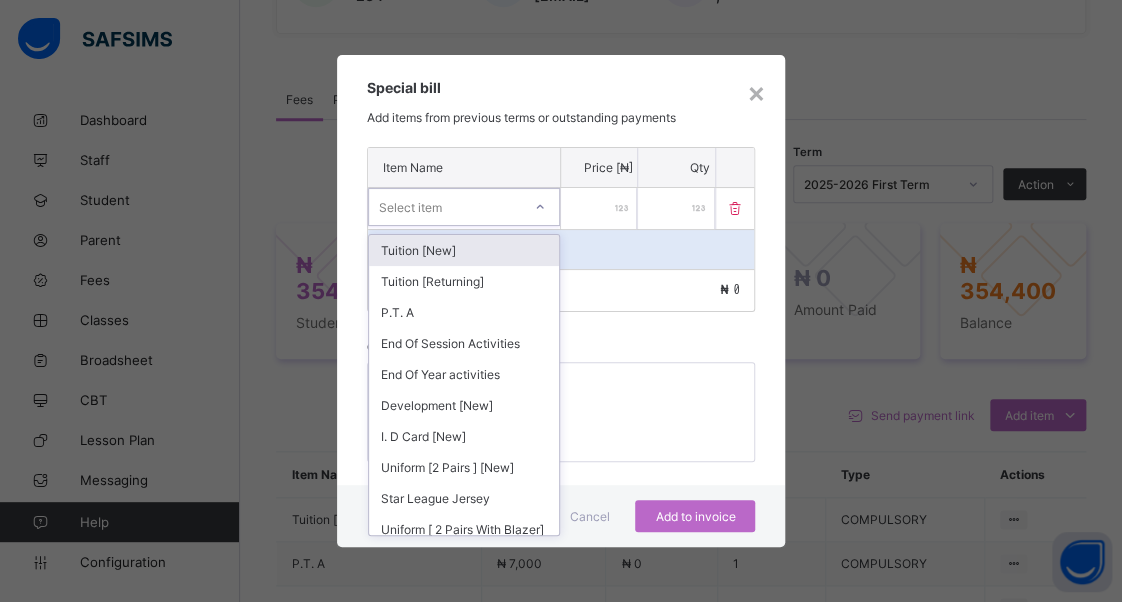 click 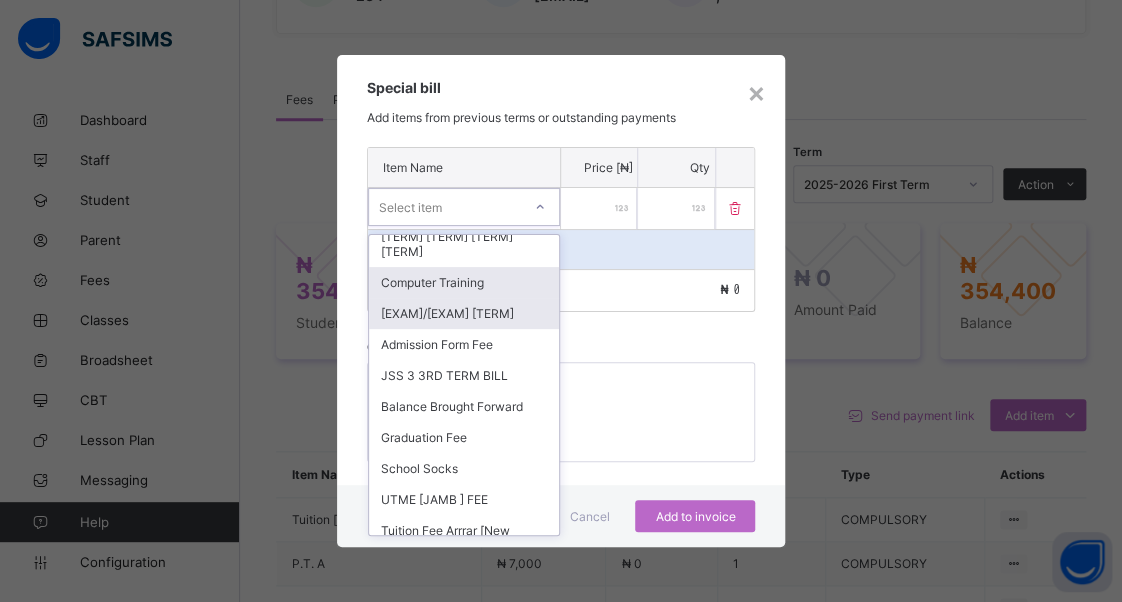 scroll, scrollTop: 1100, scrollLeft: 0, axis: vertical 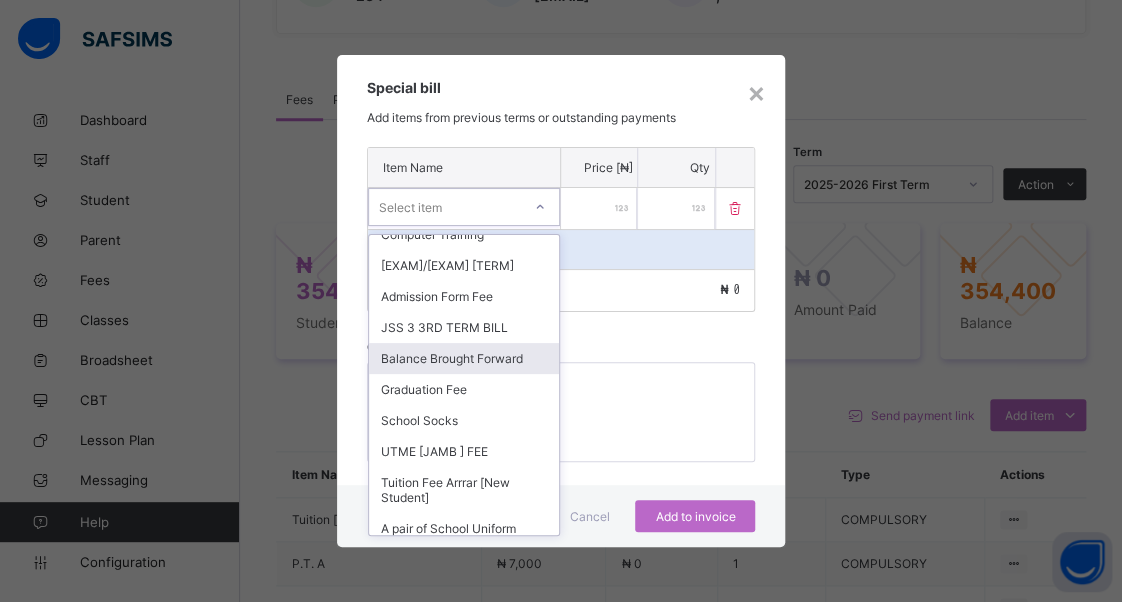 click on "Balance Brought Forward" at bounding box center (464, 358) 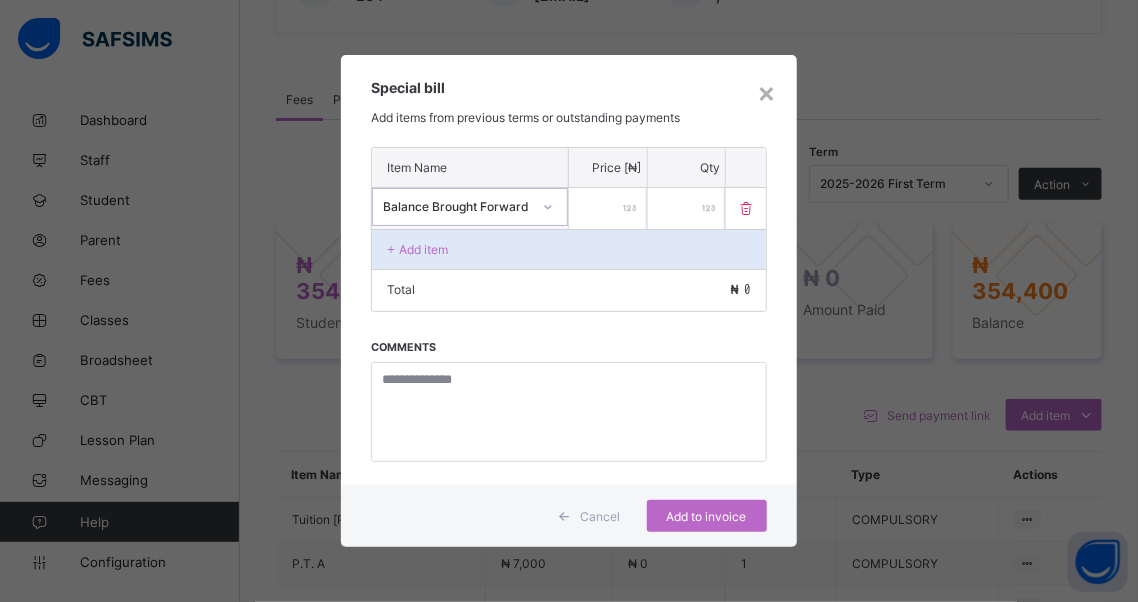 click at bounding box center (608, 208) 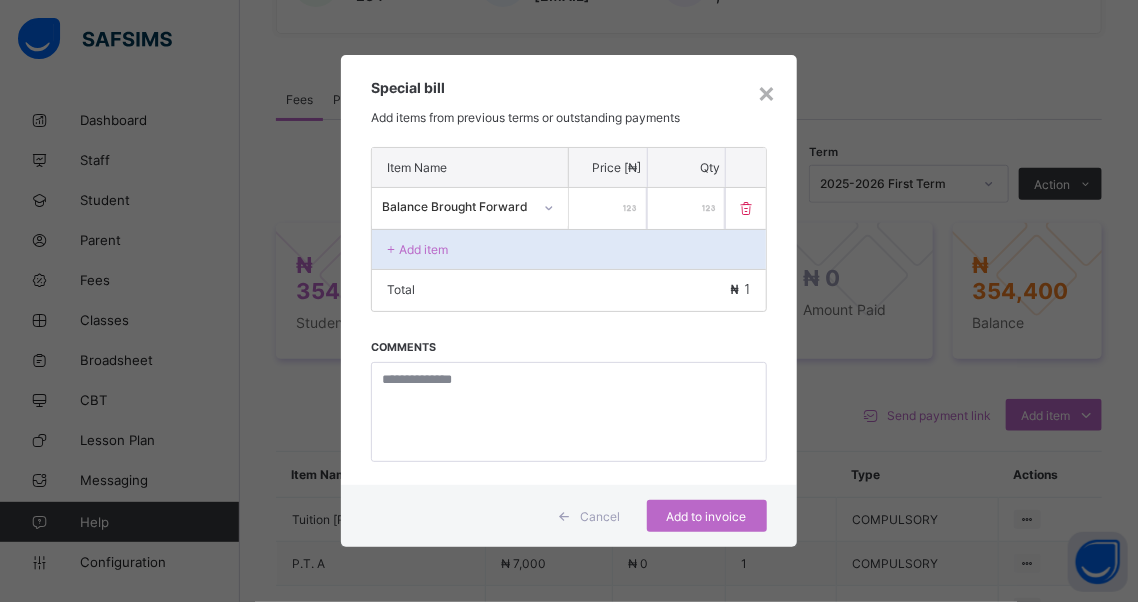 click on "*" at bounding box center (608, 208) 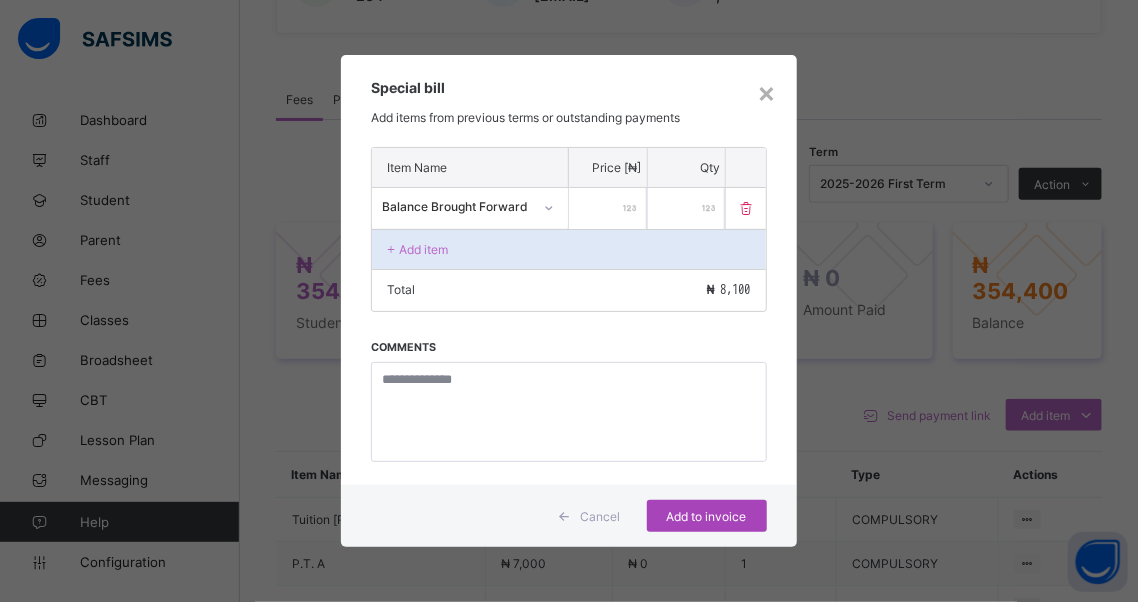 type on "****" 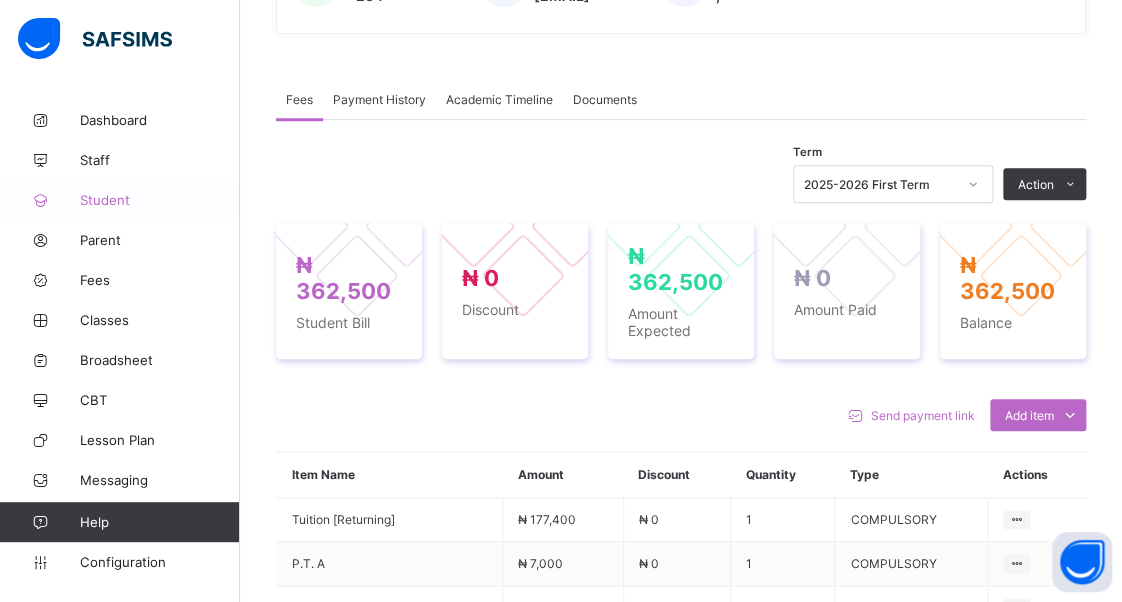 click on "Student" at bounding box center [160, 200] 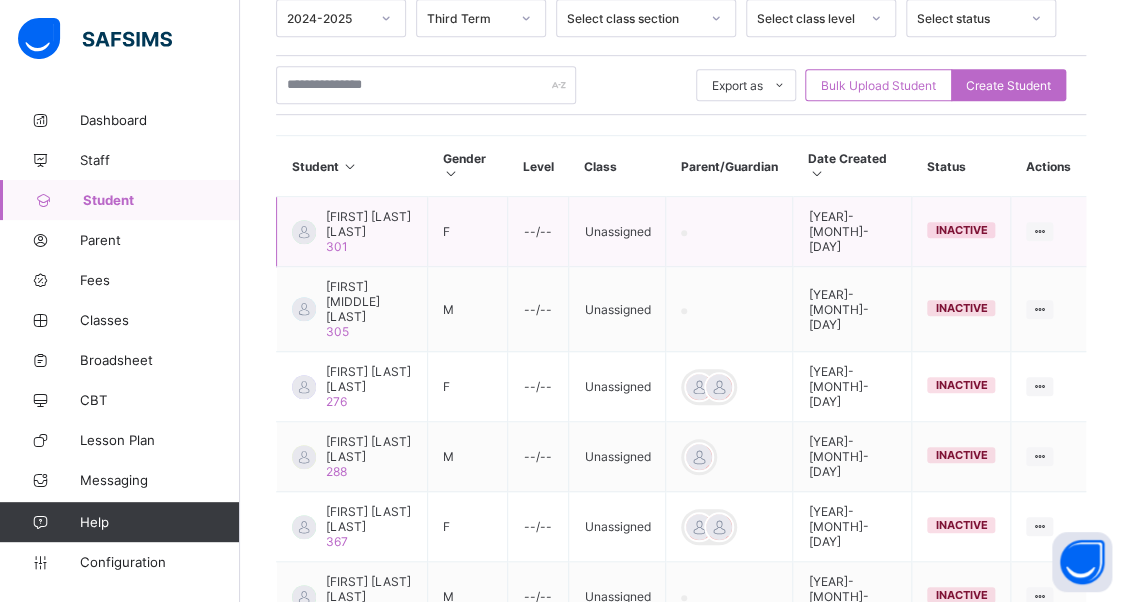 scroll, scrollTop: 172, scrollLeft: 0, axis: vertical 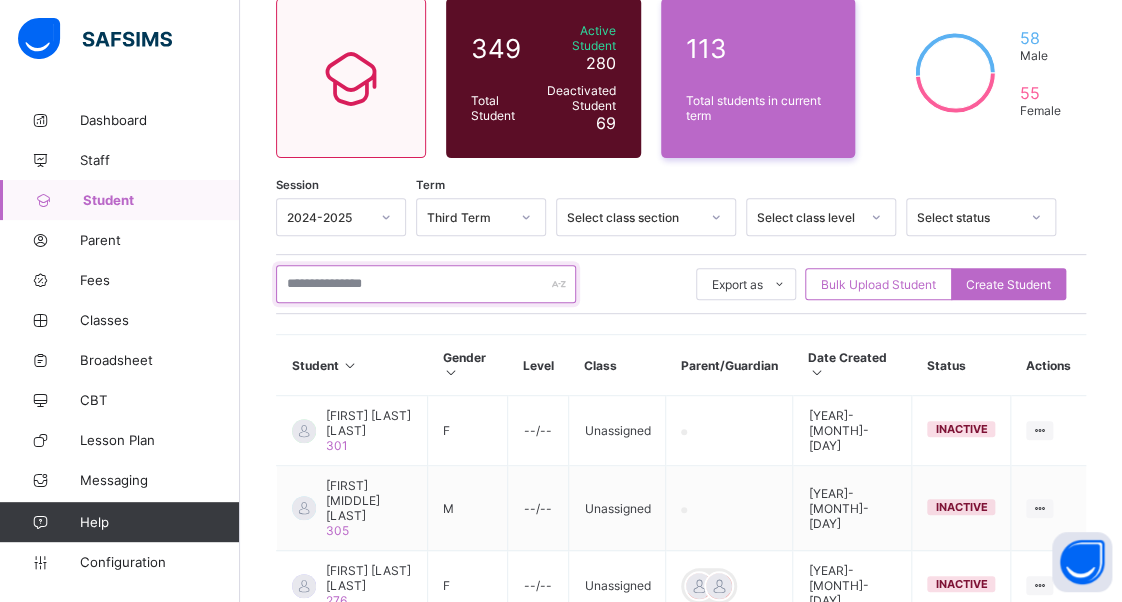 click at bounding box center [426, 284] 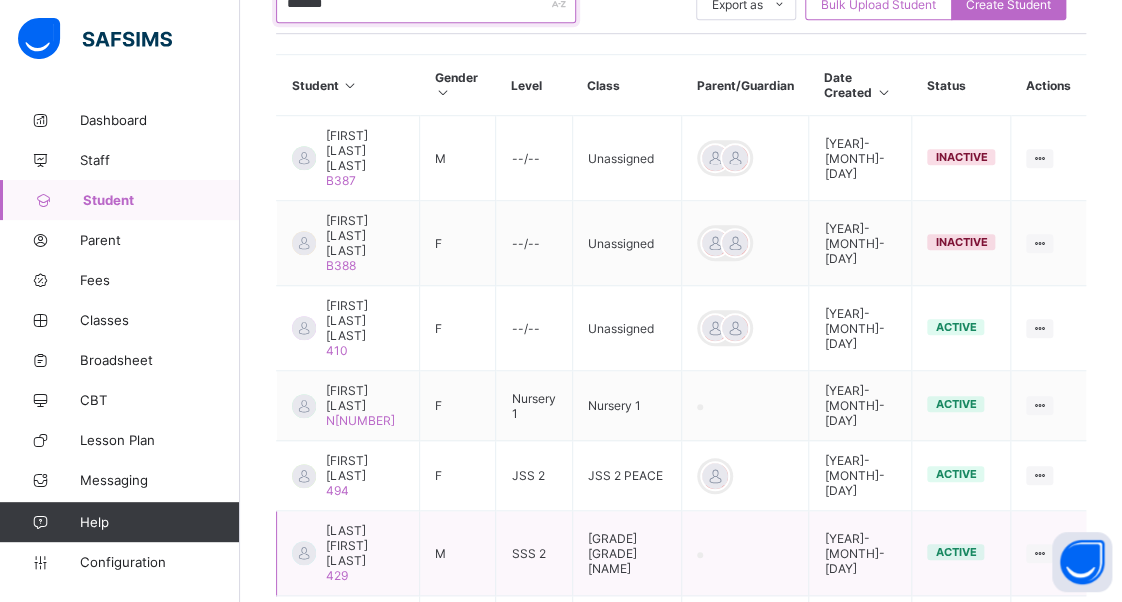 scroll, scrollTop: 572, scrollLeft: 0, axis: vertical 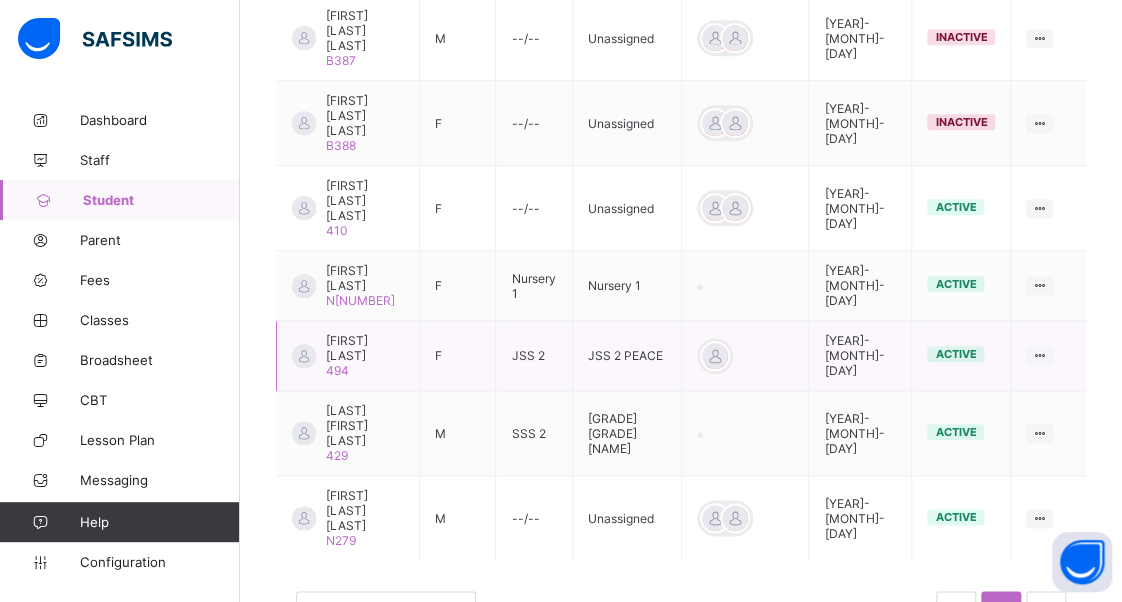 type on "*******" 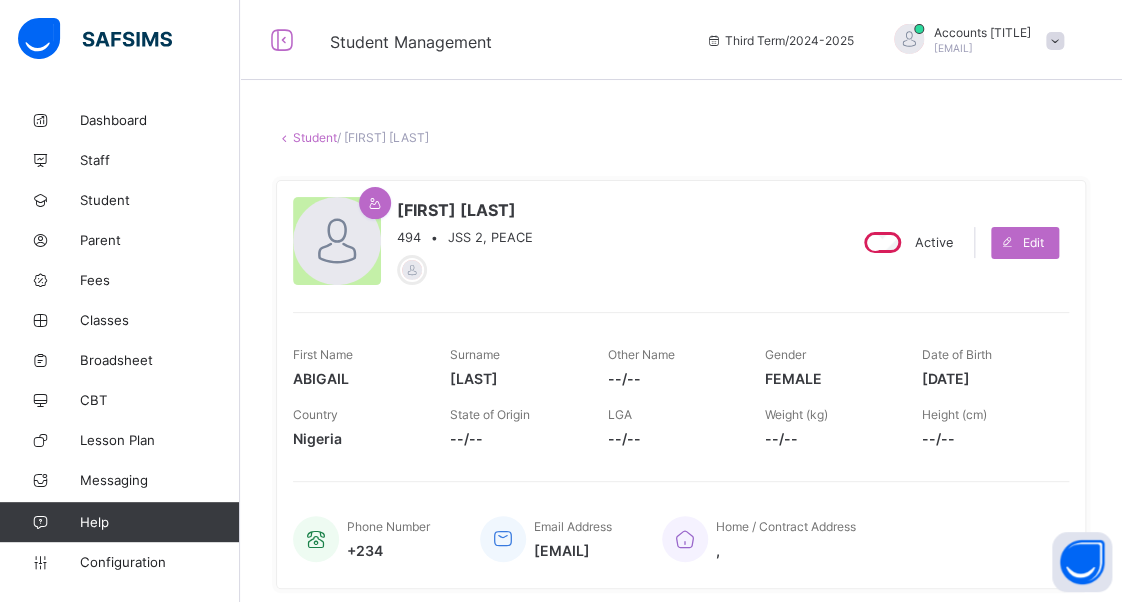 scroll, scrollTop: 0, scrollLeft: 0, axis: both 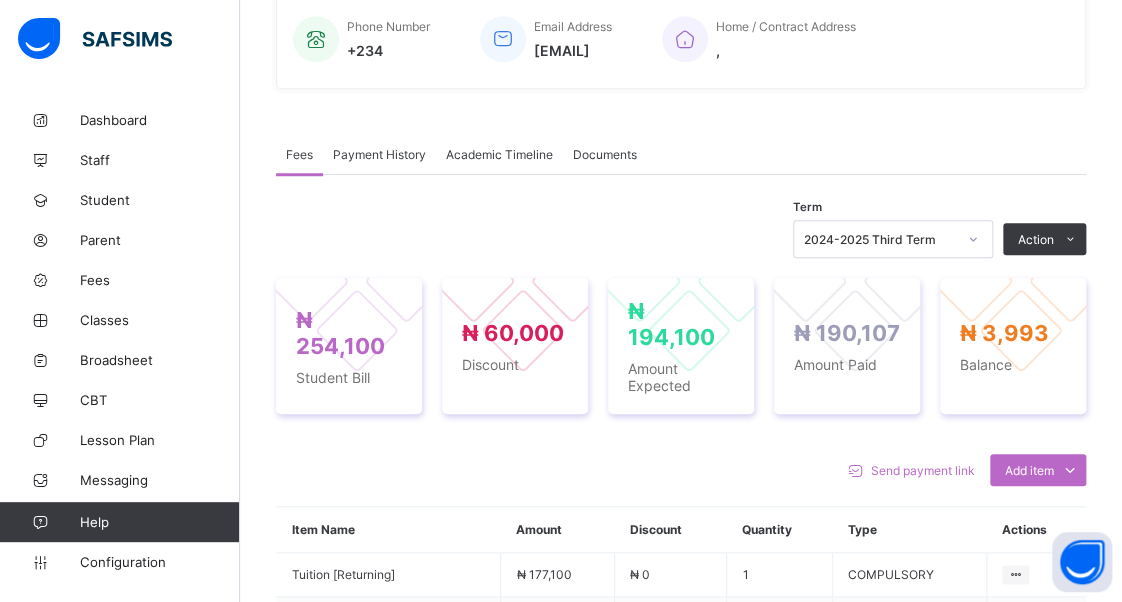 click 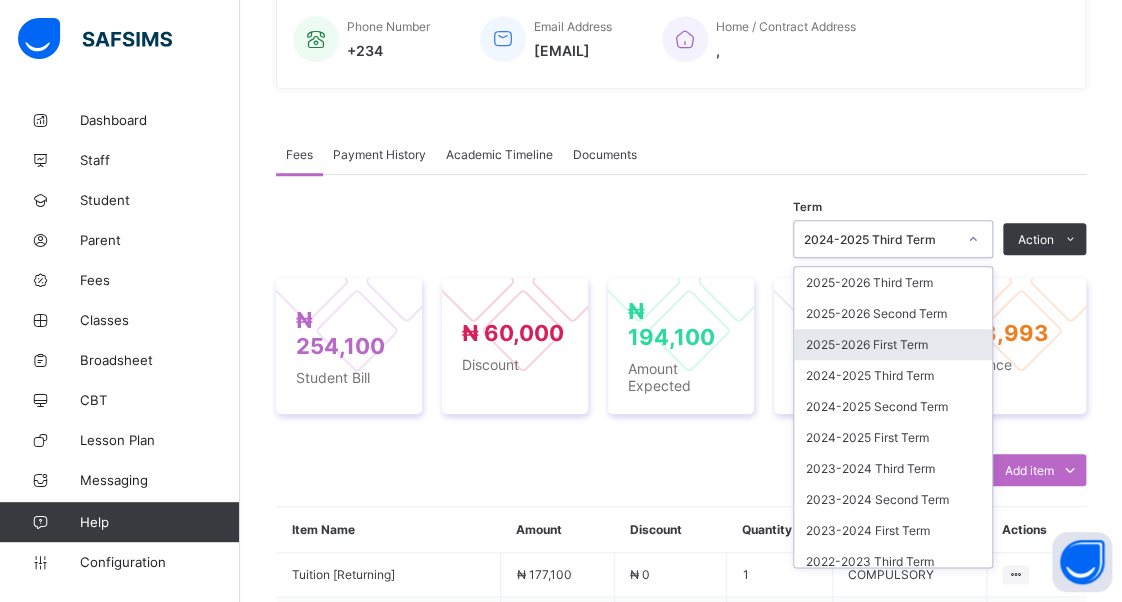 click on "2025-2026 First Term" at bounding box center [893, 344] 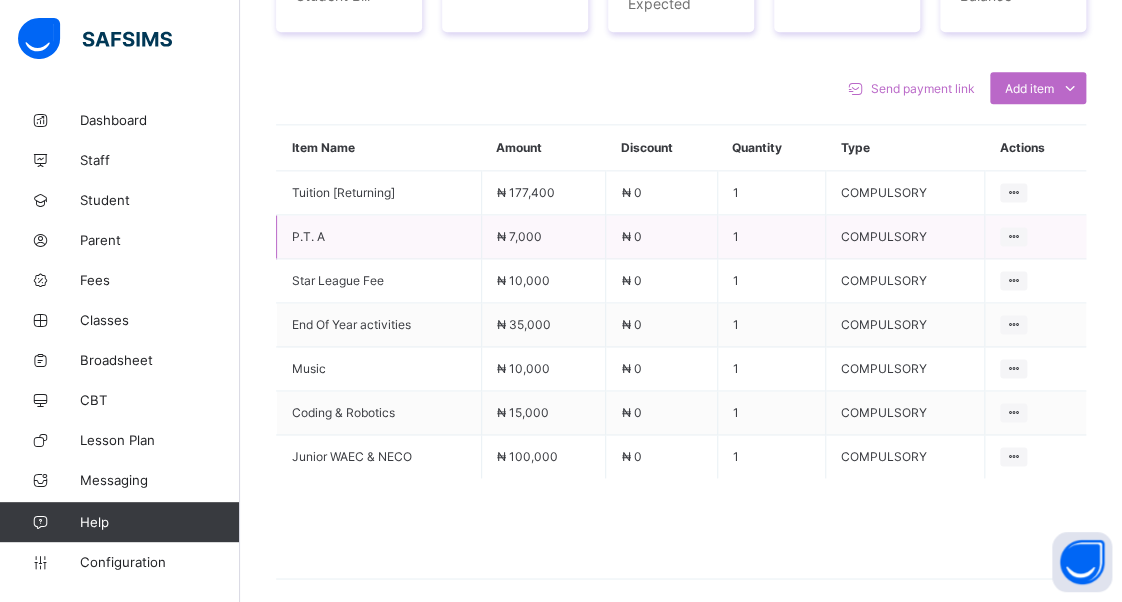 scroll, scrollTop: 870, scrollLeft: 0, axis: vertical 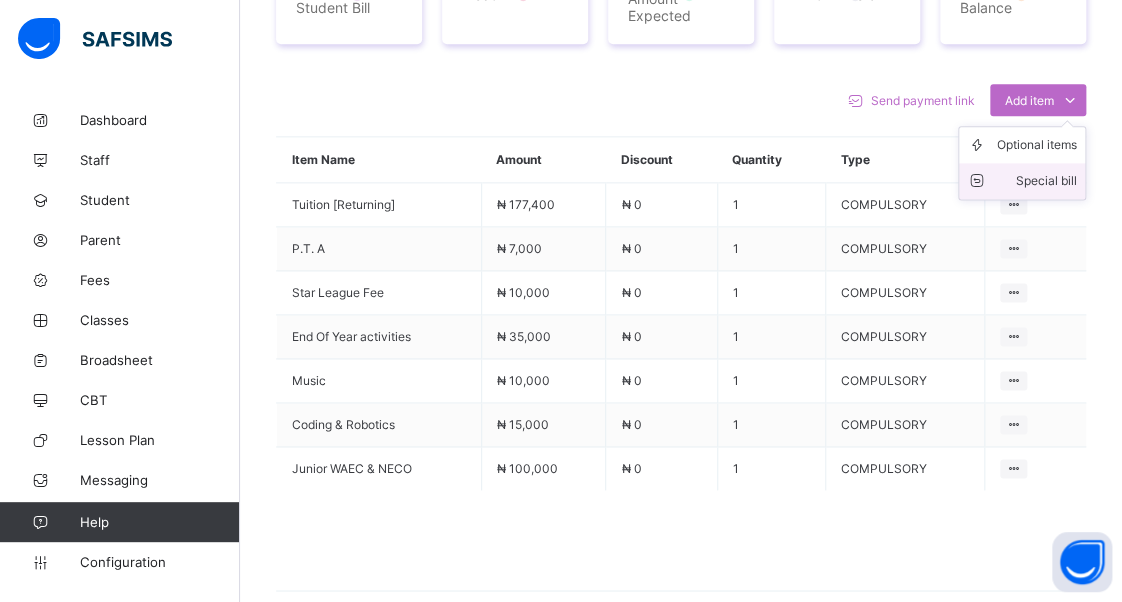 click on "Special bill" at bounding box center [1037, 181] 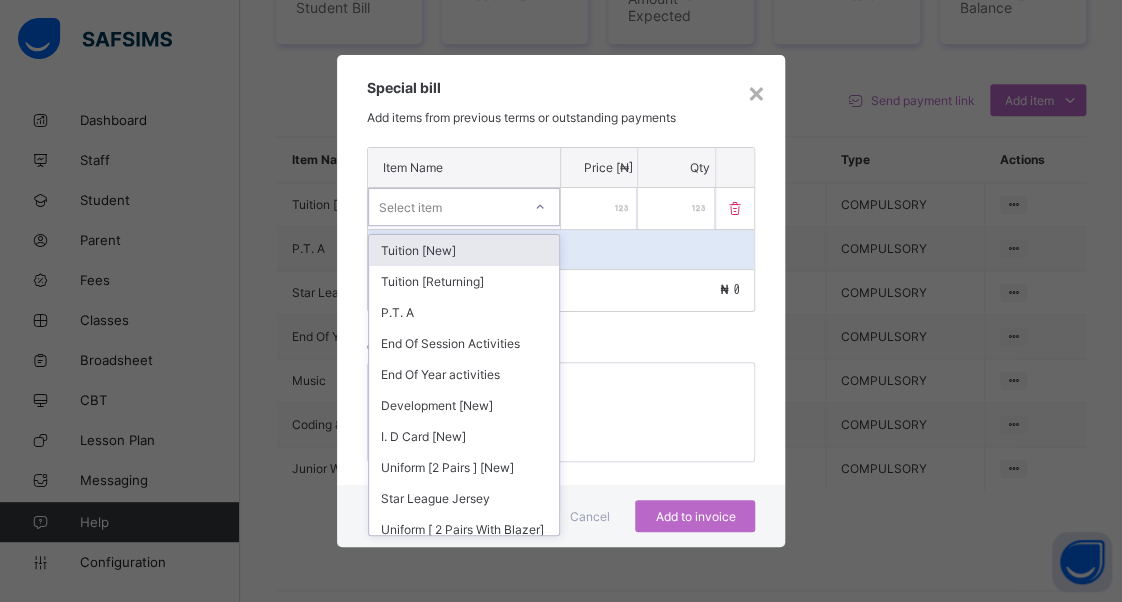 click 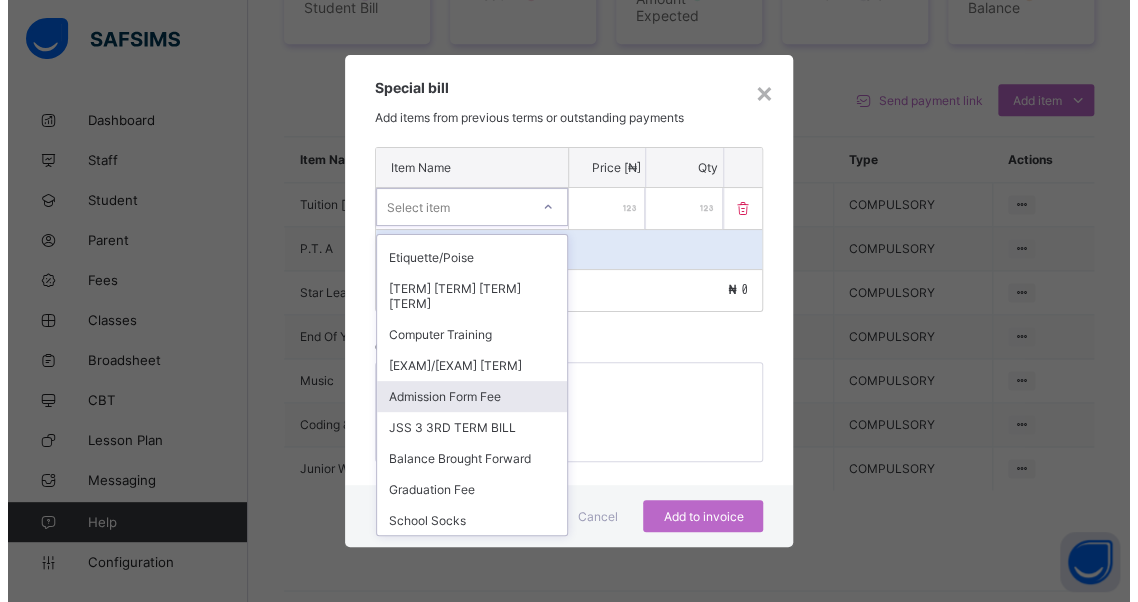 scroll, scrollTop: 1100, scrollLeft: 0, axis: vertical 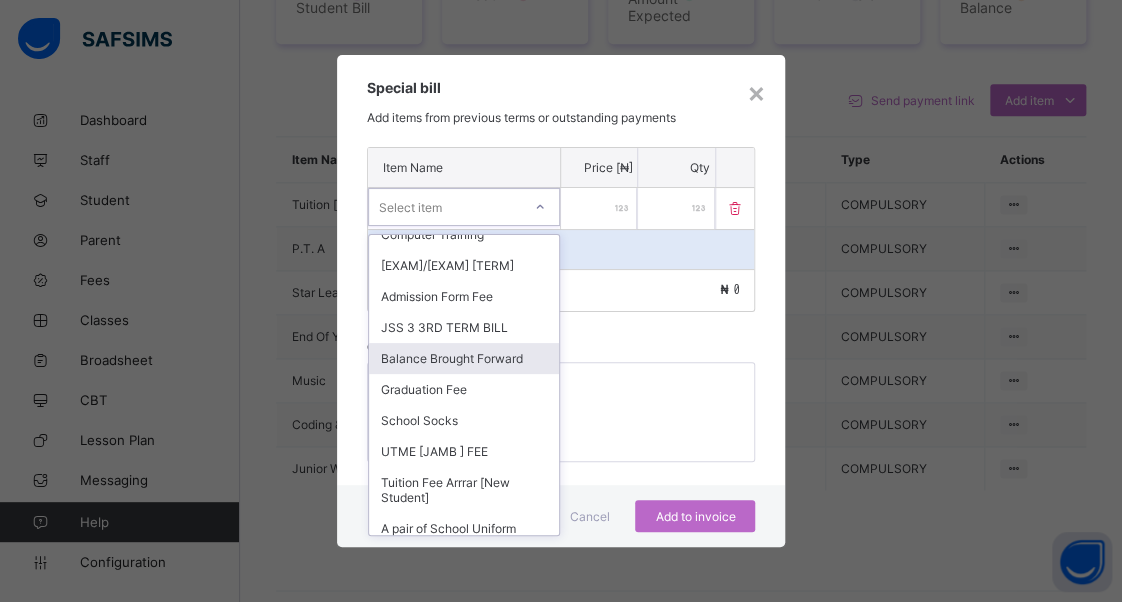 click on "Balance Brought Forward" at bounding box center (464, 358) 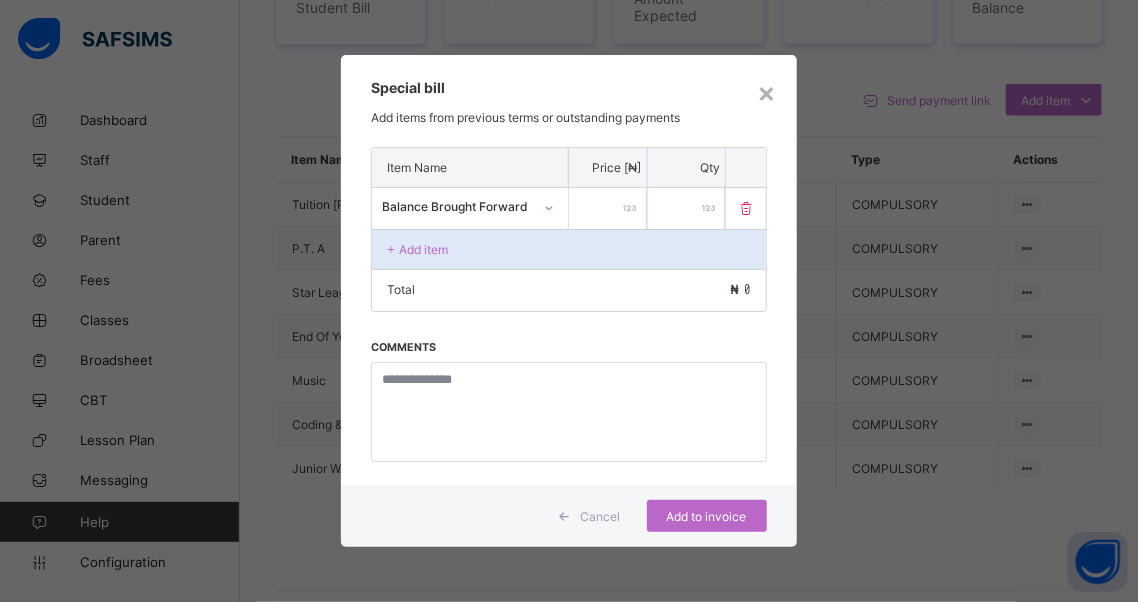 click at bounding box center (608, 208) 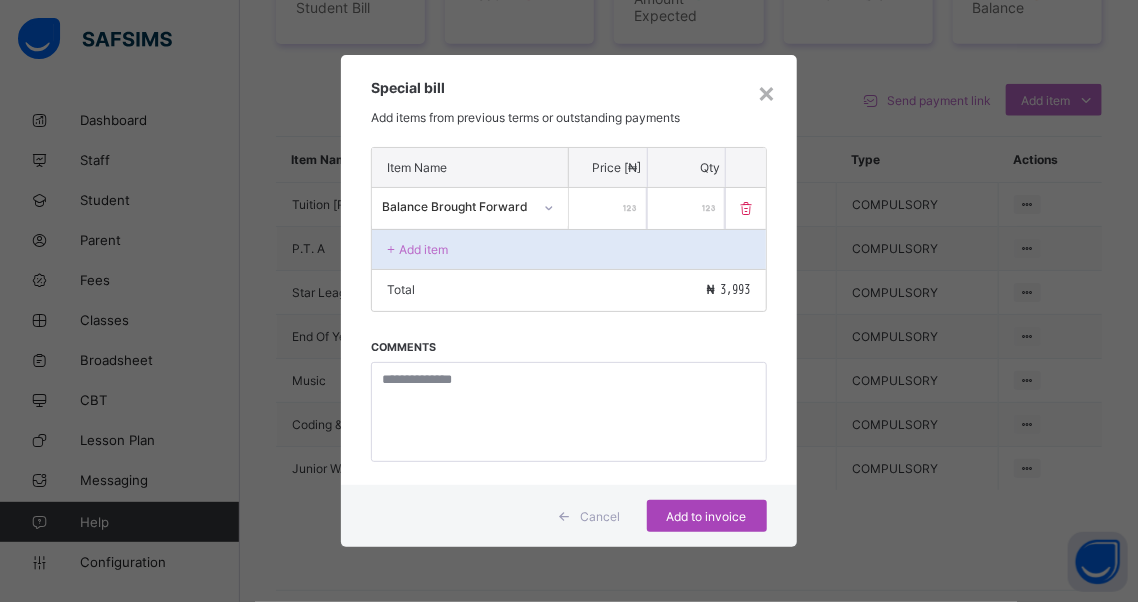 type on "****" 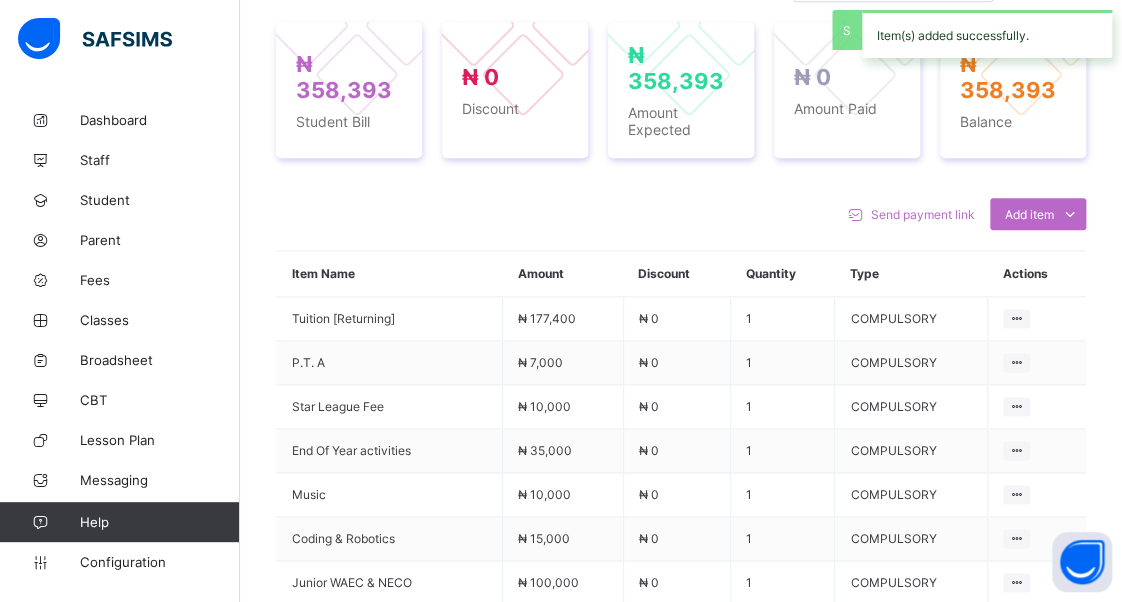 scroll, scrollTop: 870, scrollLeft: 0, axis: vertical 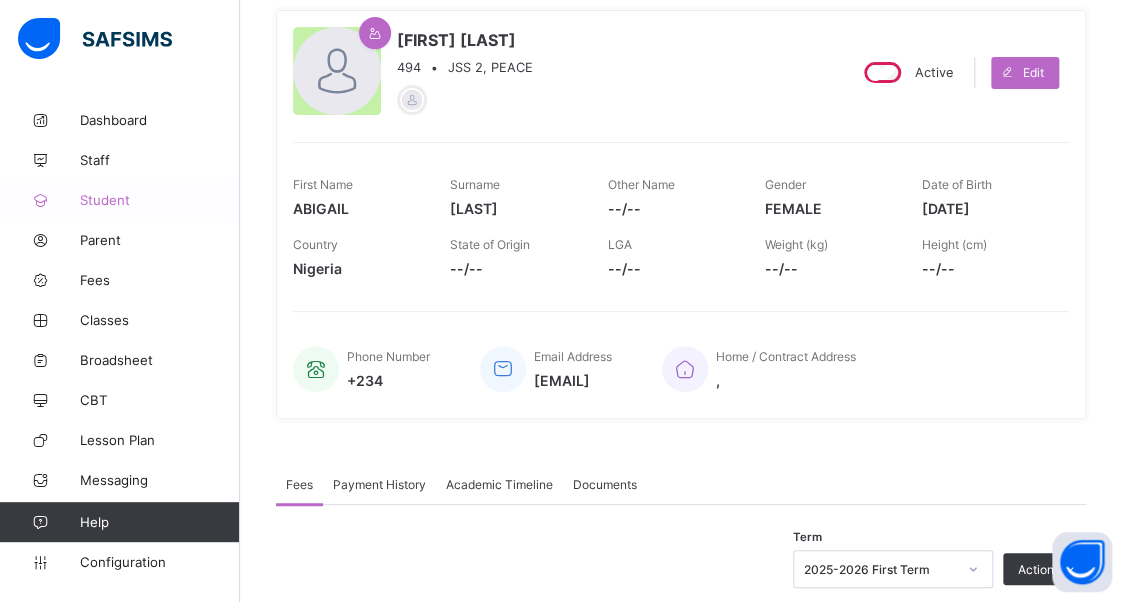 click on "Student" at bounding box center (160, 200) 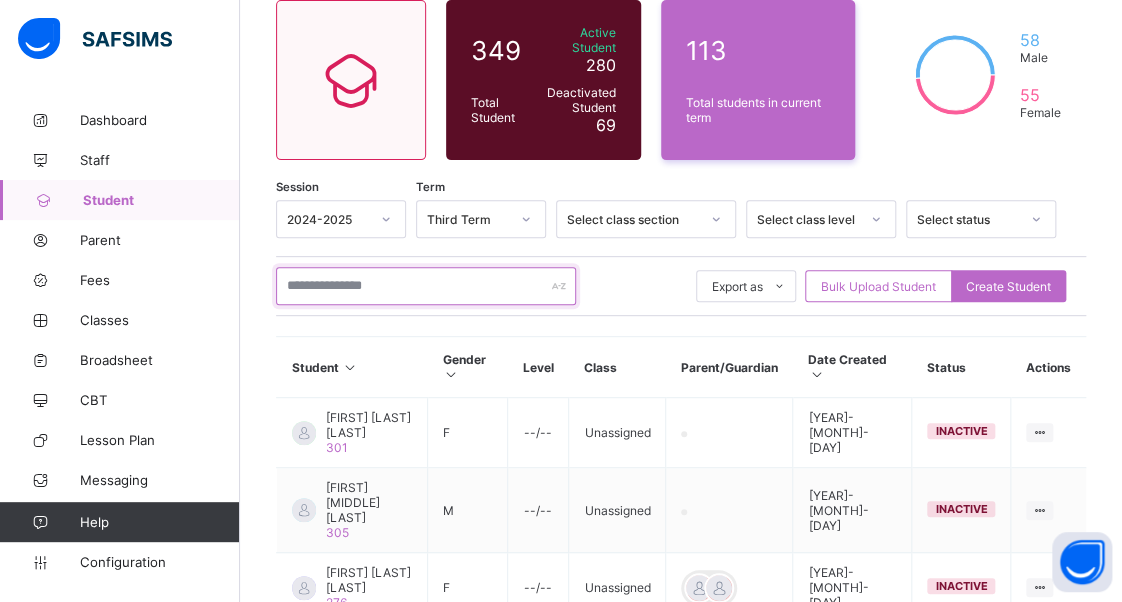 click at bounding box center (426, 286) 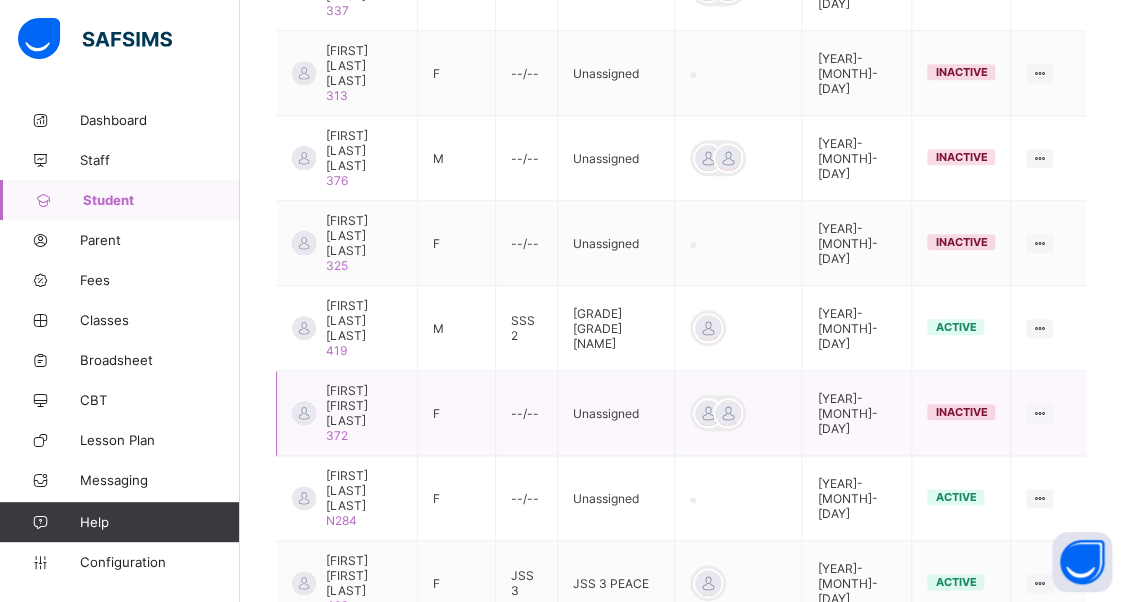 scroll, scrollTop: 670, scrollLeft: 0, axis: vertical 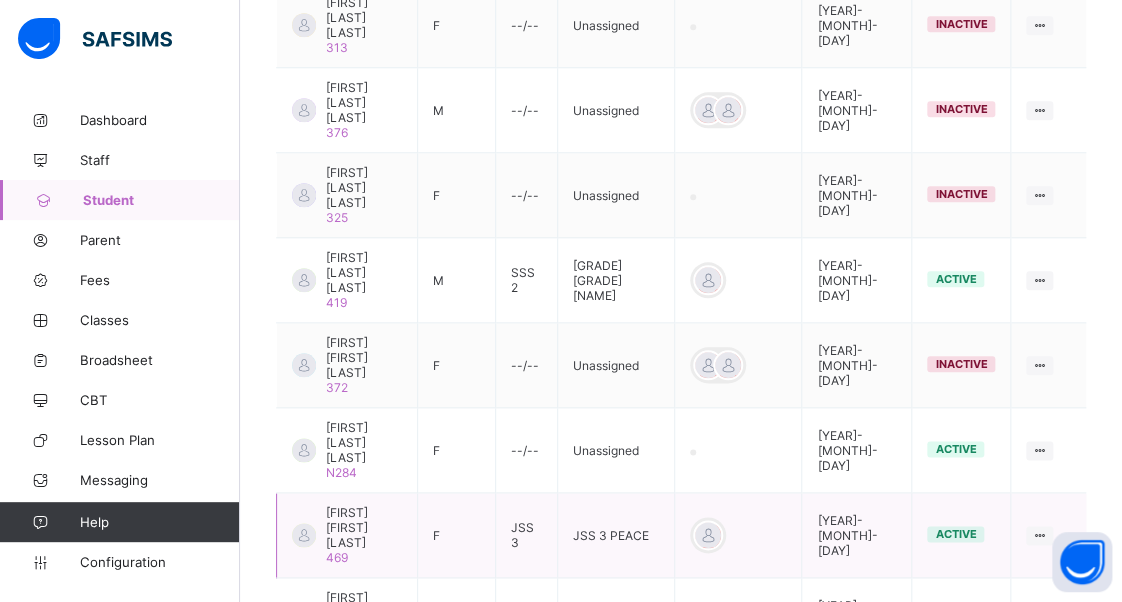 type on "*******" 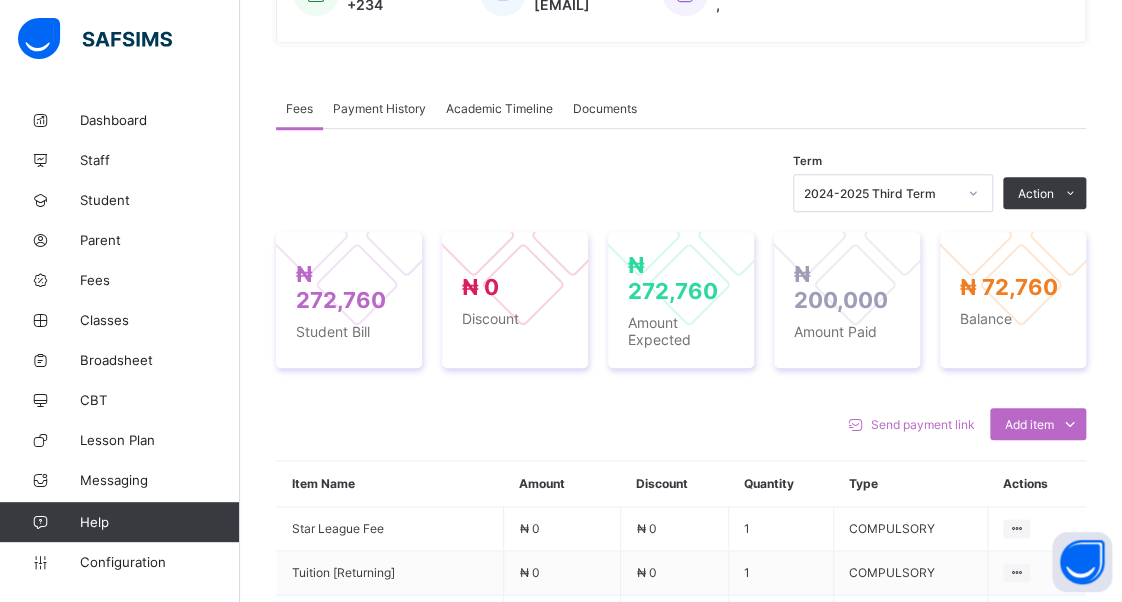 scroll, scrollTop: 500, scrollLeft: 0, axis: vertical 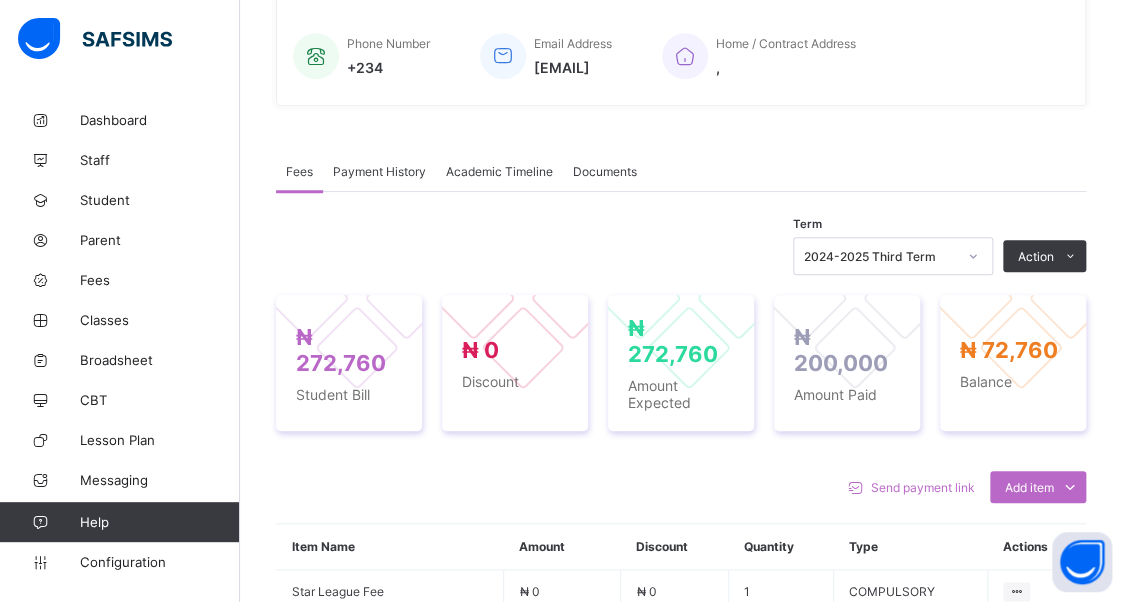 click 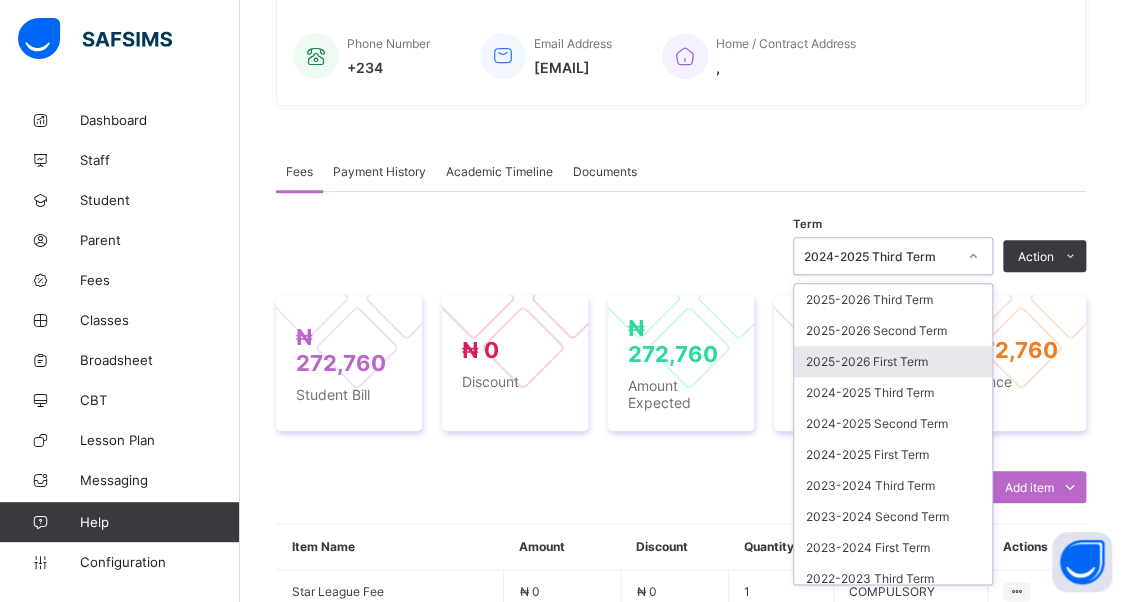 click on "2025-2026 First Term" at bounding box center (893, 361) 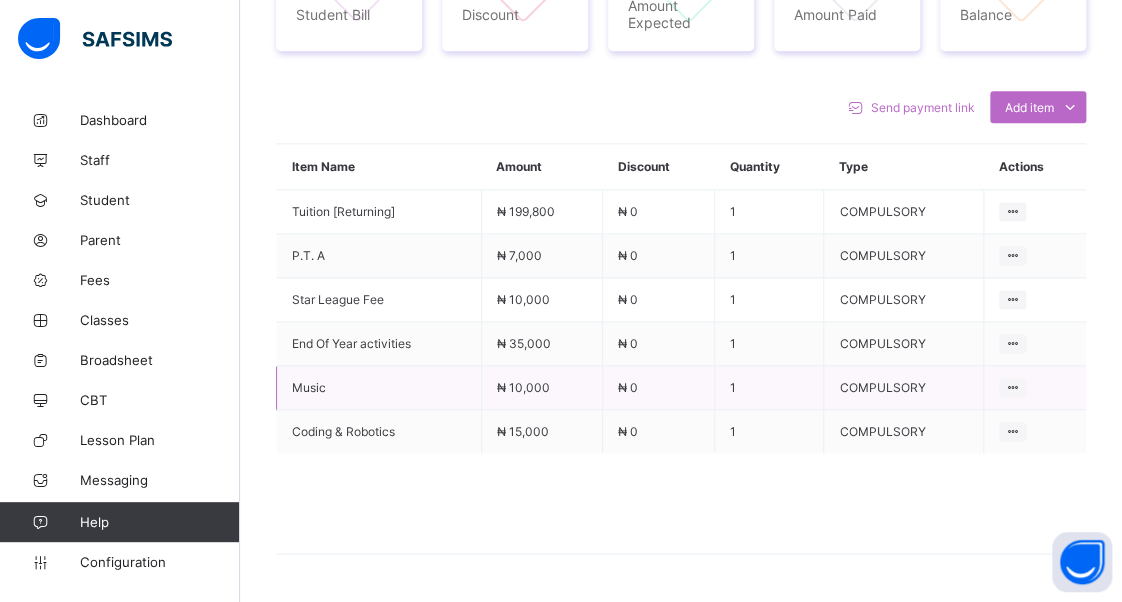scroll, scrollTop: 900, scrollLeft: 0, axis: vertical 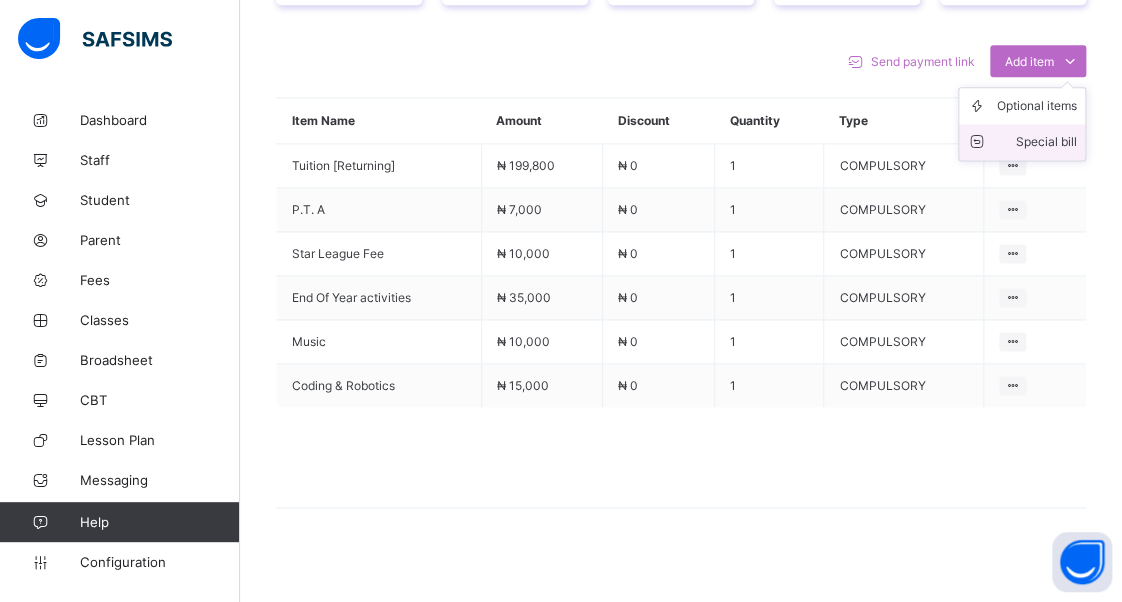 click on "Special bill" at bounding box center [1037, 142] 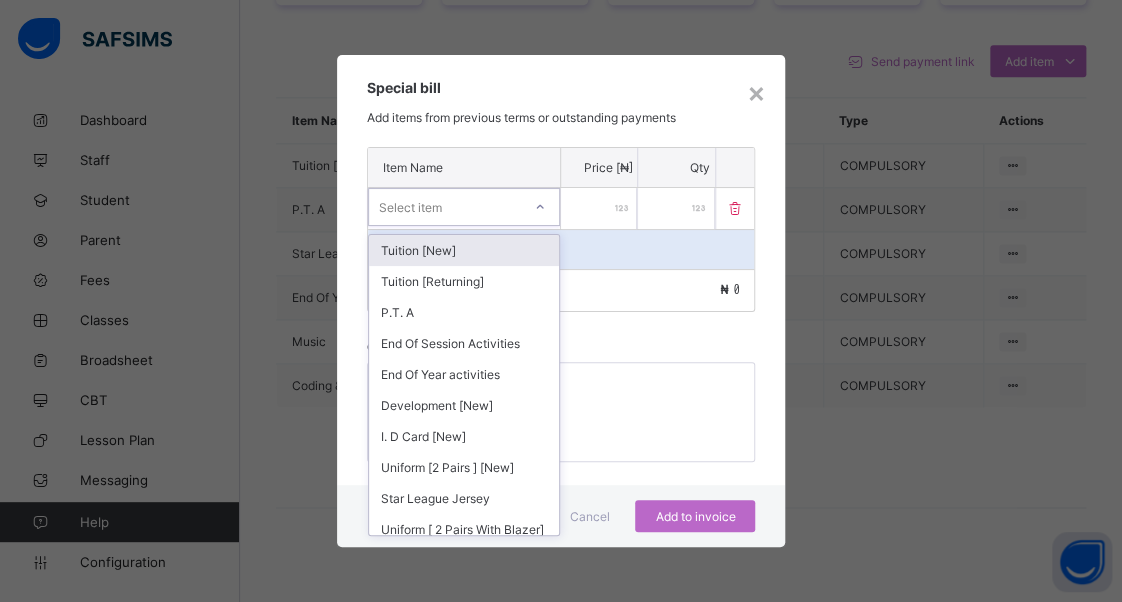 click 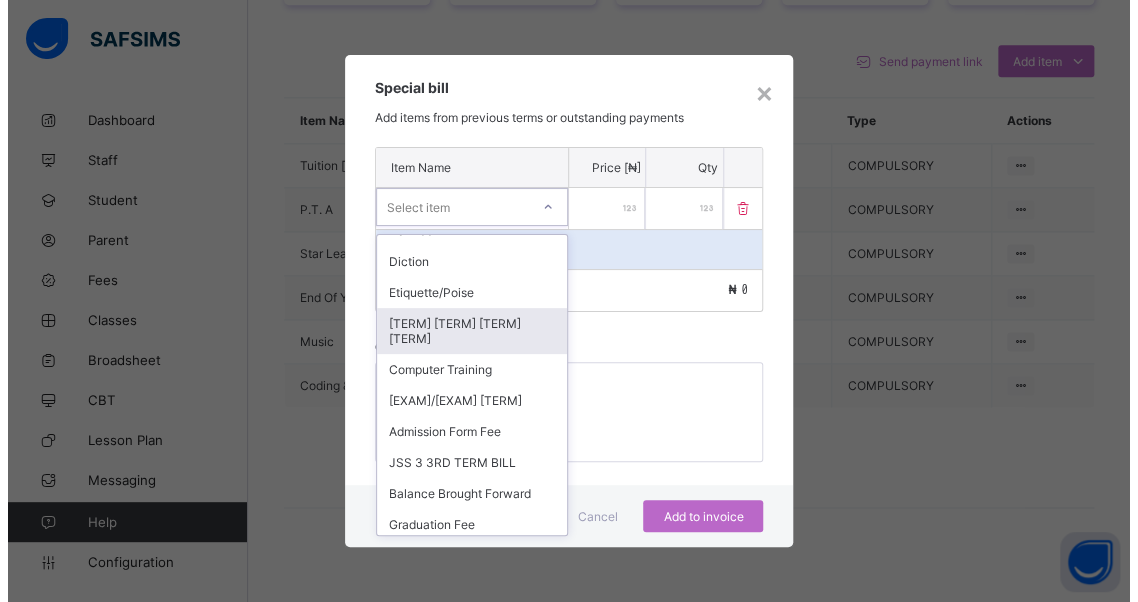 scroll, scrollTop: 1100, scrollLeft: 0, axis: vertical 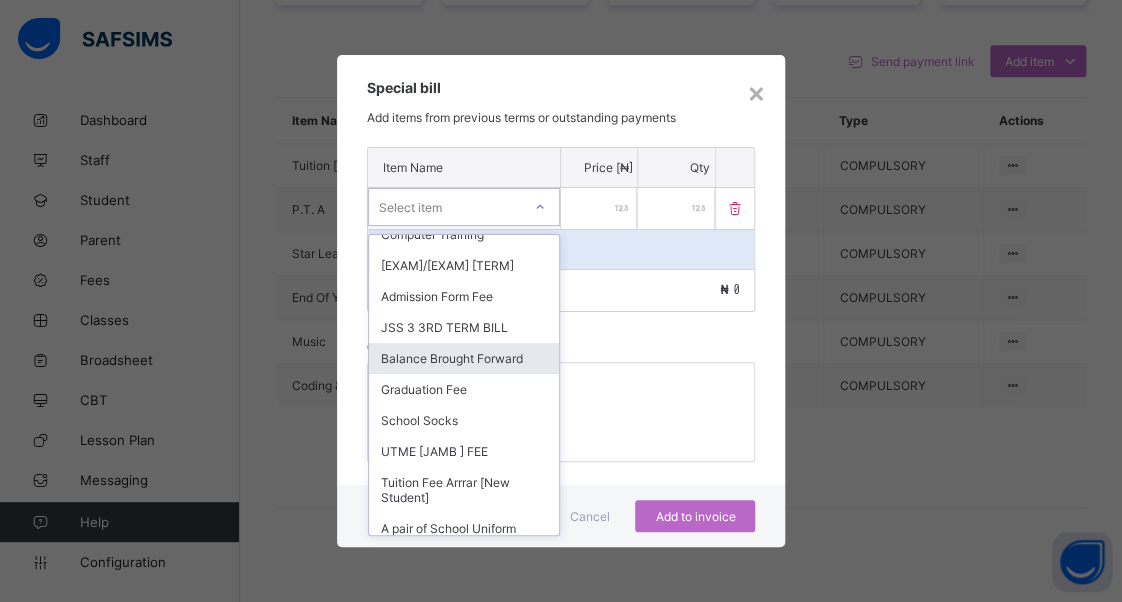 click on "Balance Brought Forward" at bounding box center [464, 358] 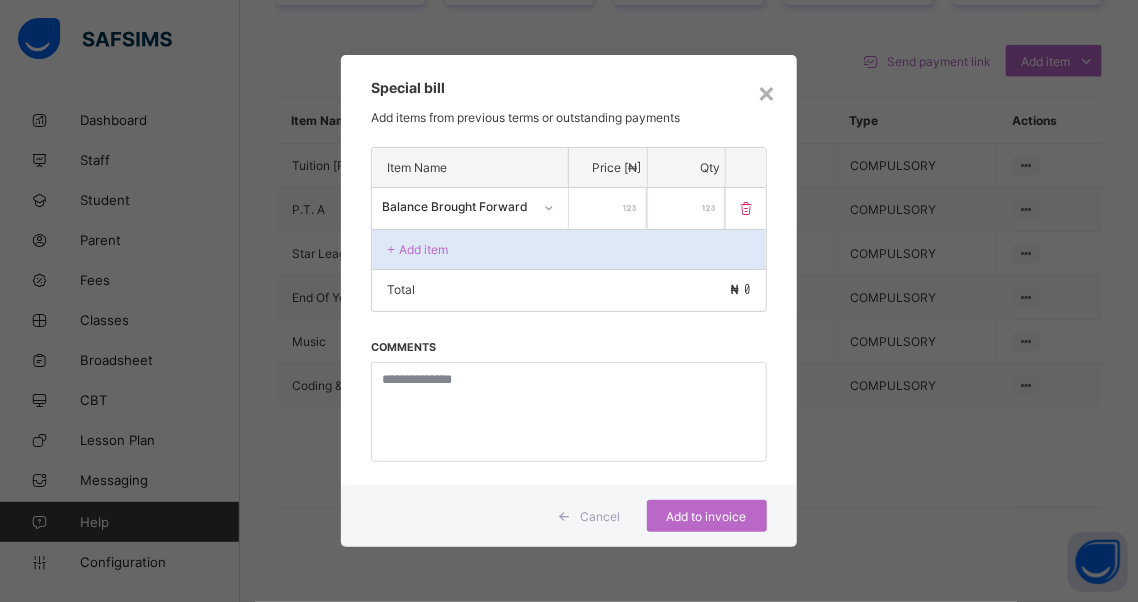 click at bounding box center (608, 208) 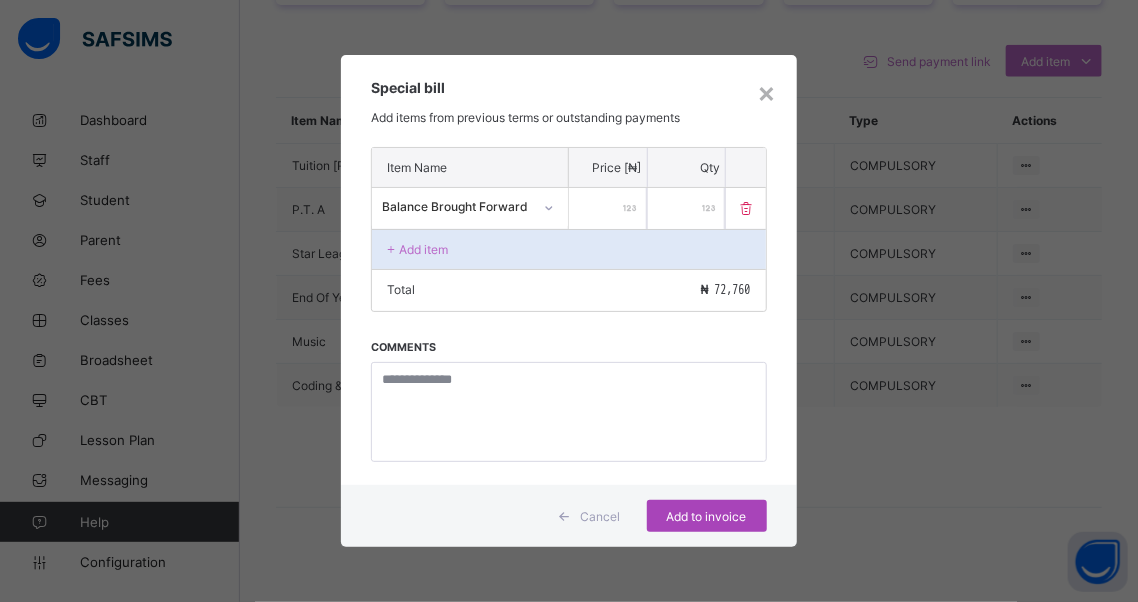 type on "*****" 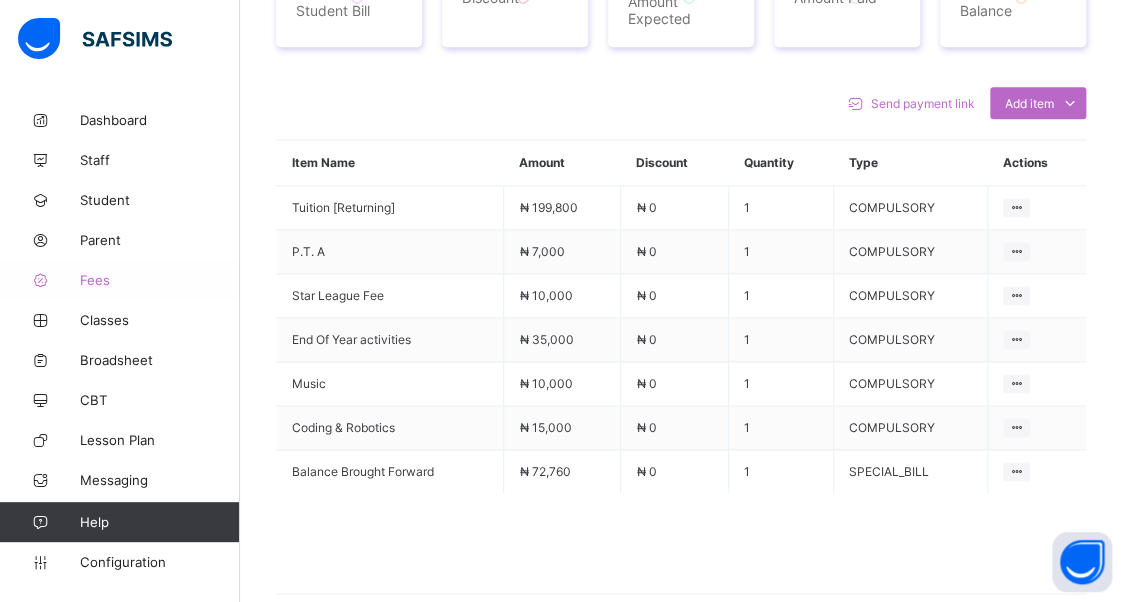 scroll, scrollTop: 900, scrollLeft: 0, axis: vertical 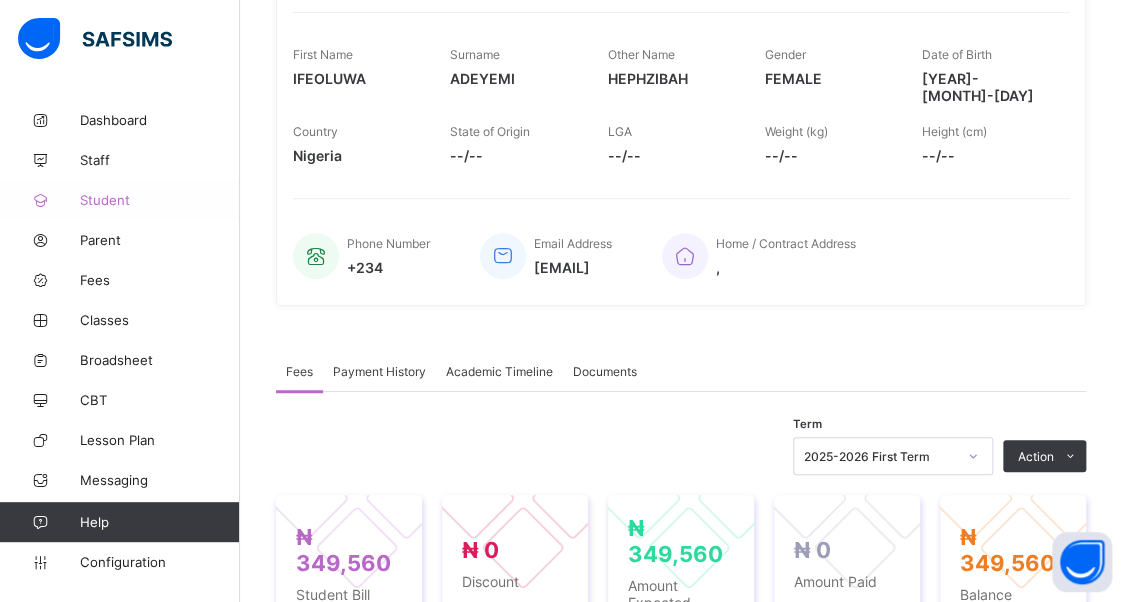 click on "Student" at bounding box center [160, 200] 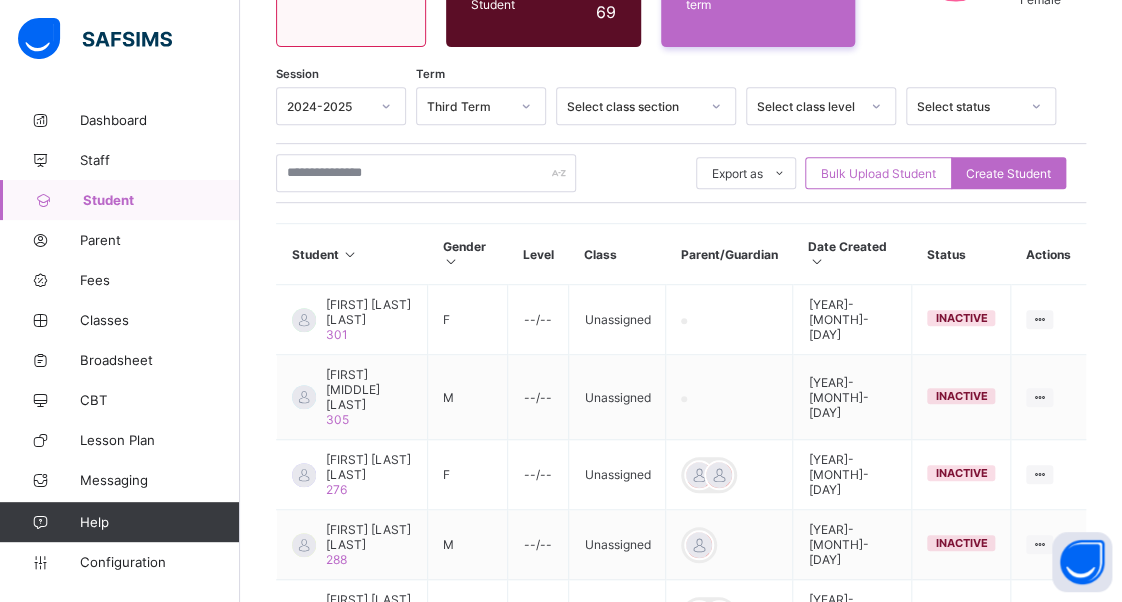 scroll, scrollTop: 300, scrollLeft: 0, axis: vertical 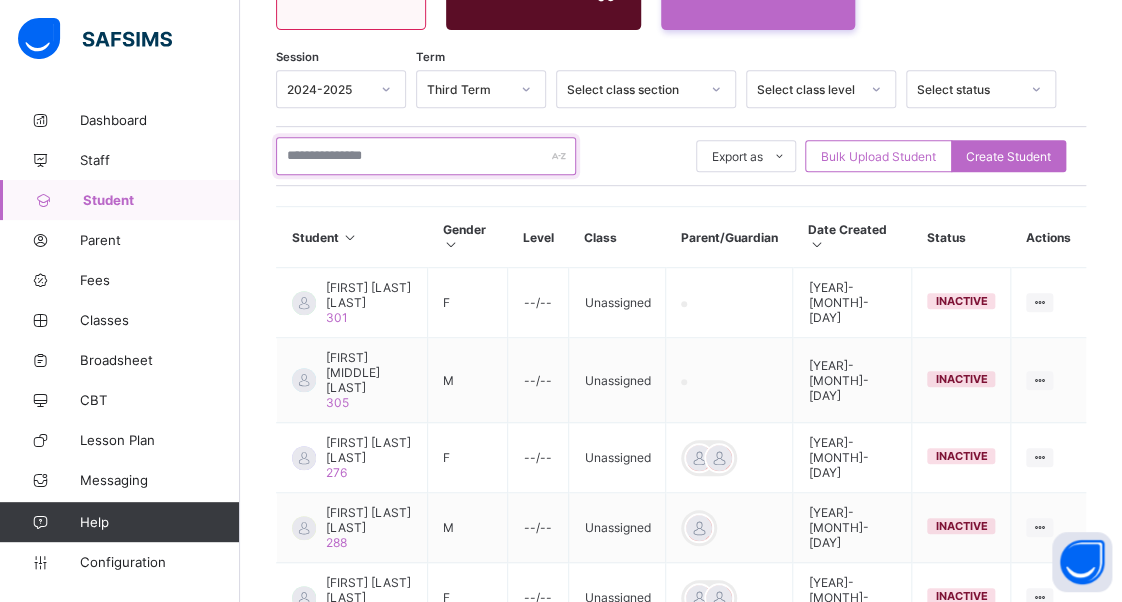 click at bounding box center (426, 156) 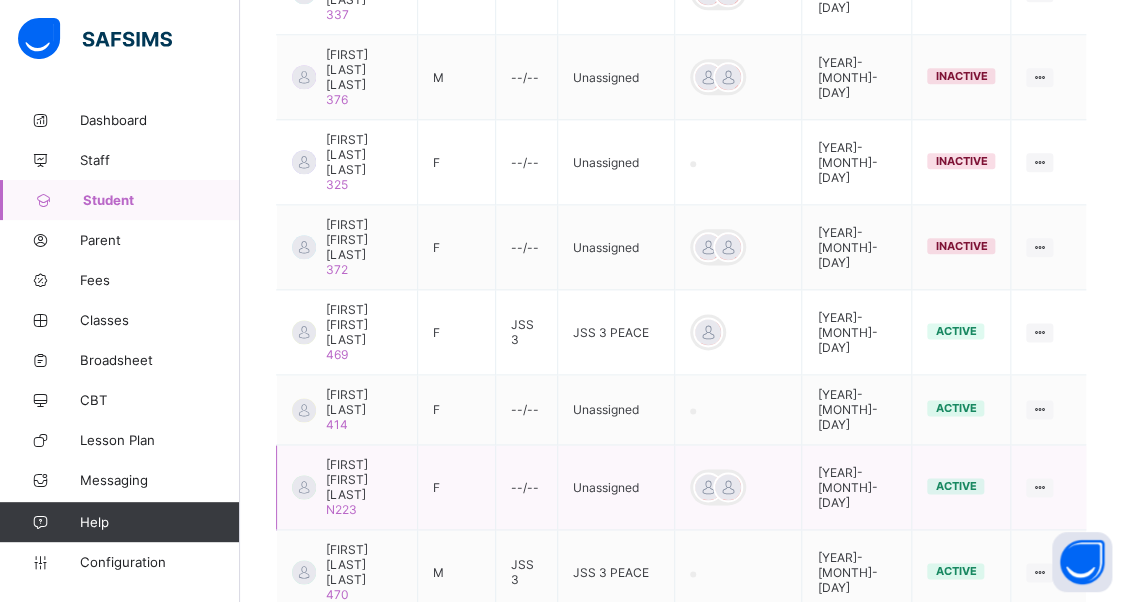 scroll, scrollTop: 800, scrollLeft: 0, axis: vertical 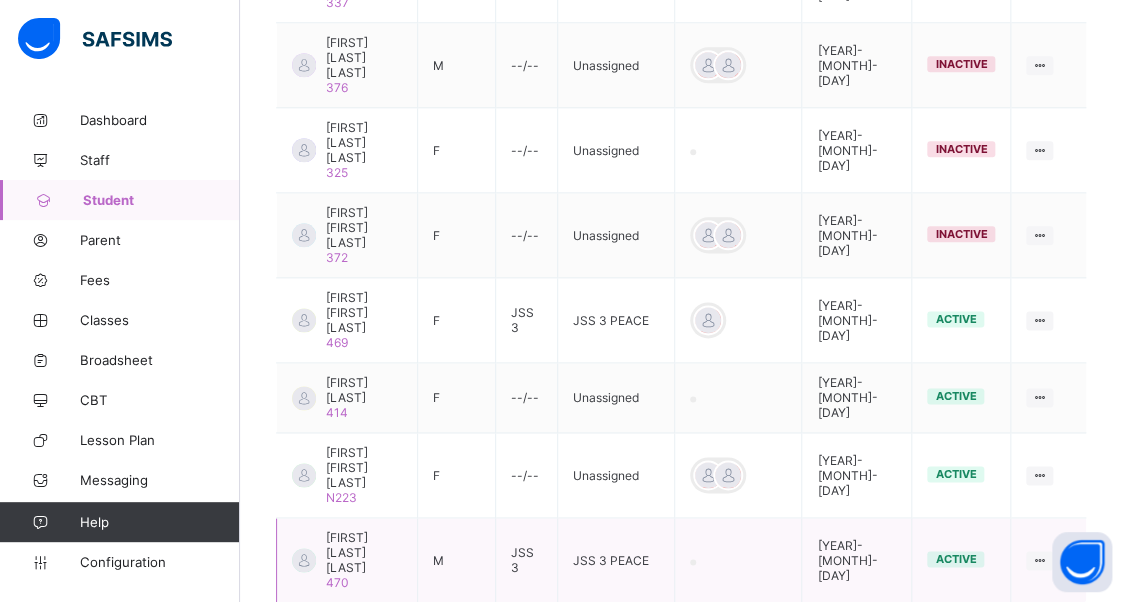 type on "********" 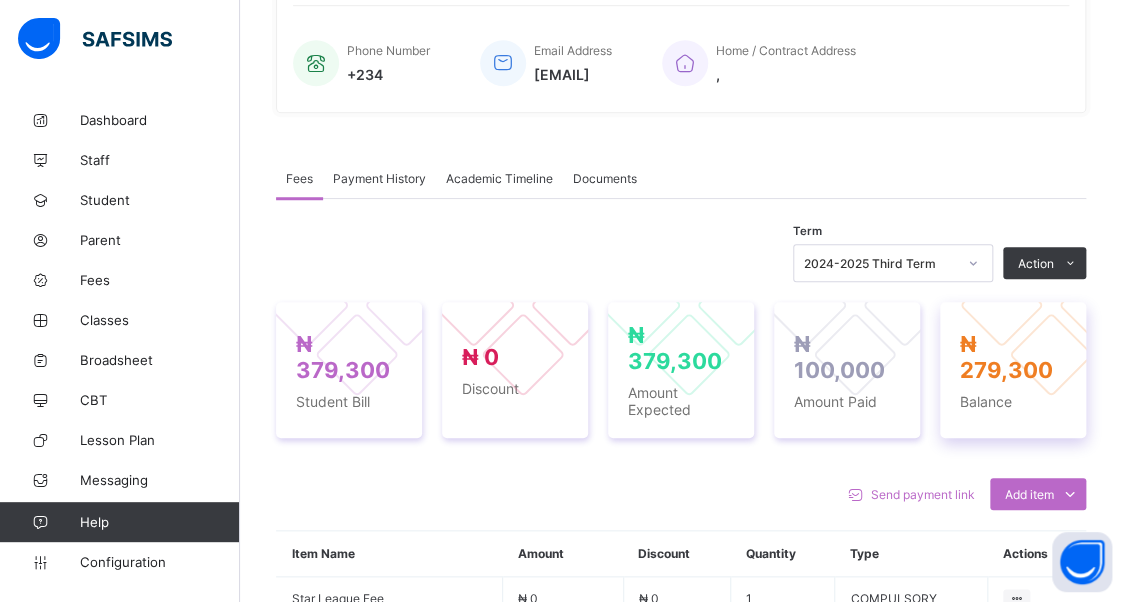 scroll, scrollTop: 600, scrollLeft: 0, axis: vertical 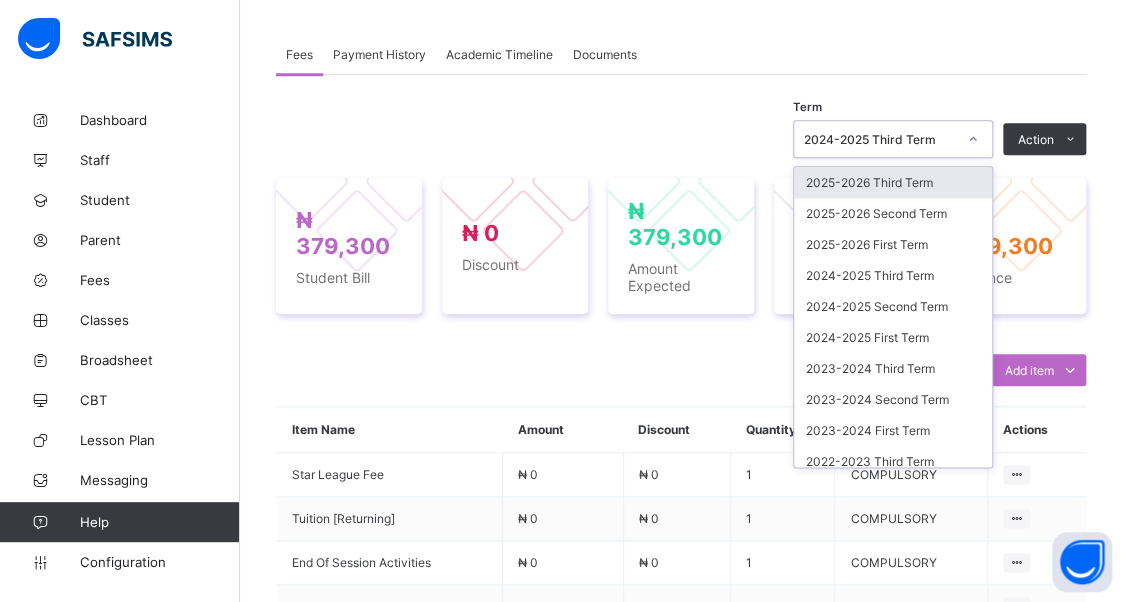 click 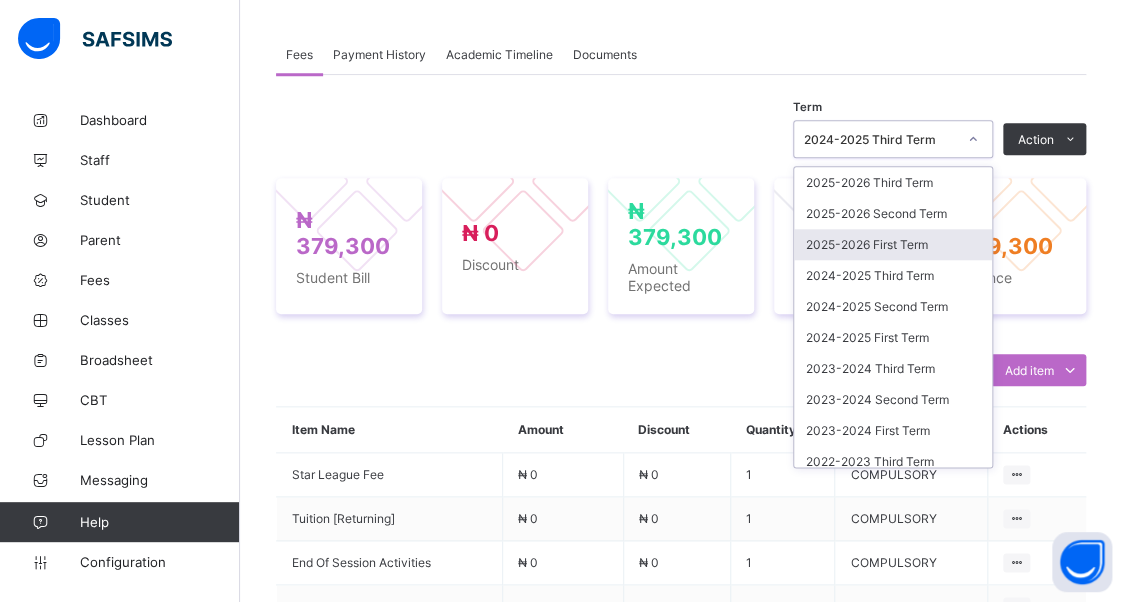 click on "2025-2026 First Term" at bounding box center [893, 244] 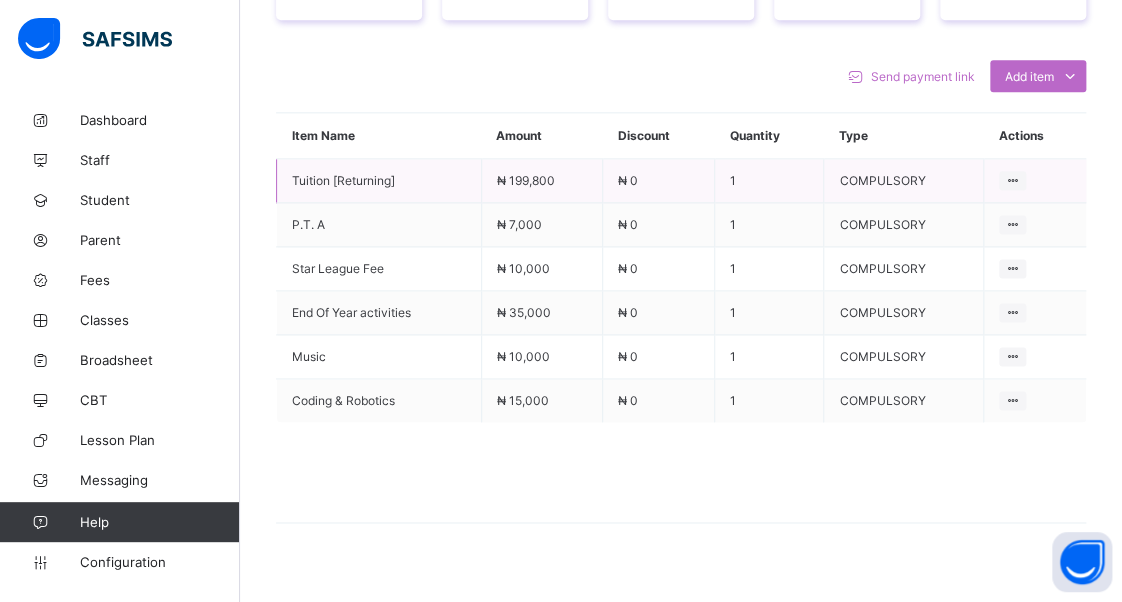 scroll, scrollTop: 900, scrollLeft: 0, axis: vertical 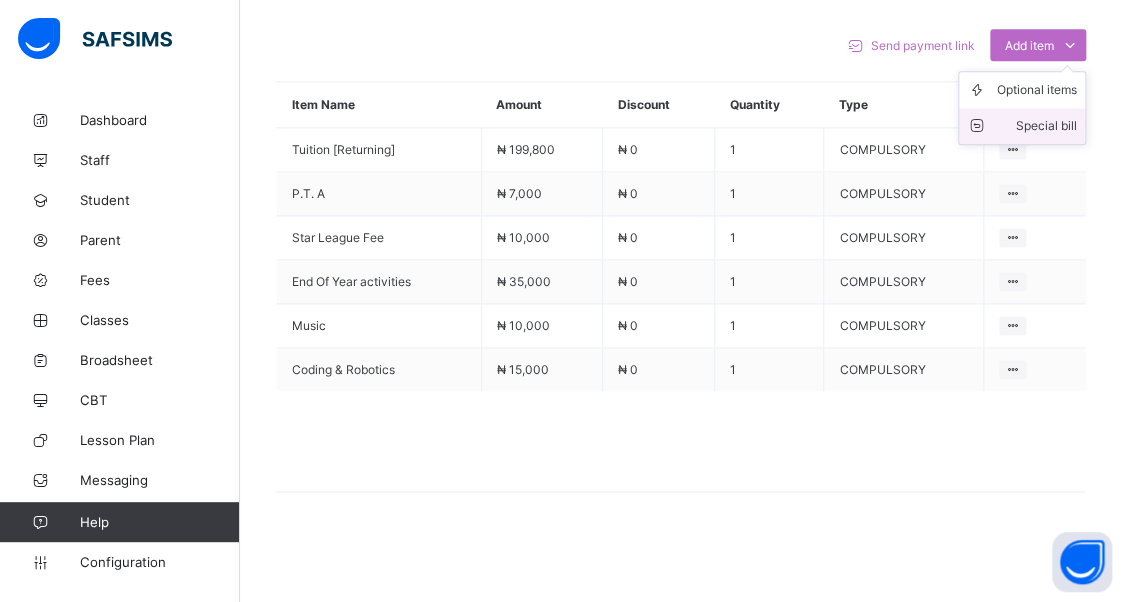 click on "Special bill" at bounding box center (1037, 126) 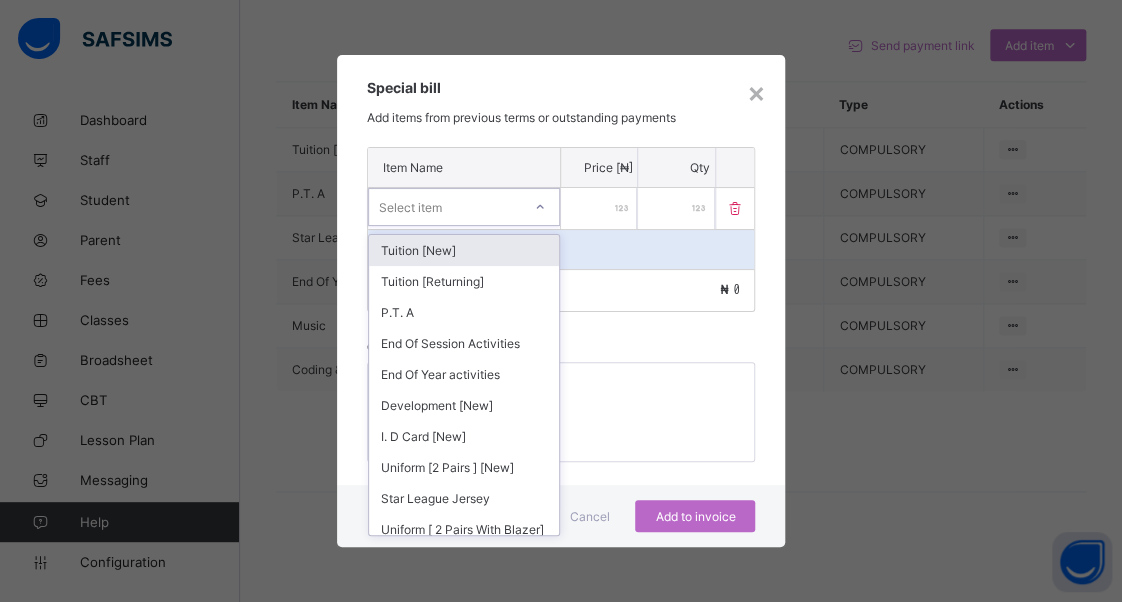 click 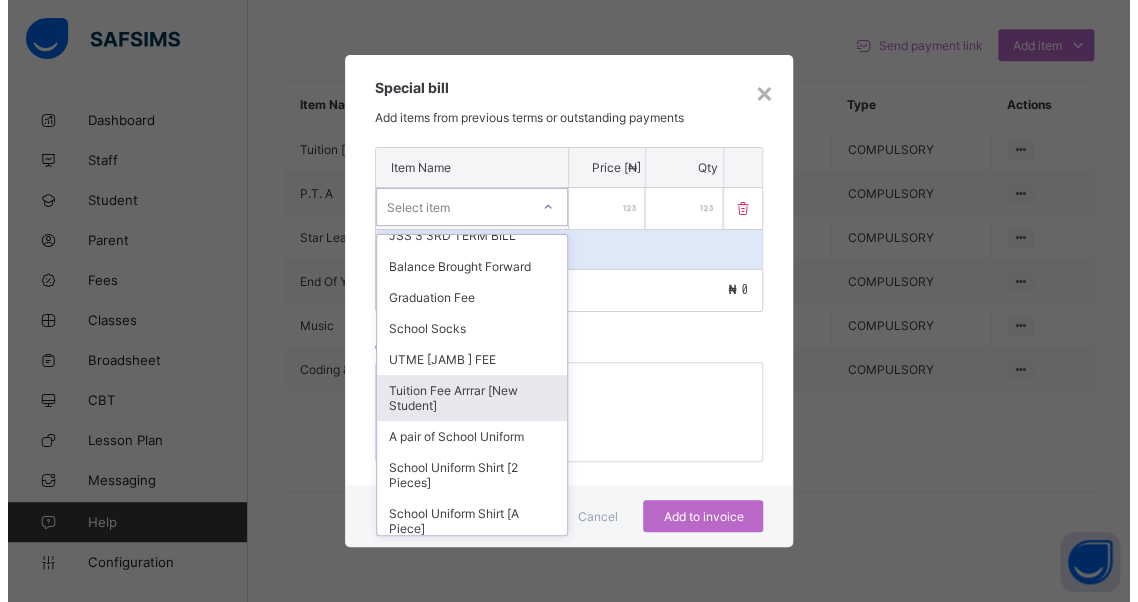 scroll, scrollTop: 1180, scrollLeft: 0, axis: vertical 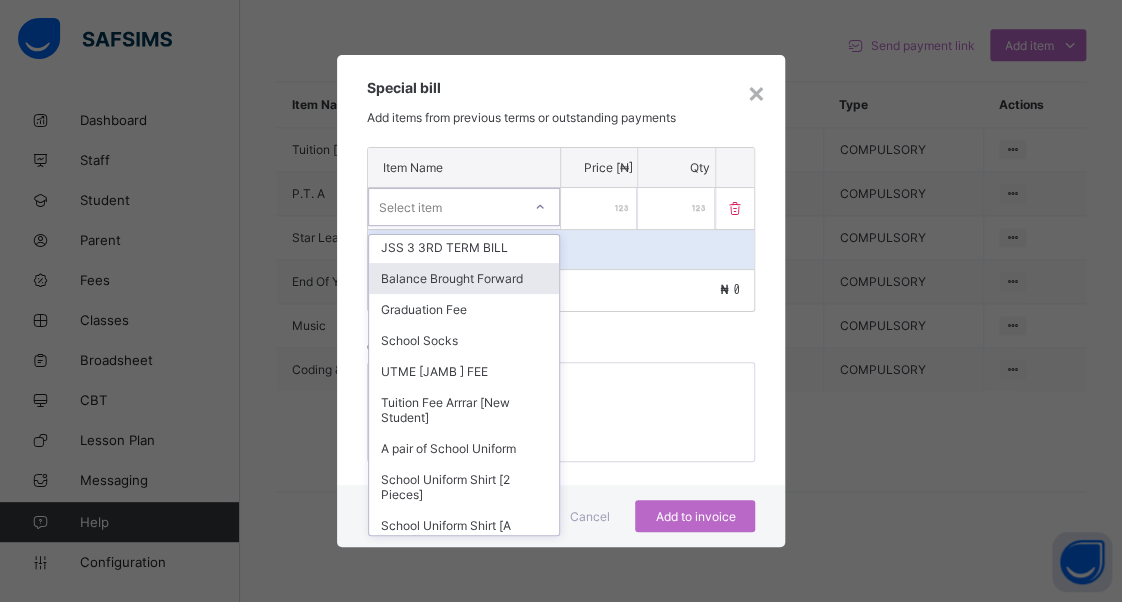 click on "Balance Brought Forward" at bounding box center [464, 278] 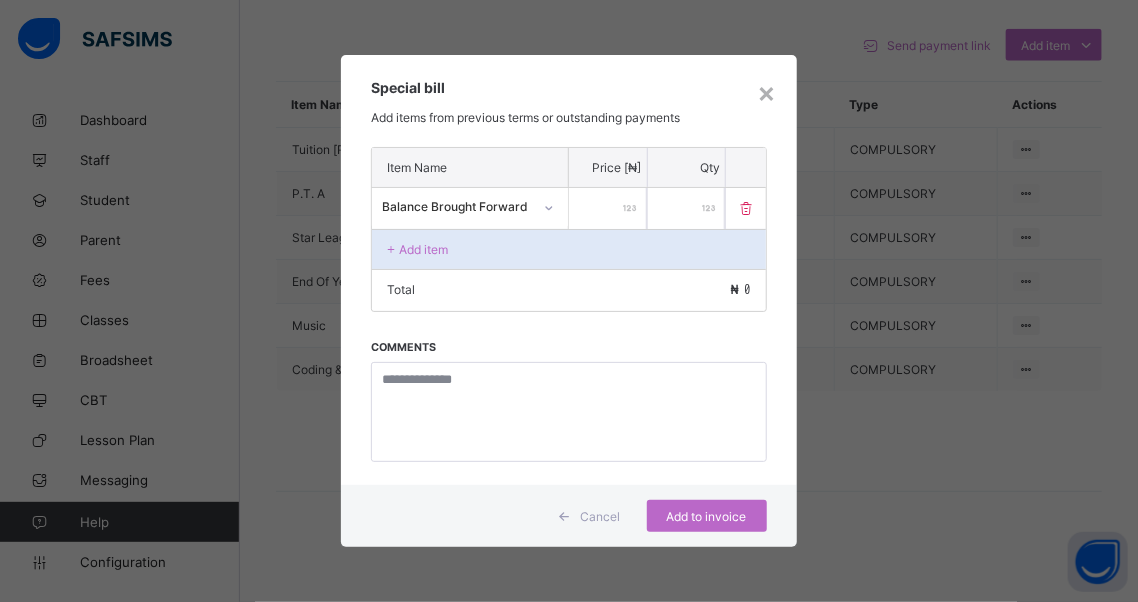 click at bounding box center (608, 208) 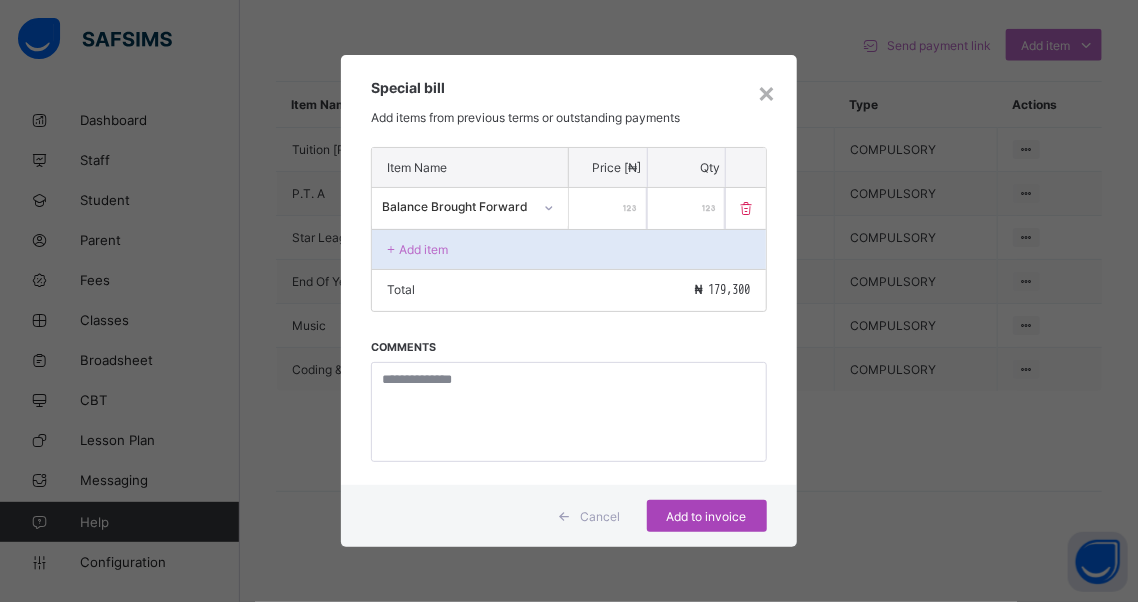 type on "******" 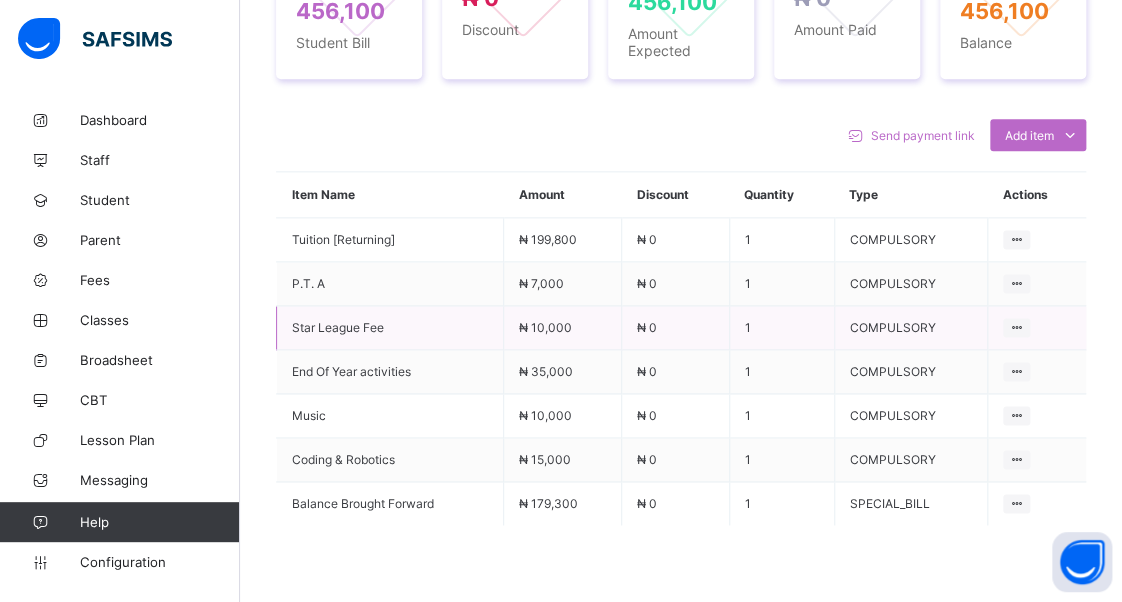 scroll, scrollTop: 870, scrollLeft: 0, axis: vertical 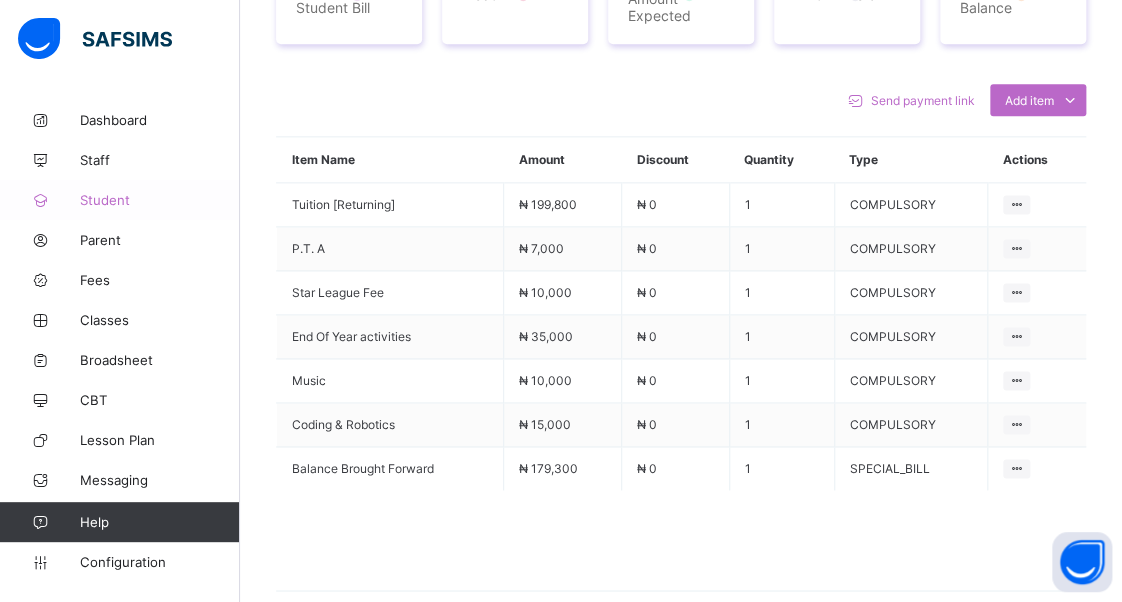 click on "Student" at bounding box center [160, 200] 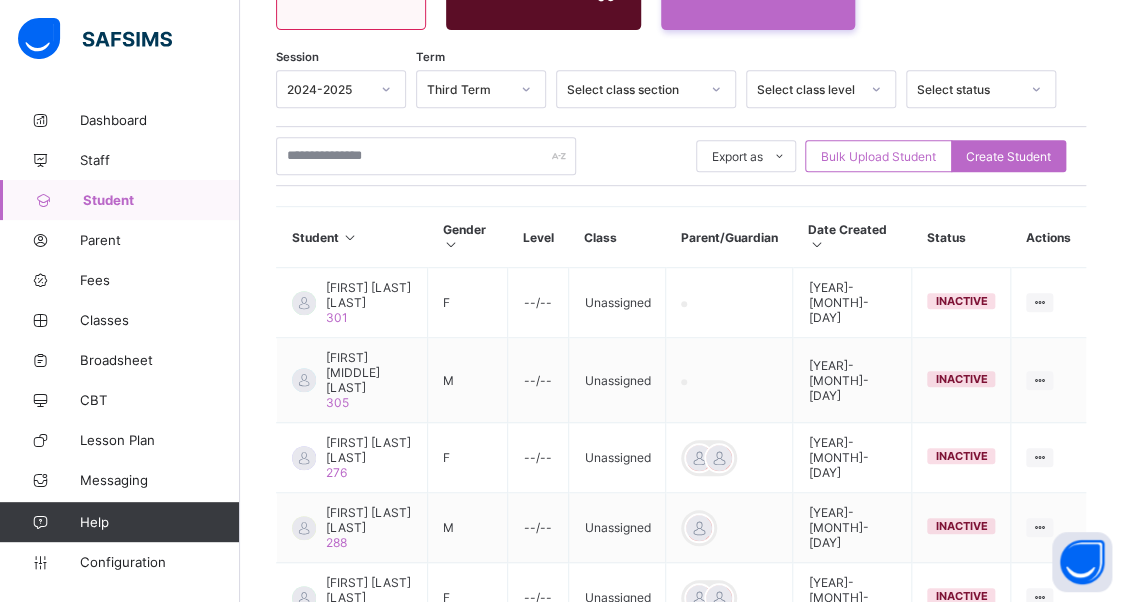 scroll, scrollTop: 249, scrollLeft: 0, axis: vertical 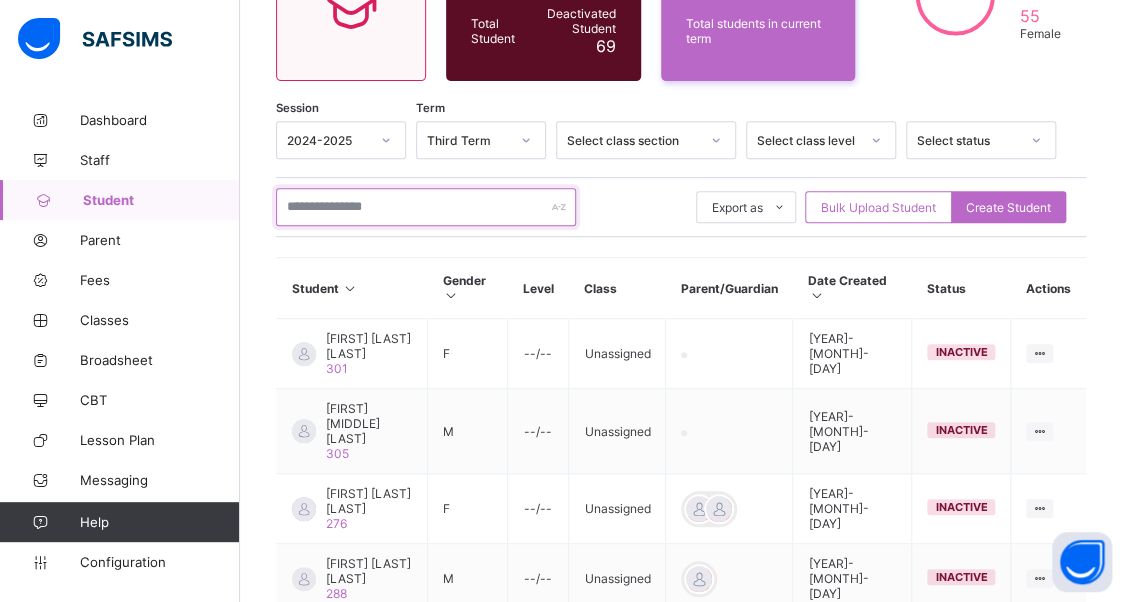 click at bounding box center (426, 207) 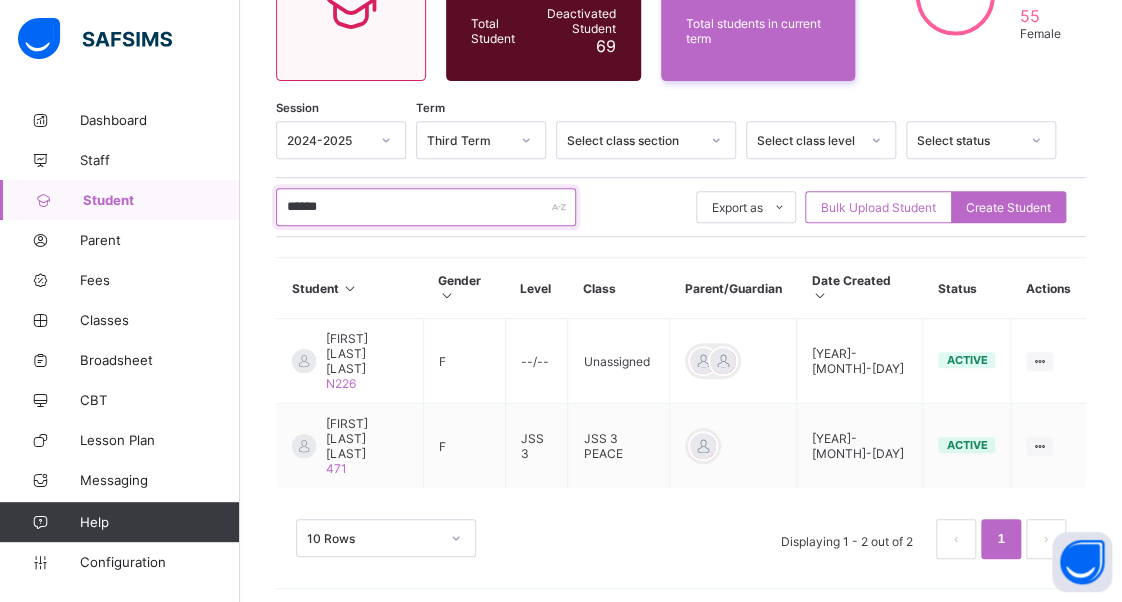scroll, scrollTop: 240, scrollLeft: 0, axis: vertical 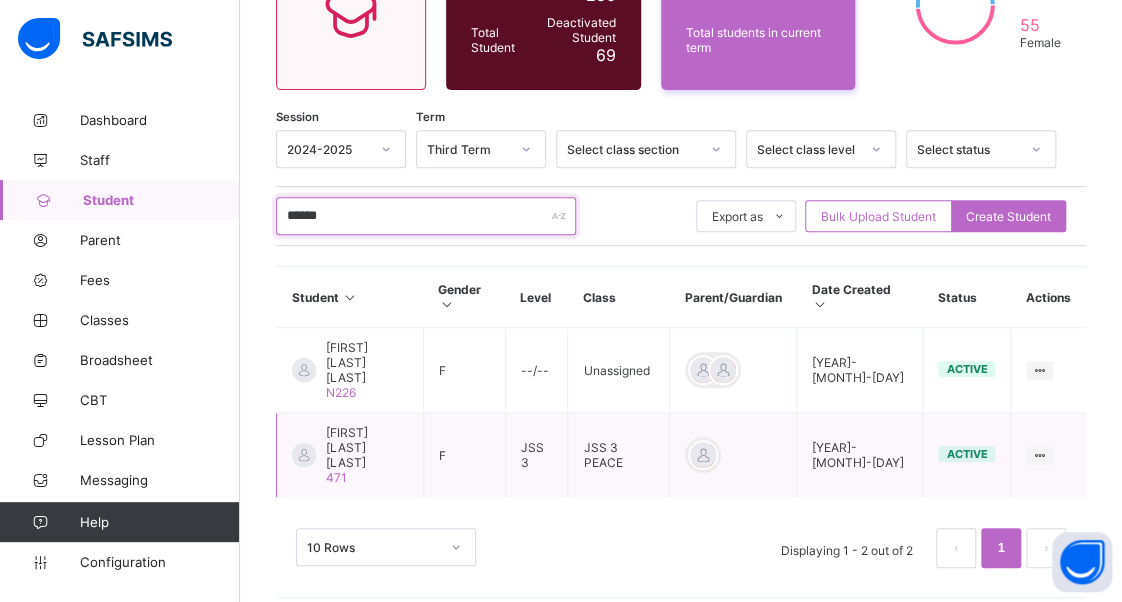 type on "******" 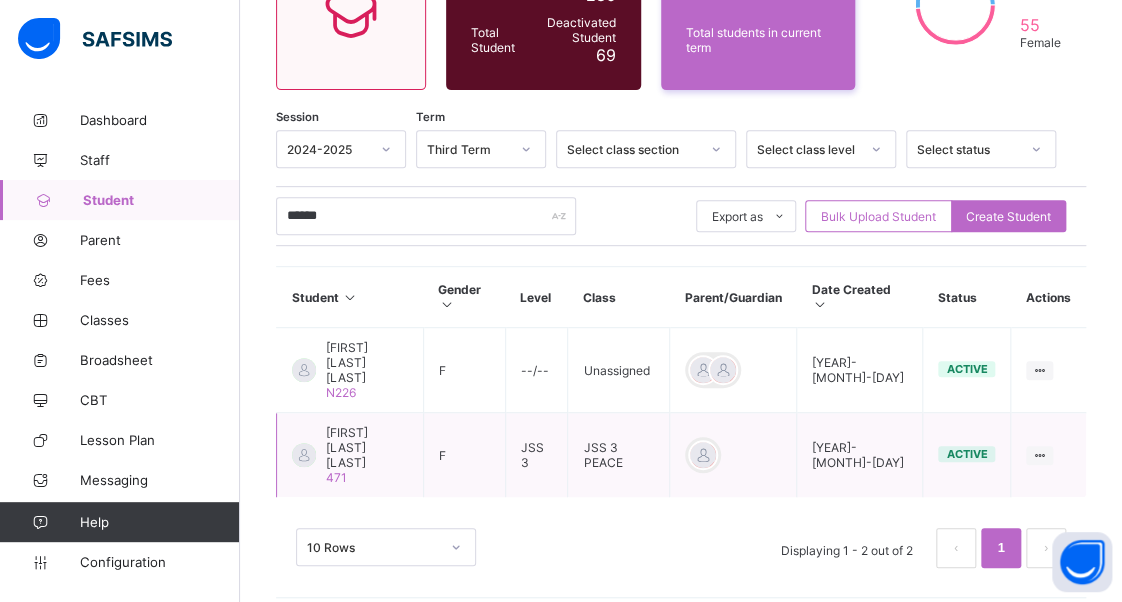 click on "[FIRST] [LAST] [LAST]" at bounding box center (367, 447) 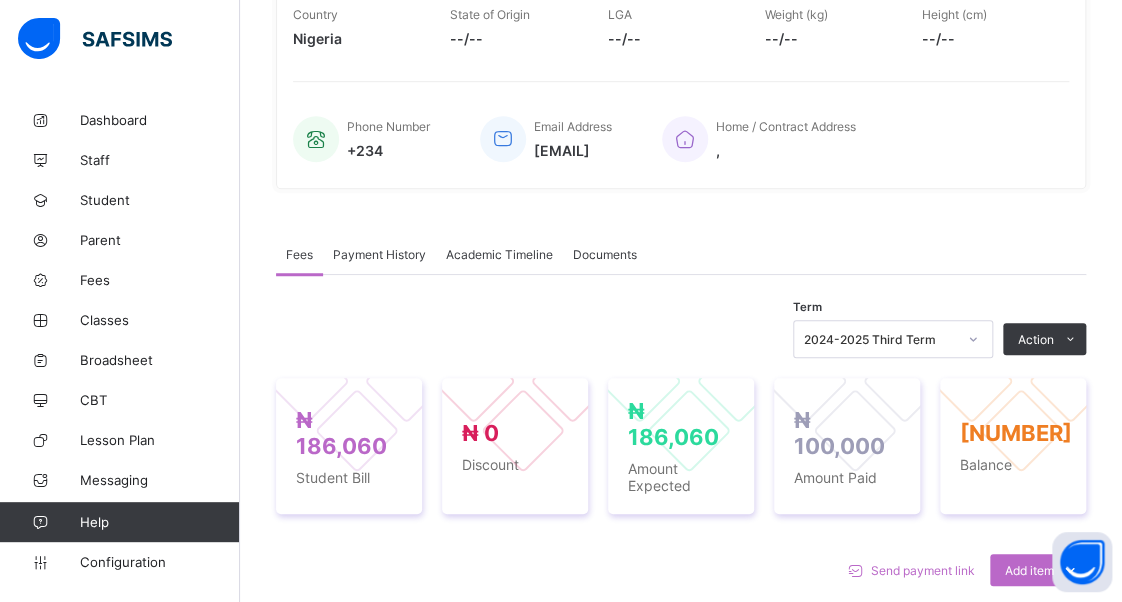 scroll, scrollTop: 600, scrollLeft: 0, axis: vertical 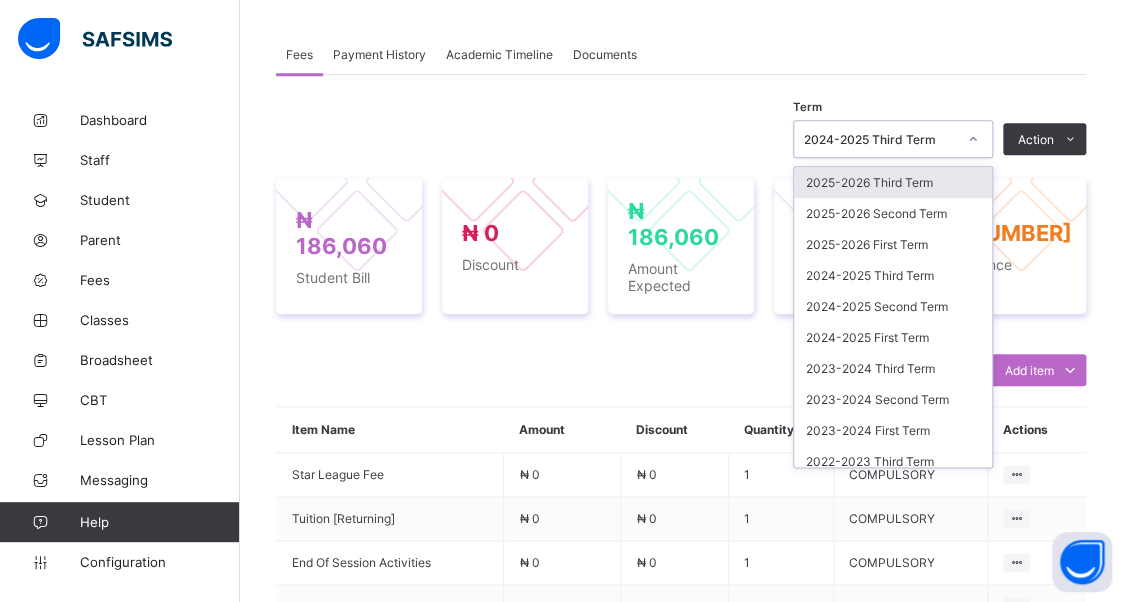 click 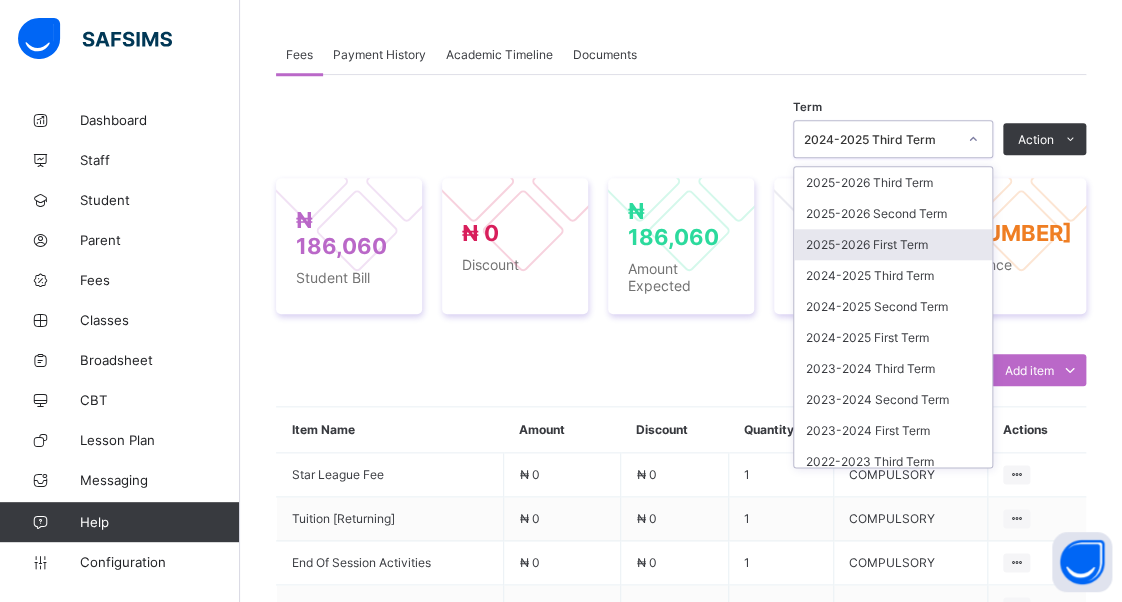 click on "2025-2026 First Term" at bounding box center [893, 244] 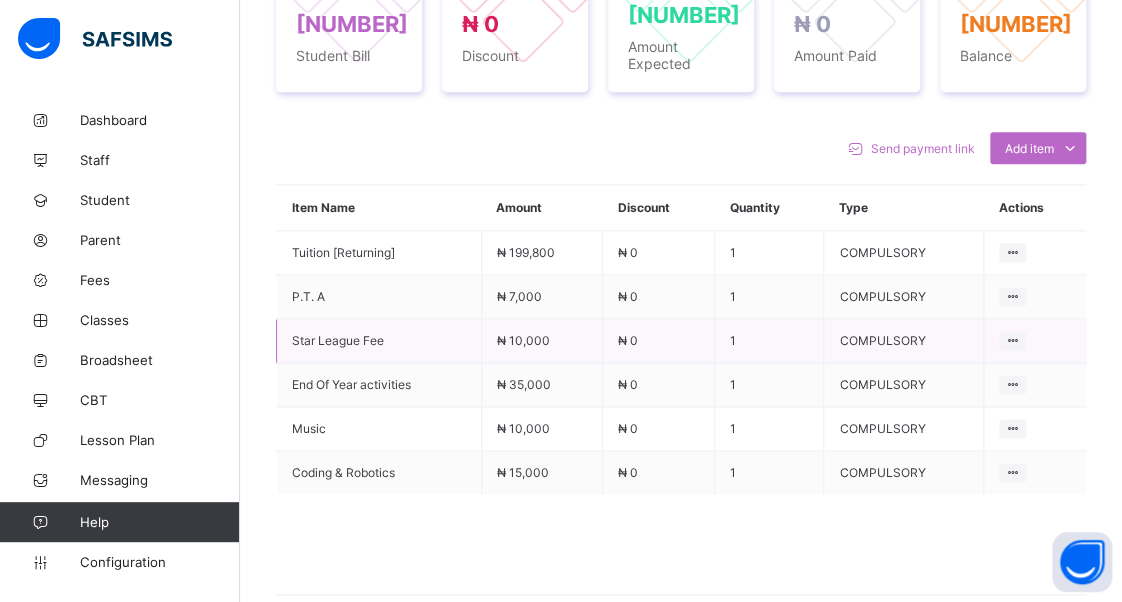 scroll, scrollTop: 800, scrollLeft: 0, axis: vertical 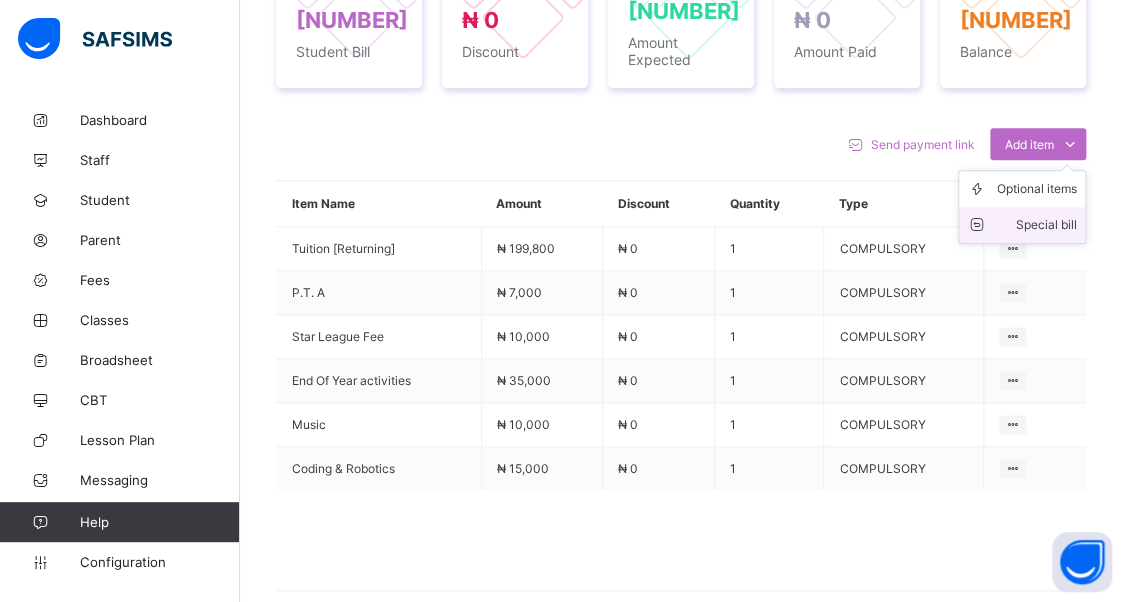 click on "Special bill" at bounding box center (1037, 225) 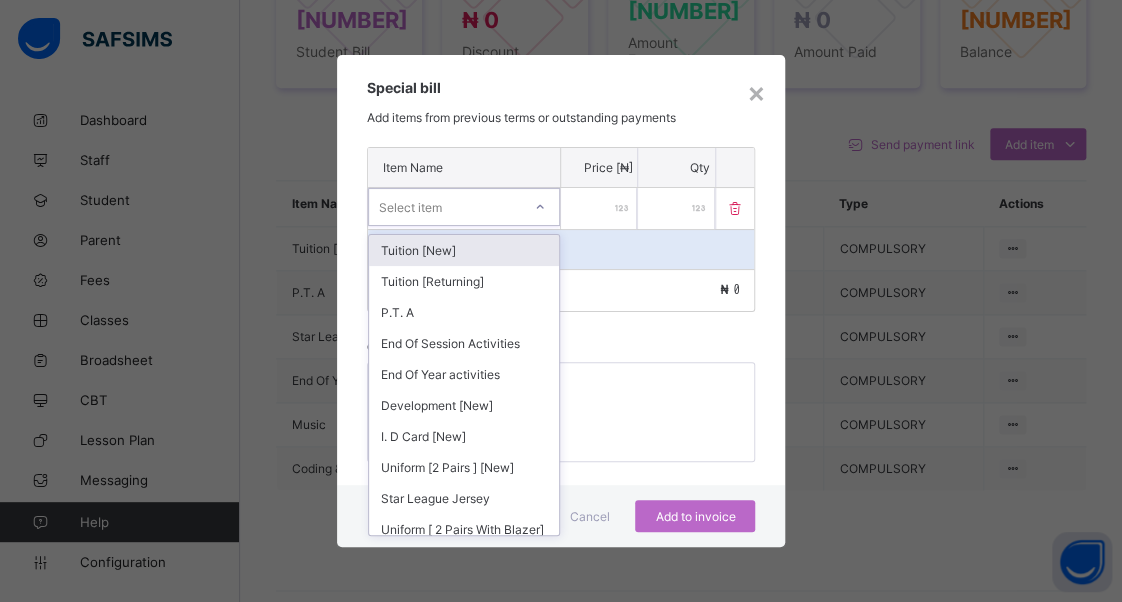 click 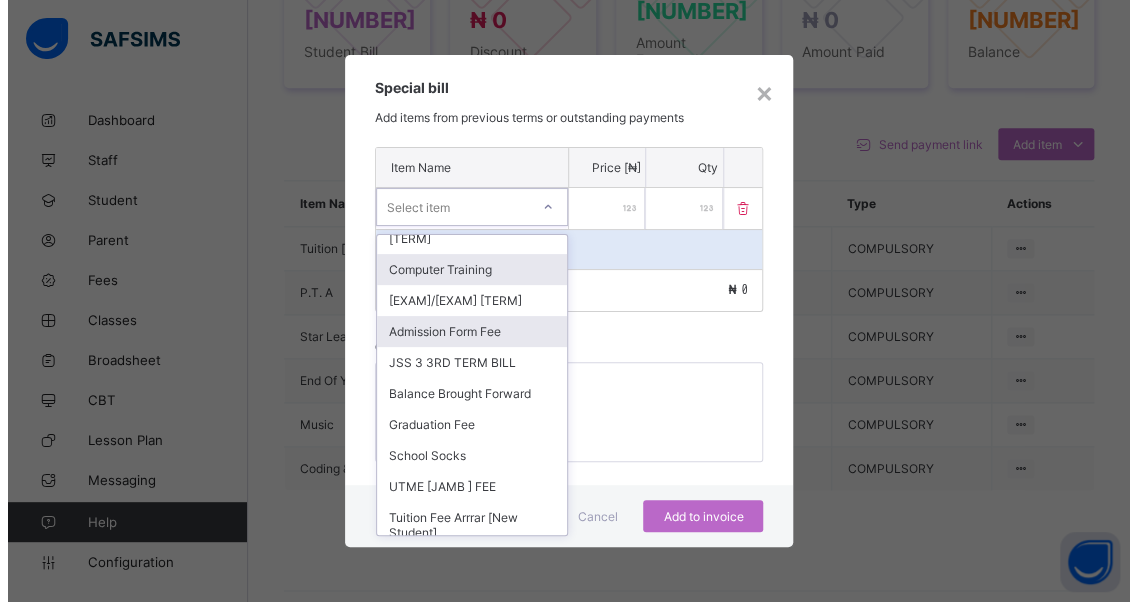 scroll, scrollTop: 1100, scrollLeft: 0, axis: vertical 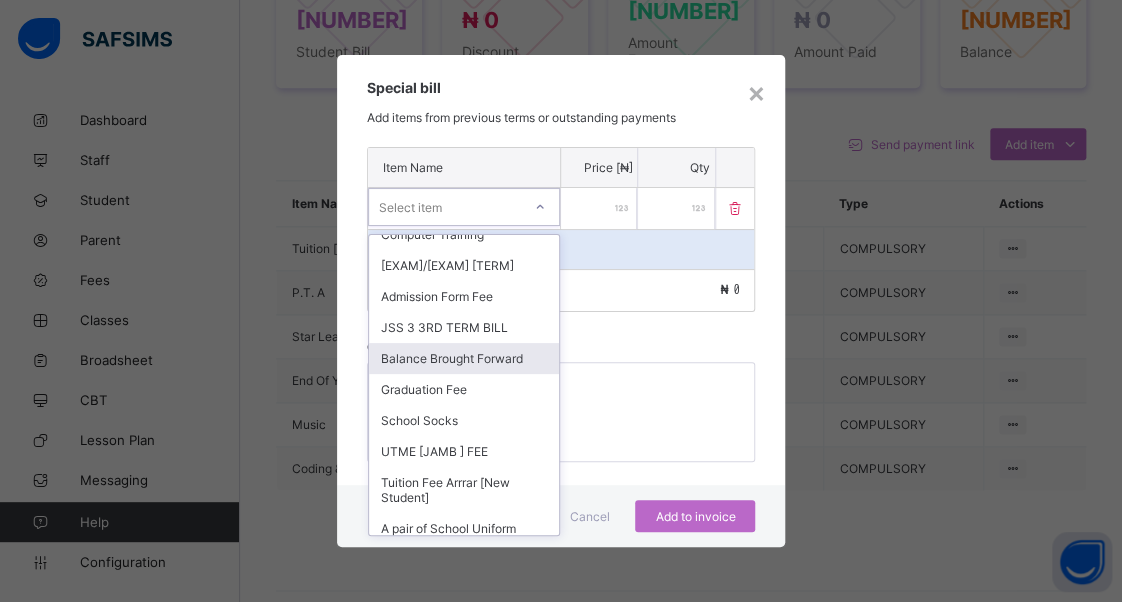 click on "Balance Brought Forward" at bounding box center (464, 358) 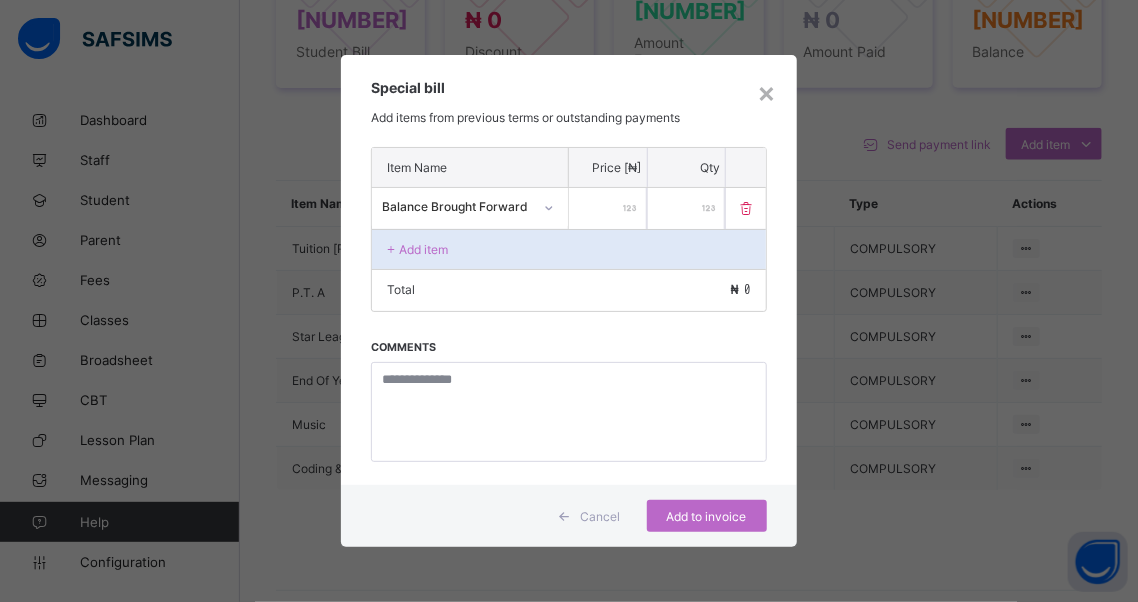 click at bounding box center [608, 208] 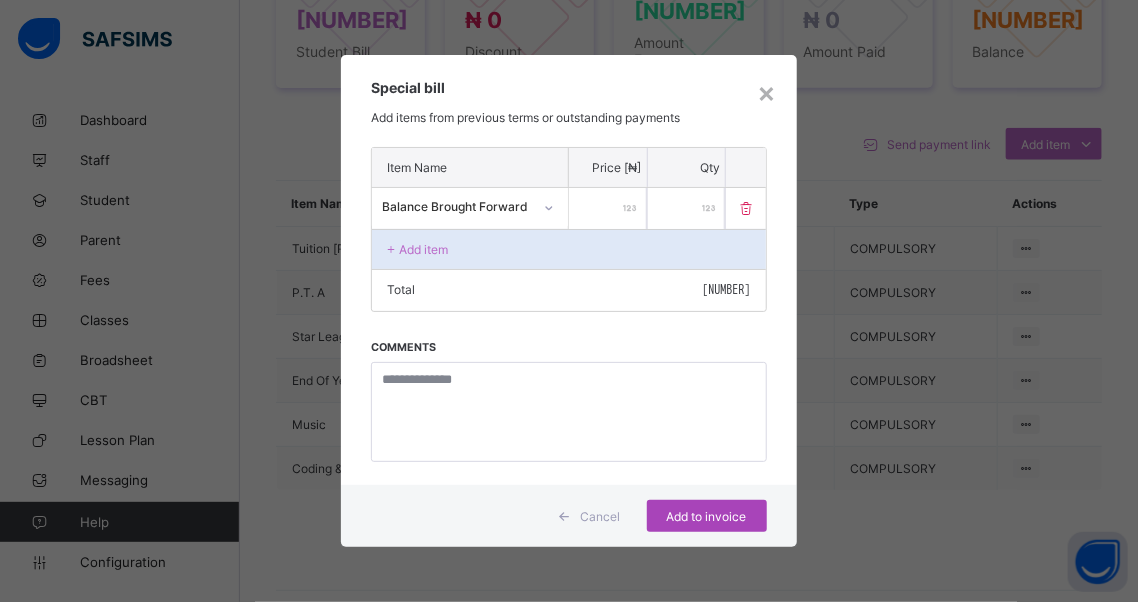 type on "*****" 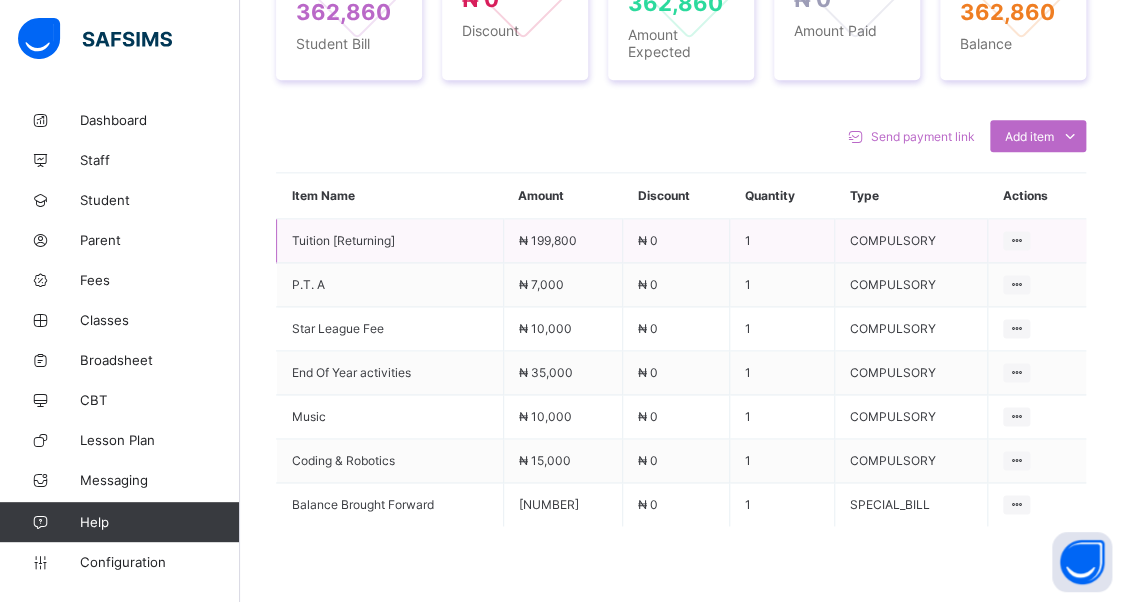 scroll, scrollTop: 700, scrollLeft: 0, axis: vertical 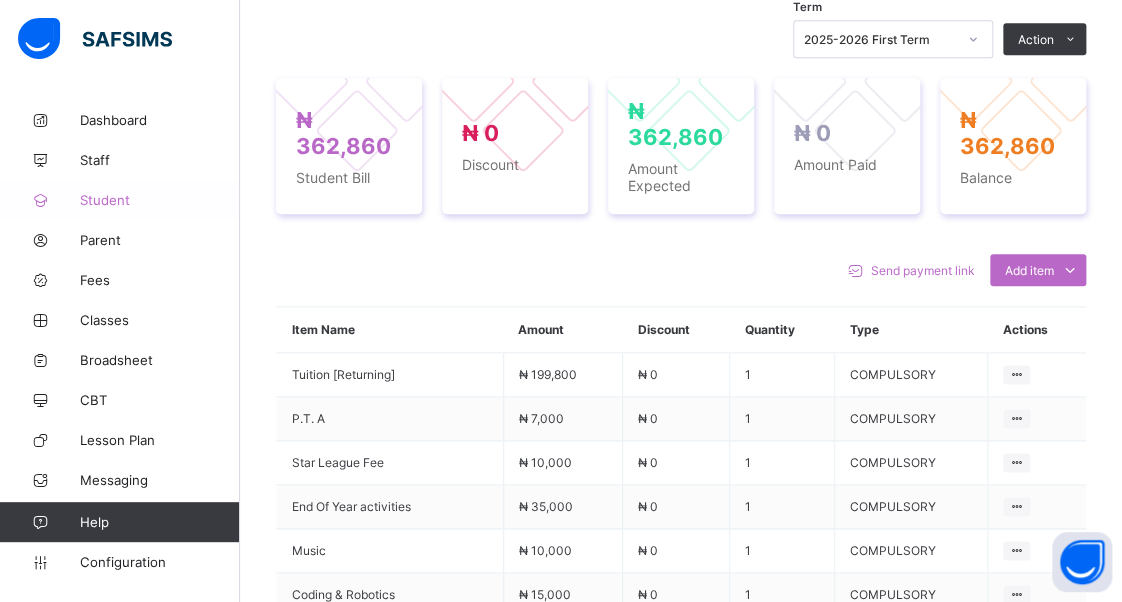 click on "Student" at bounding box center [160, 200] 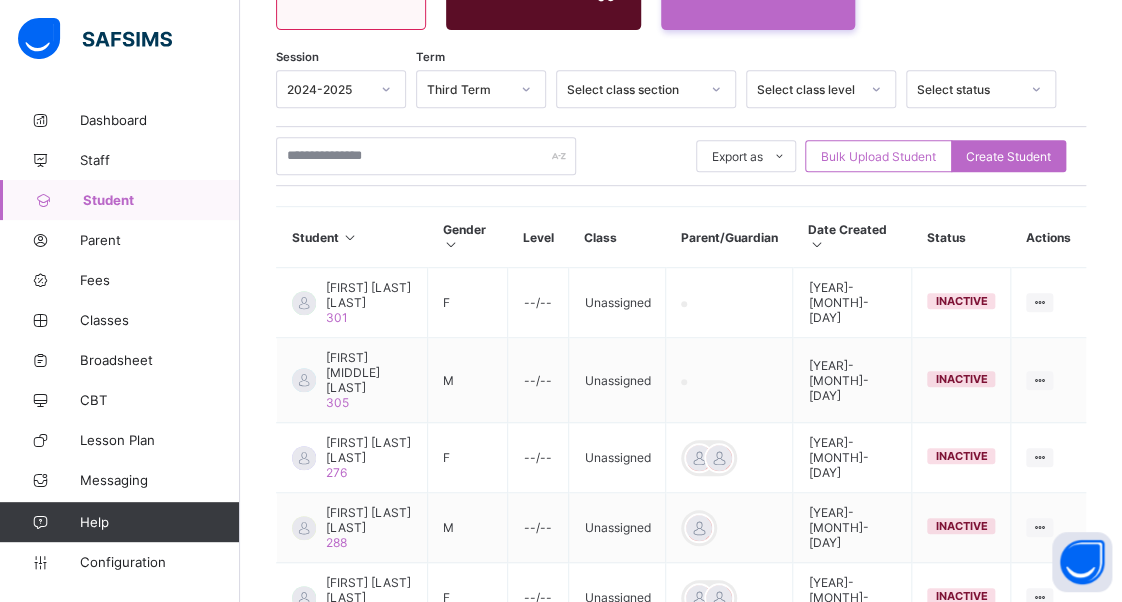 scroll, scrollTop: 300, scrollLeft: 0, axis: vertical 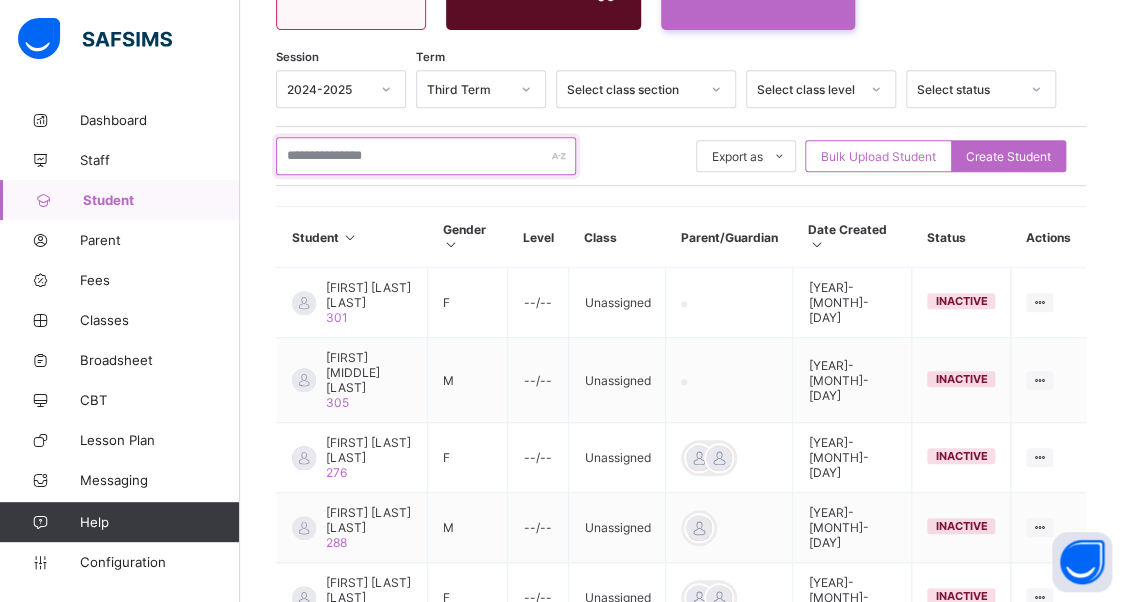 click at bounding box center [426, 156] 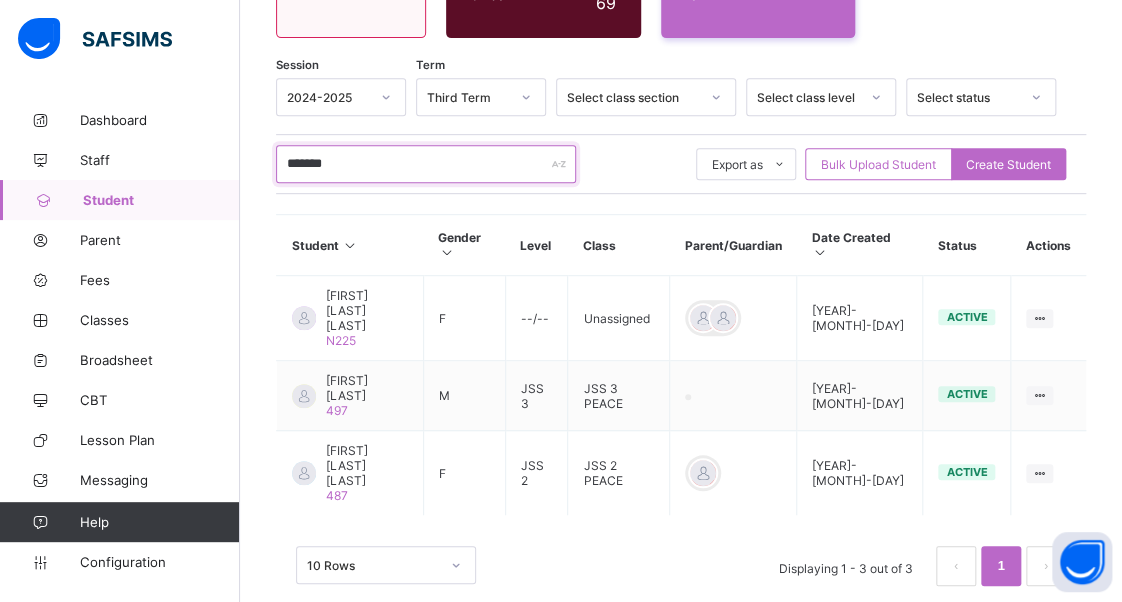 scroll, scrollTop: 300, scrollLeft: 0, axis: vertical 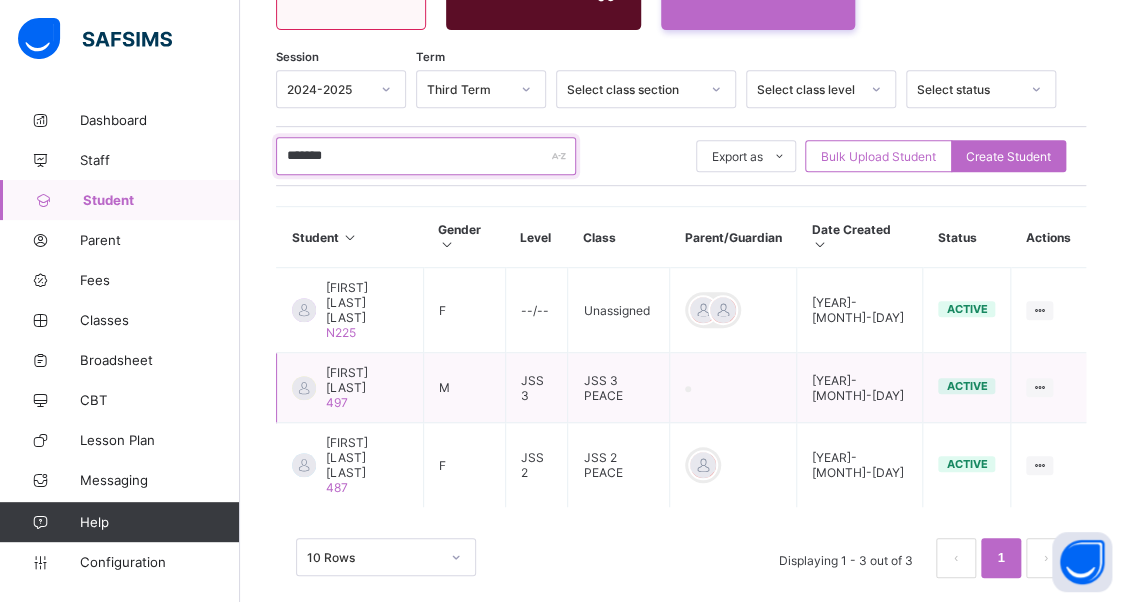 type on "*******" 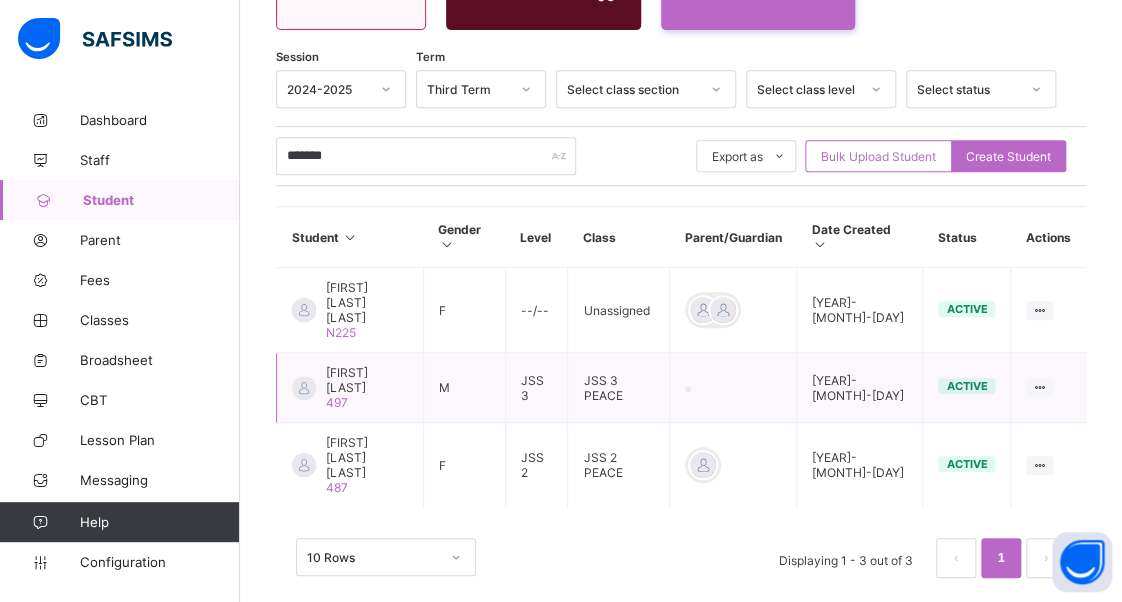 click on "[FIRST] [LAST]" at bounding box center [367, 380] 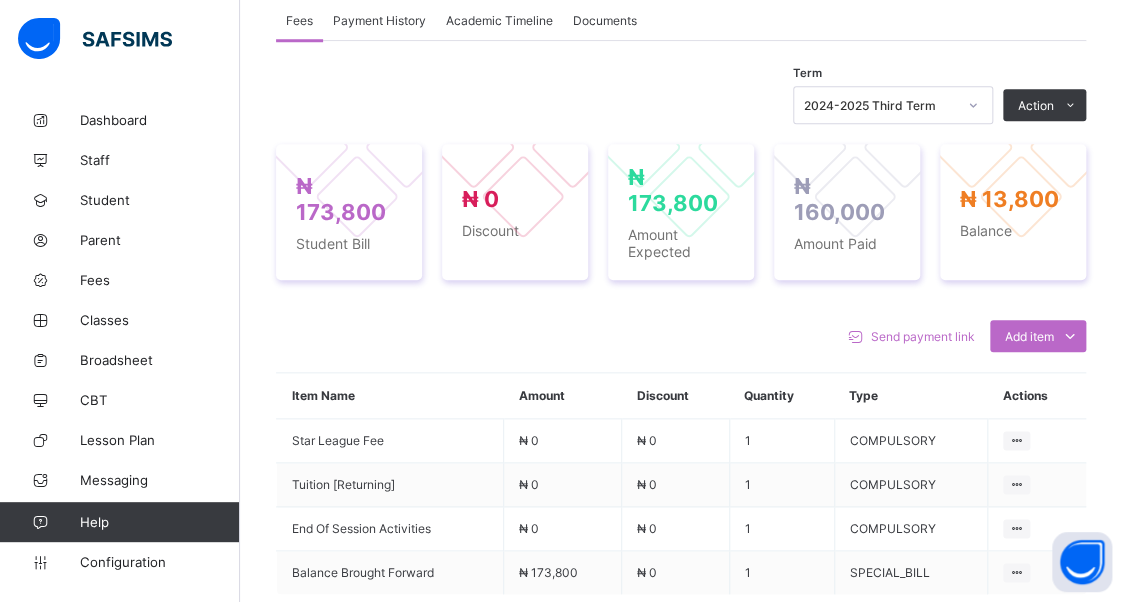 scroll, scrollTop: 600, scrollLeft: 0, axis: vertical 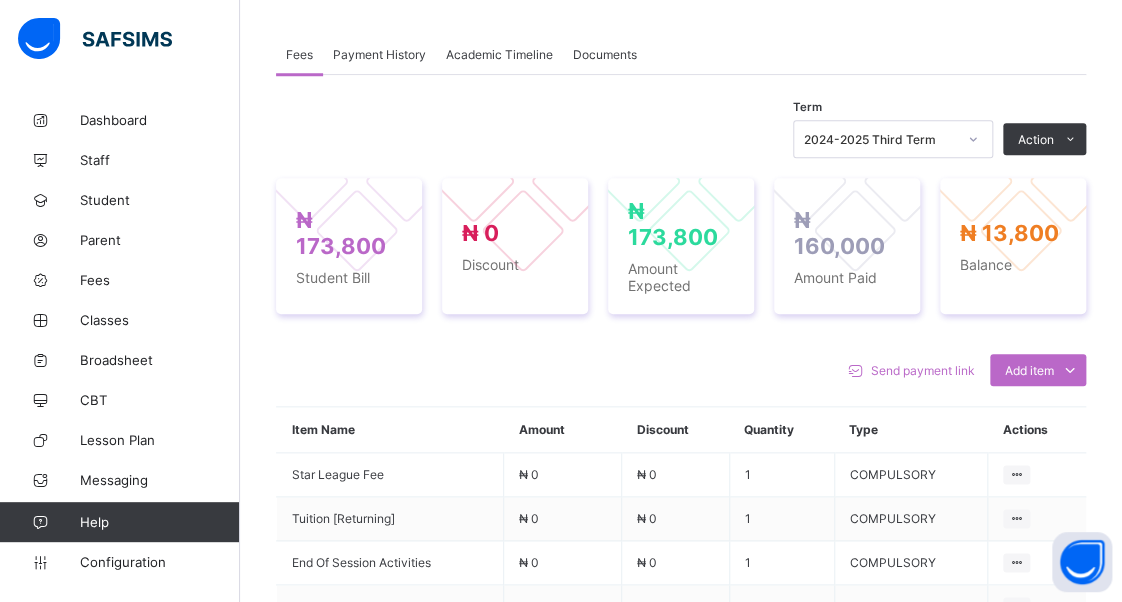 click 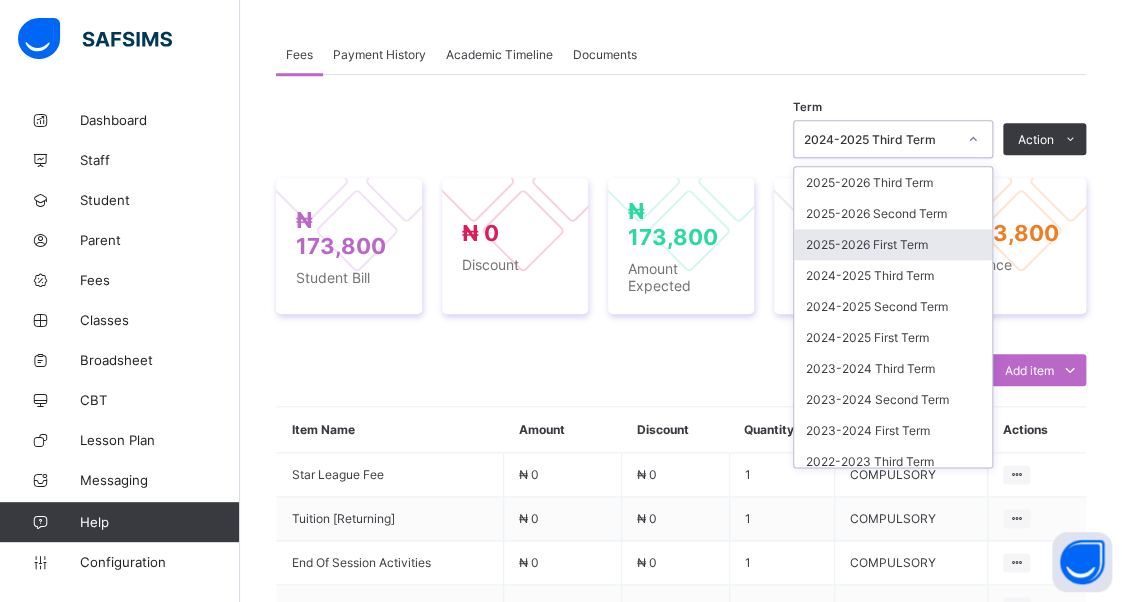 click on "2025-2026 First Term" at bounding box center (893, 244) 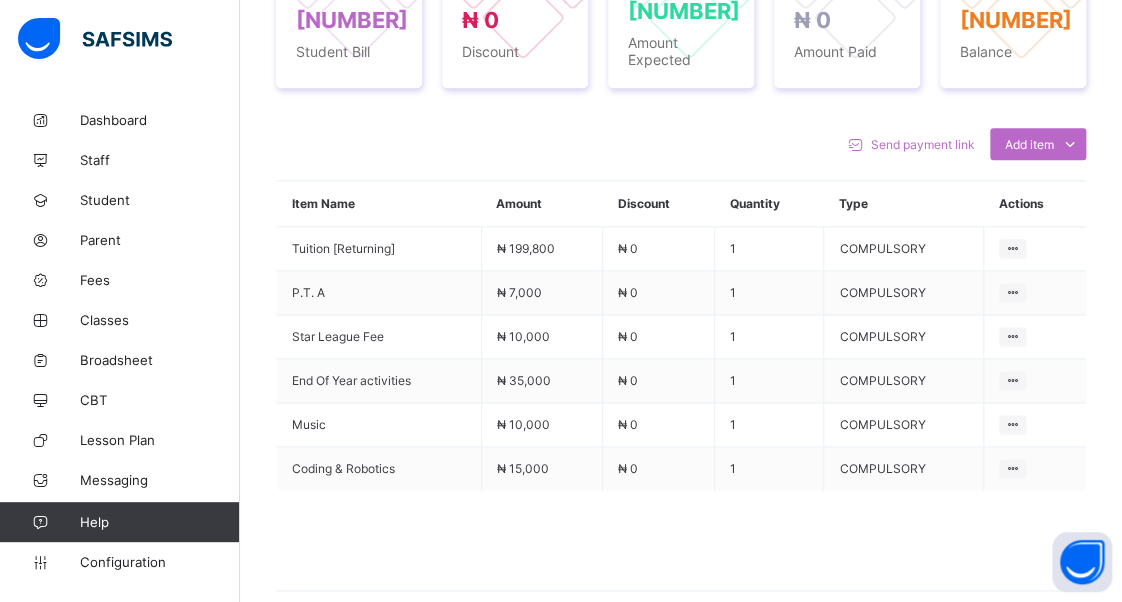 scroll, scrollTop: 700, scrollLeft: 0, axis: vertical 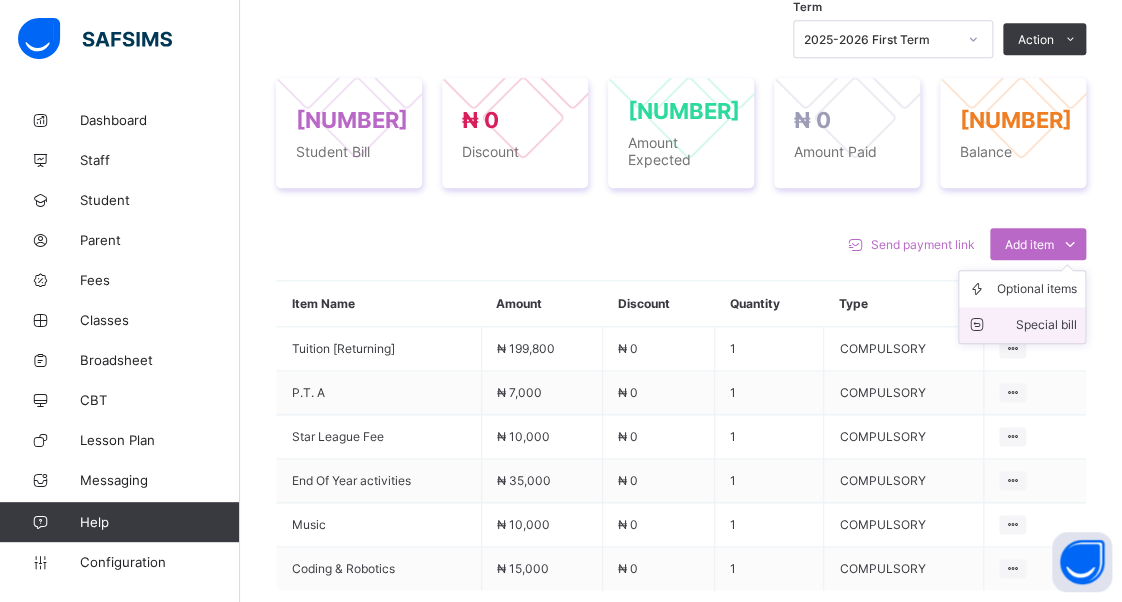 click on "Special bill" at bounding box center [1037, 325] 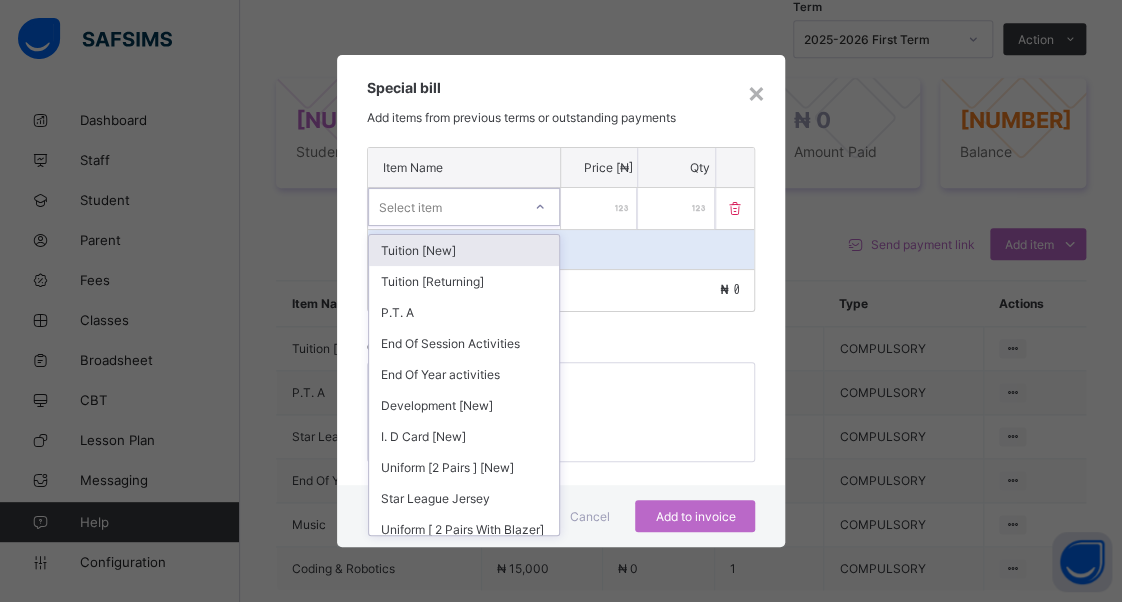 click 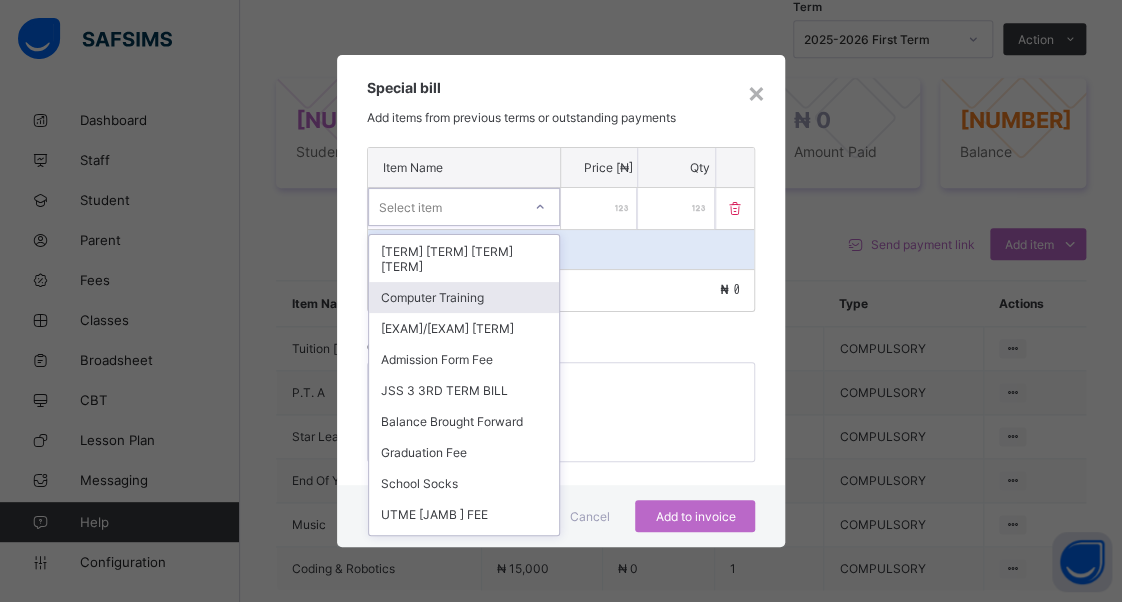 scroll, scrollTop: 1100, scrollLeft: 0, axis: vertical 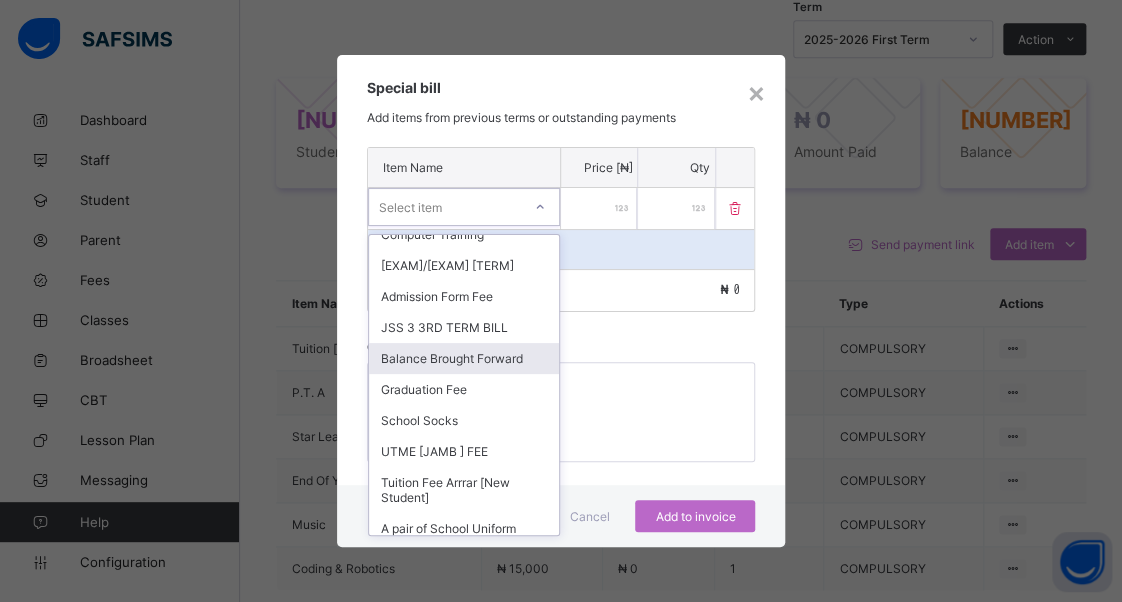click on "Balance Brought Forward" at bounding box center (464, 358) 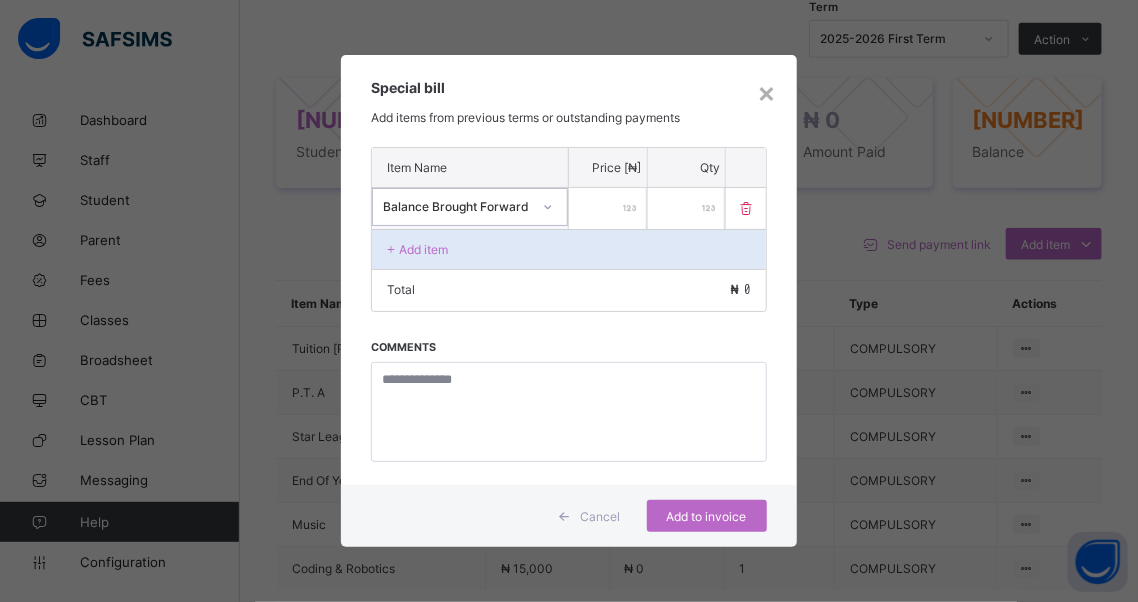 click at bounding box center (608, 208) 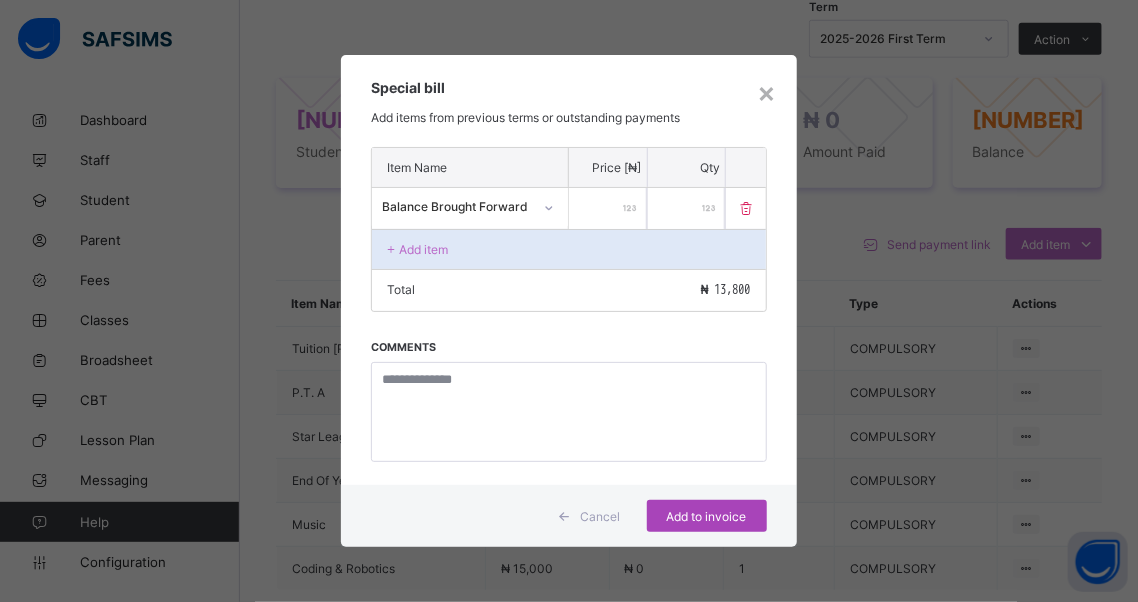 type on "*****" 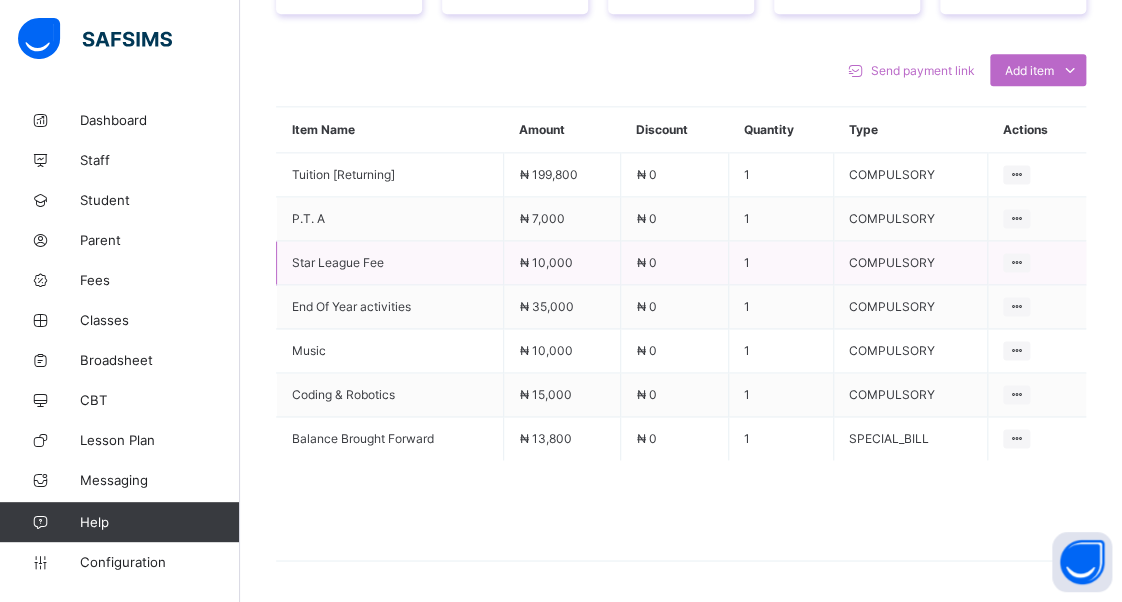 scroll, scrollTop: 970, scrollLeft: 0, axis: vertical 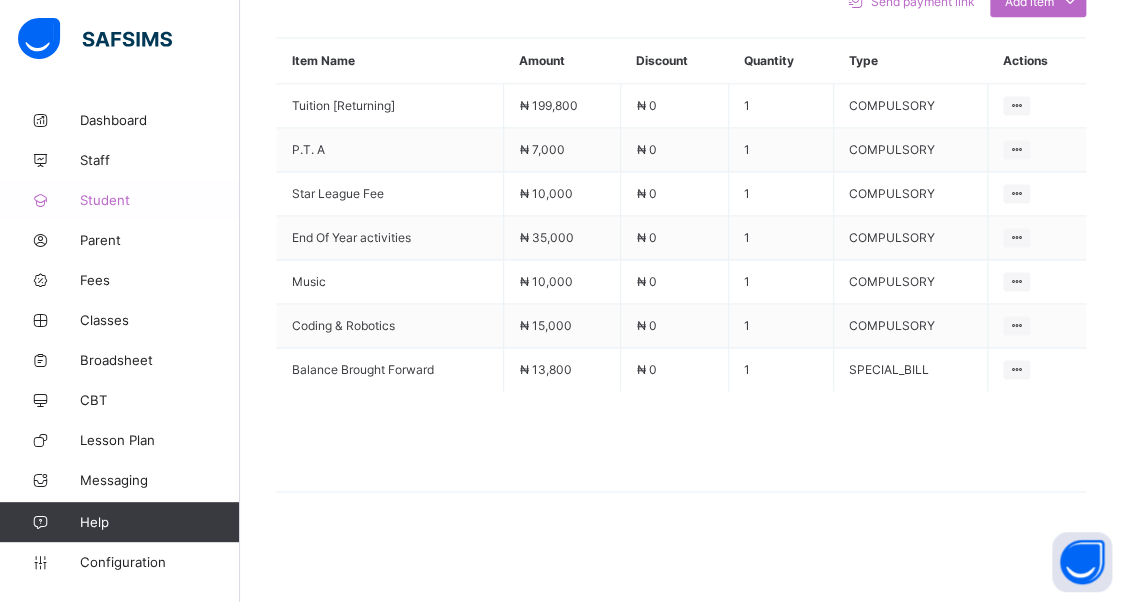 click on "Student" at bounding box center (160, 200) 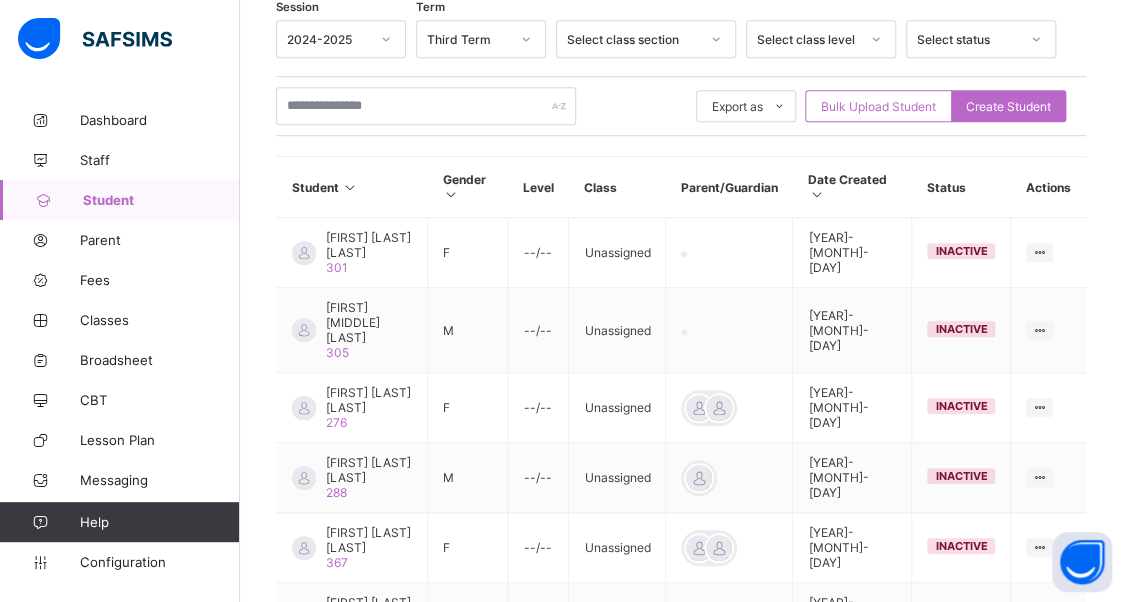 scroll, scrollTop: 349, scrollLeft: 0, axis: vertical 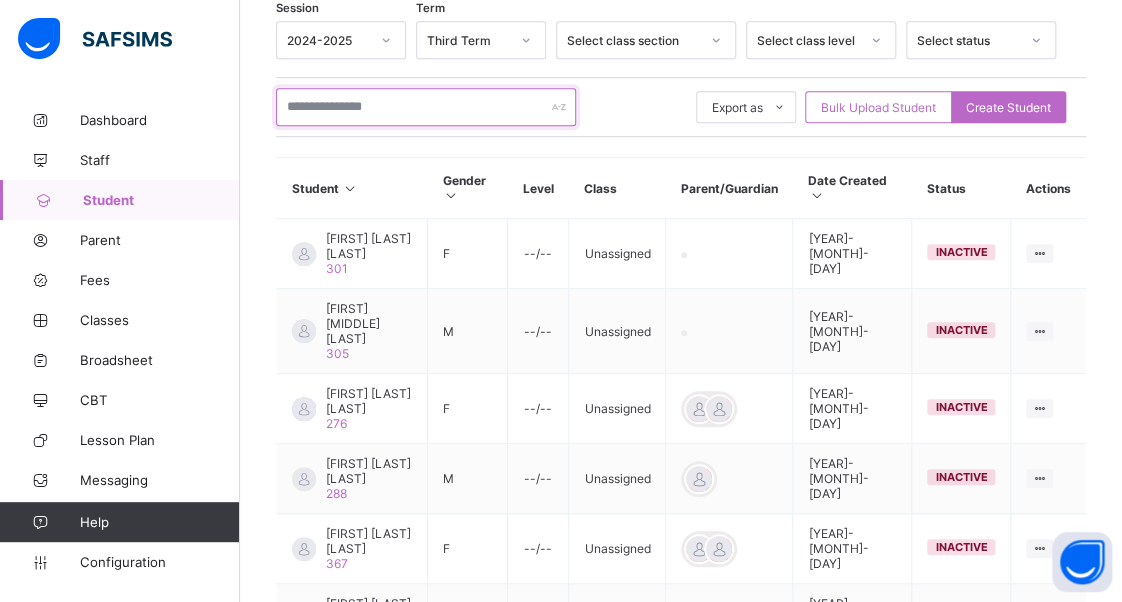 click at bounding box center (426, 107) 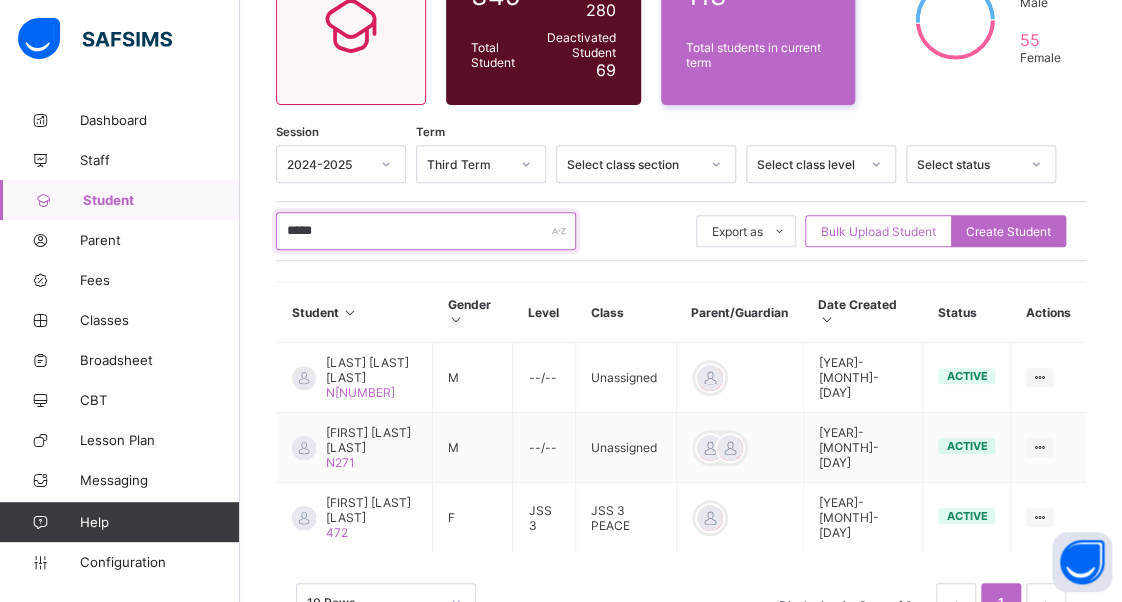 scroll, scrollTop: 296, scrollLeft: 0, axis: vertical 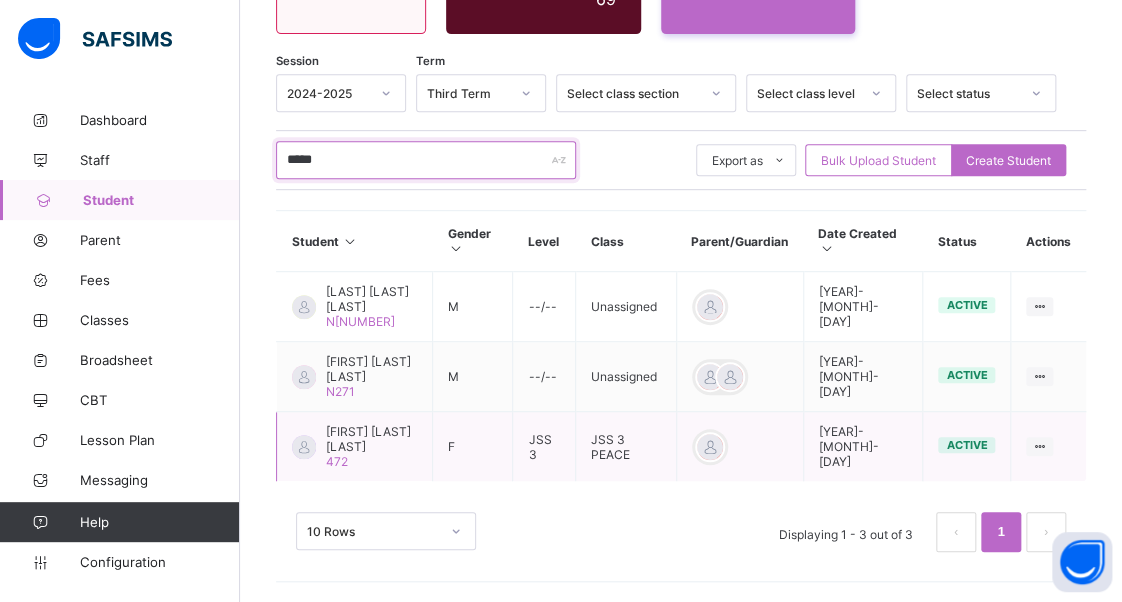 type on "*****" 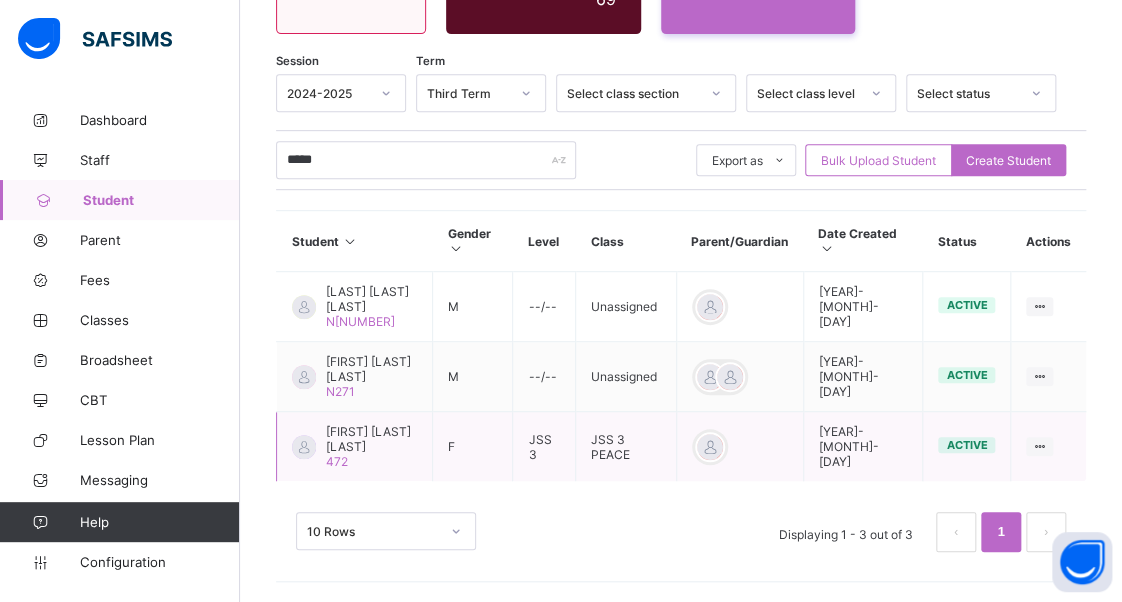 click on "[FIRST] [LAST] [LAST]" at bounding box center (371, 439) 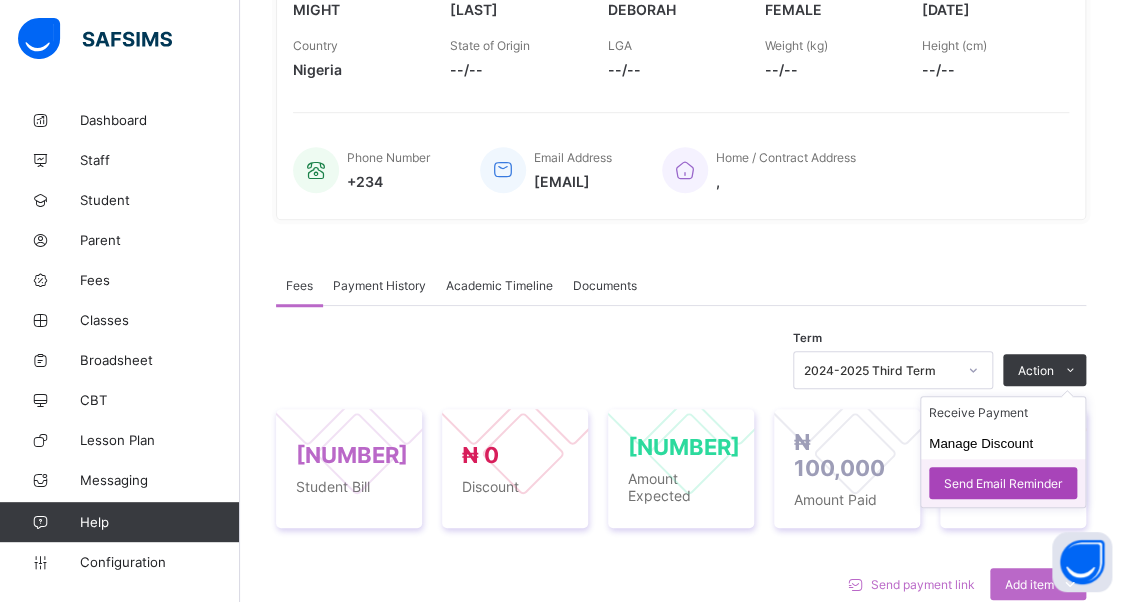 scroll, scrollTop: 500, scrollLeft: 0, axis: vertical 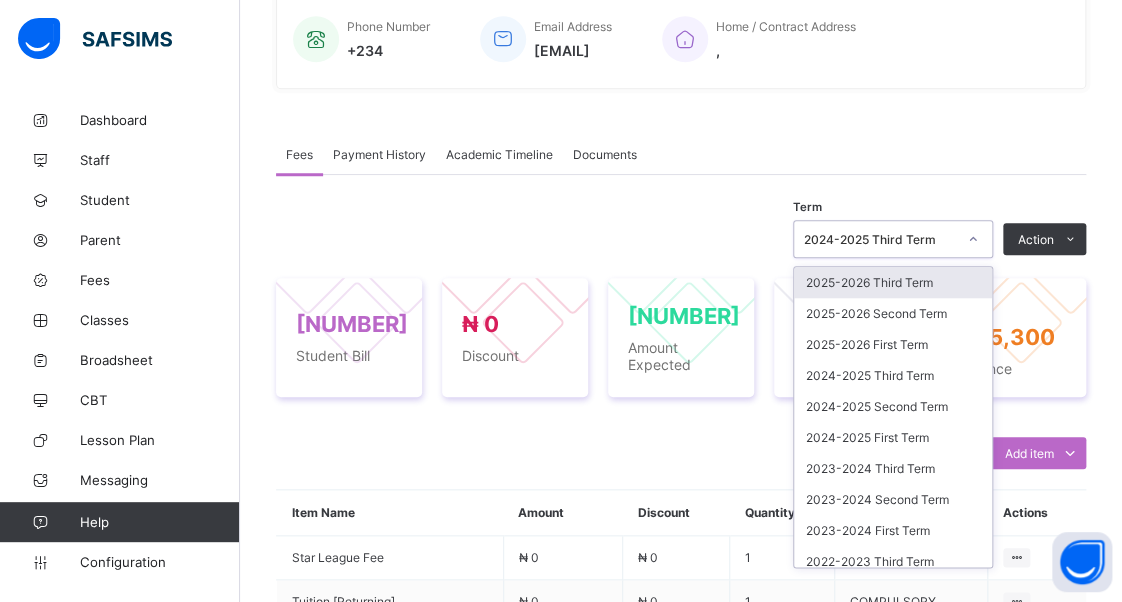 click 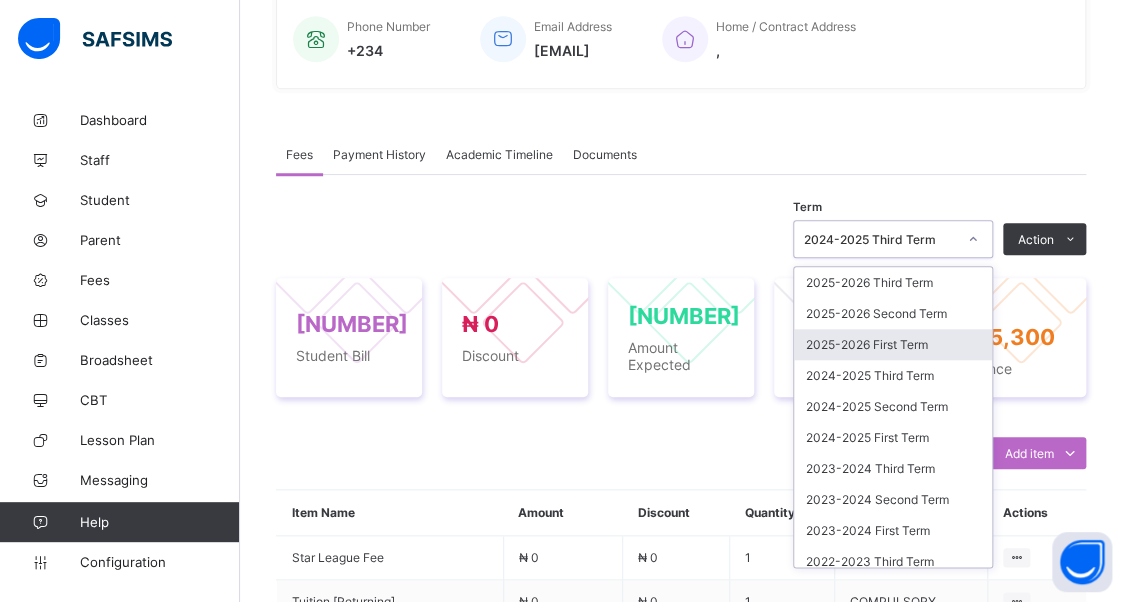 click on "2025-2026 First Term" at bounding box center (893, 344) 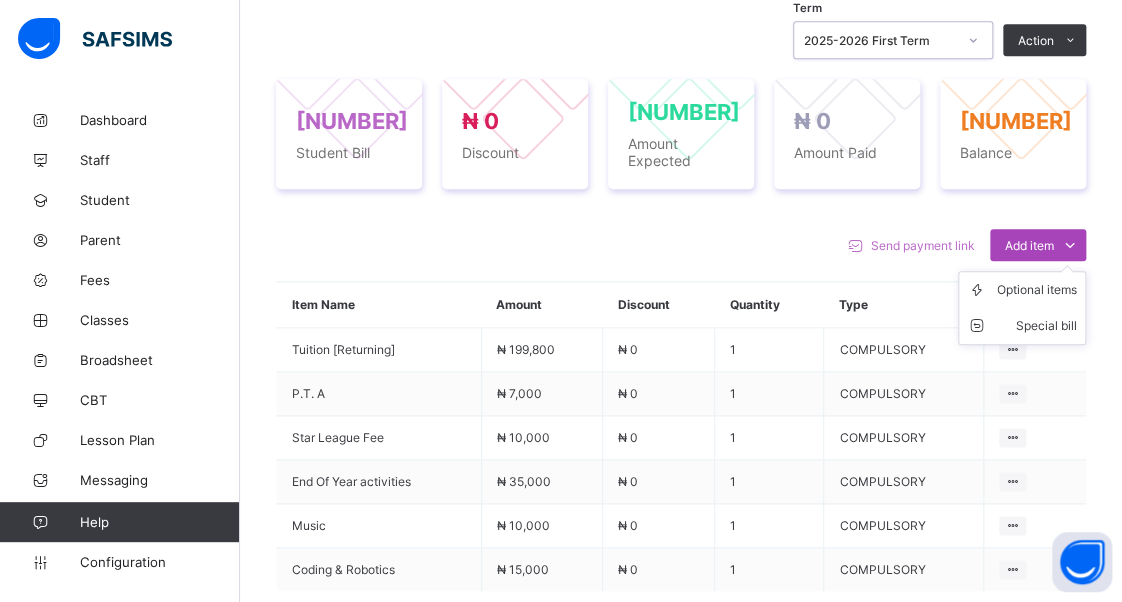 scroll, scrollTop: 700, scrollLeft: 0, axis: vertical 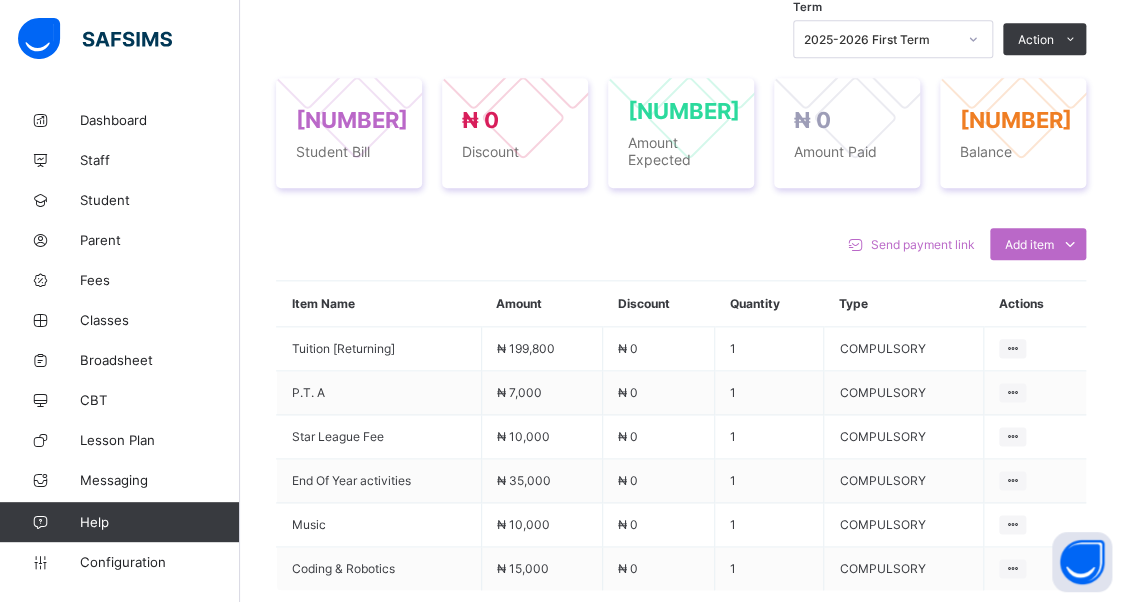 click on "Special bill" at bounding box center (0, 0) 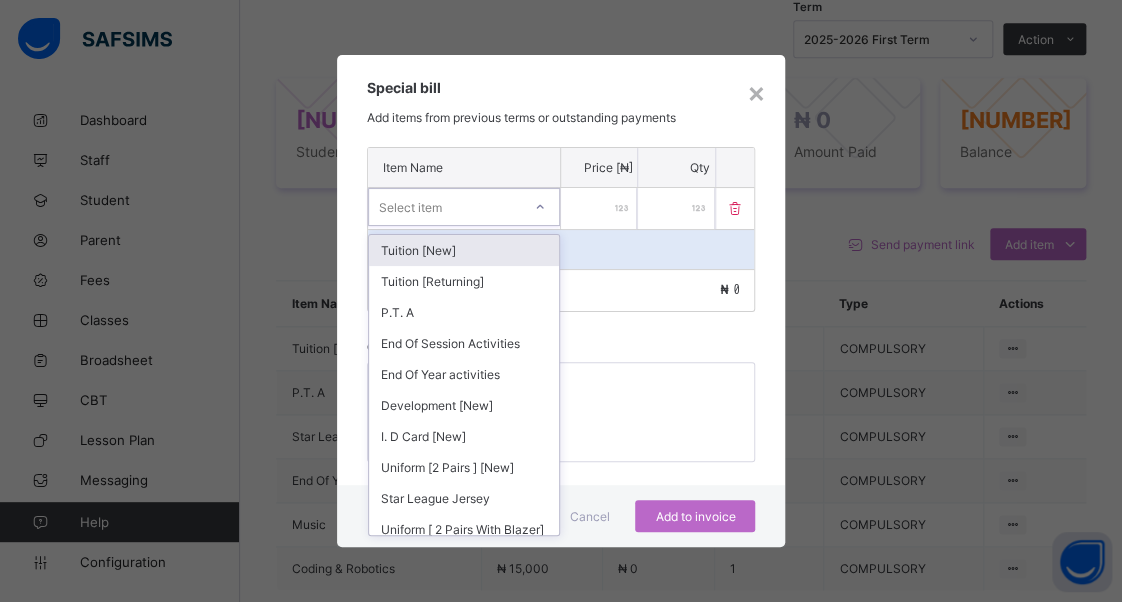 click 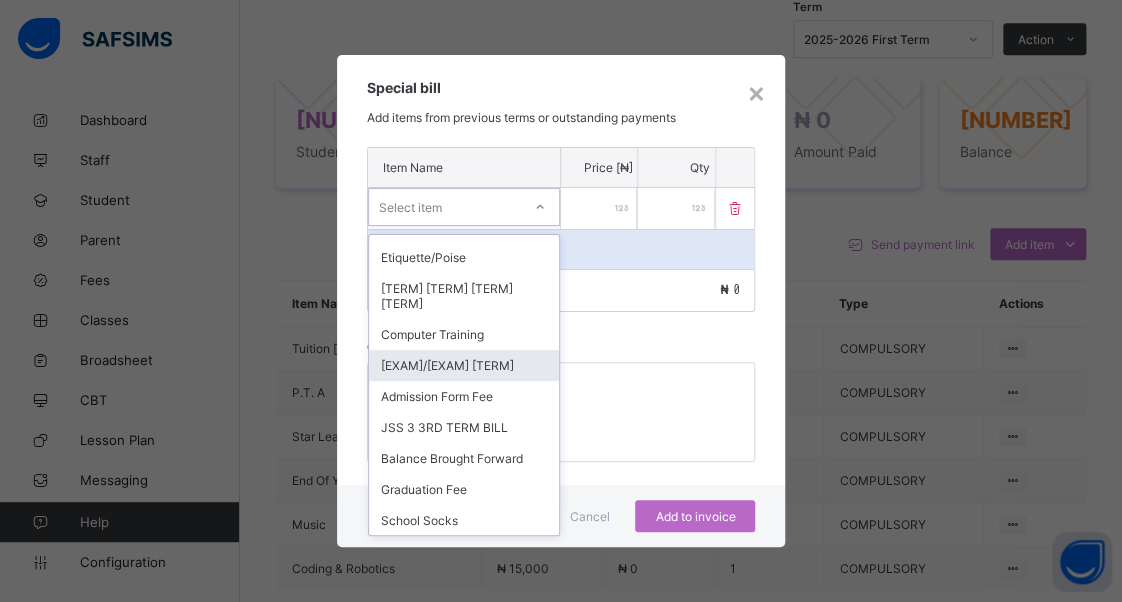 scroll, scrollTop: 1100, scrollLeft: 0, axis: vertical 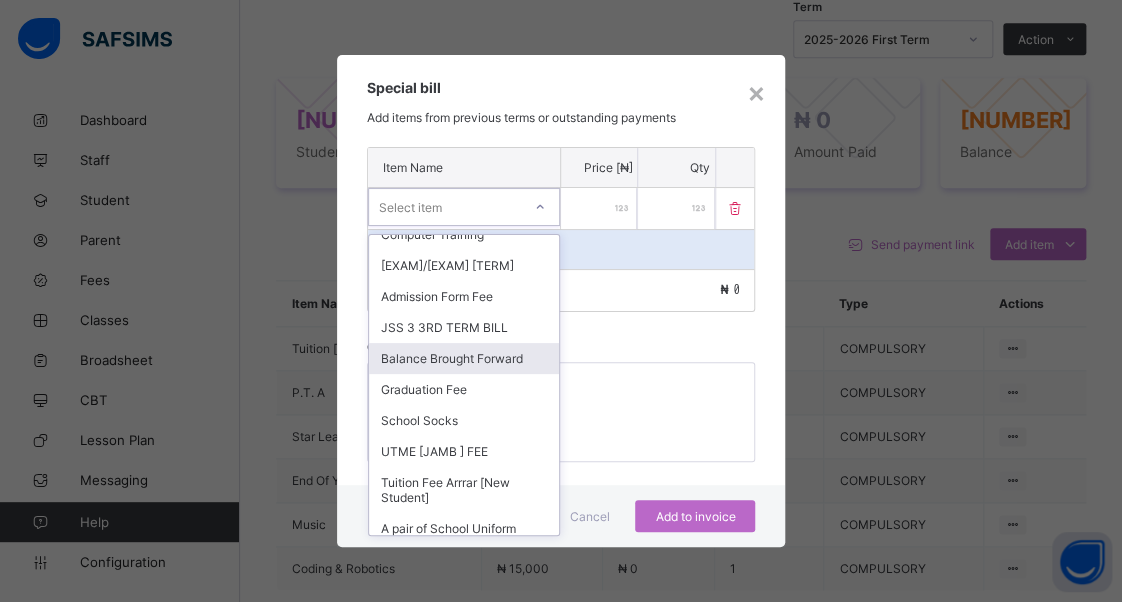 click on "Balance Brought Forward" at bounding box center [464, 358] 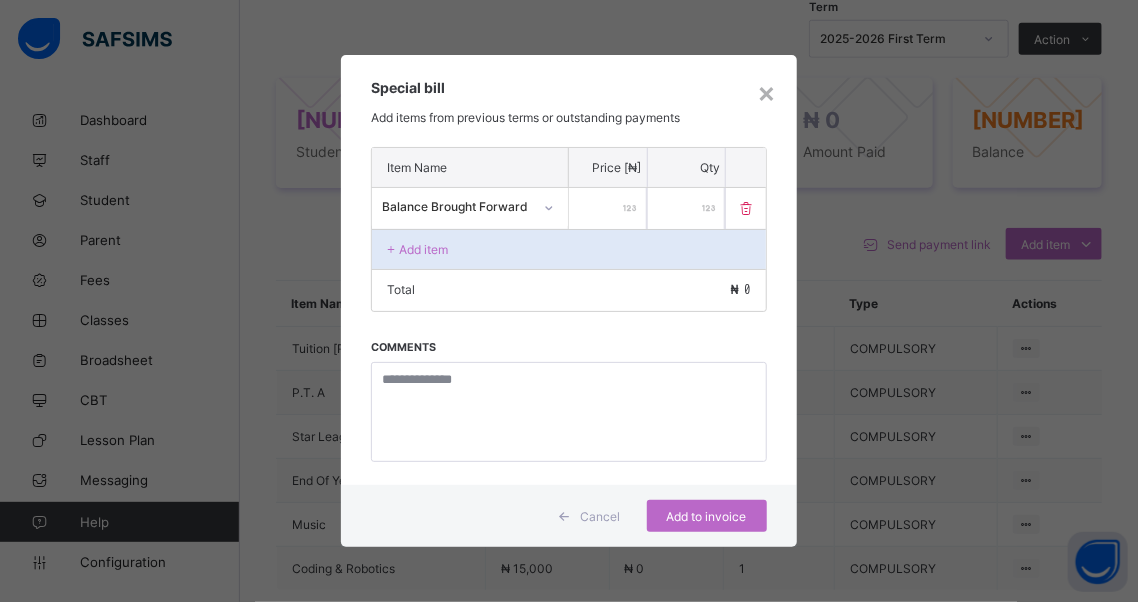 click at bounding box center (608, 208) 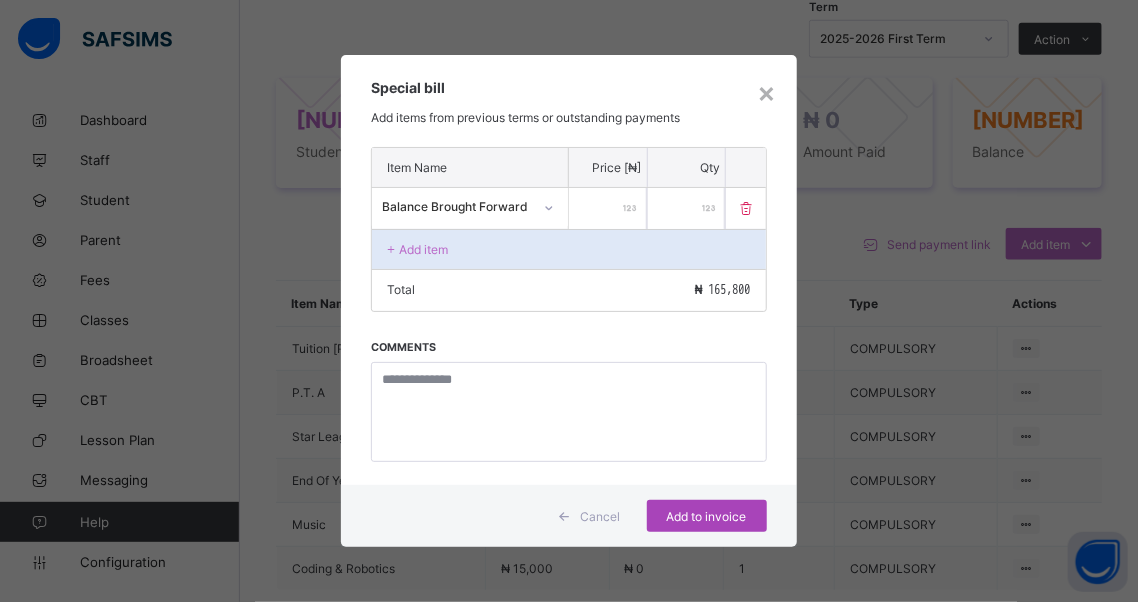 type on "******" 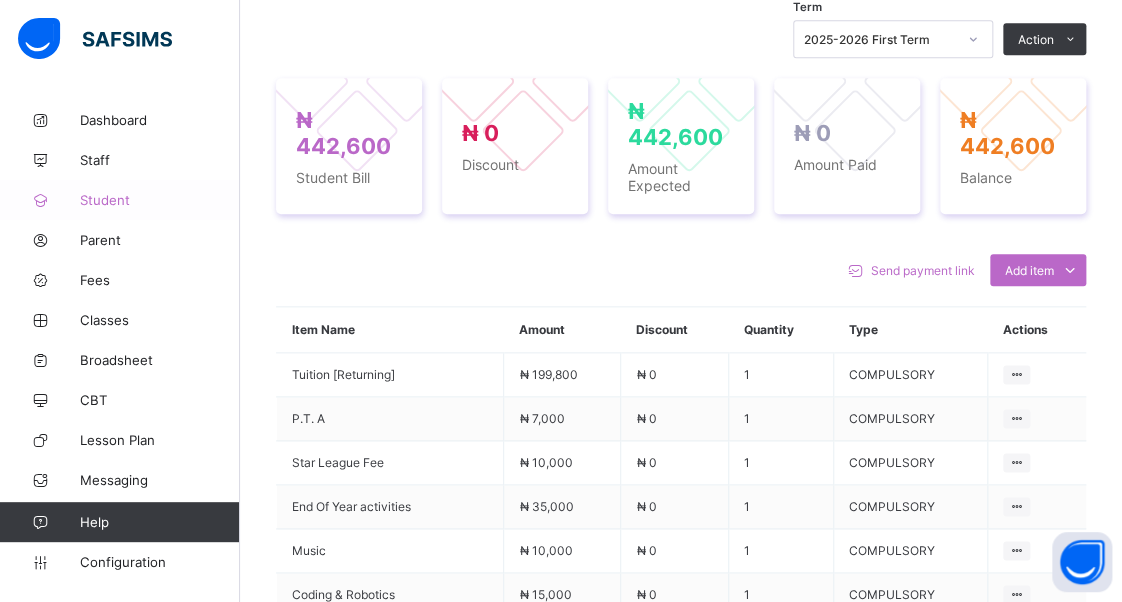 click on "Student" at bounding box center (160, 200) 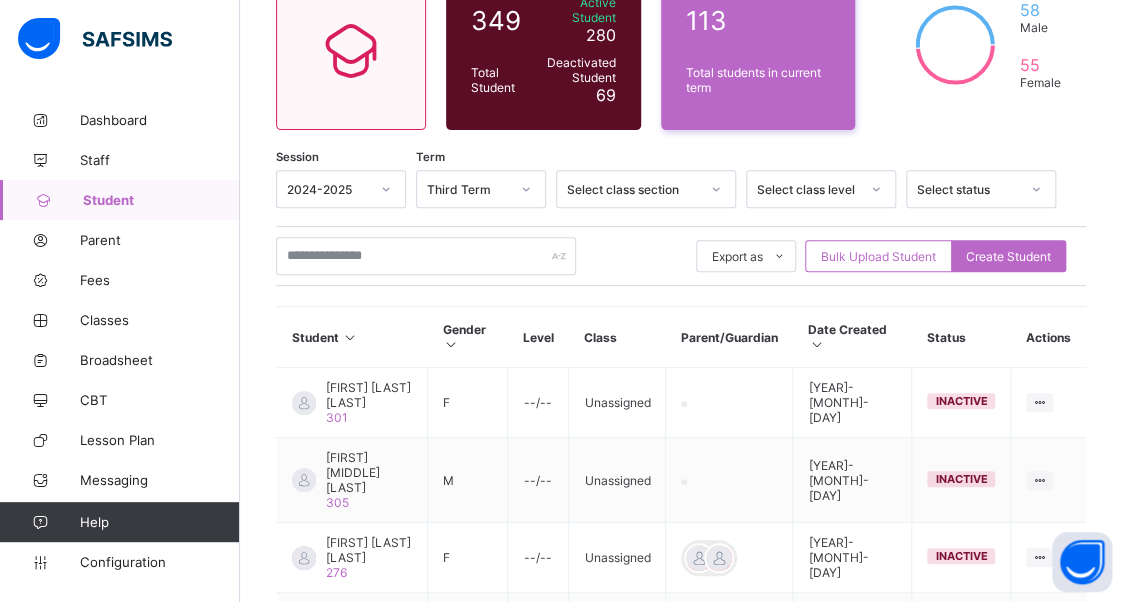 scroll, scrollTop: 200, scrollLeft: 0, axis: vertical 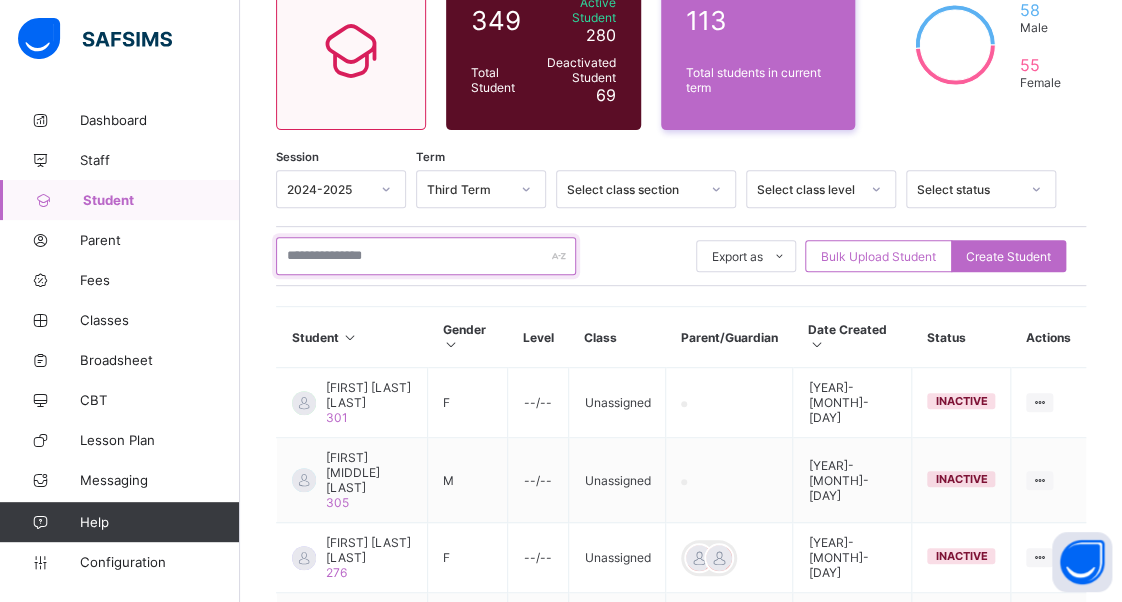 click at bounding box center (426, 256) 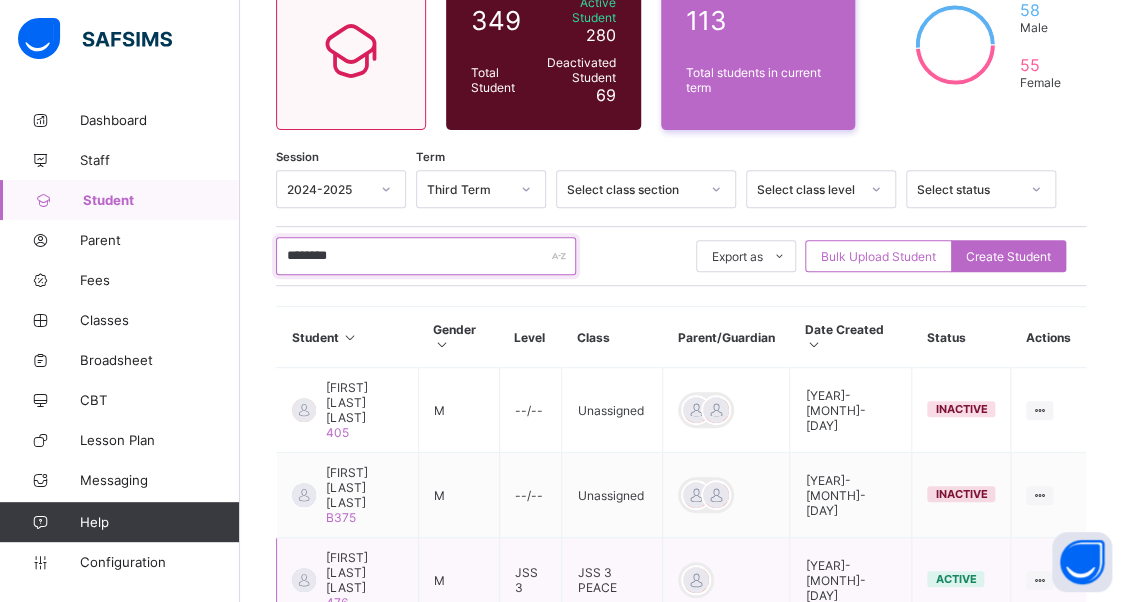 type on "********" 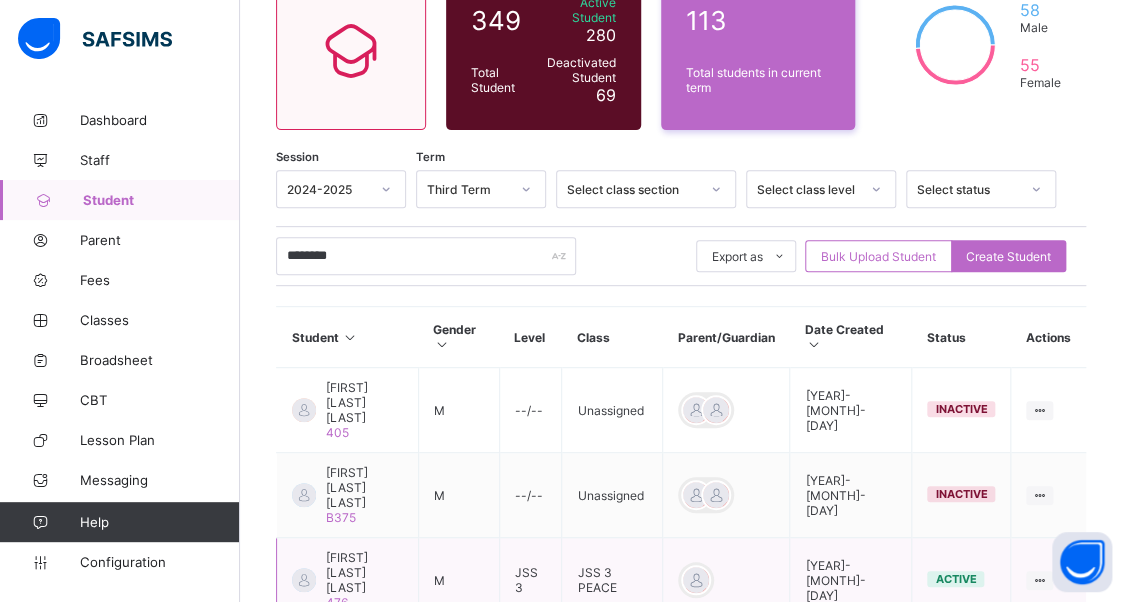 click on "[FIRST] [LAST] [LAST]" at bounding box center [364, 572] 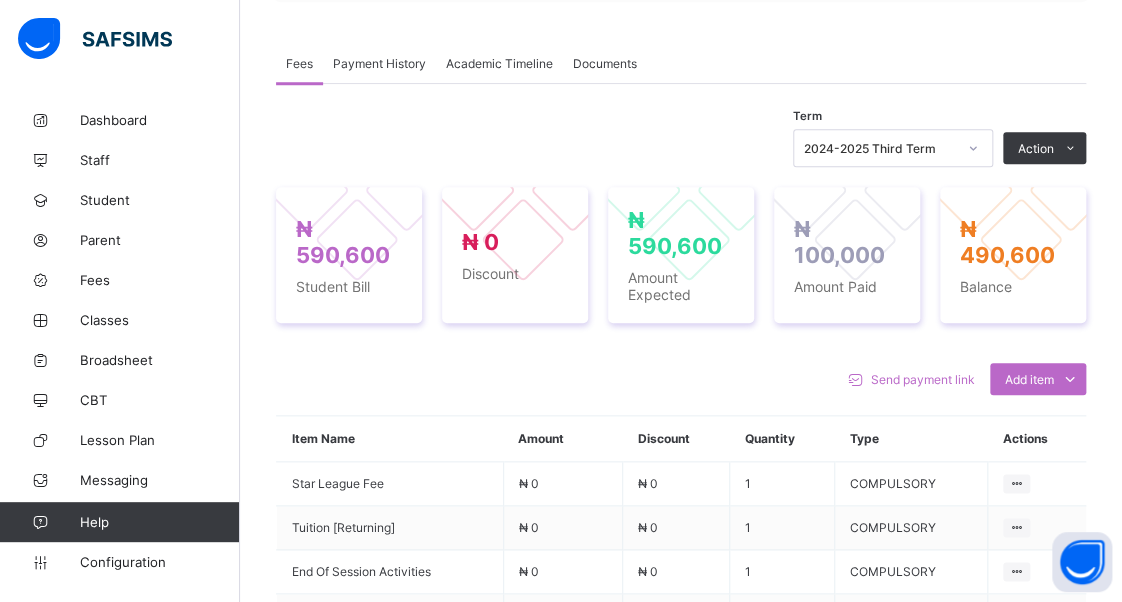 scroll, scrollTop: 600, scrollLeft: 0, axis: vertical 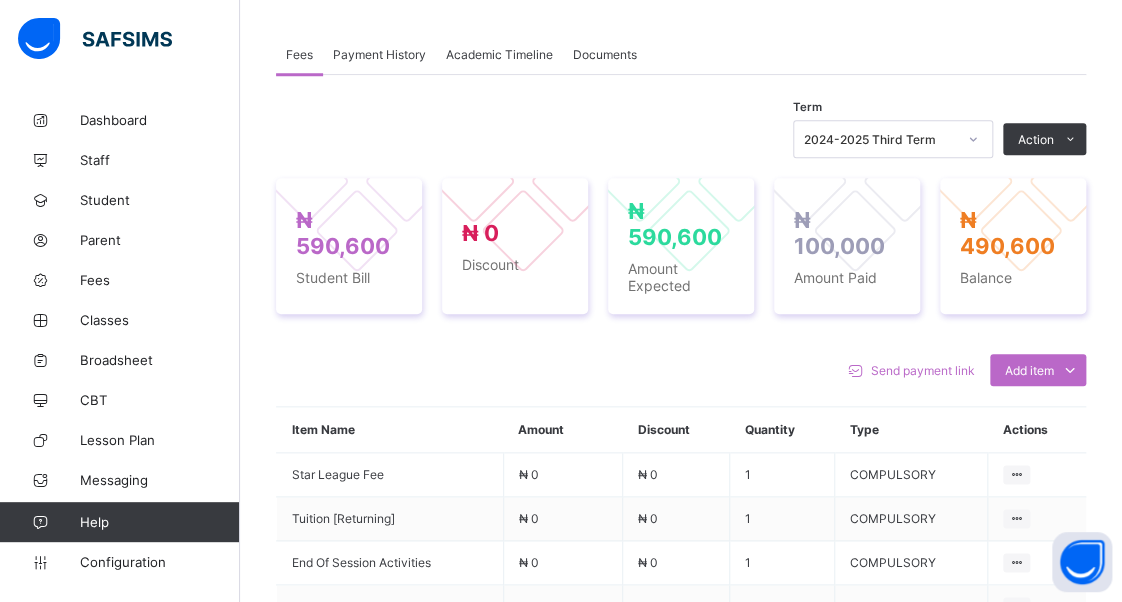 click 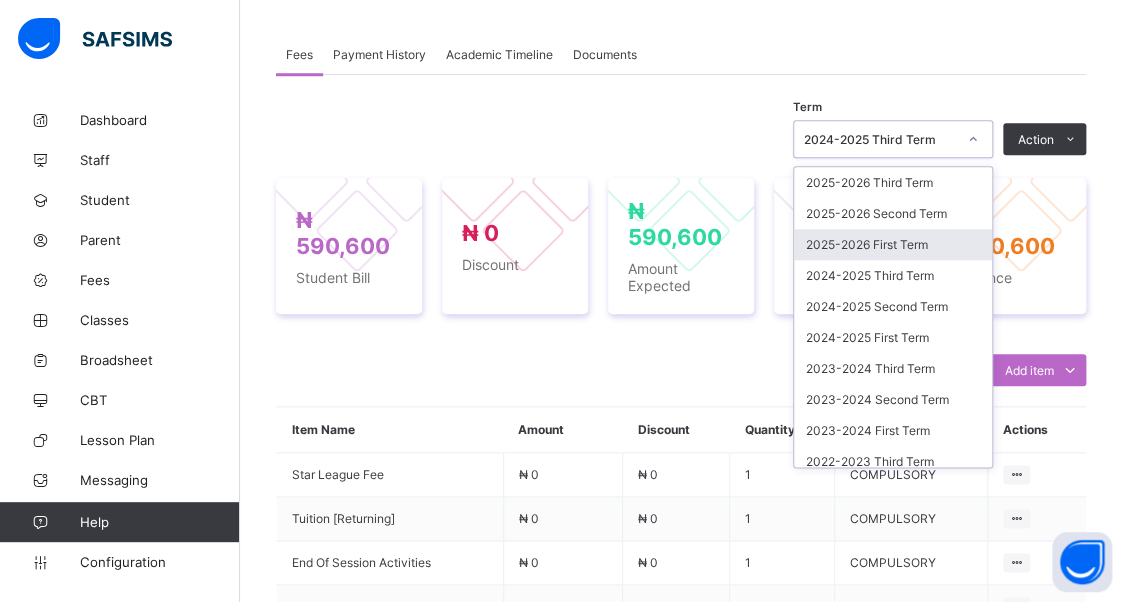 click on "2025-2026 First Term" at bounding box center (893, 244) 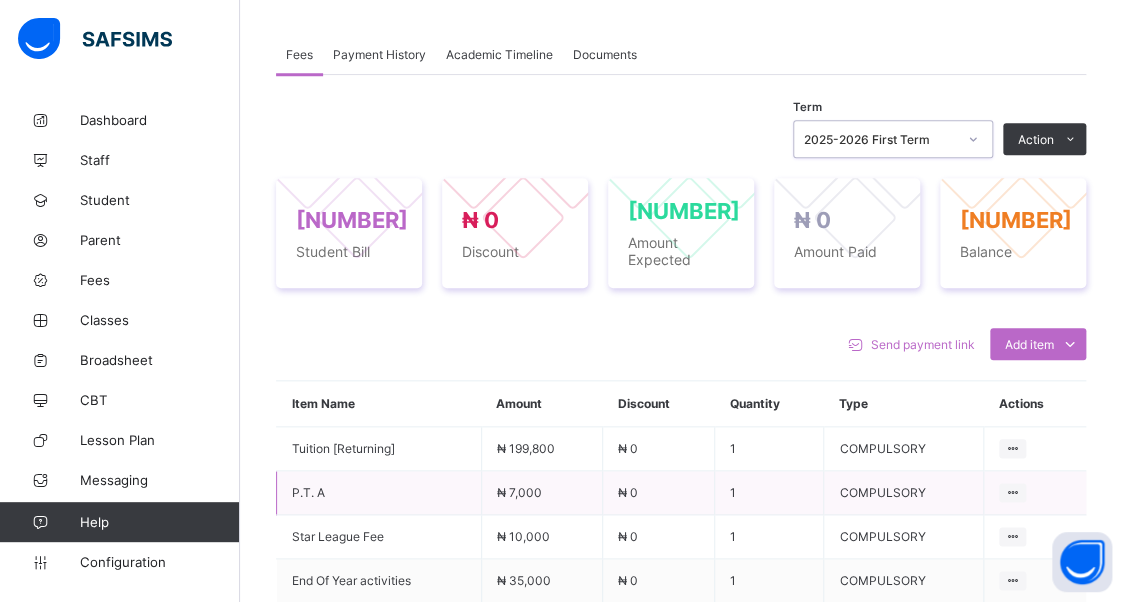 scroll, scrollTop: 800, scrollLeft: 0, axis: vertical 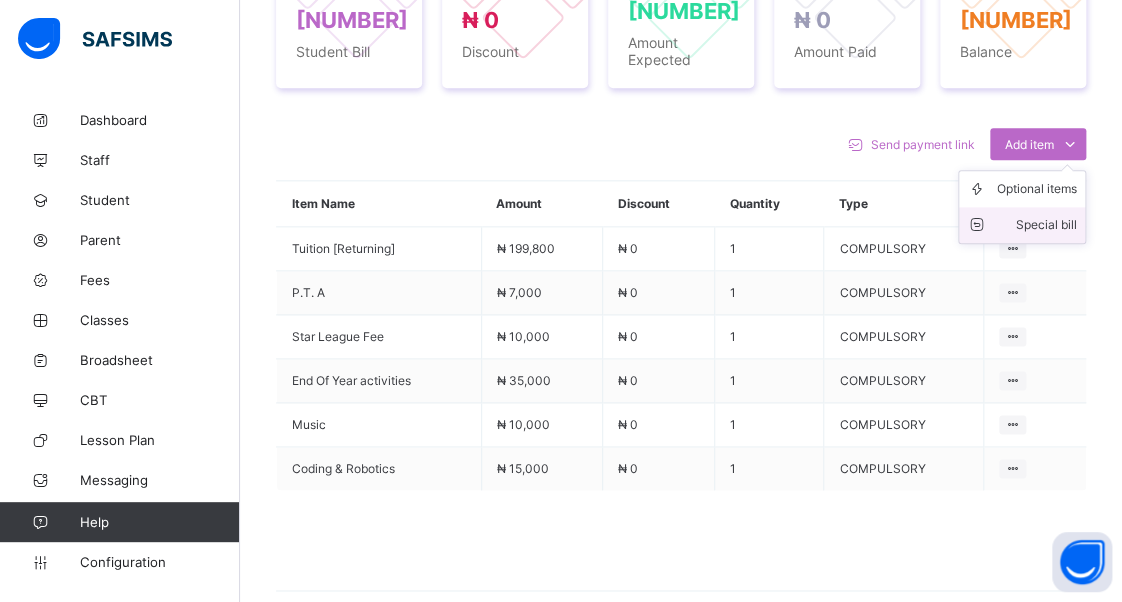 click on "Special bill" at bounding box center (1037, 225) 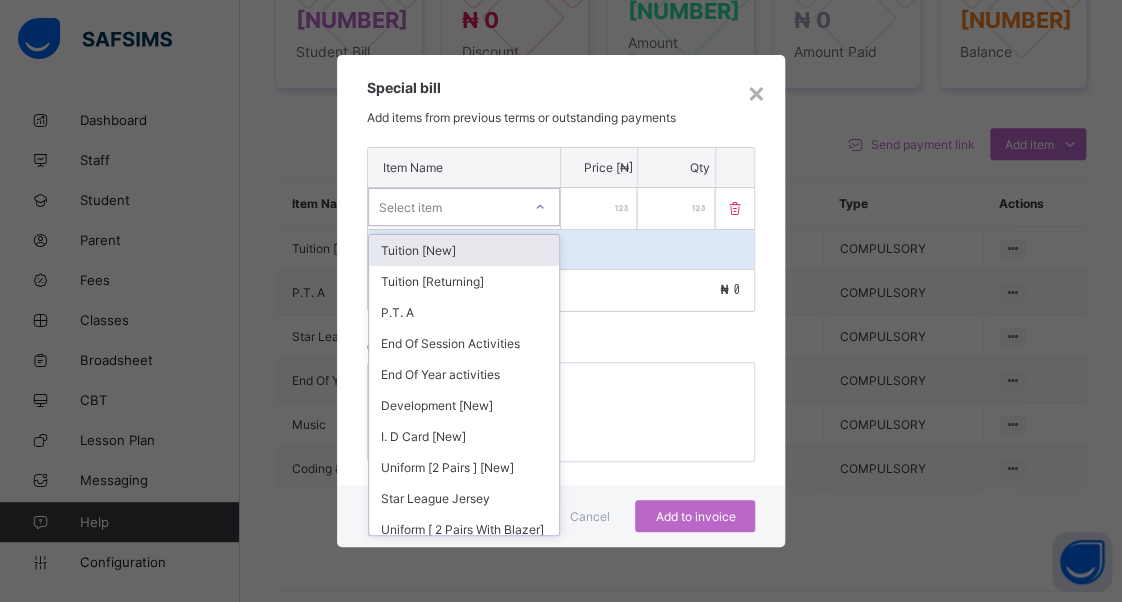 click 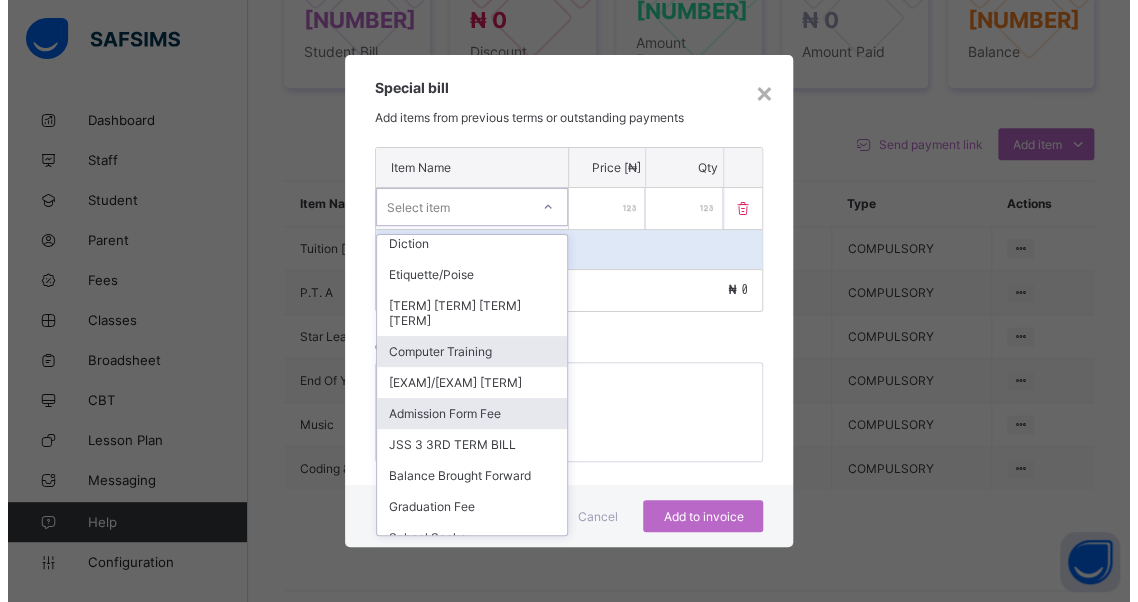 scroll, scrollTop: 1100, scrollLeft: 0, axis: vertical 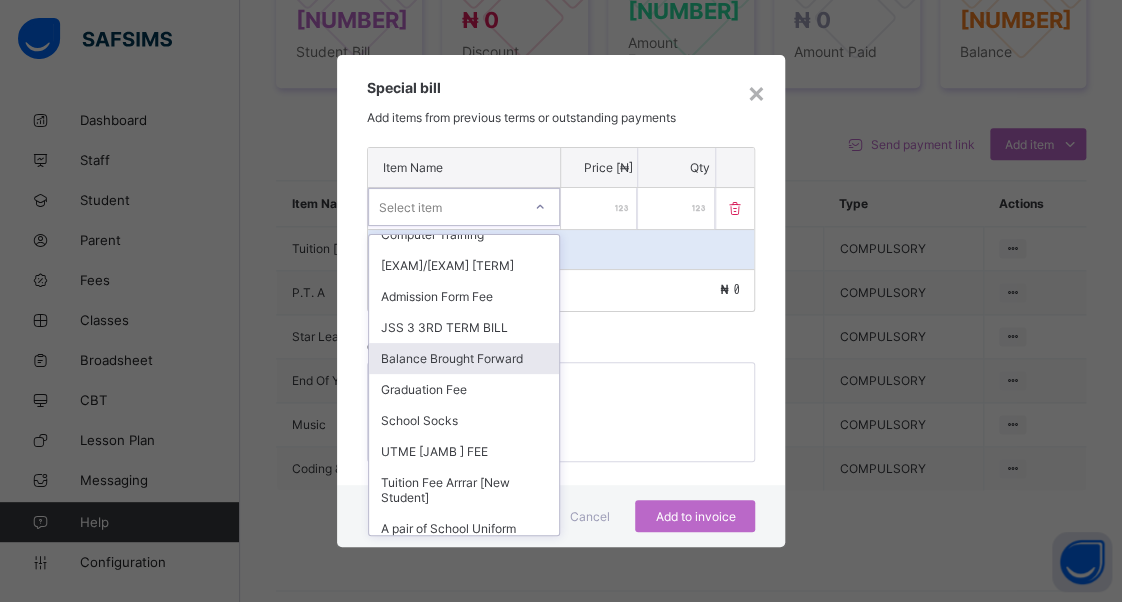 click on "Balance Brought Forward" at bounding box center [464, 358] 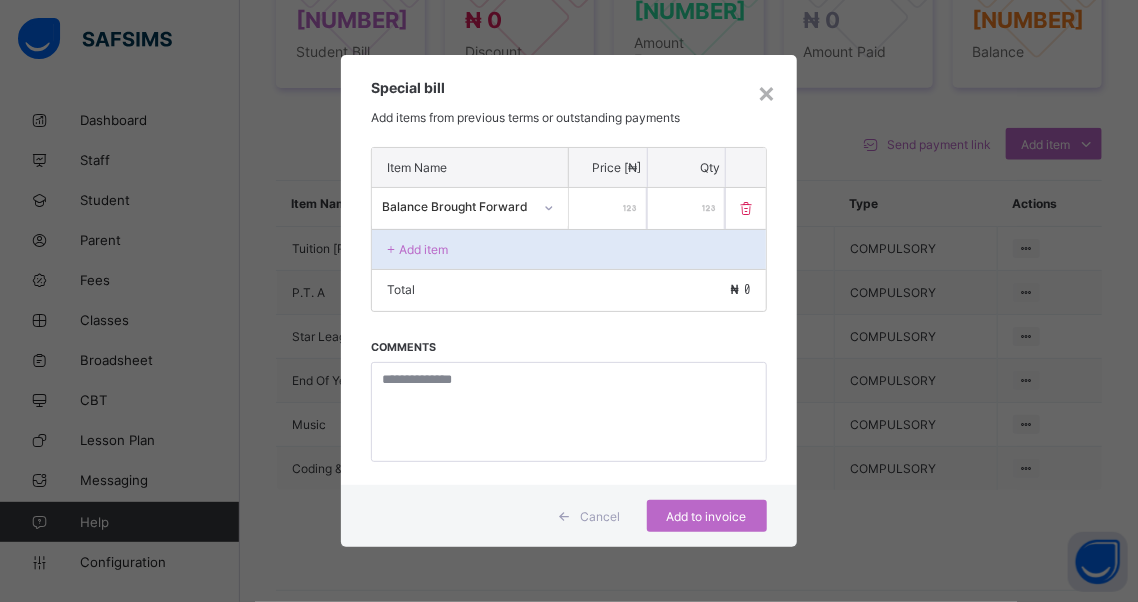 click at bounding box center [608, 208] 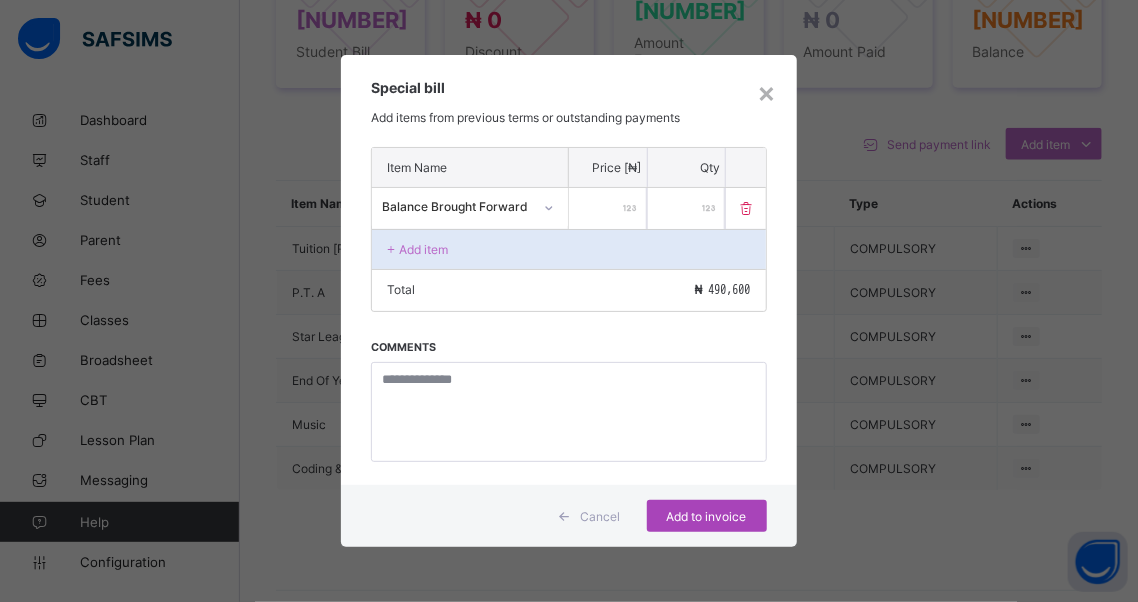 type on "******" 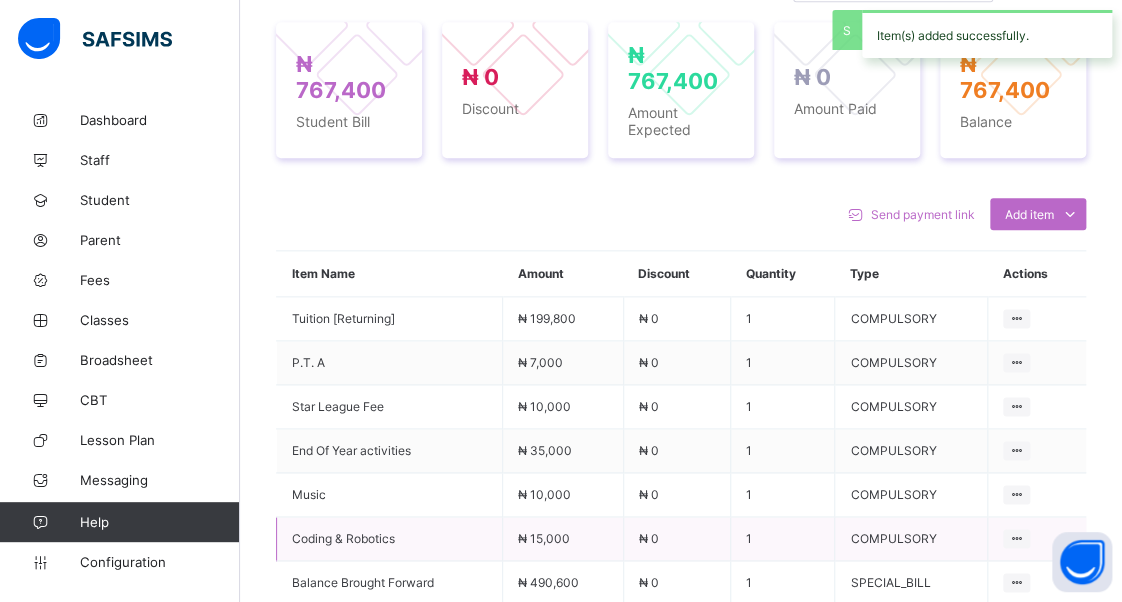 scroll, scrollTop: 800, scrollLeft: 0, axis: vertical 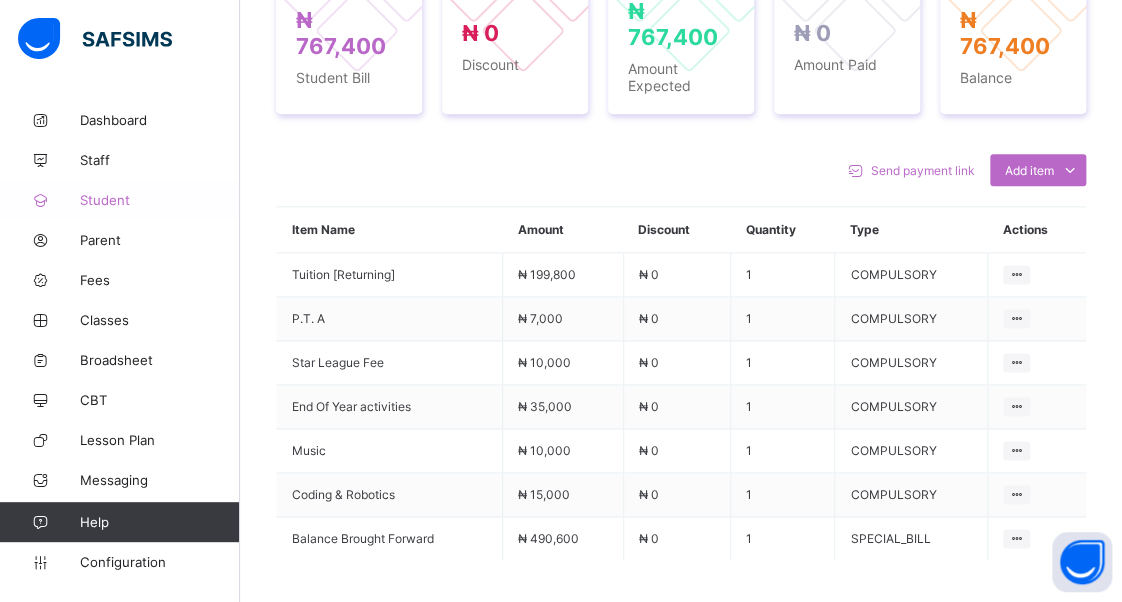 click on "Student" at bounding box center [160, 200] 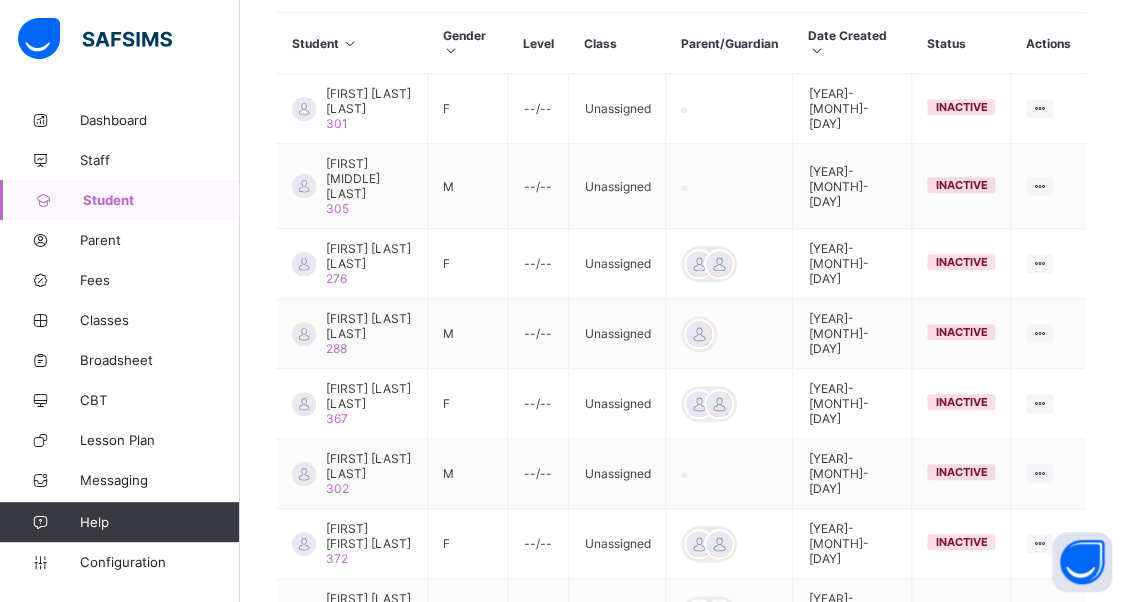 scroll, scrollTop: 200, scrollLeft: 0, axis: vertical 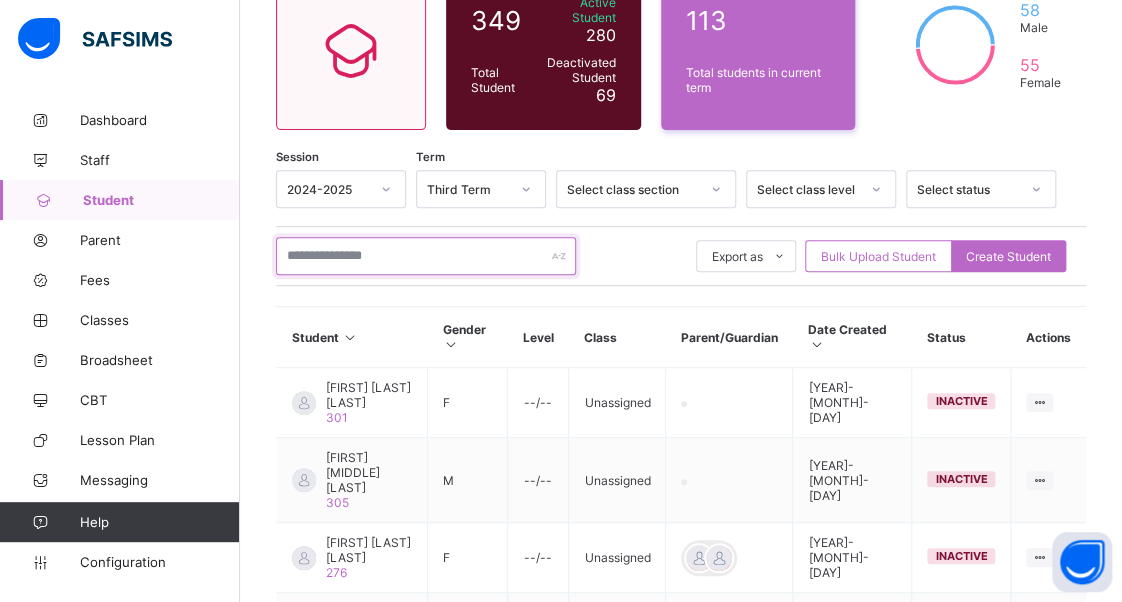 click at bounding box center [426, 256] 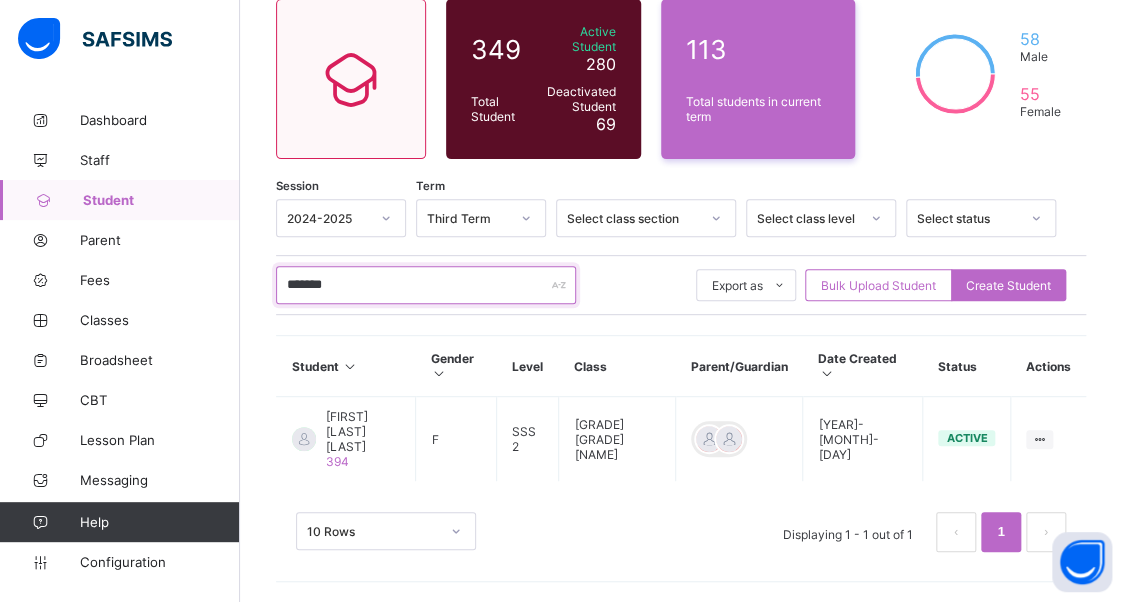 scroll, scrollTop: 155, scrollLeft: 0, axis: vertical 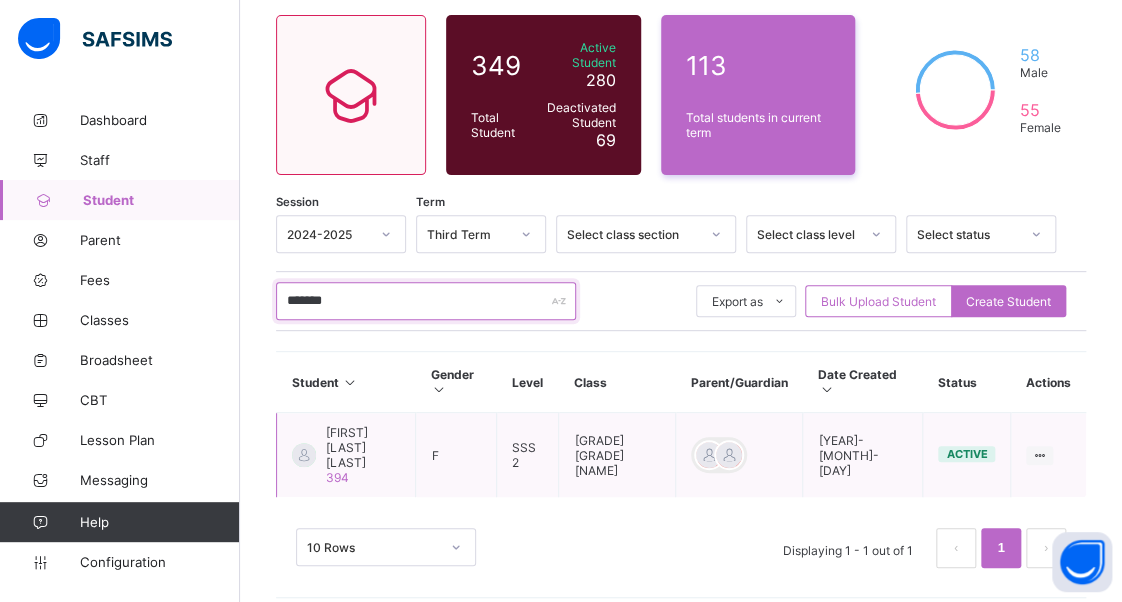type on "*******" 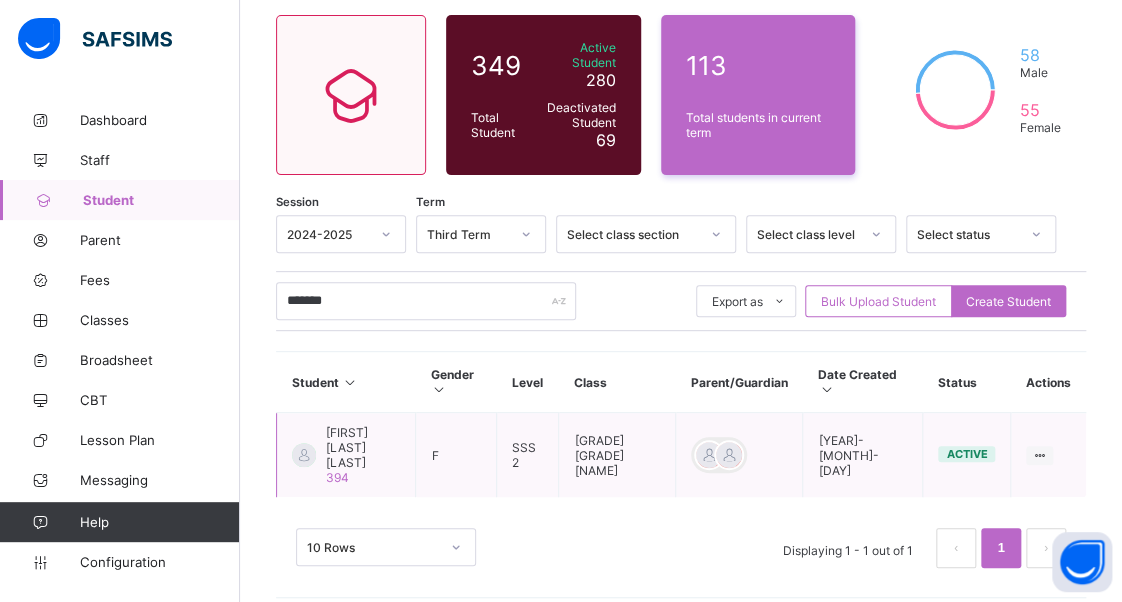 click on "[FIRST] [LAST] [LAST]" at bounding box center [363, 447] 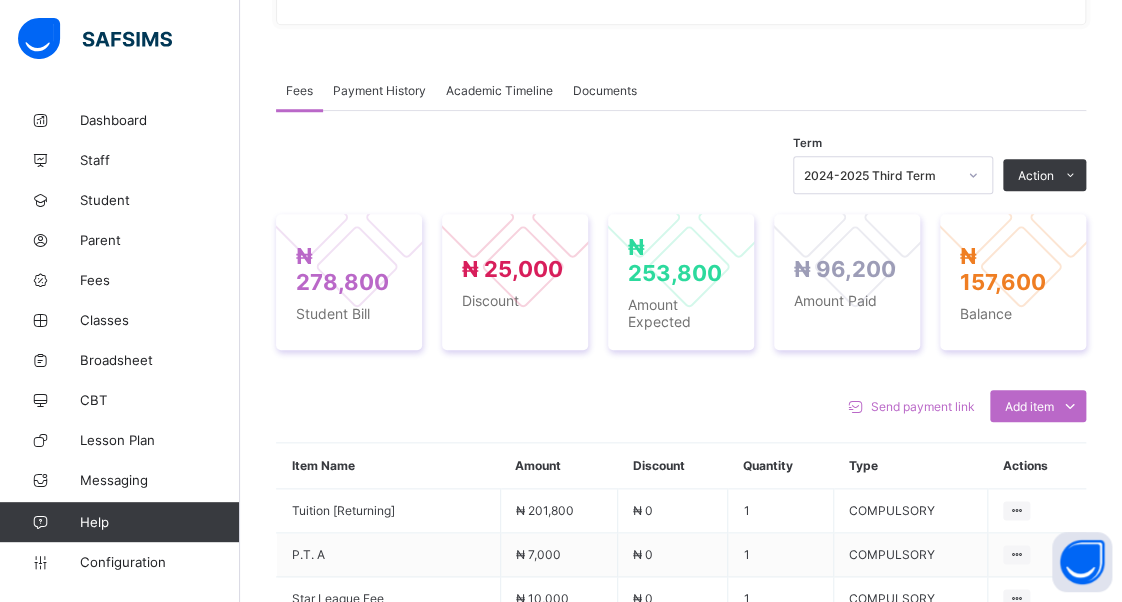 scroll, scrollTop: 600, scrollLeft: 0, axis: vertical 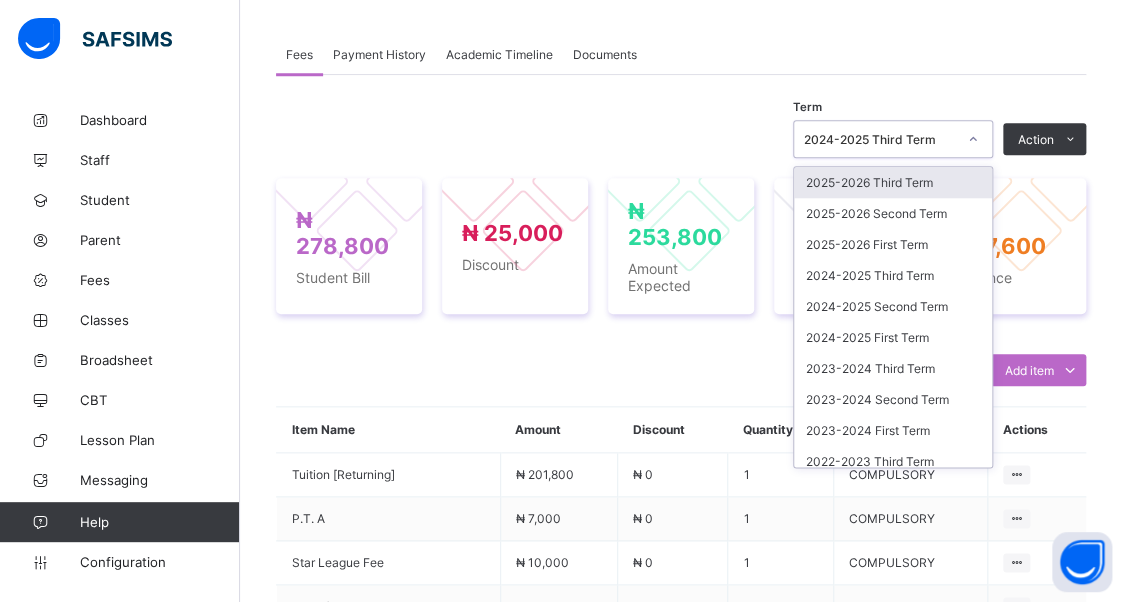 click 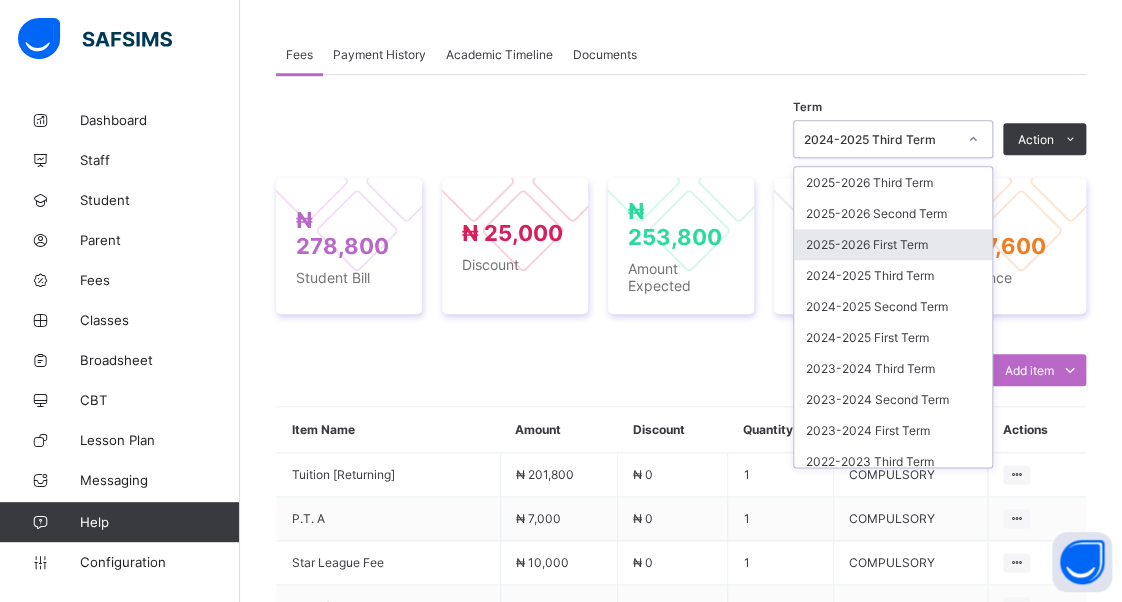 click on "2025-2026 First Term" at bounding box center [893, 244] 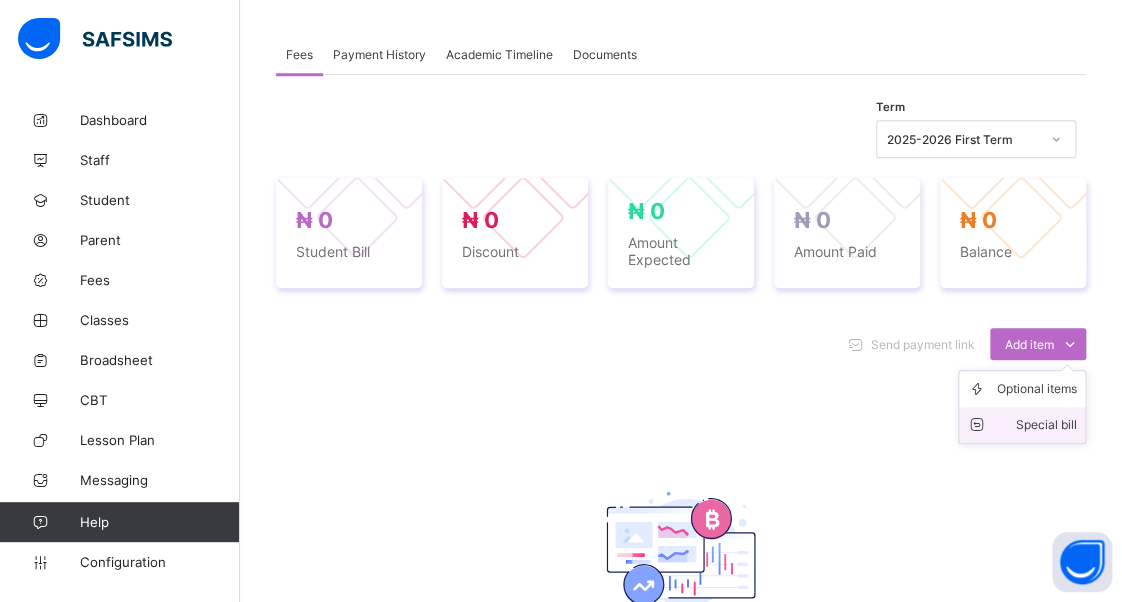 click on "Special bill" at bounding box center (1037, 425) 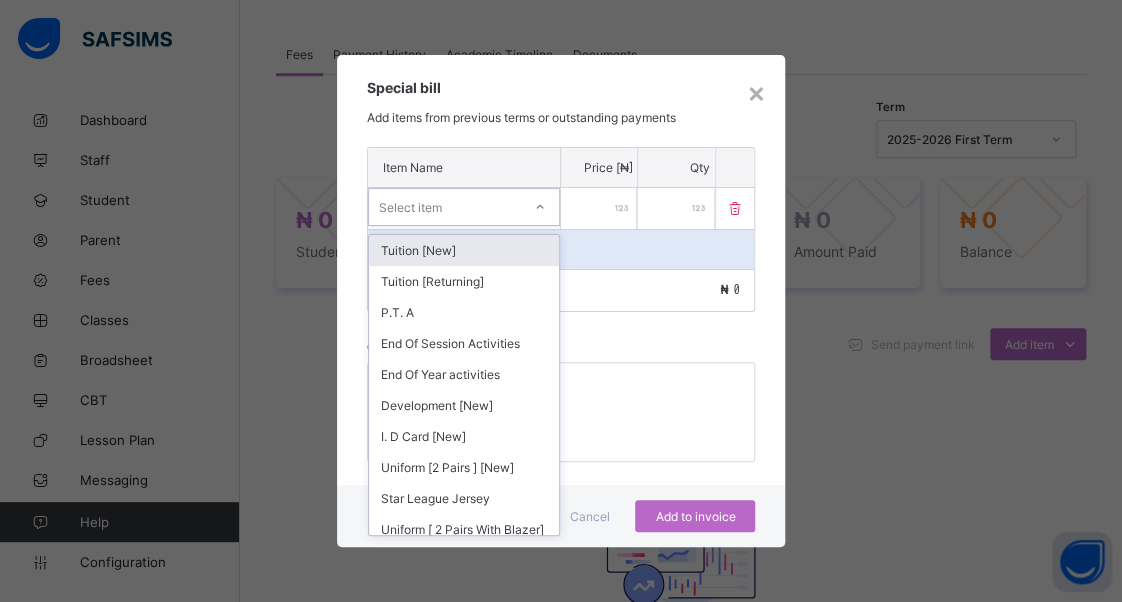 click at bounding box center (540, 207) 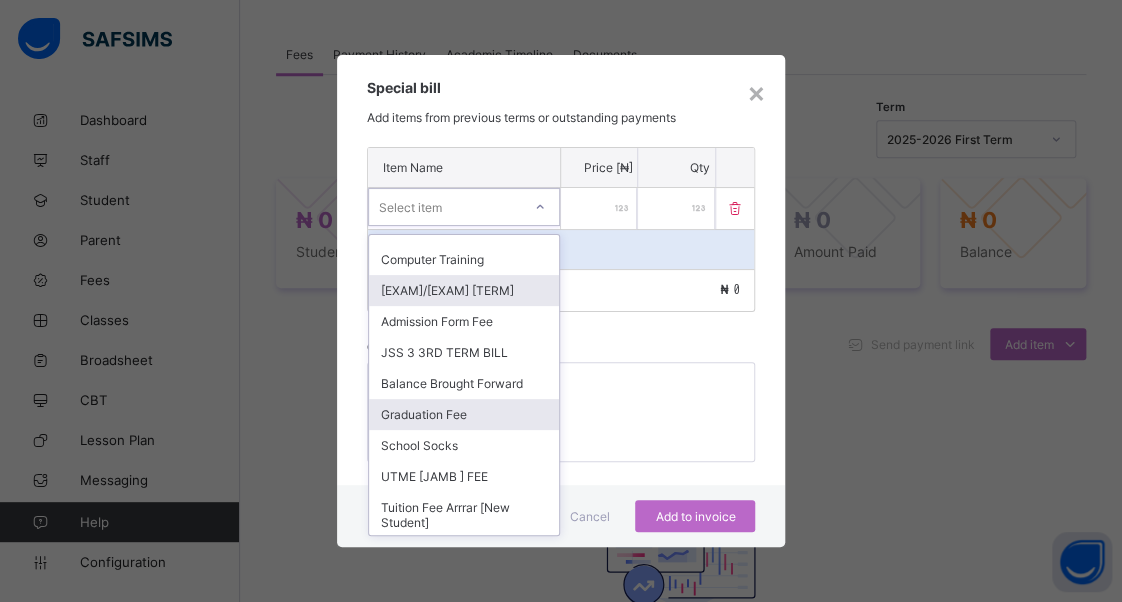 scroll, scrollTop: 1100, scrollLeft: 0, axis: vertical 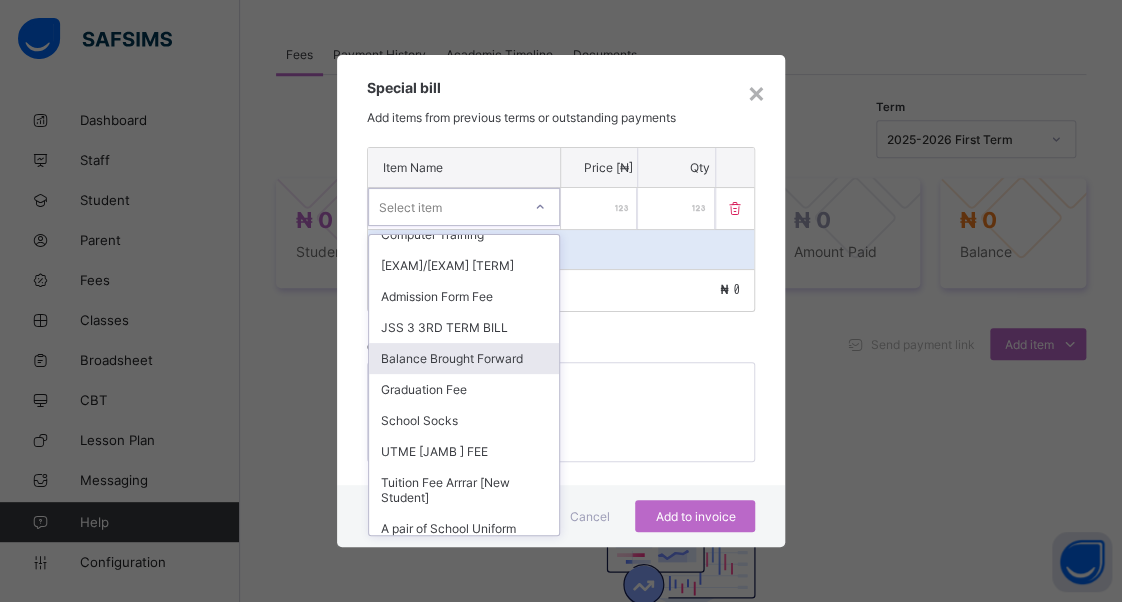 click on "Balance Brought Forward" at bounding box center [464, 358] 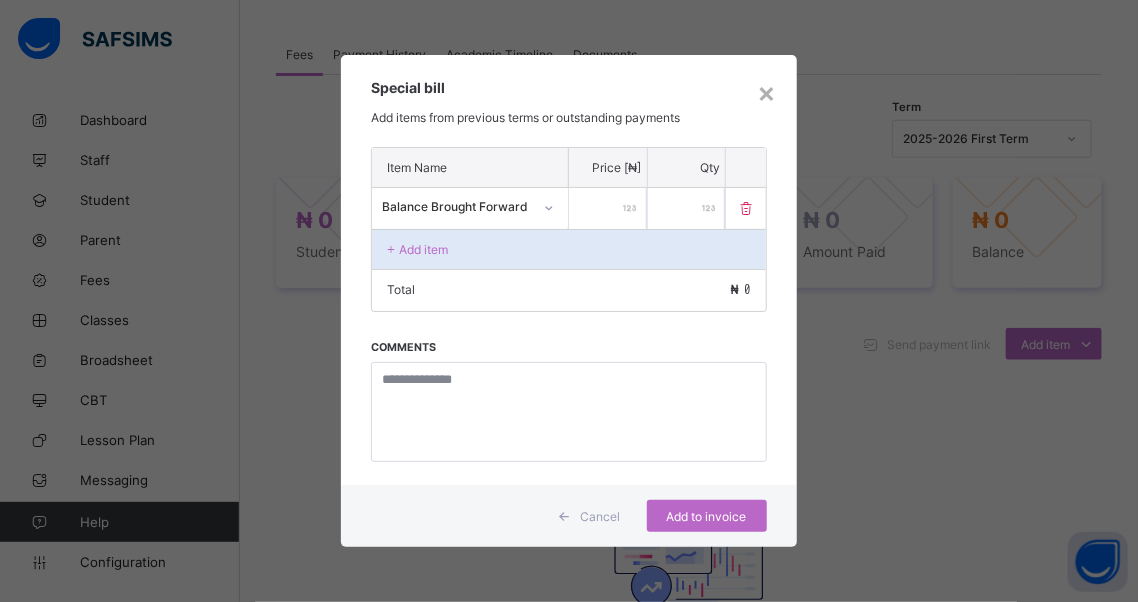 click at bounding box center [608, 208] 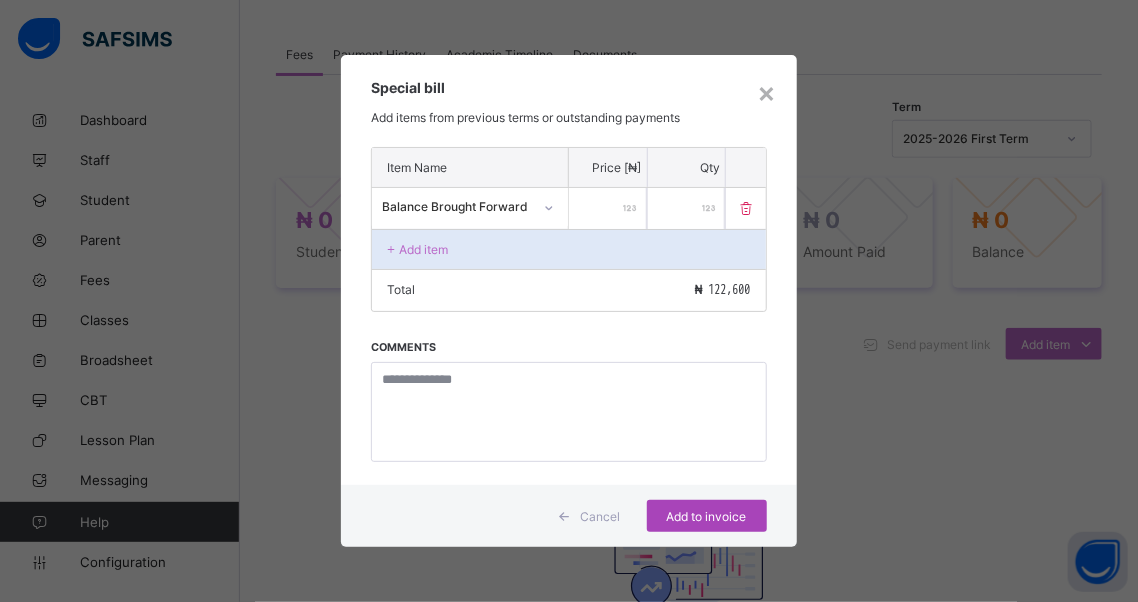 type on "******" 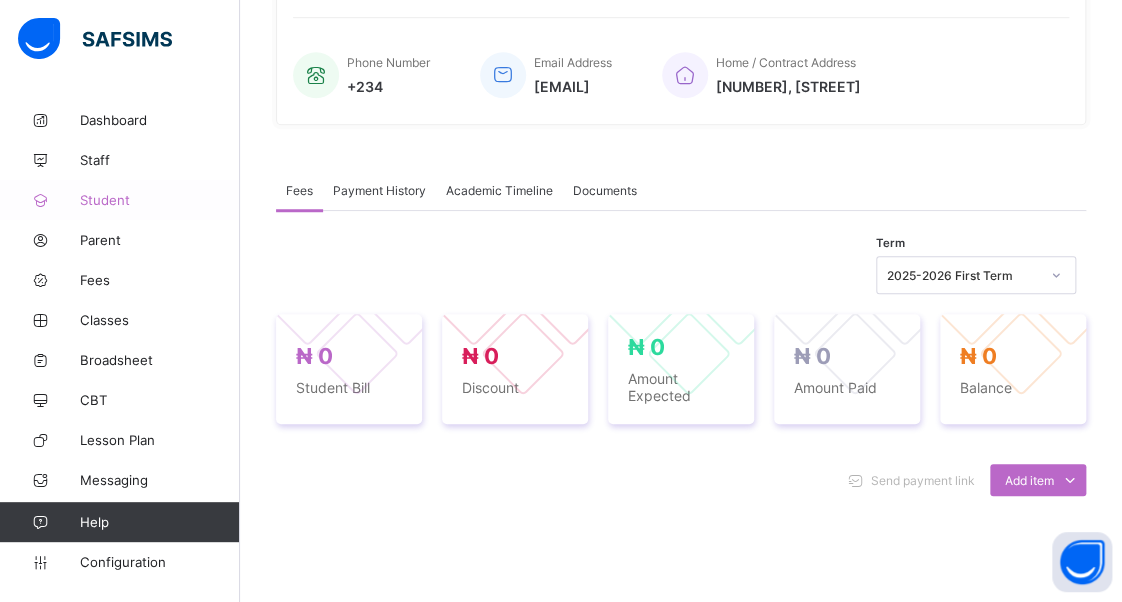 scroll, scrollTop: 400, scrollLeft: 0, axis: vertical 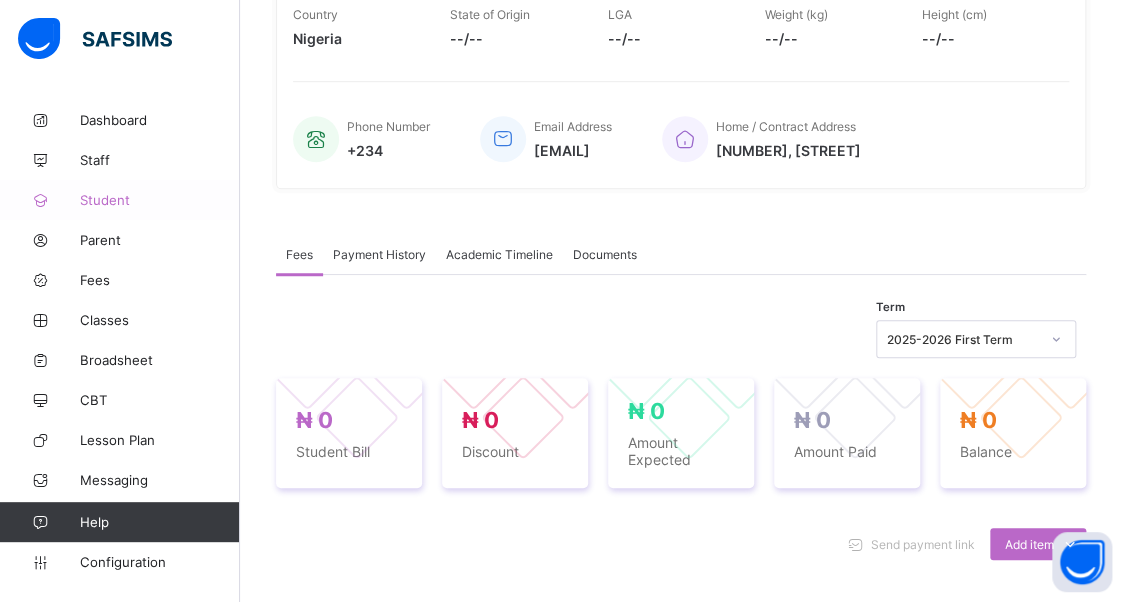 click on "Student" at bounding box center [160, 200] 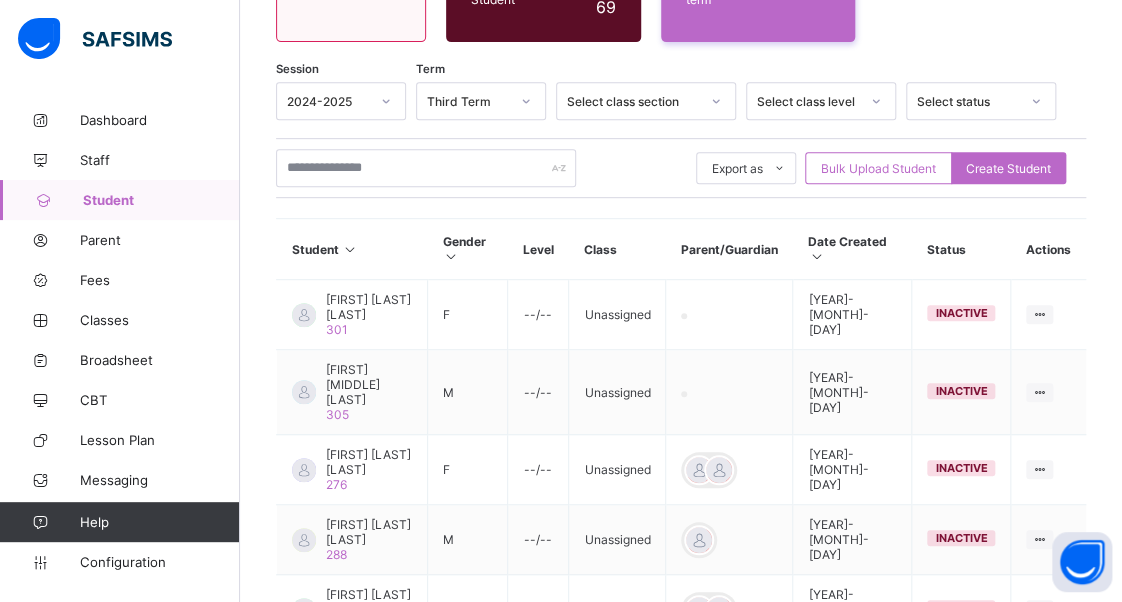 scroll, scrollTop: 200, scrollLeft: 0, axis: vertical 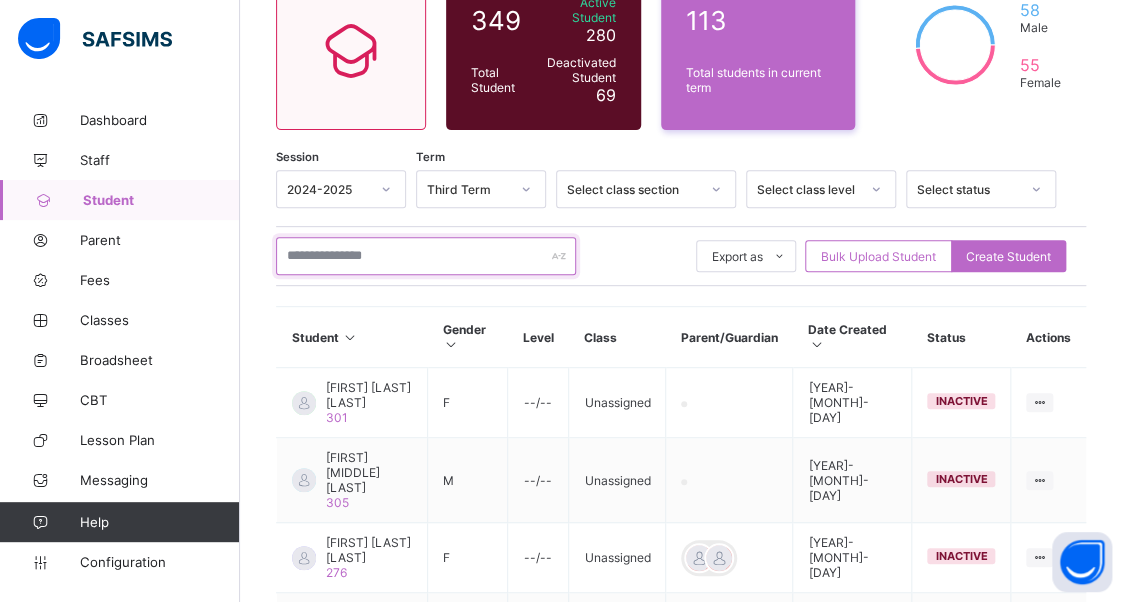 click at bounding box center (426, 256) 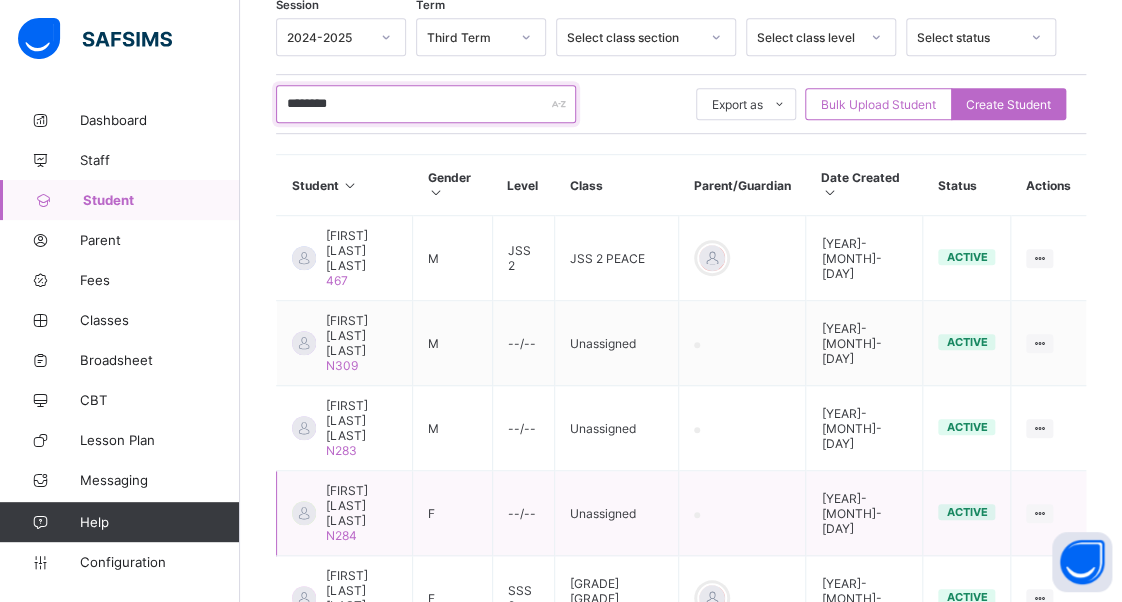 scroll, scrollTop: 400, scrollLeft: 0, axis: vertical 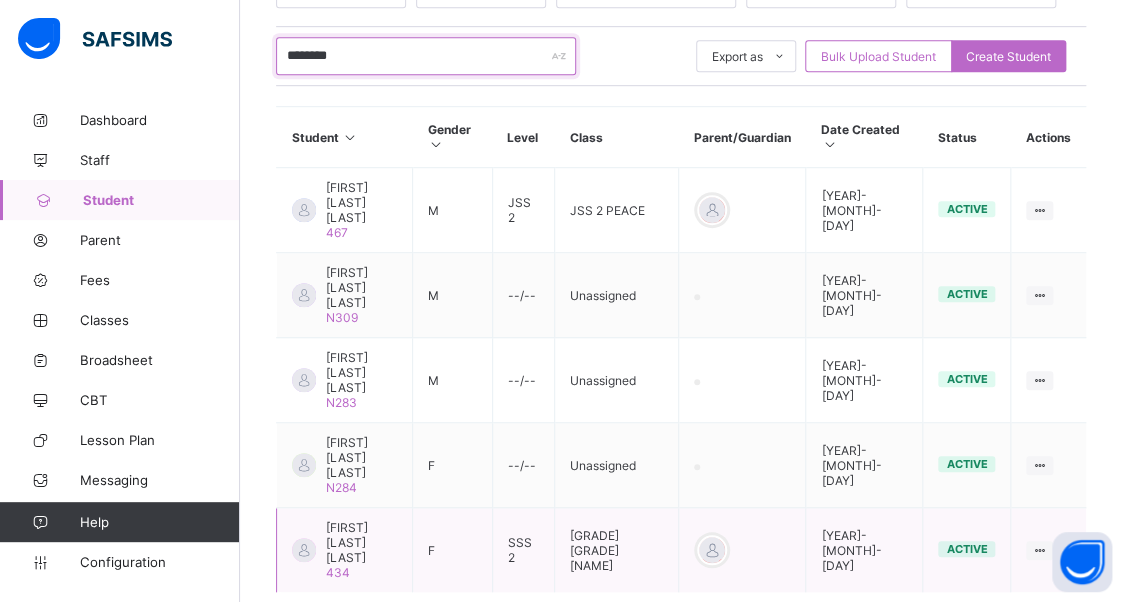type on "********" 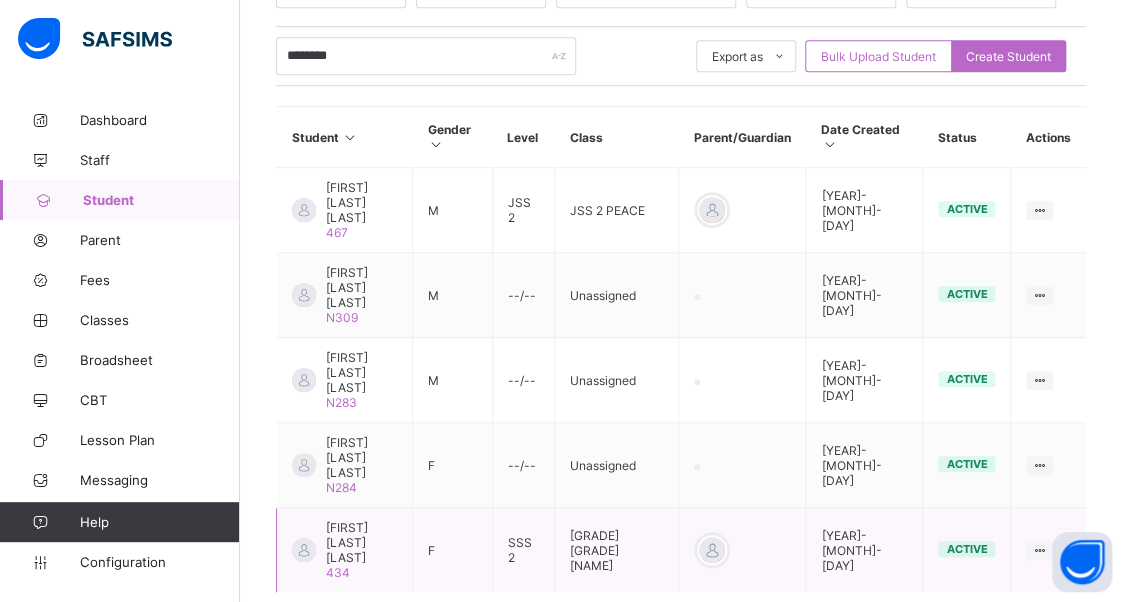 click on "[FIRST] [LAST] [LAST]" at bounding box center (361, 542) 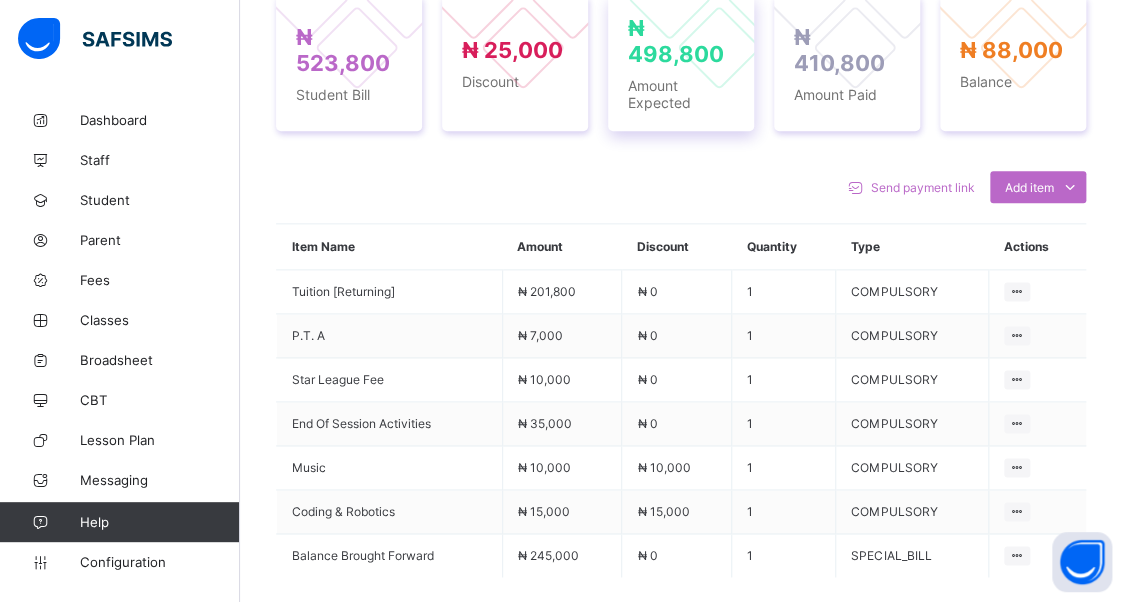 scroll, scrollTop: 500, scrollLeft: 0, axis: vertical 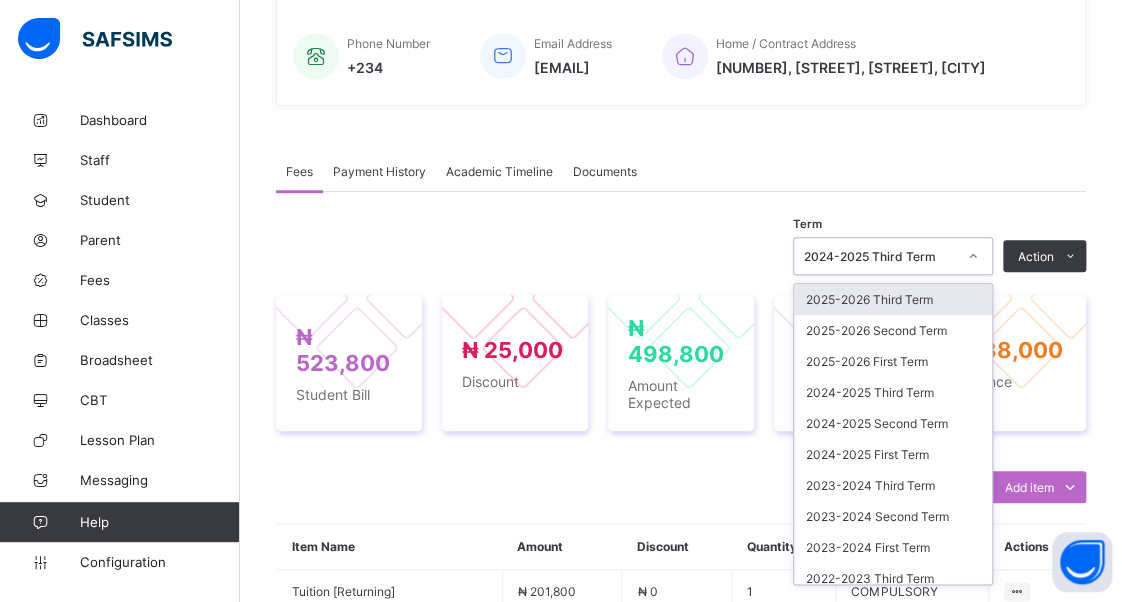 click 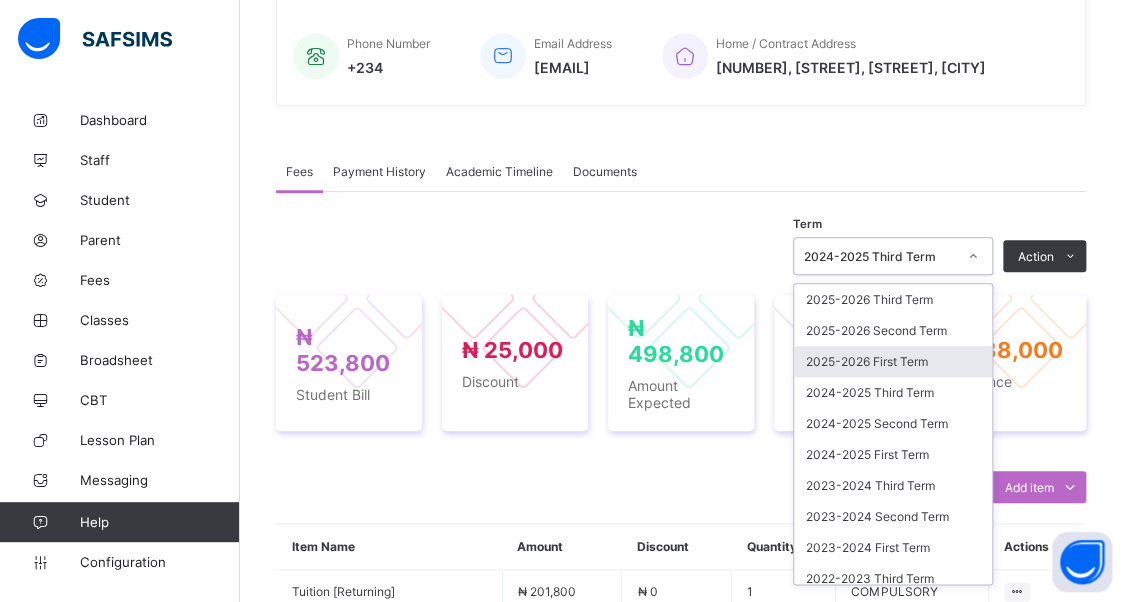 click on "2025-2026 First Term" at bounding box center [893, 361] 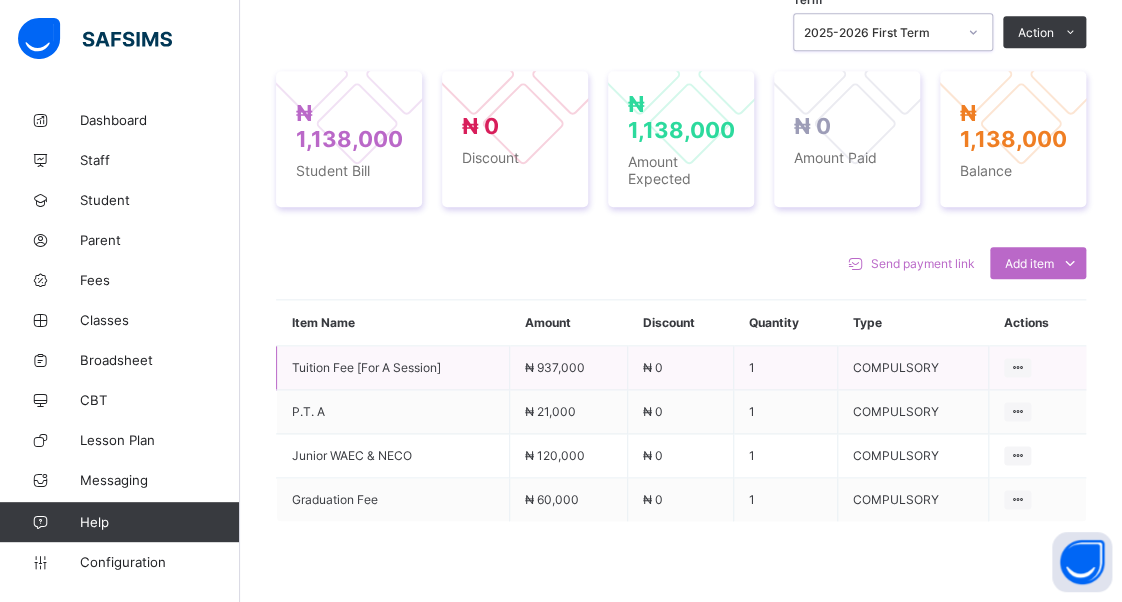 scroll, scrollTop: 800, scrollLeft: 0, axis: vertical 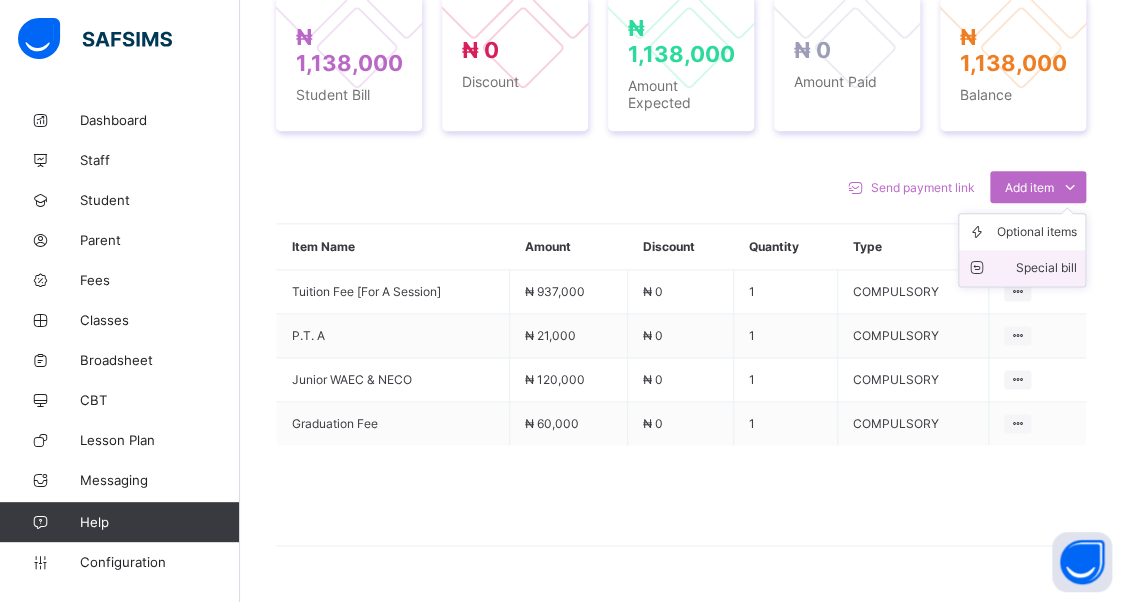 click on "Special bill" at bounding box center [1037, 268] 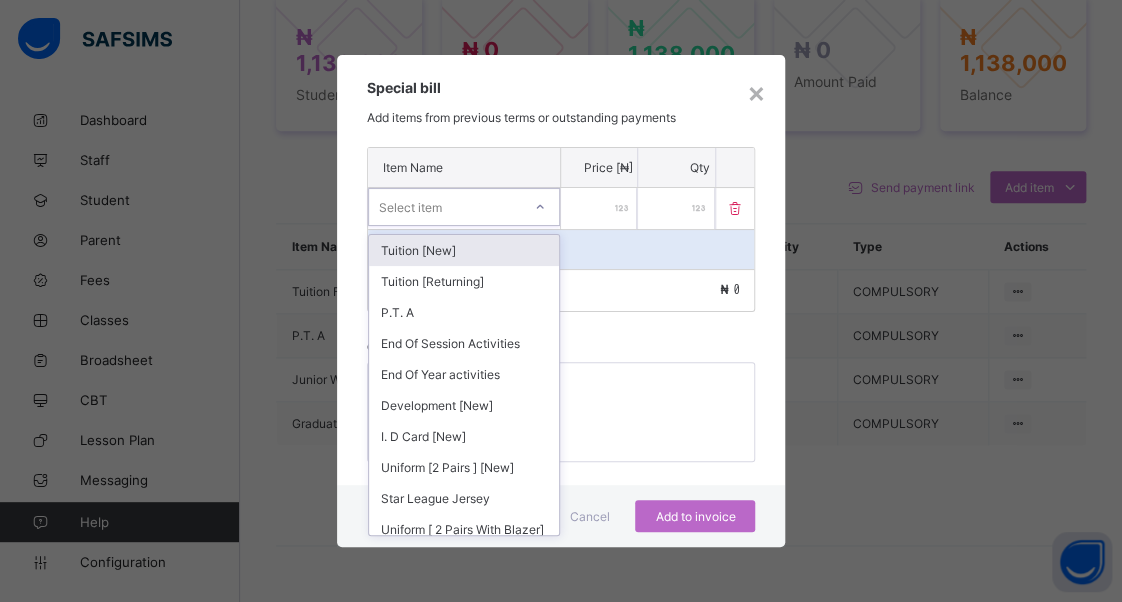 click 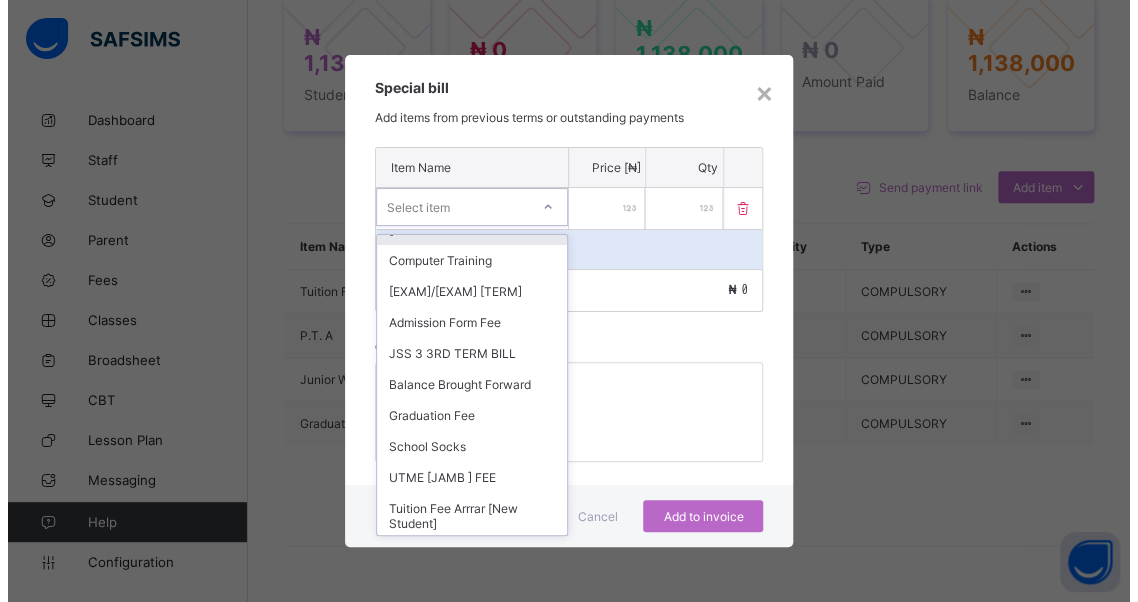 scroll, scrollTop: 1100, scrollLeft: 0, axis: vertical 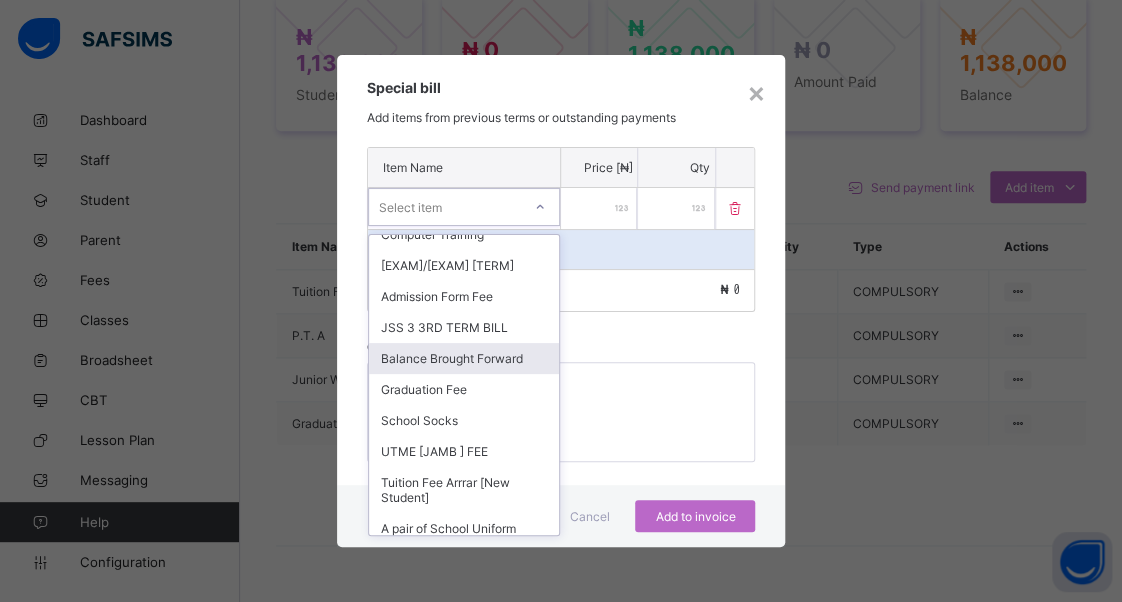 click on "Balance Brought Forward" at bounding box center [464, 358] 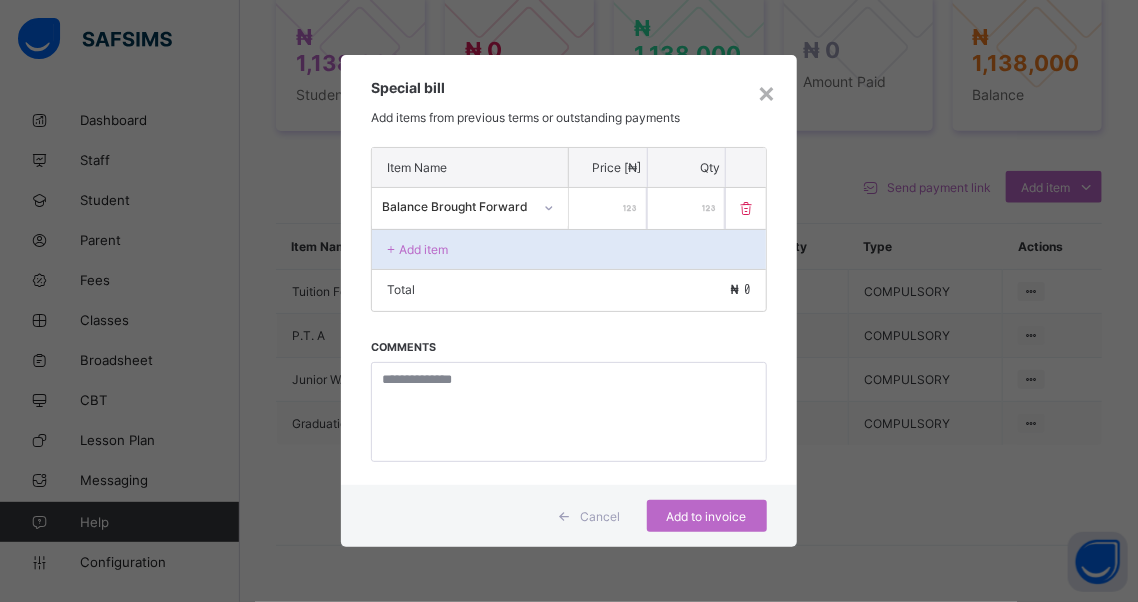 click at bounding box center (608, 208) 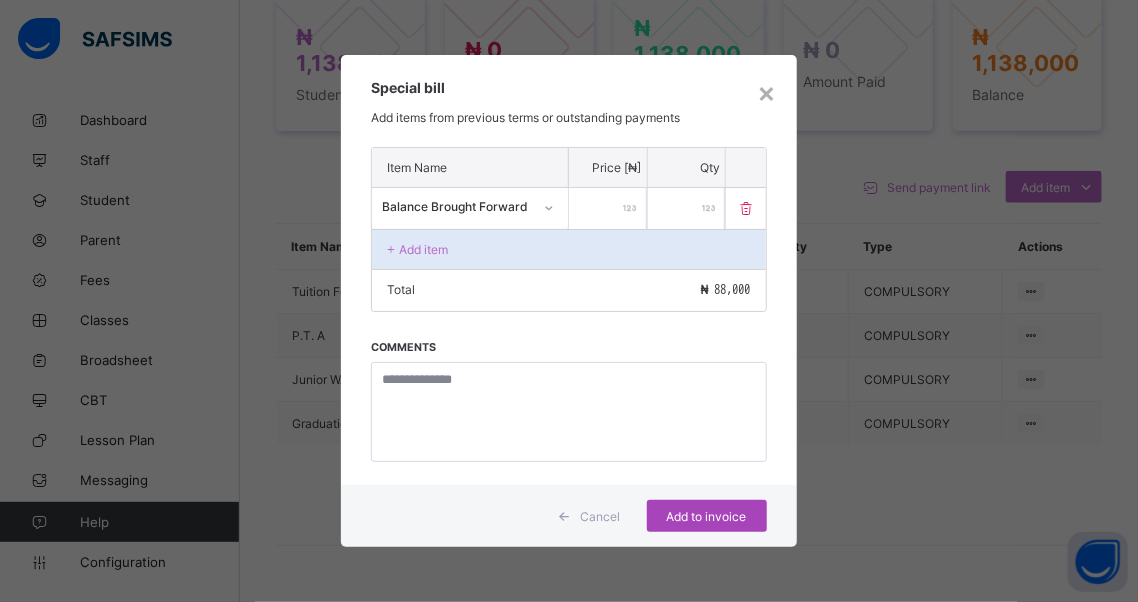 type on "*****" 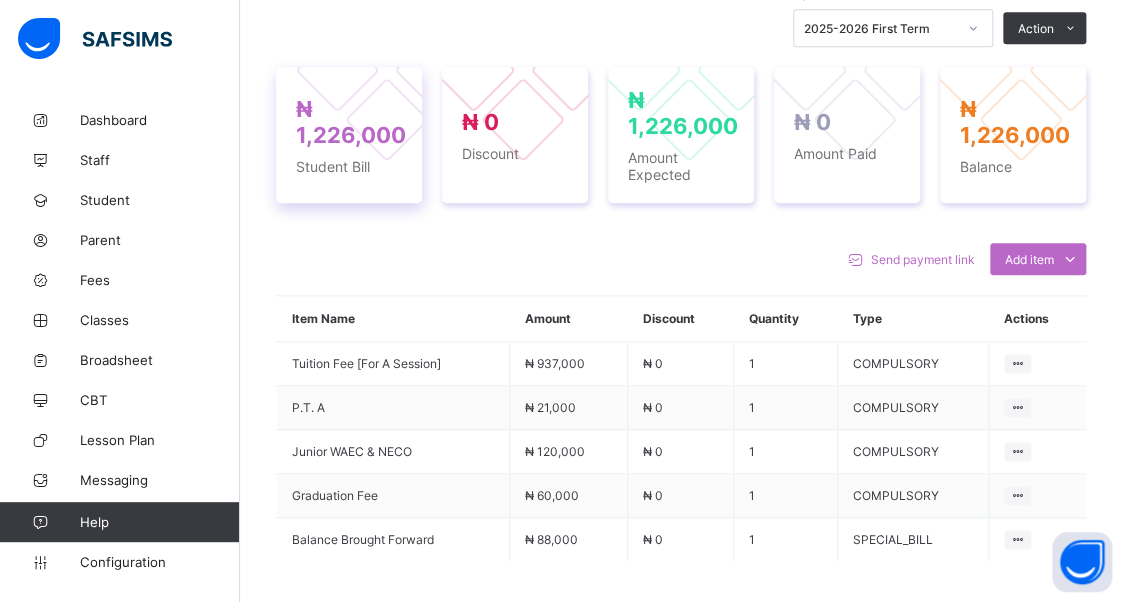 scroll, scrollTop: 600, scrollLeft: 0, axis: vertical 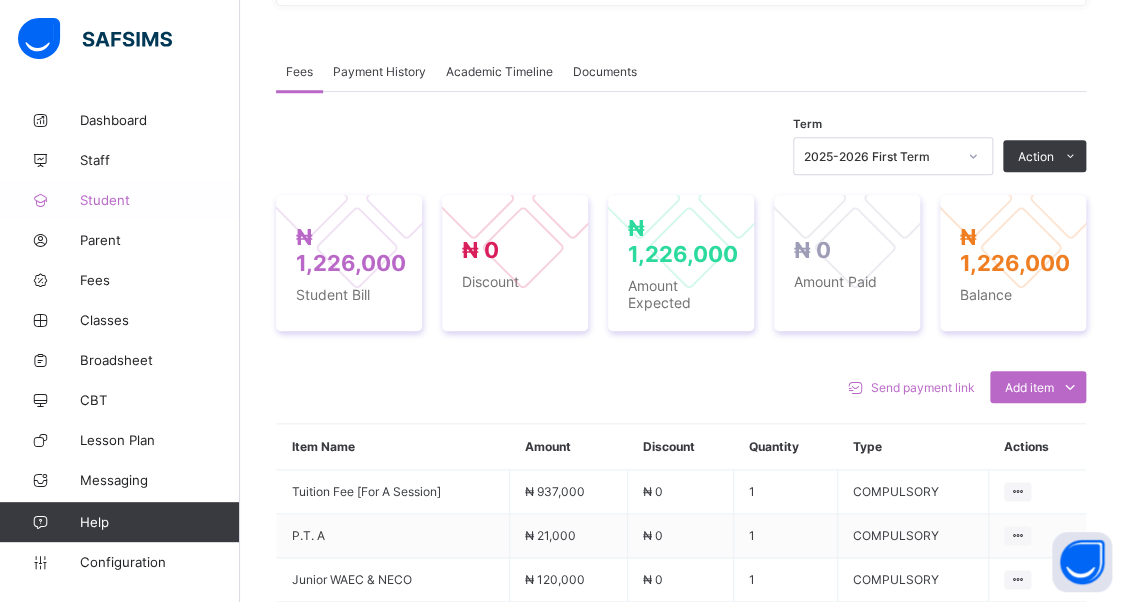 click on "Student" at bounding box center [160, 200] 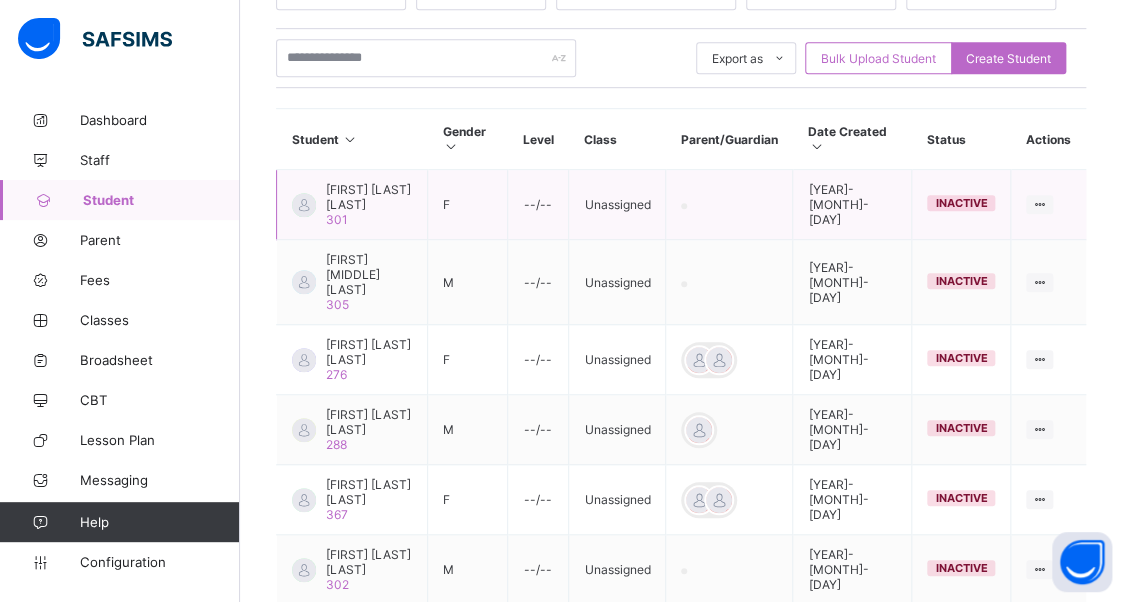 scroll, scrollTop: 300, scrollLeft: 0, axis: vertical 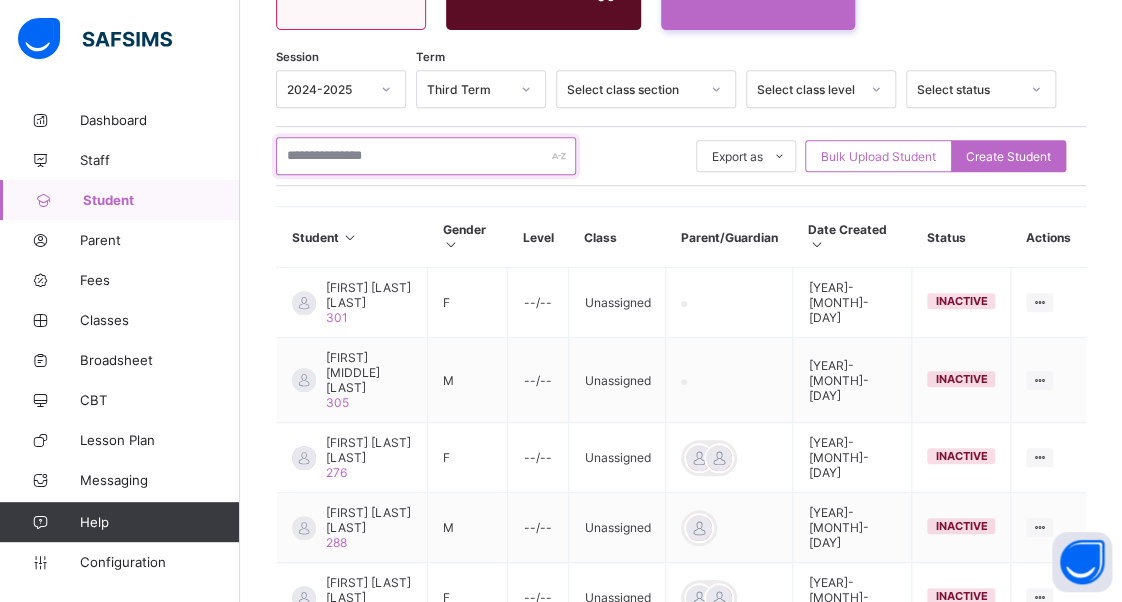 drag, startPoint x: 412, startPoint y: 153, endPoint x: 413, endPoint y: 172, distance: 19.026299 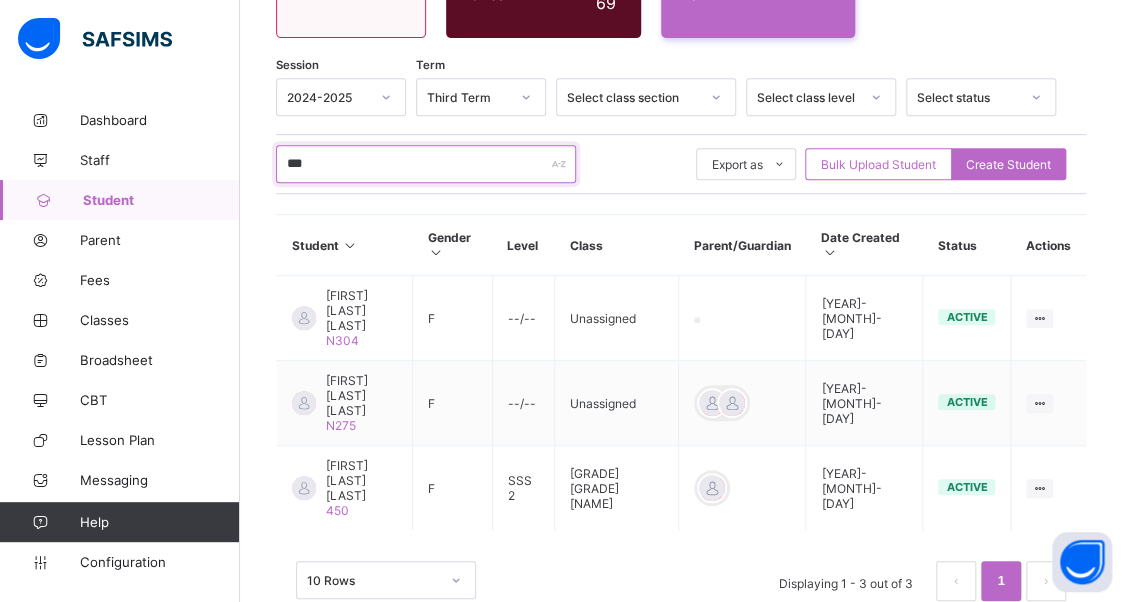 scroll, scrollTop: 296, scrollLeft: 0, axis: vertical 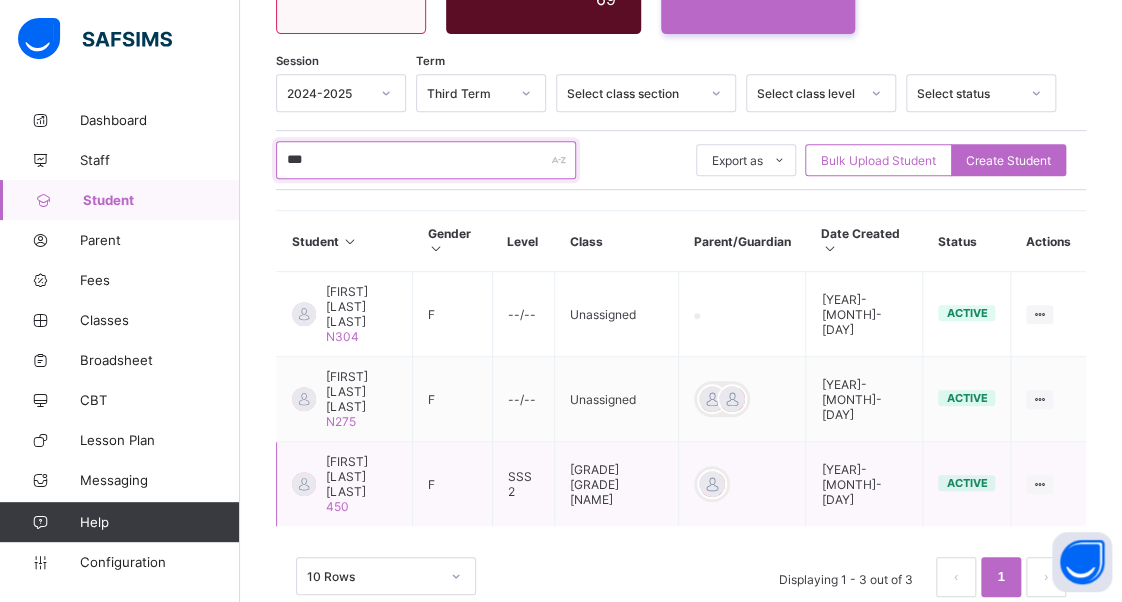 type on "***" 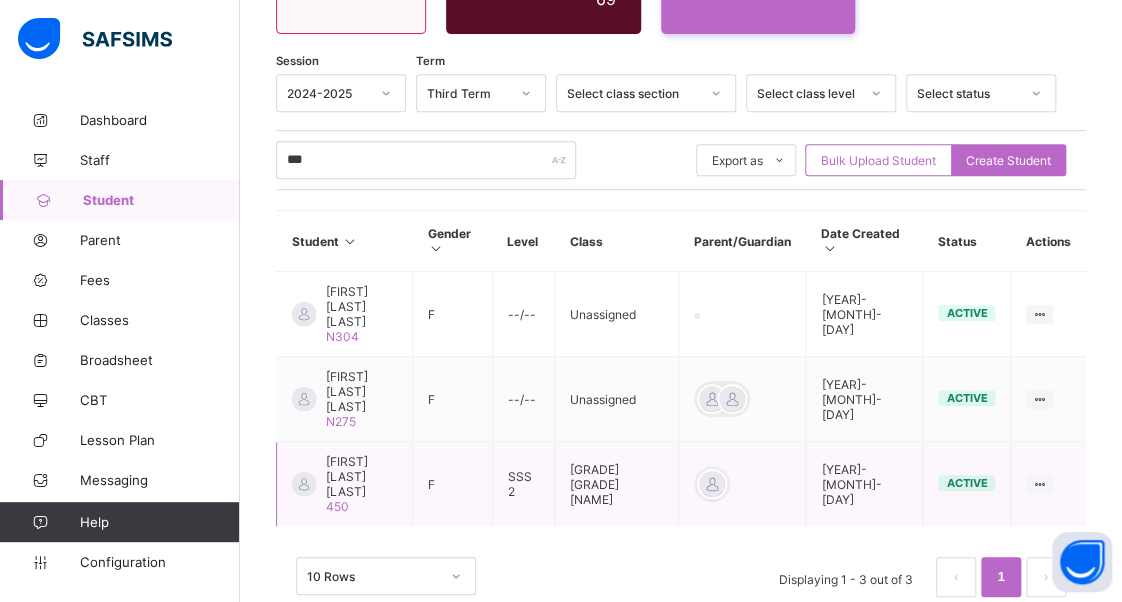click on "[FIRST] [LAST] [LAST]" at bounding box center (361, 476) 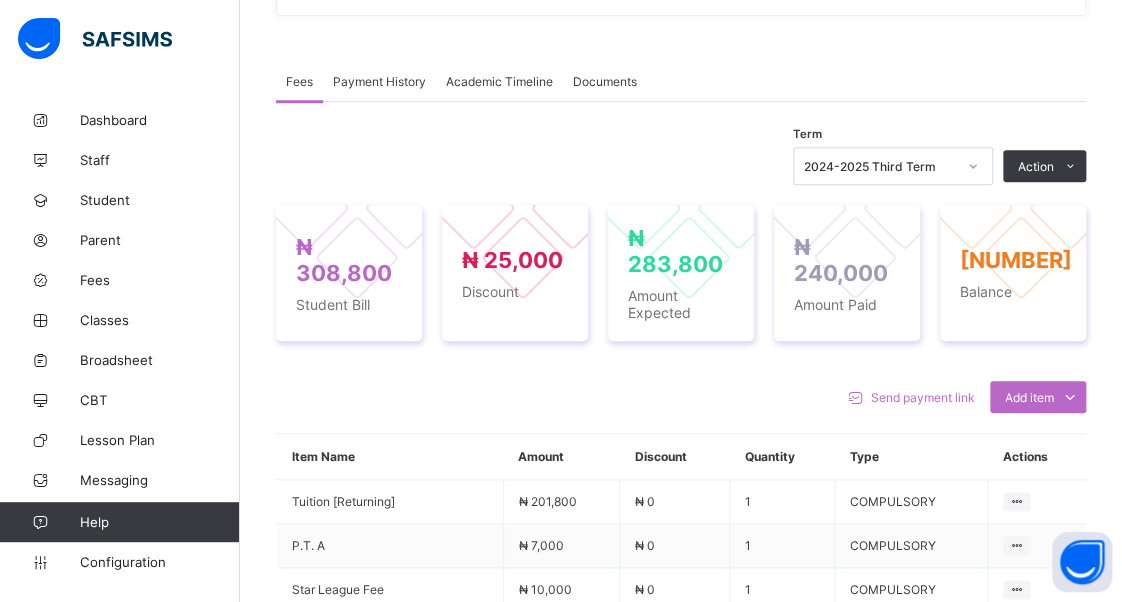 scroll, scrollTop: 600, scrollLeft: 0, axis: vertical 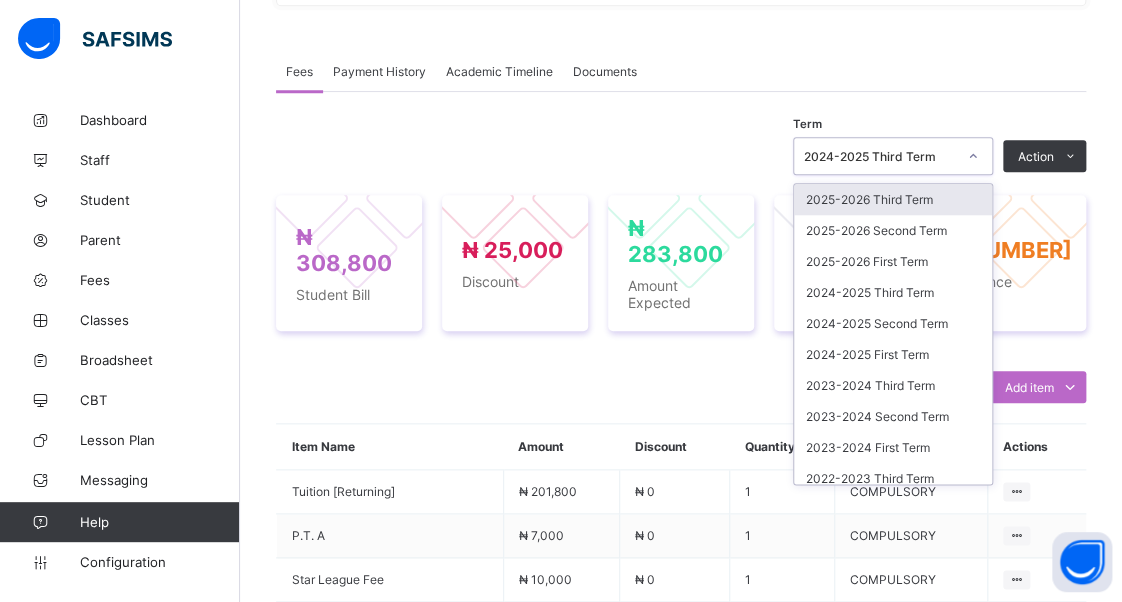 click 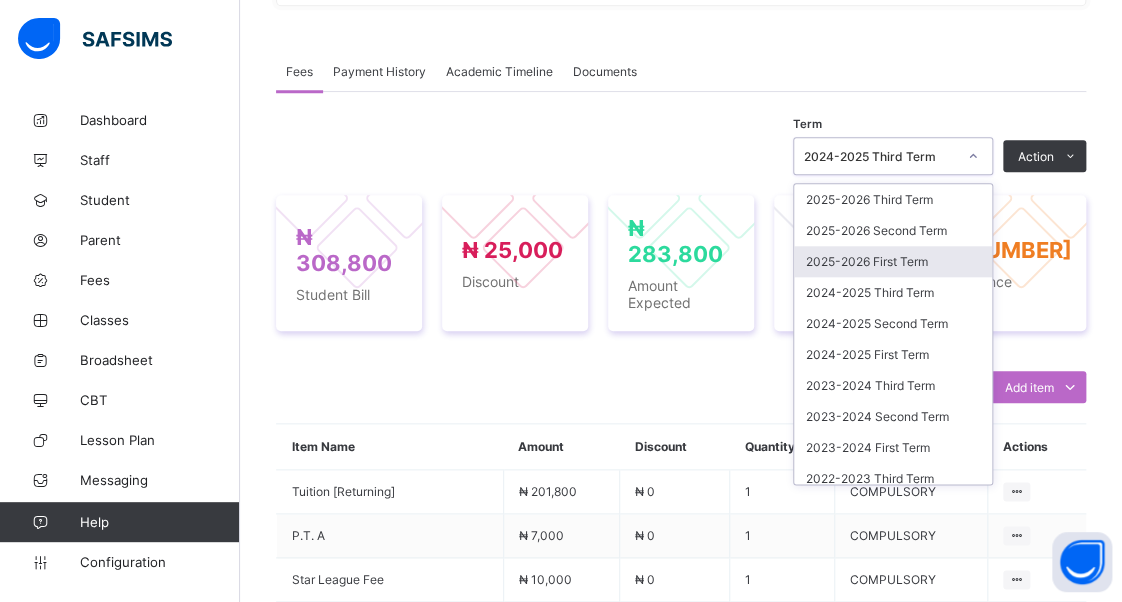 click on "2025-2026 First Term" at bounding box center [893, 261] 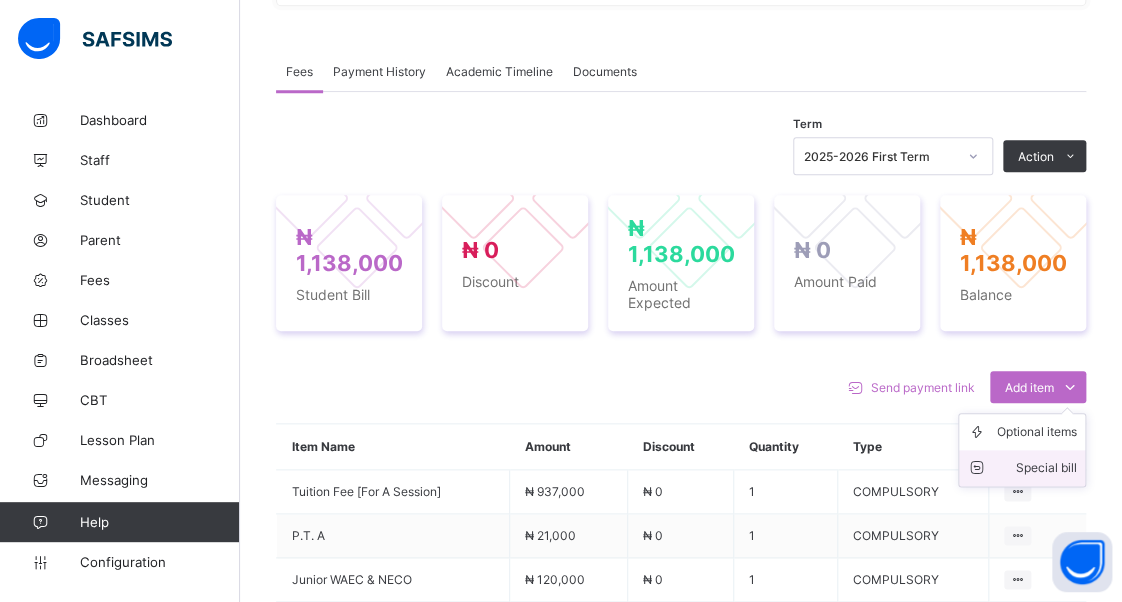 click on "Special bill" at bounding box center [1037, 468] 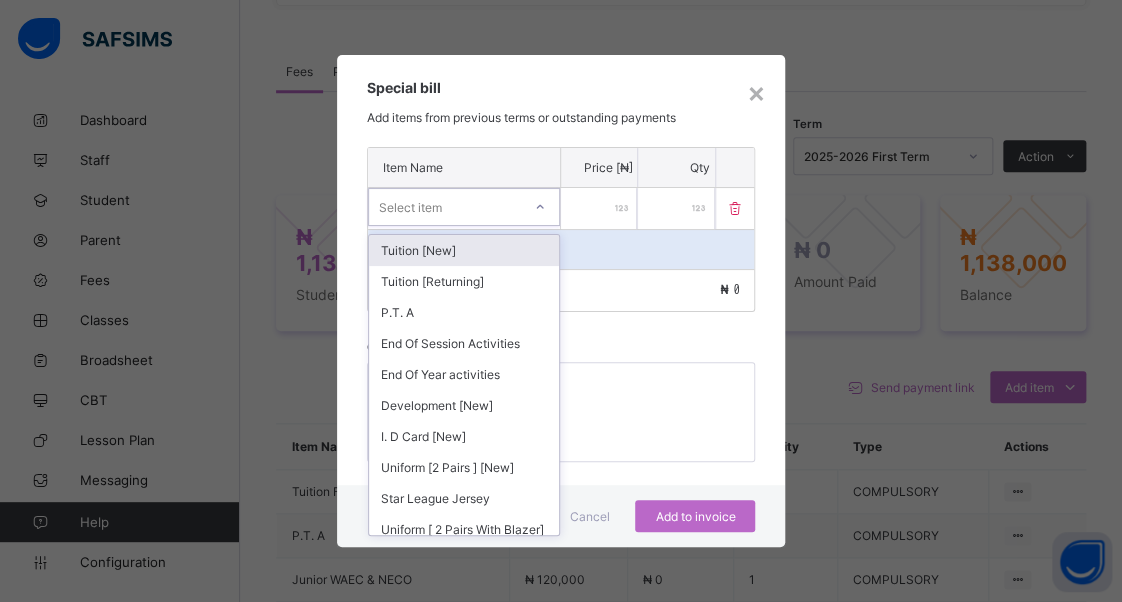click 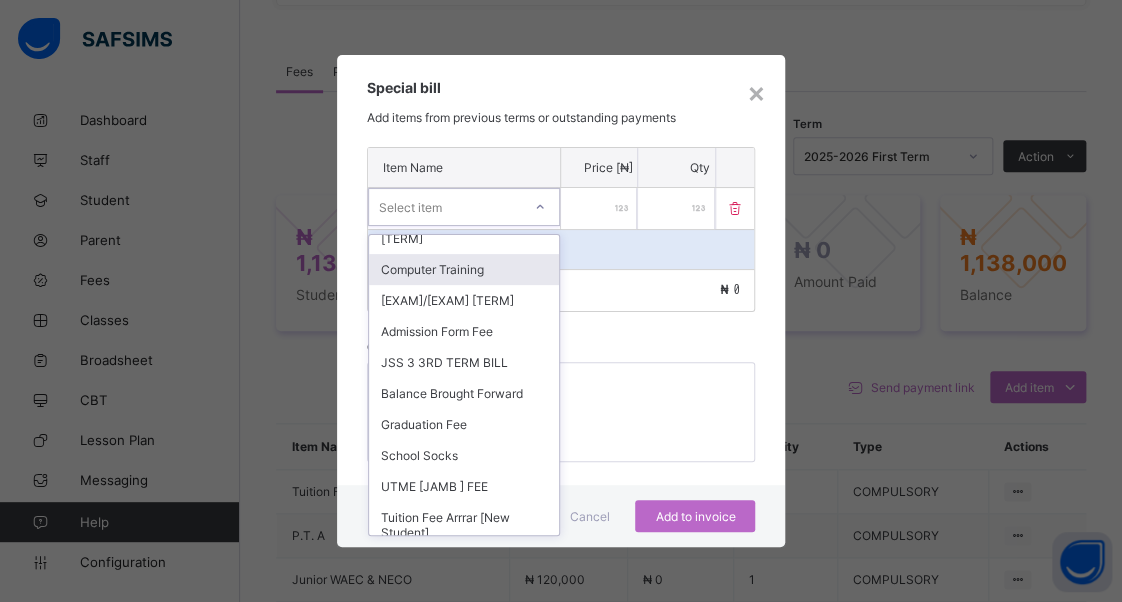 scroll, scrollTop: 1100, scrollLeft: 0, axis: vertical 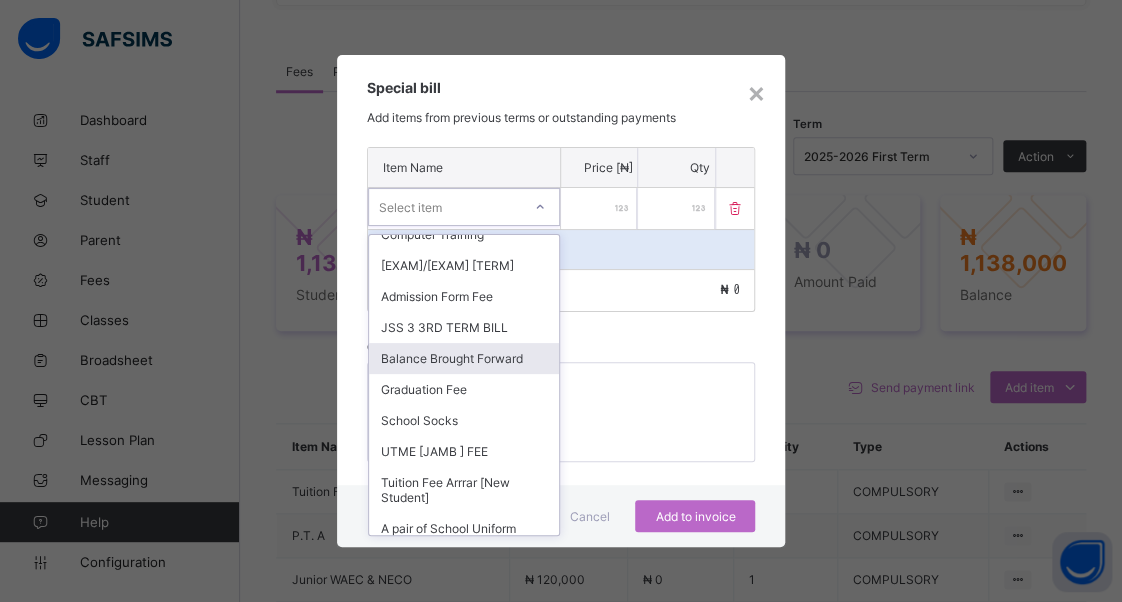 click on "Balance Brought Forward" at bounding box center [464, 358] 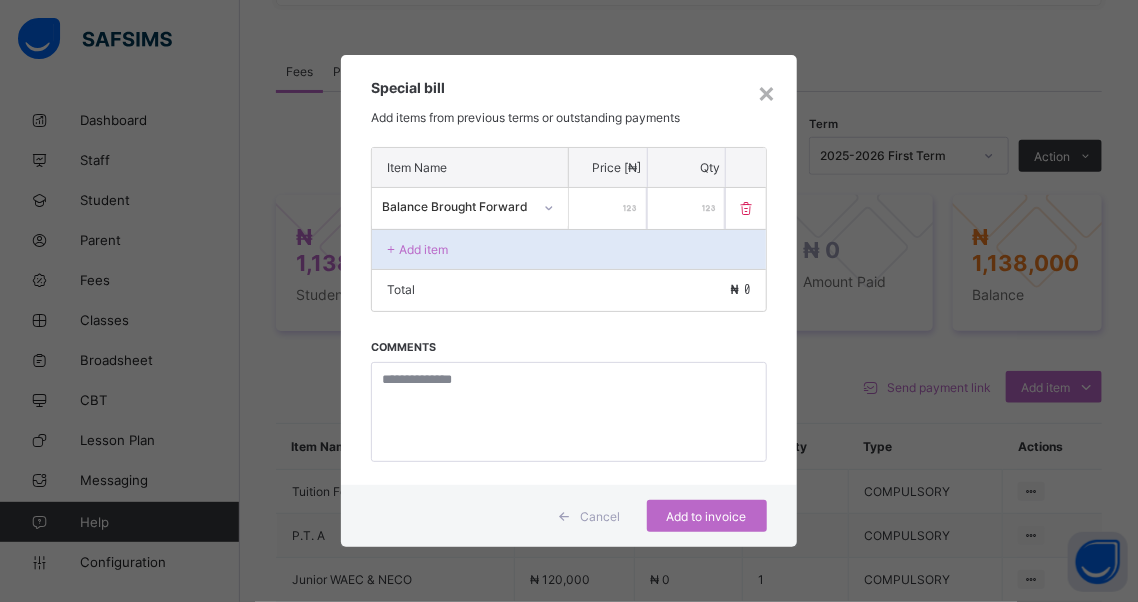 click at bounding box center (608, 208) 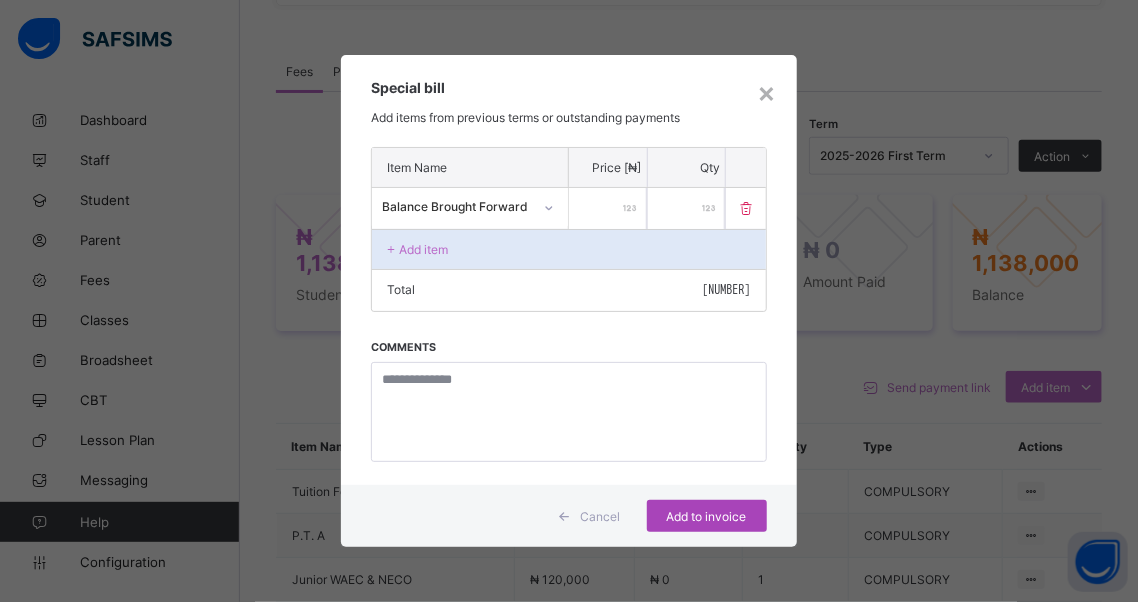 type on "*****" 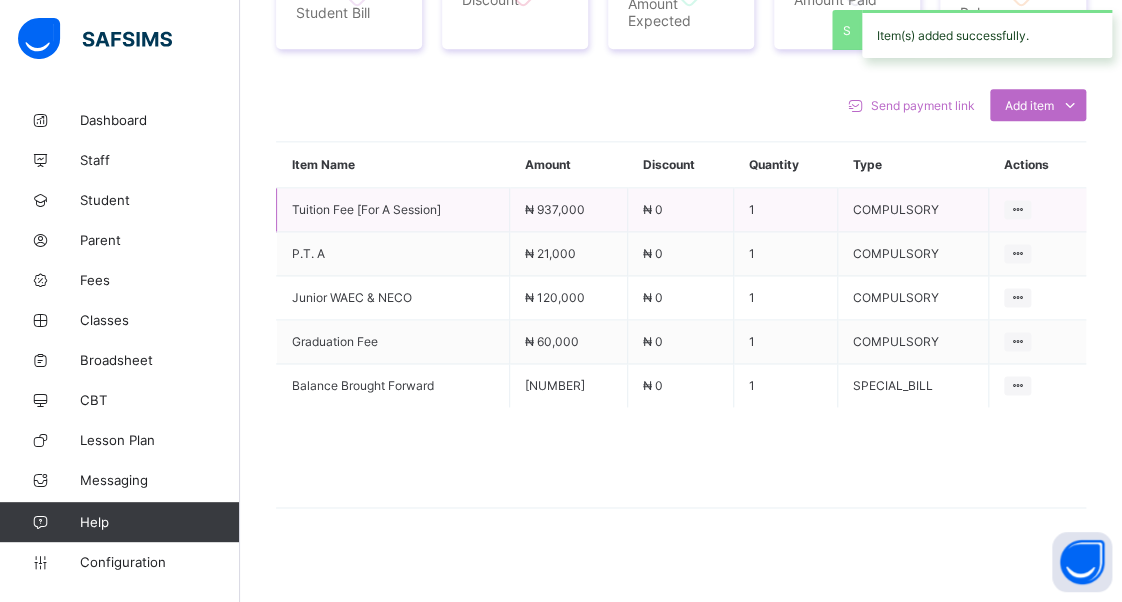 scroll, scrollTop: 682, scrollLeft: 0, axis: vertical 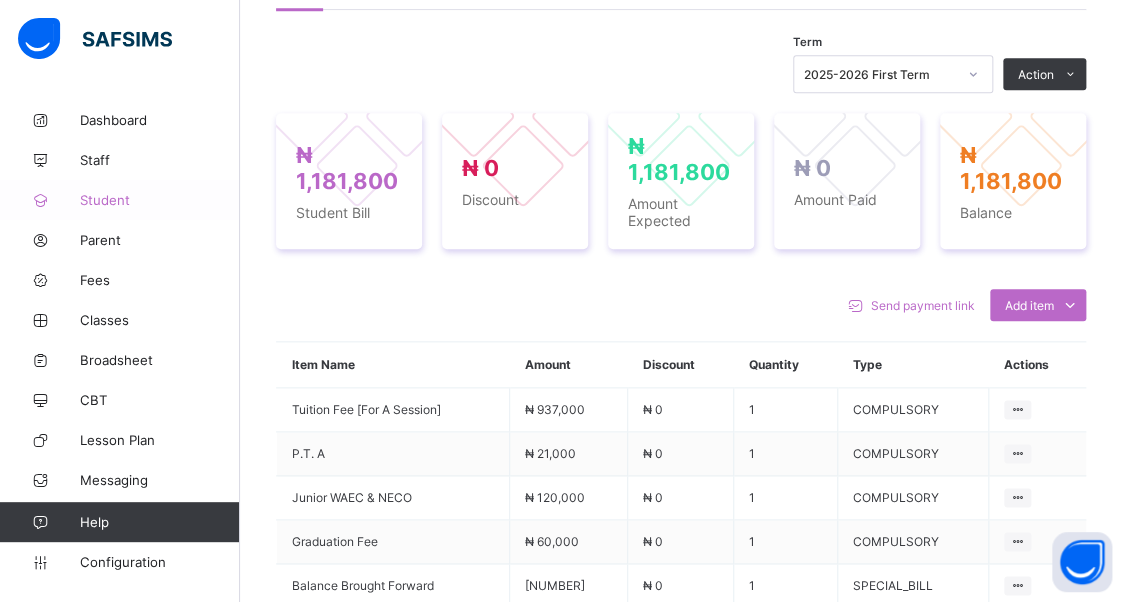 click on "Student" at bounding box center [120, 200] 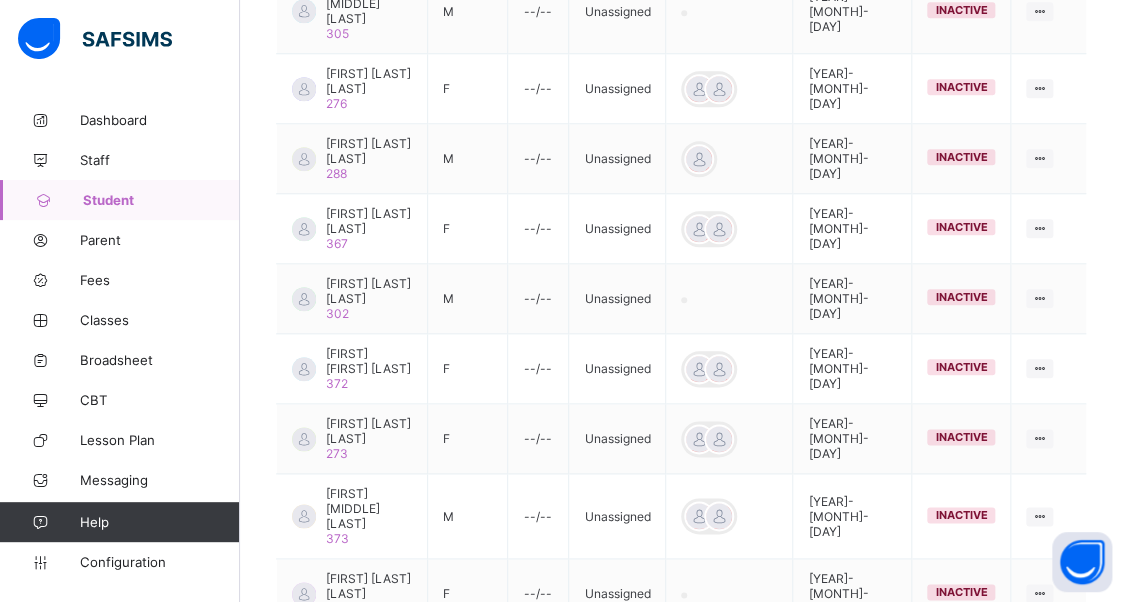 scroll, scrollTop: 282, scrollLeft: 0, axis: vertical 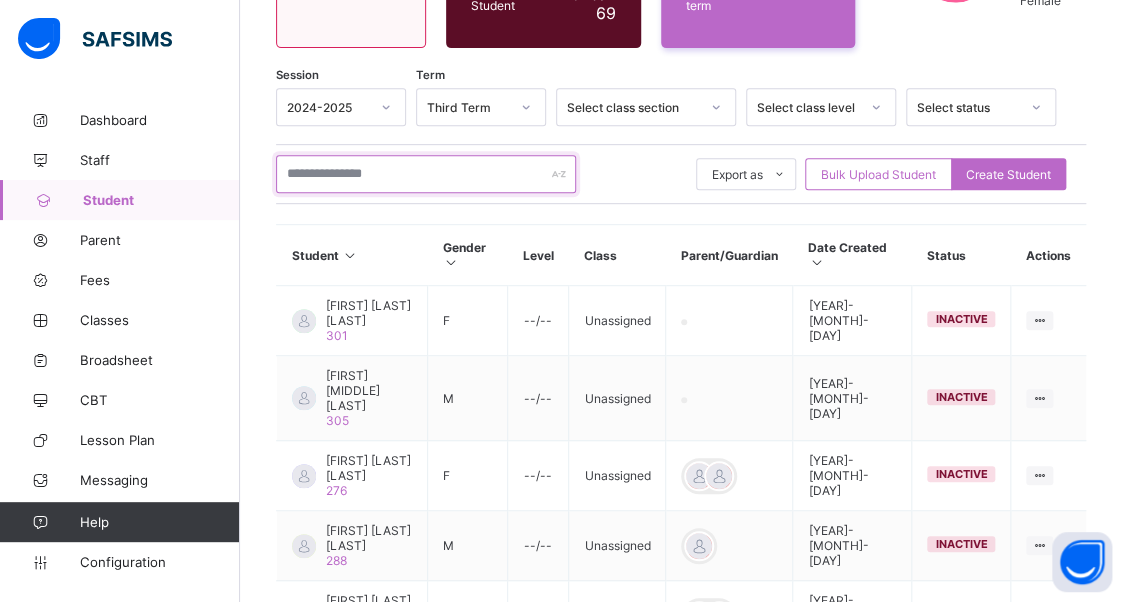click at bounding box center (426, 174) 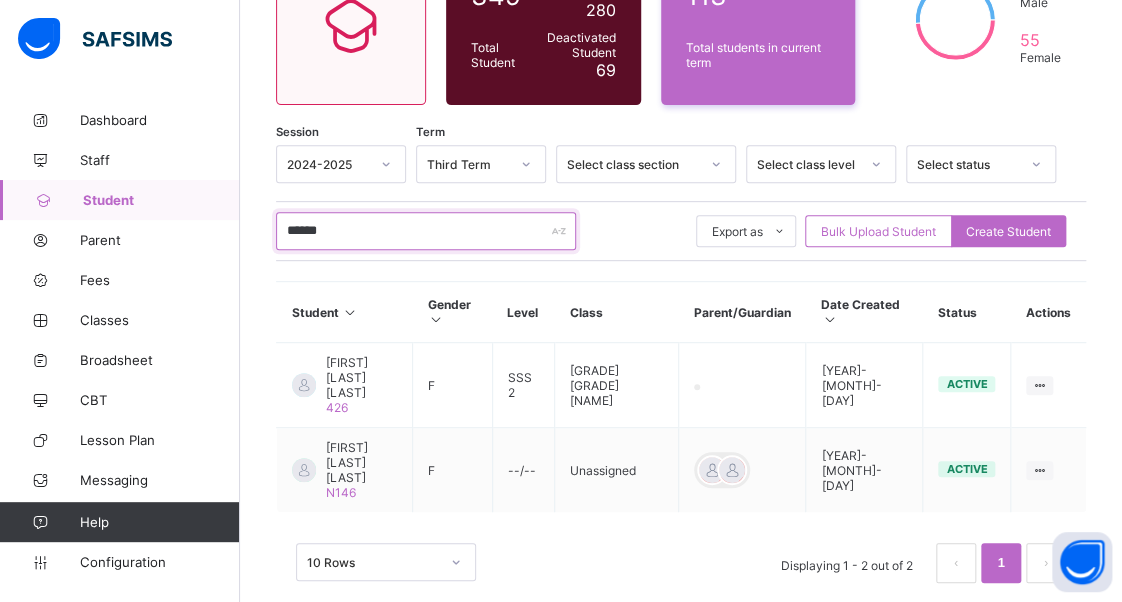 scroll, scrollTop: 282, scrollLeft: 0, axis: vertical 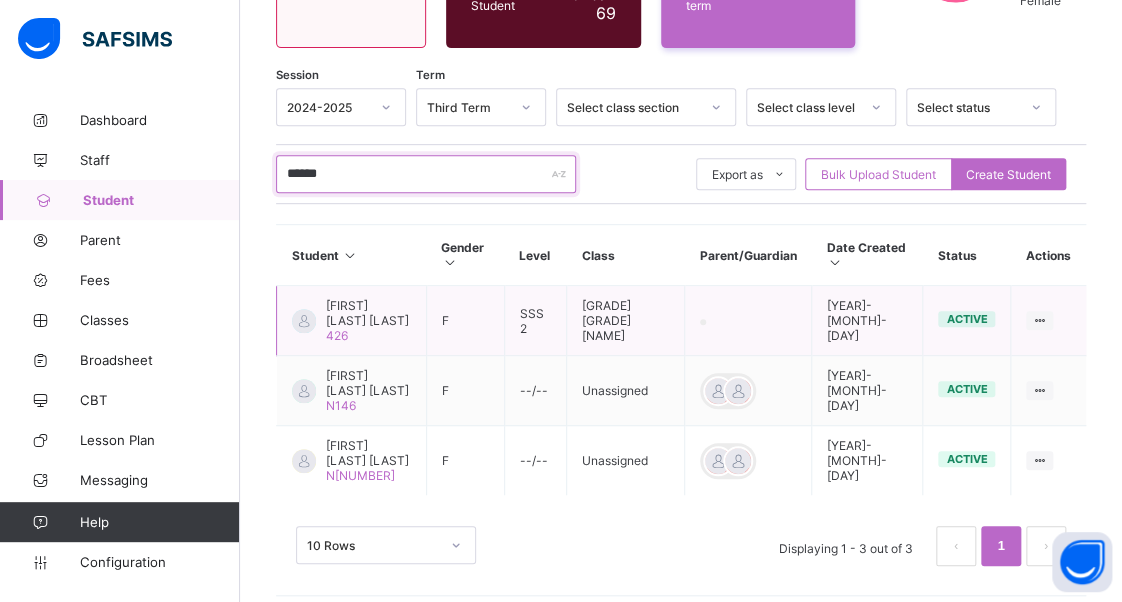 type on "******" 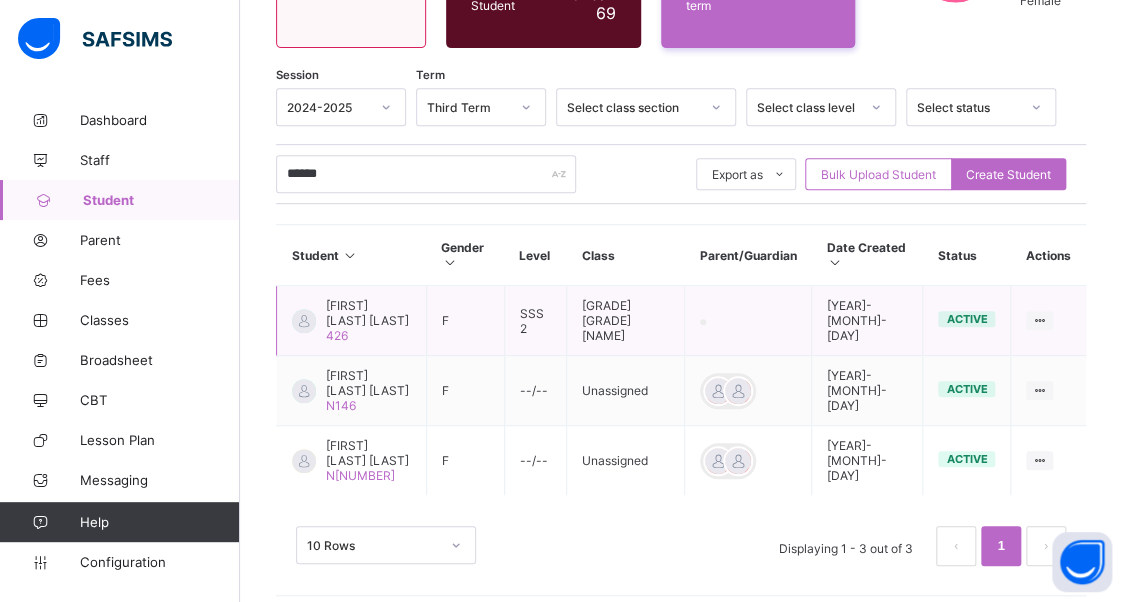click on "[FIRST] [LAST] [LAST]" at bounding box center (368, 313) 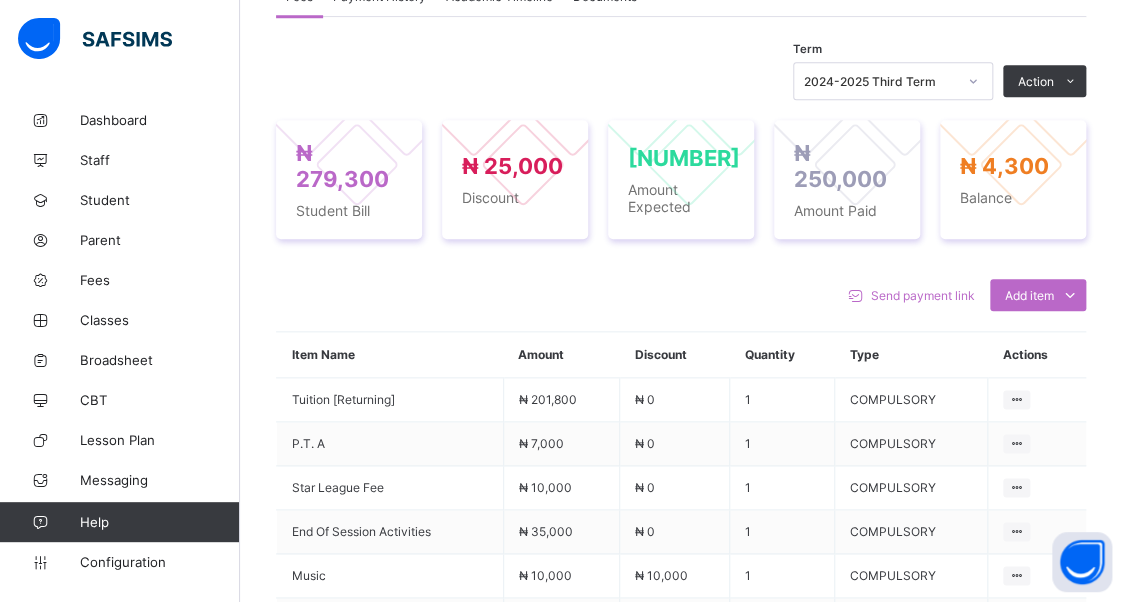 scroll, scrollTop: 700, scrollLeft: 0, axis: vertical 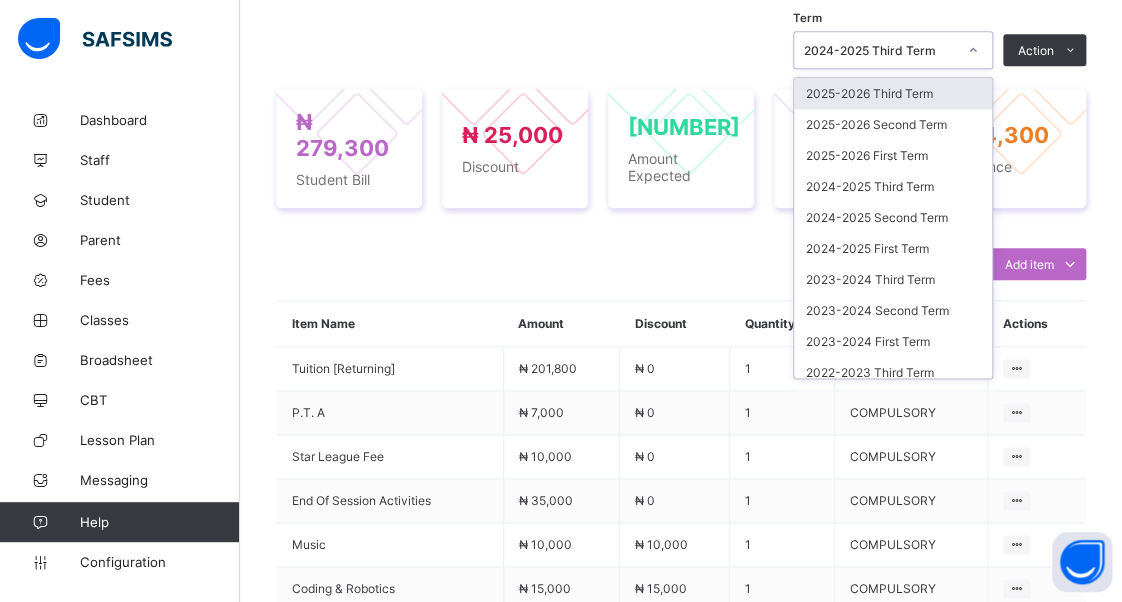 click 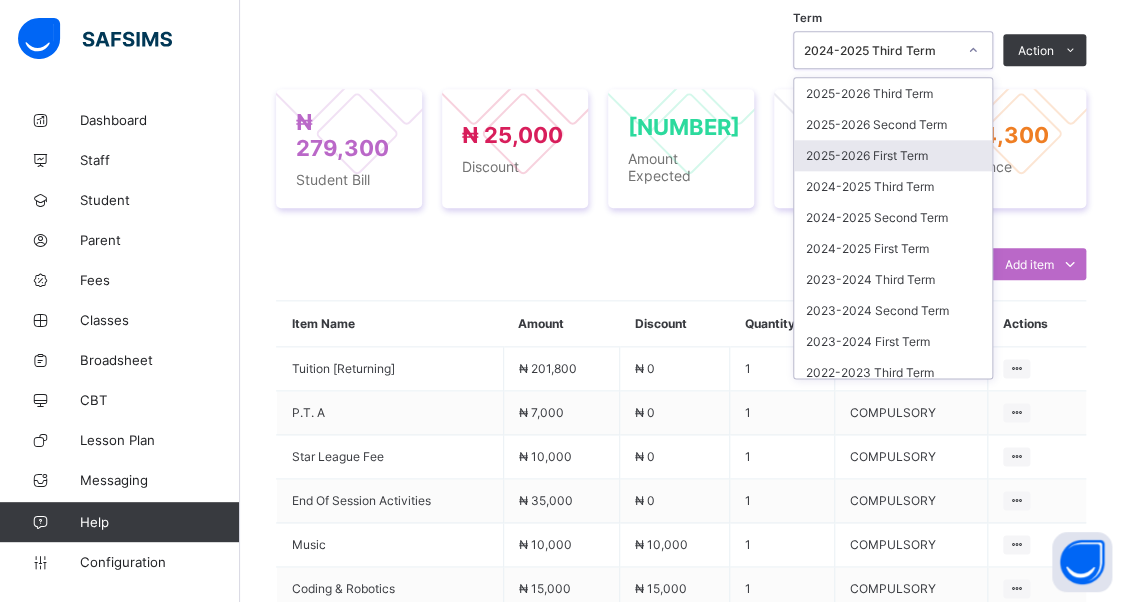 click on "2025-2026 First Term" at bounding box center [893, 155] 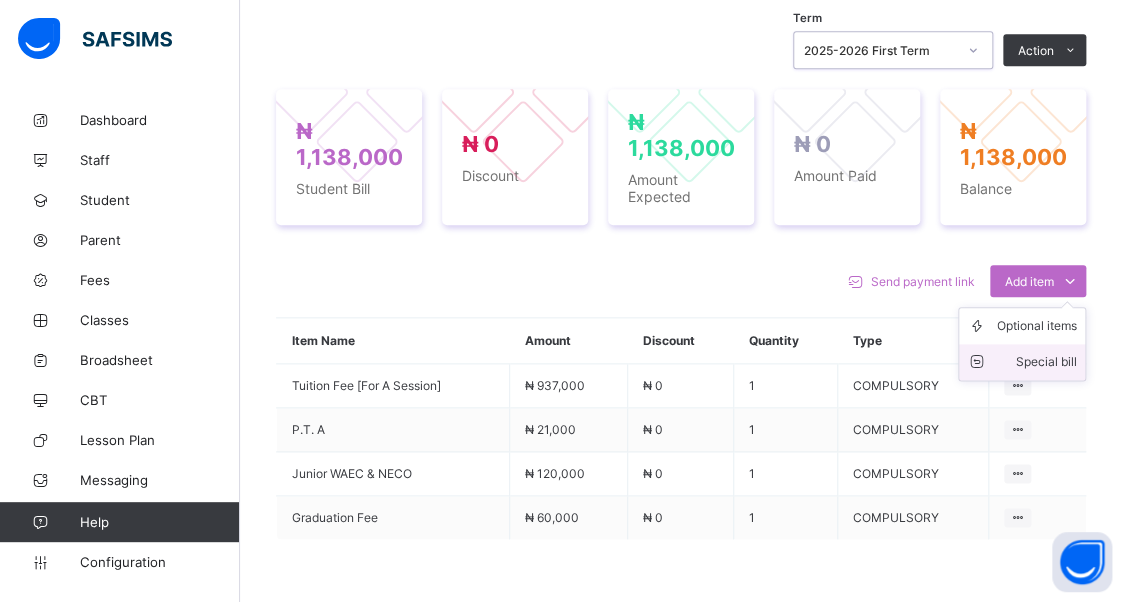click on "Special bill" at bounding box center (1037, 362) 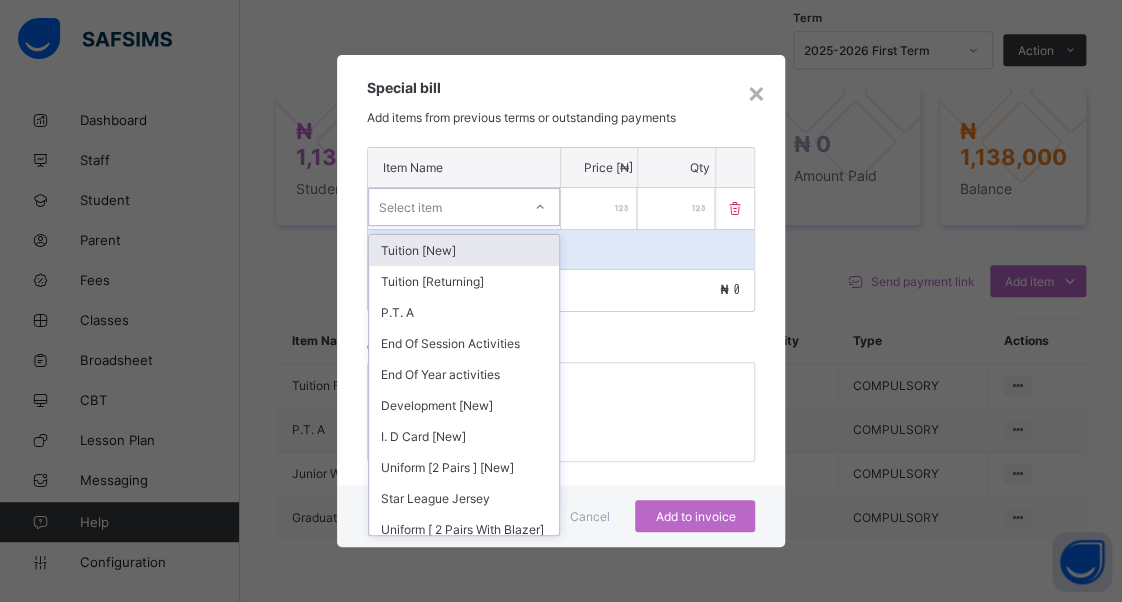 click 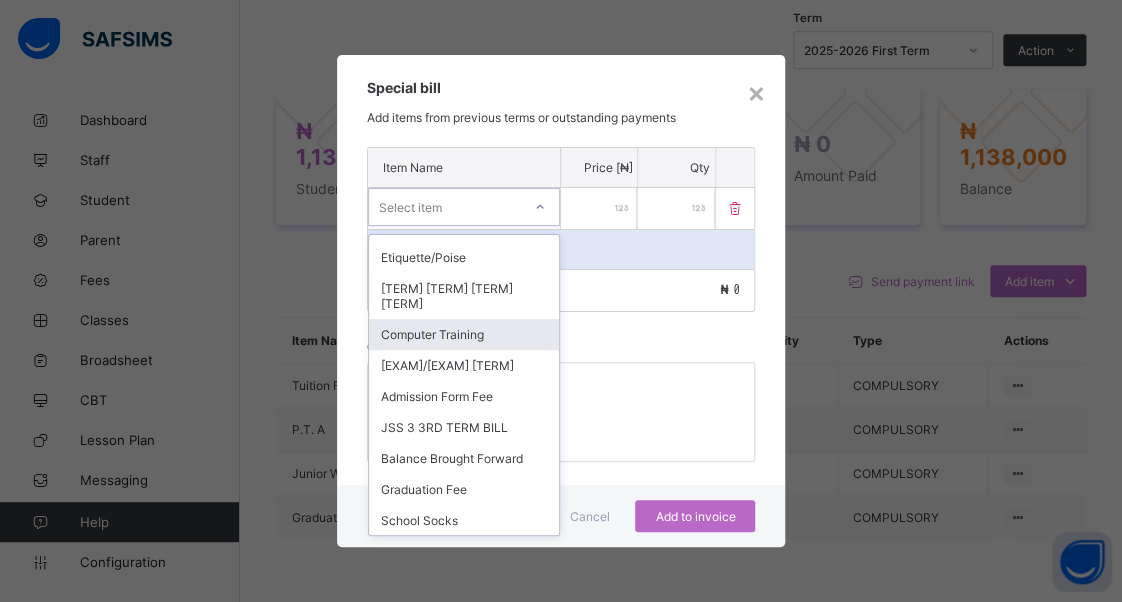 scroll, scrollTop: 1100, scrollLeft: 0, axis: vertical 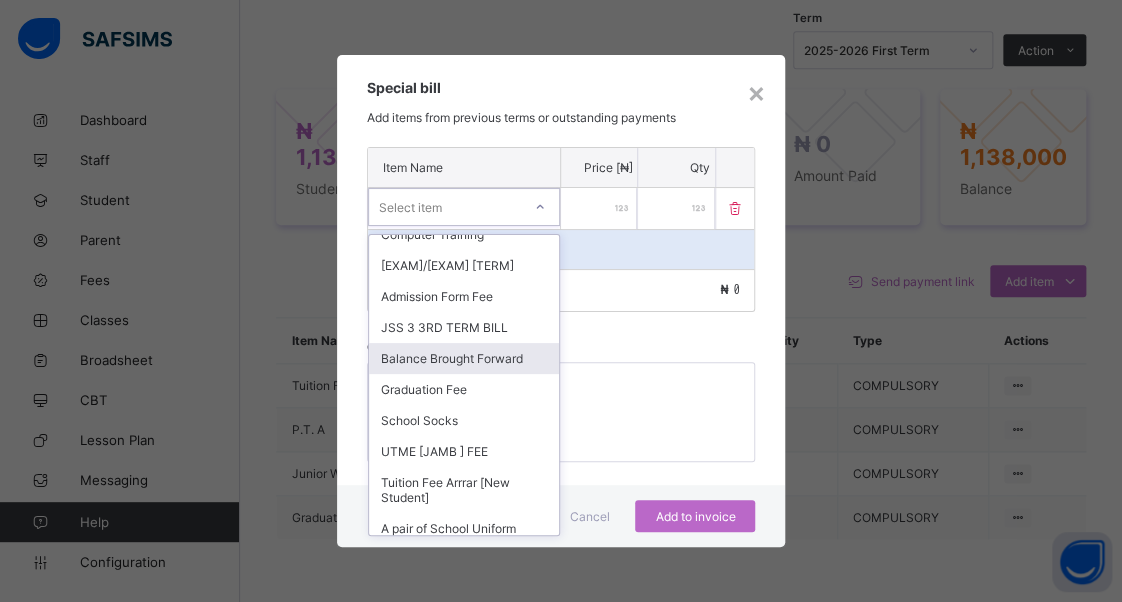 click on "Balance Brought Forward" at bounding box center [464, 358] 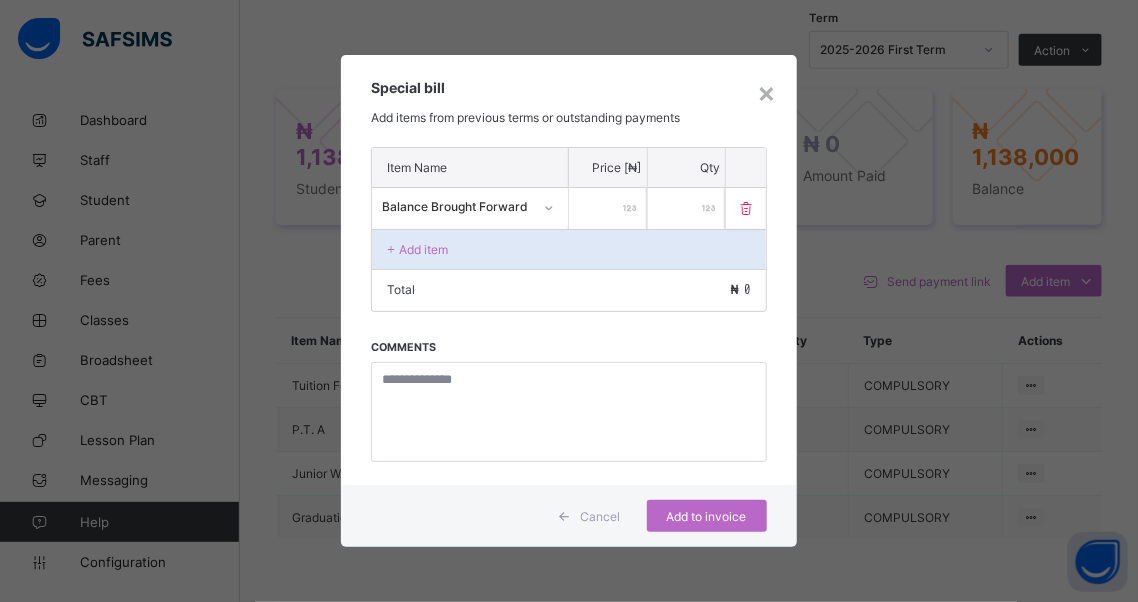 click at bounding box center [608, 208] 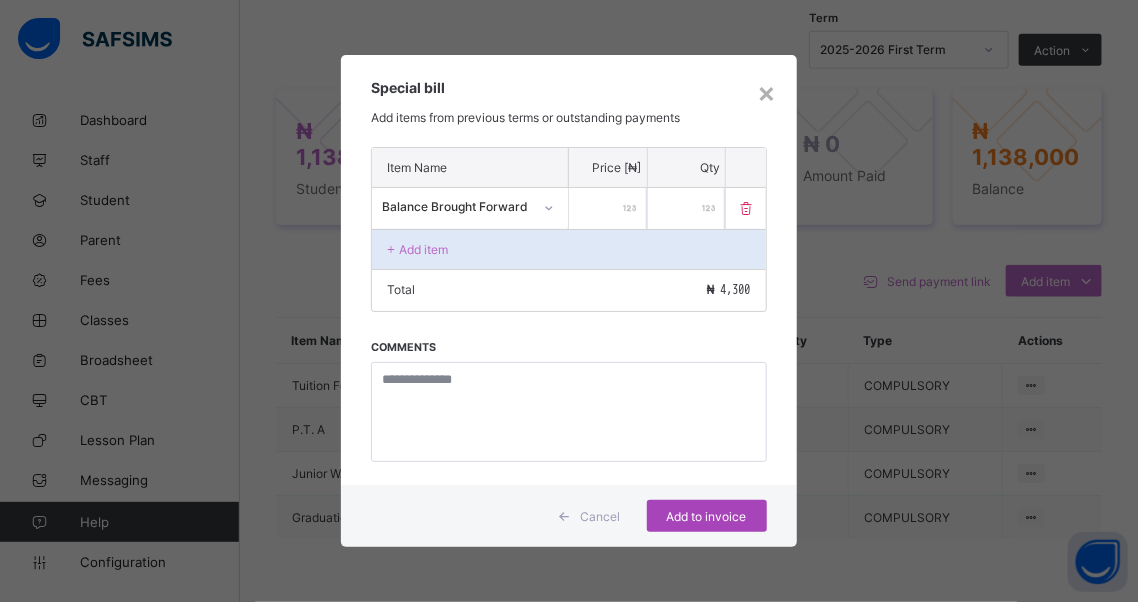 type on "****" 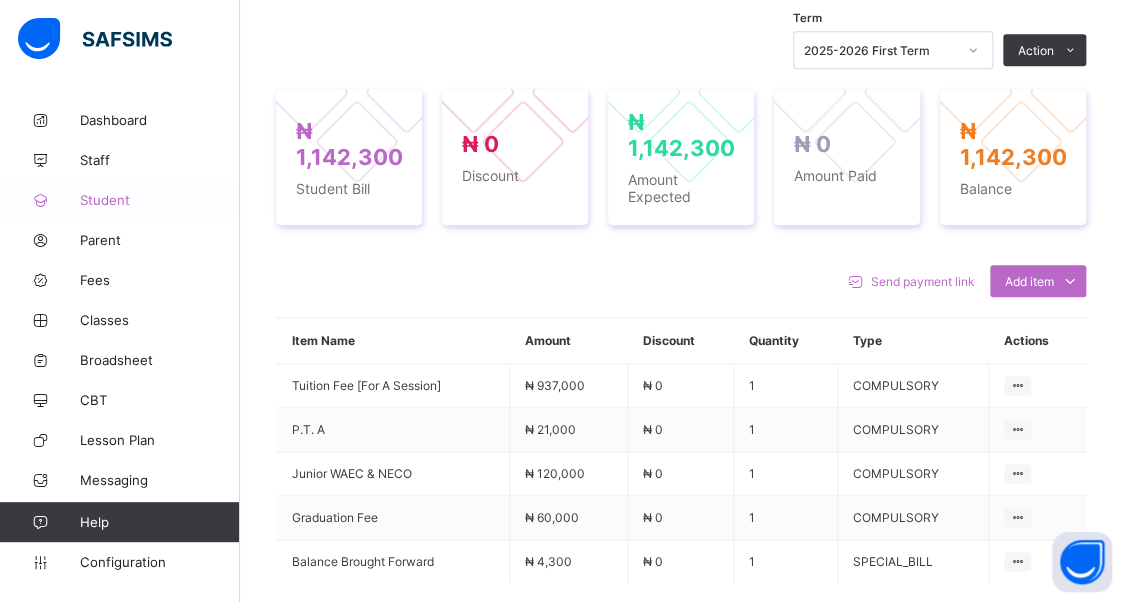click on "Student" at bounding box center (160, 200) 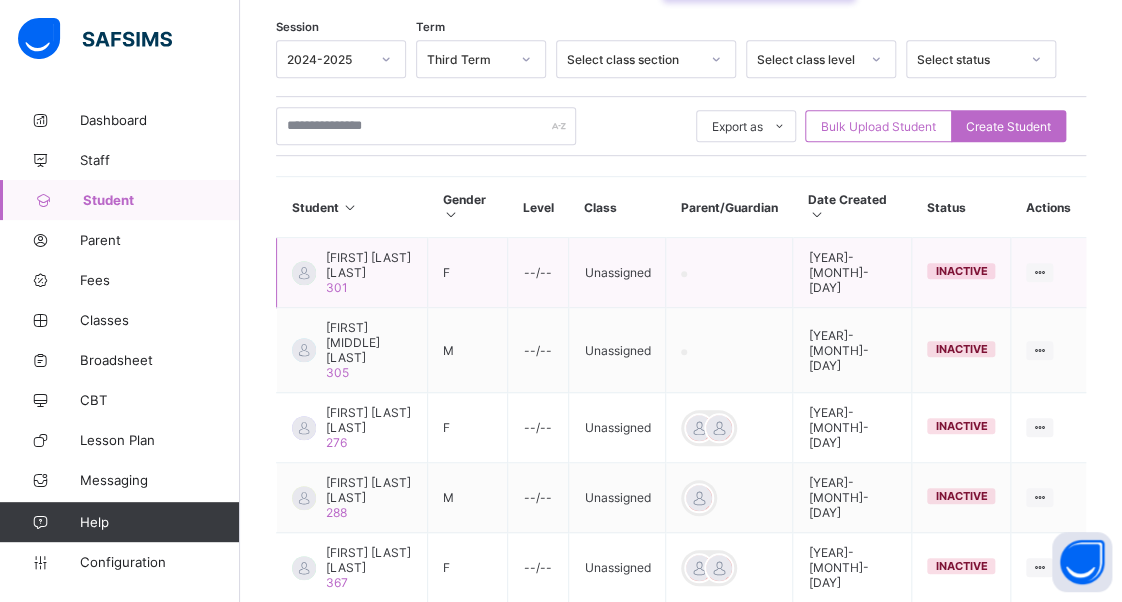 scroll, scrollTop: 300, scrollLeft: 0, axis: vertical 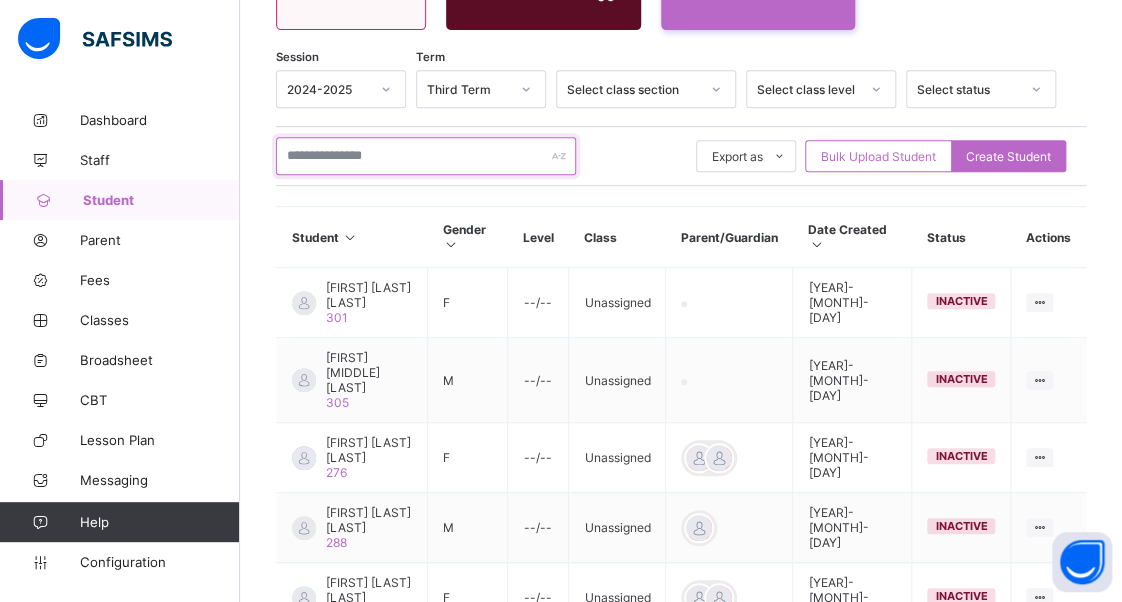 click at bounding box center [426, 156] 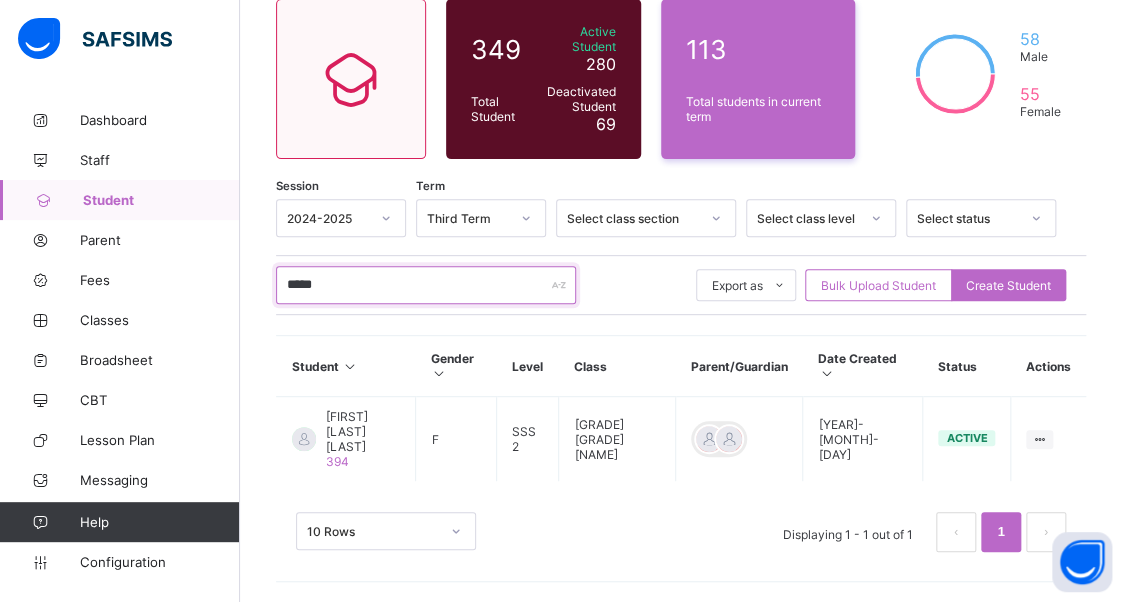 scroll, scrollTop: 155, scrollLeft: 0, axis: vertical 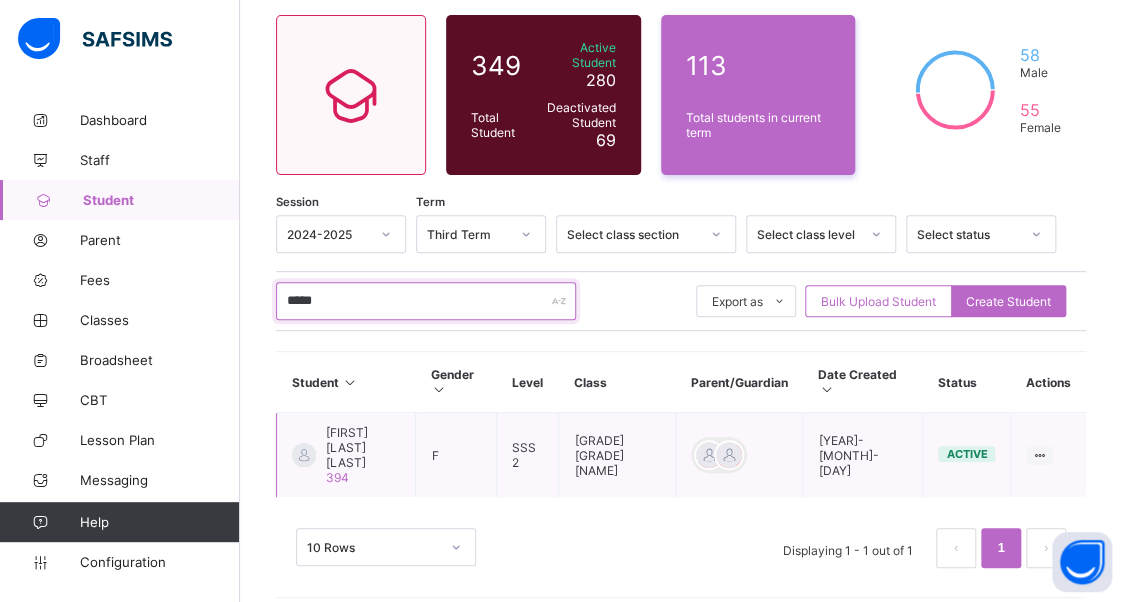 type on "*****" 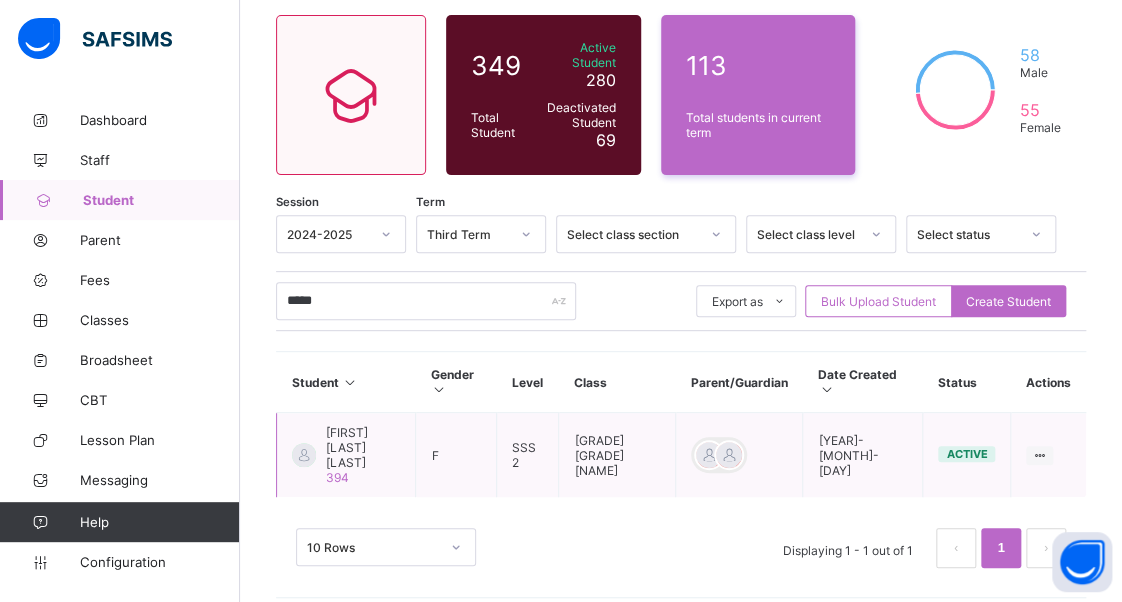 click on "[FIRST] [LAST] [LAST]" at bounding box center (363, 447) 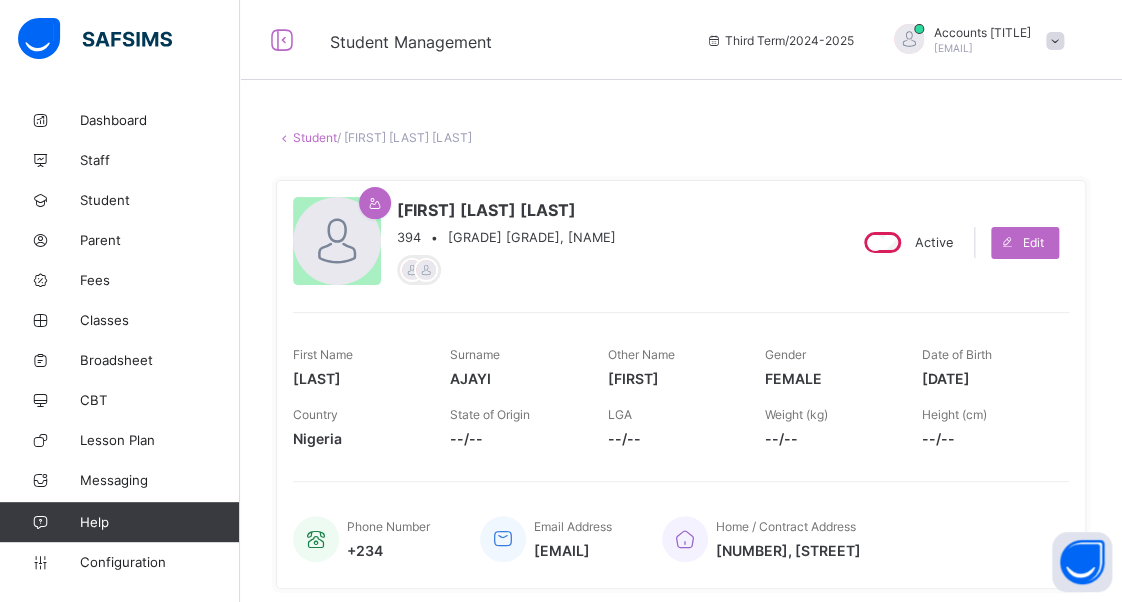scroll, scrollTop: 500, scrollLeft: 0, axis: vertical 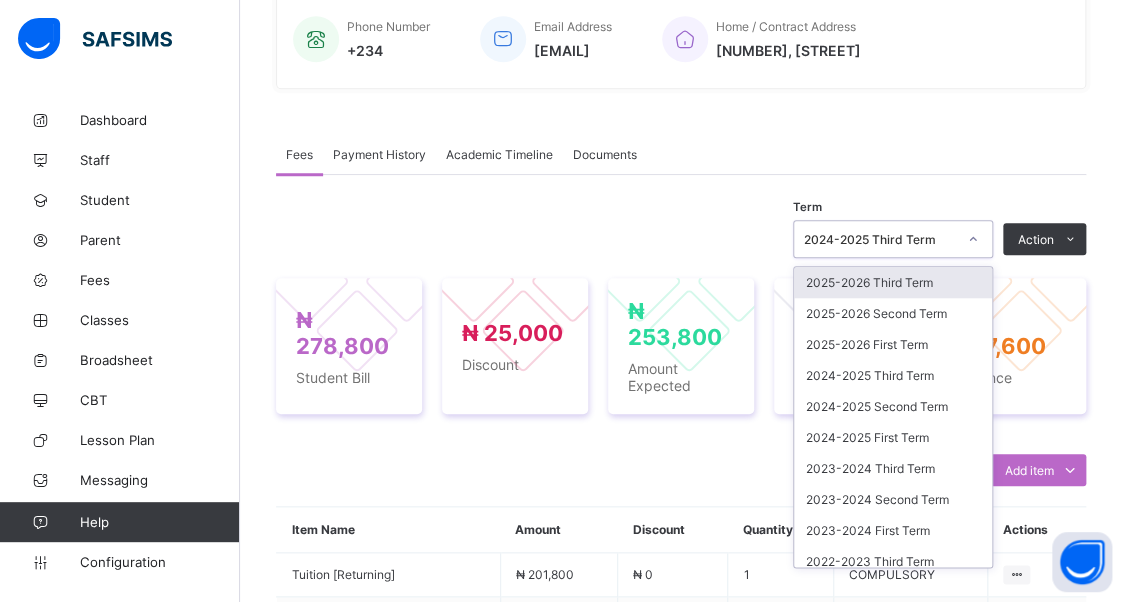 drag, startPoint x: 985, startPoint y: 238, endPoint x: 918, endPoint y: 270, distance: 74.24958 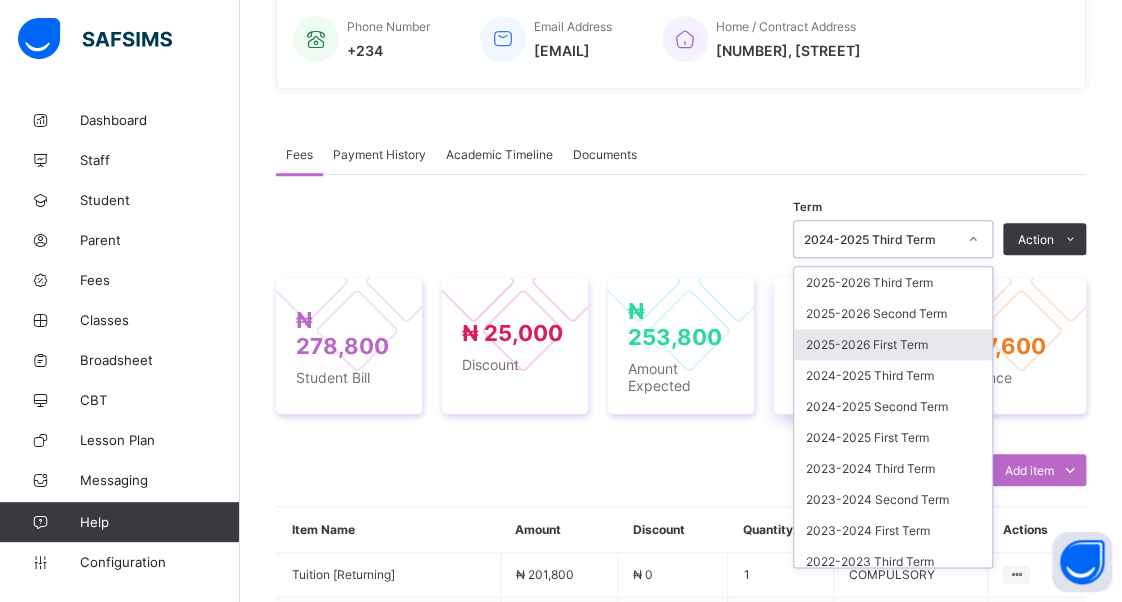 click on "2025-2026 First Term" at bounding box center [893, 344] 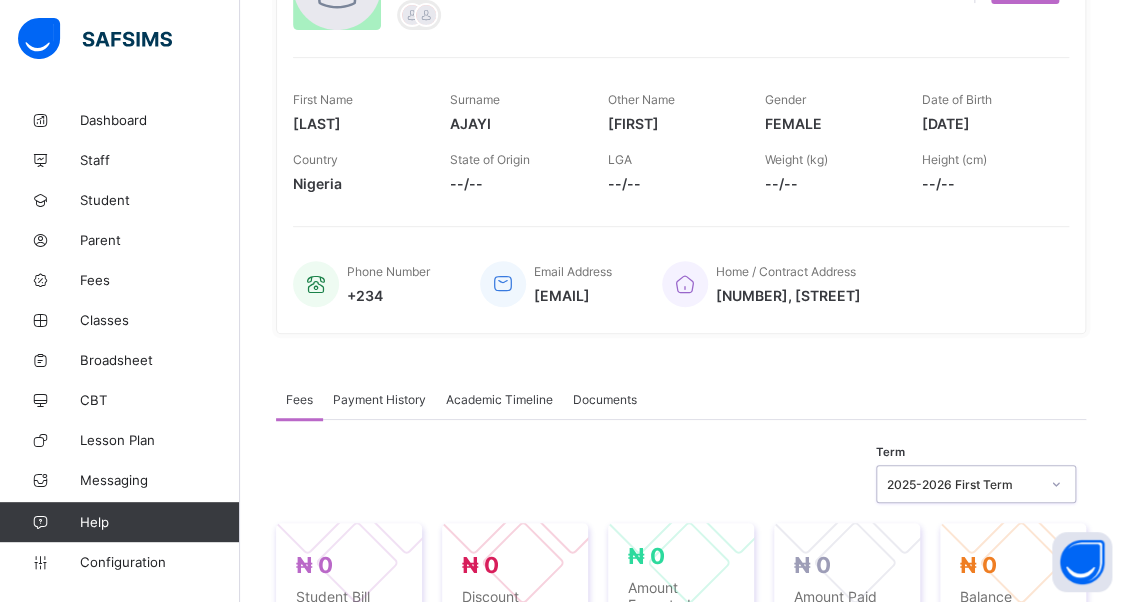 scroll, scrollTop: 220, scrollLeft: 0, axis: vertical 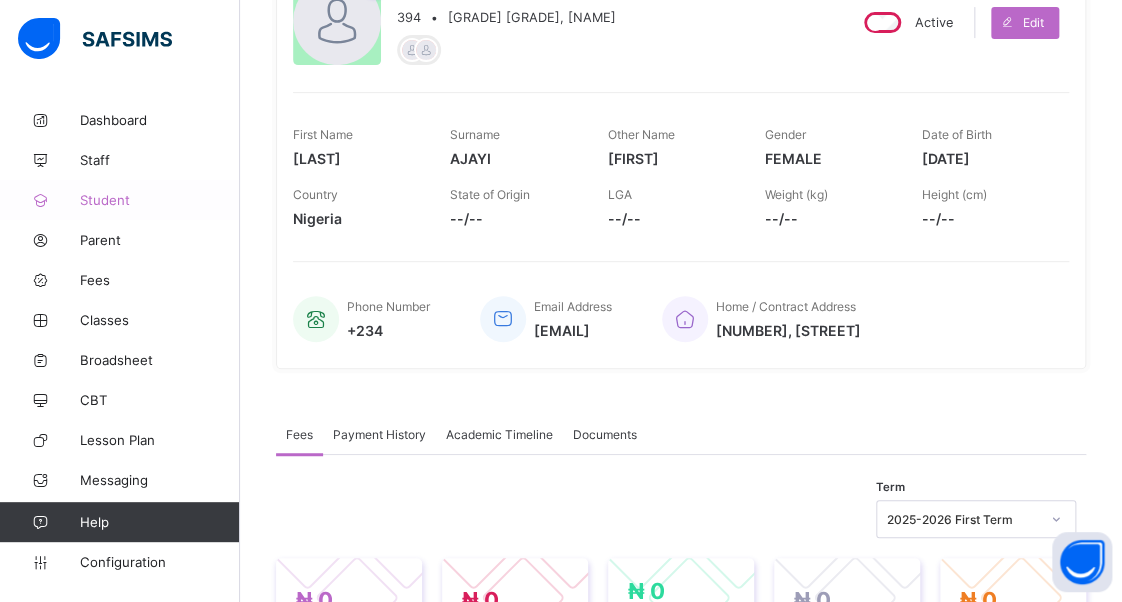 click on "Student" at bounding box center [160, 200] 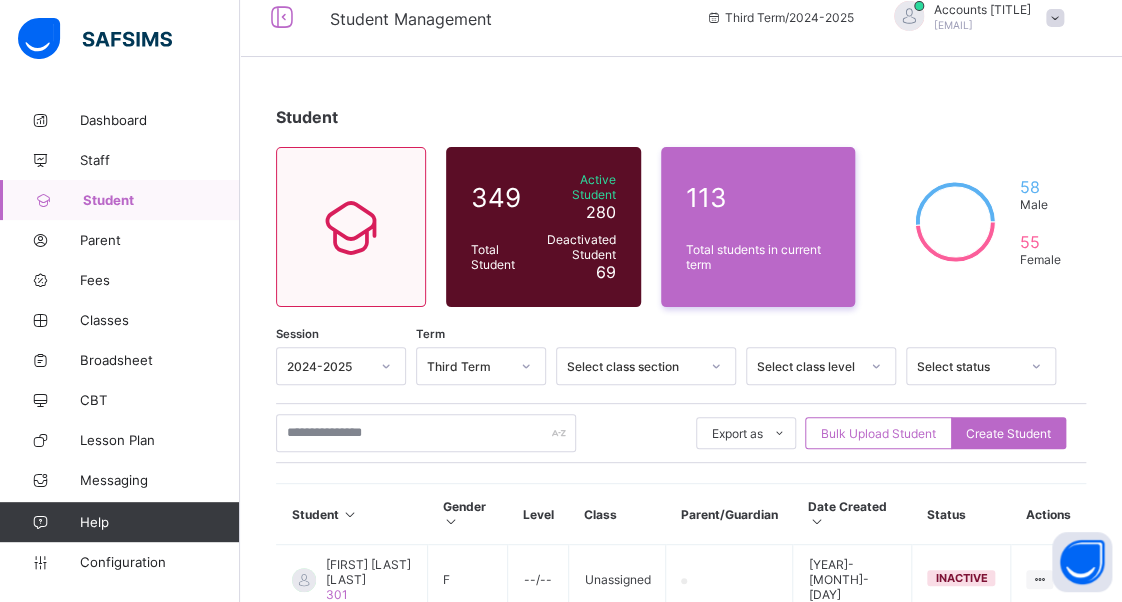 scroll, scrollTop: 300, scrollLeft: 0, axis: vertical 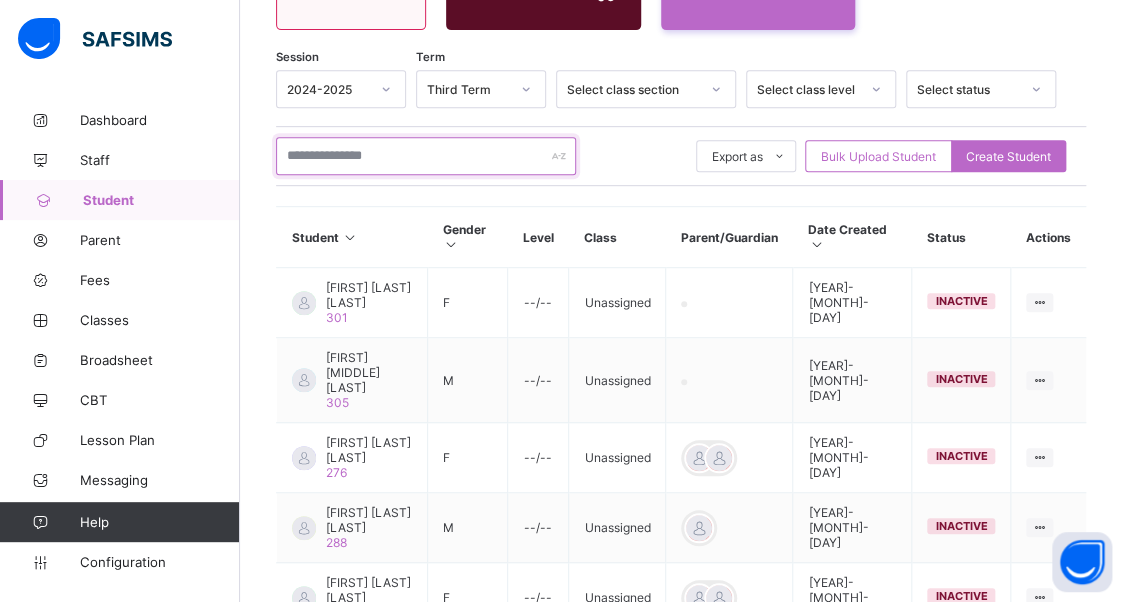 click at bounding box center [426, 156] 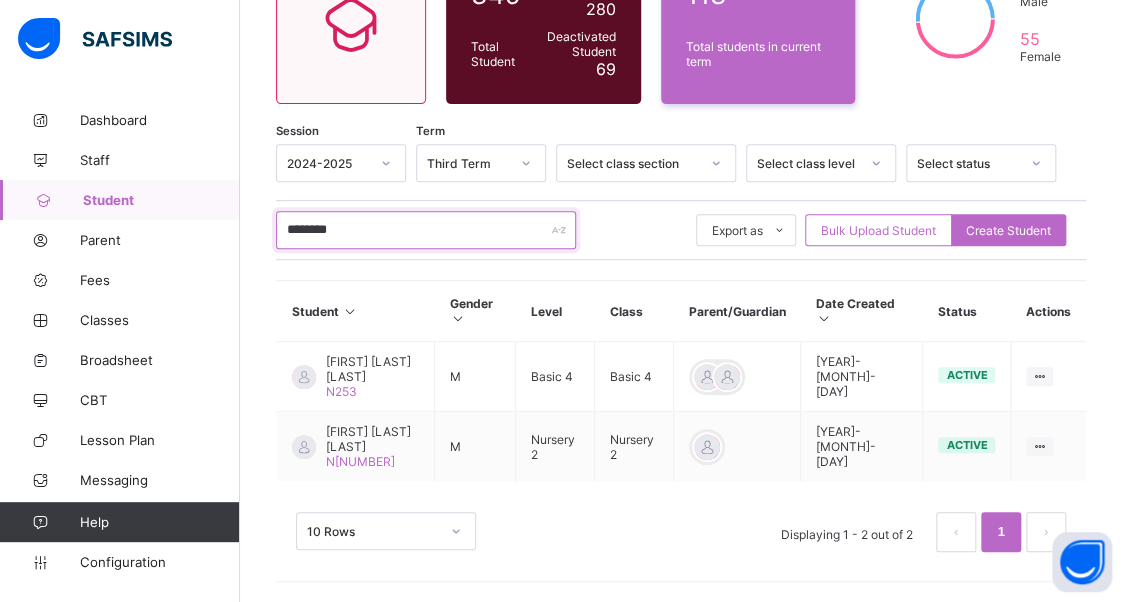 scroll, scrollTop: 240, scrollLeft: 0, axis: vertical 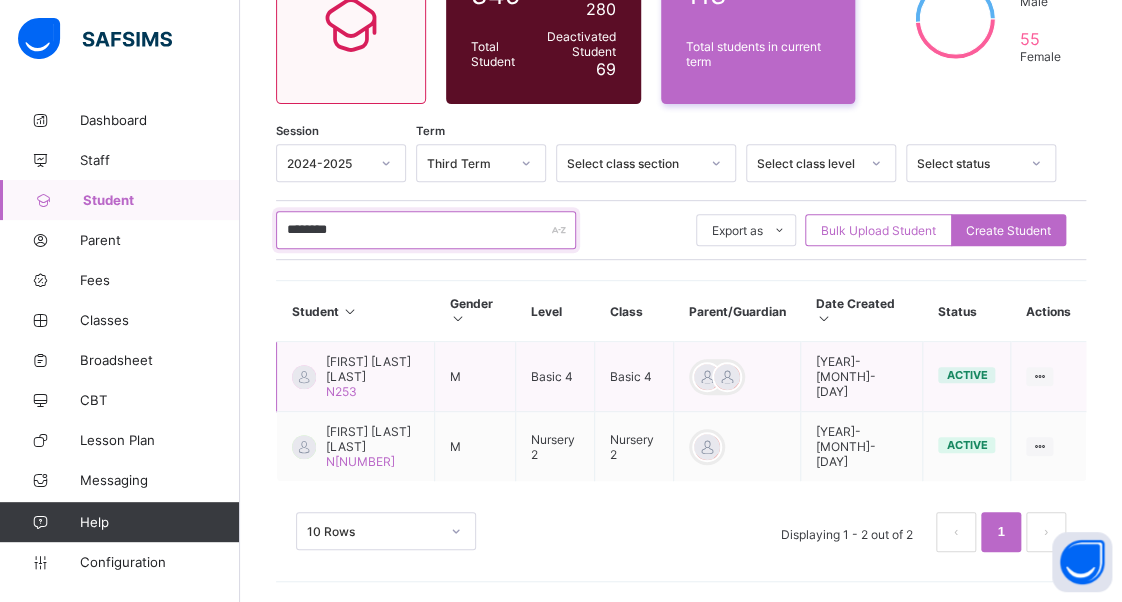 type on "********" 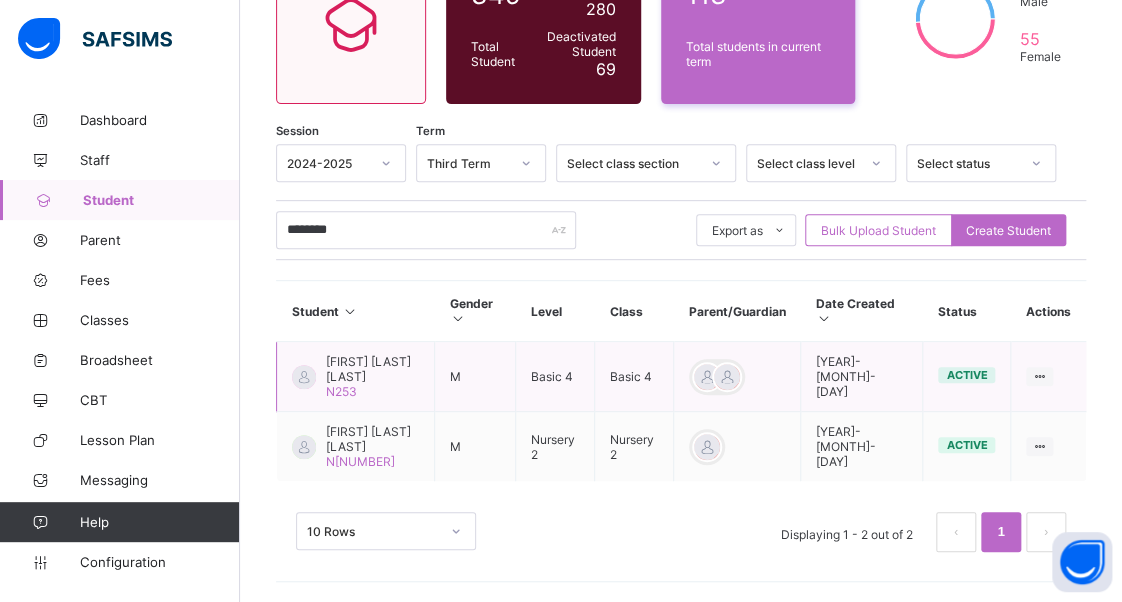 click on "[FIRST] [LAST] [LAST]" at bounding box center (372, 369) 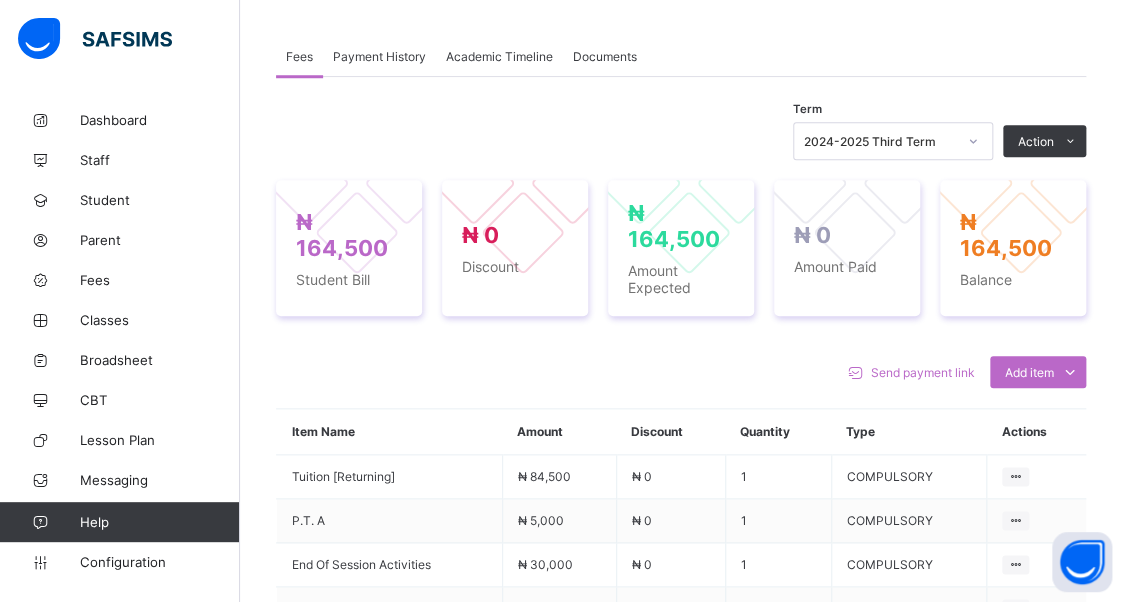 scroll, scrollTop: 525, scrollLeft: 0, axis: vertical 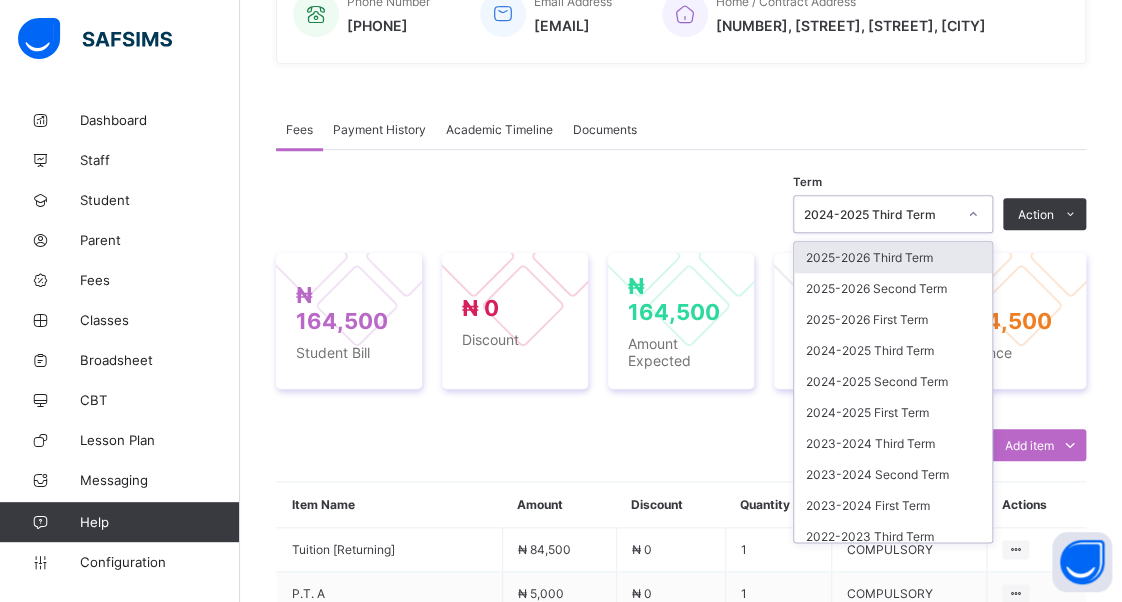 click 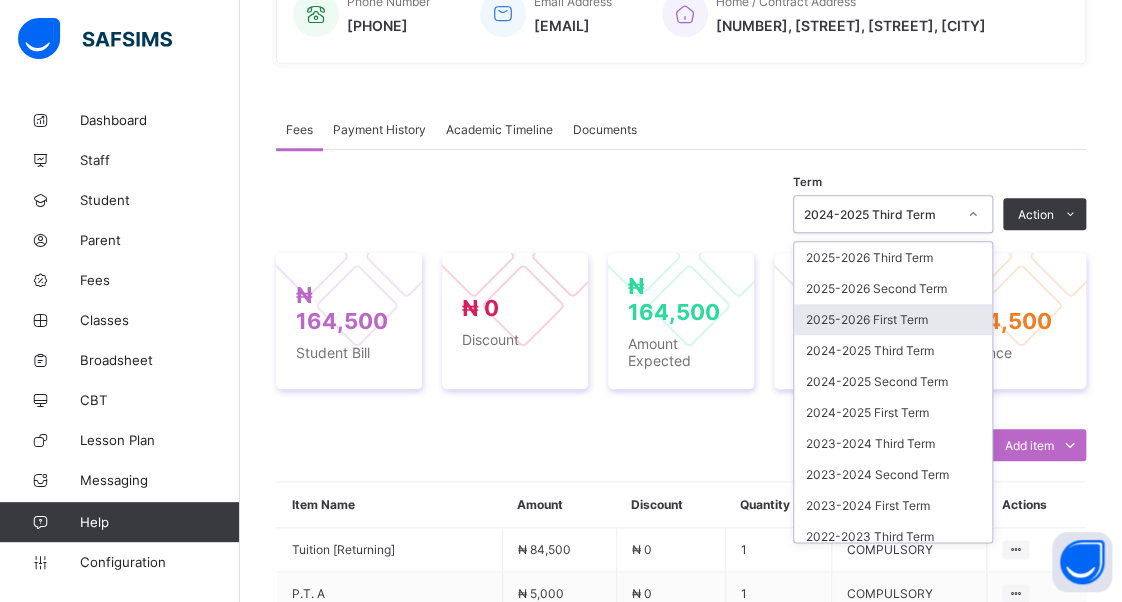 click on "2025-2026 First Term" at bounding box center [893, 319] 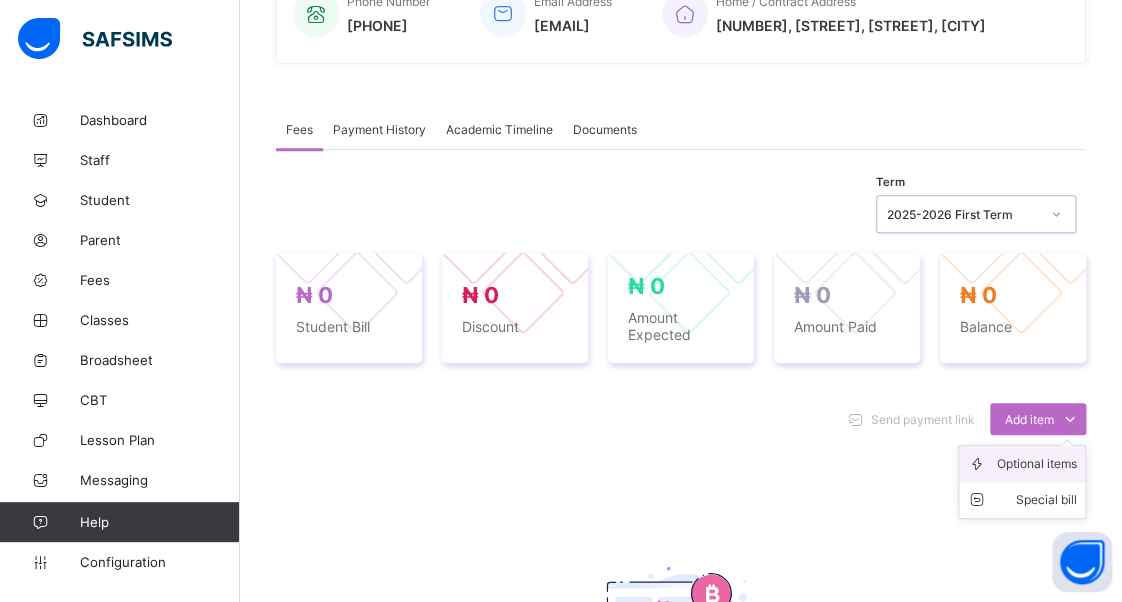 scroll, scrollTop: 625, scrollLeft: 0, axis: vertical 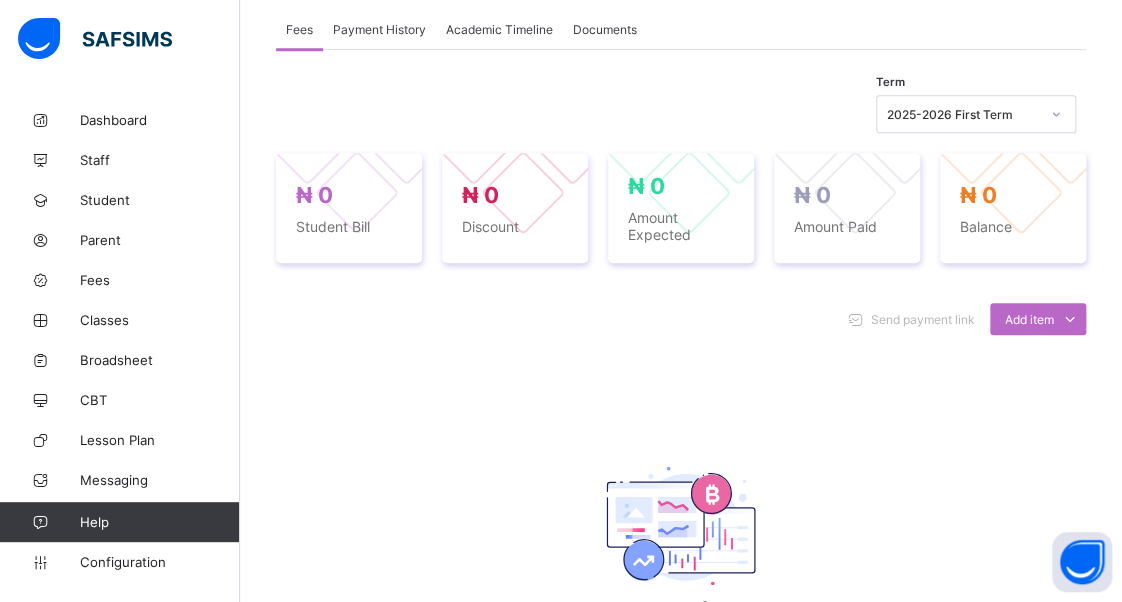 click on "Special bill" at bounding box center [0, 0] 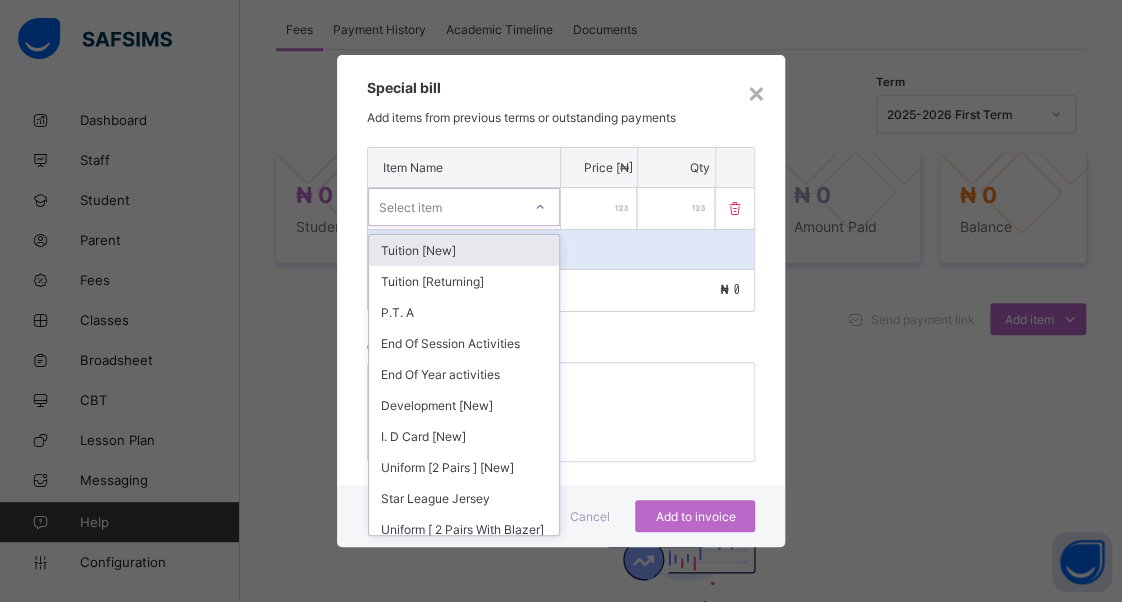 click 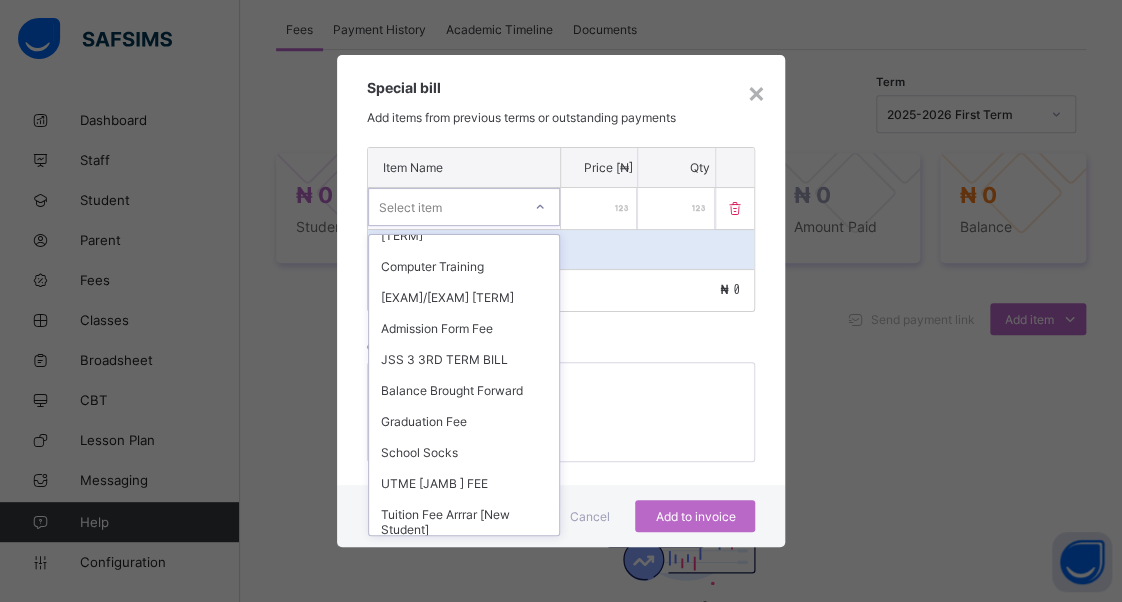 scroll, scrollTop: 1100, scrollLeft: 0, axis: vertical 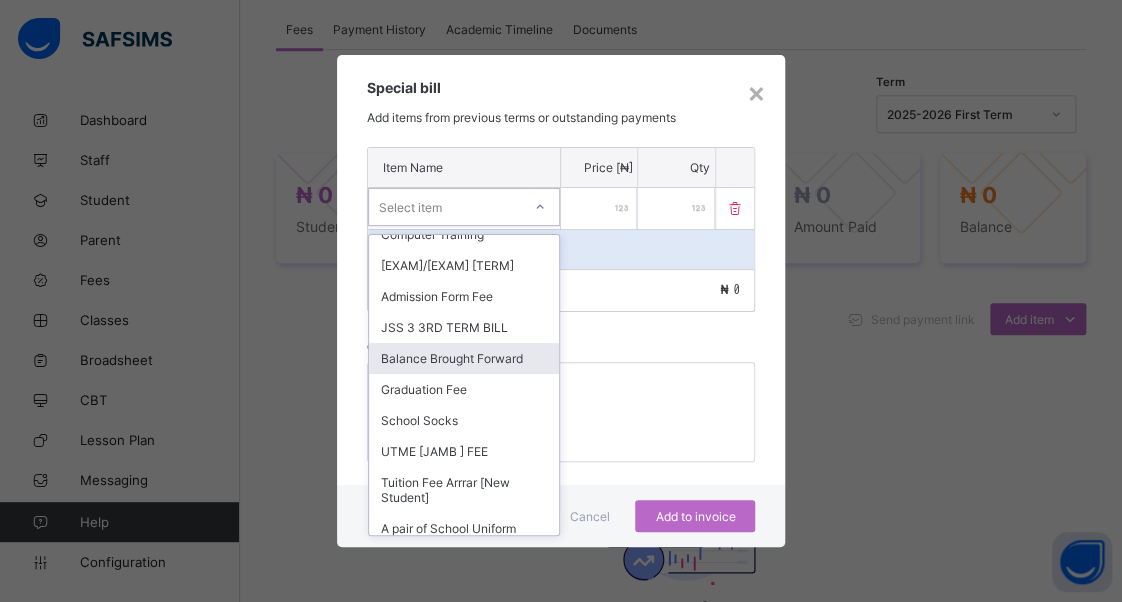 click on "Balance Brought Forward" at bounding box center [464, 358] 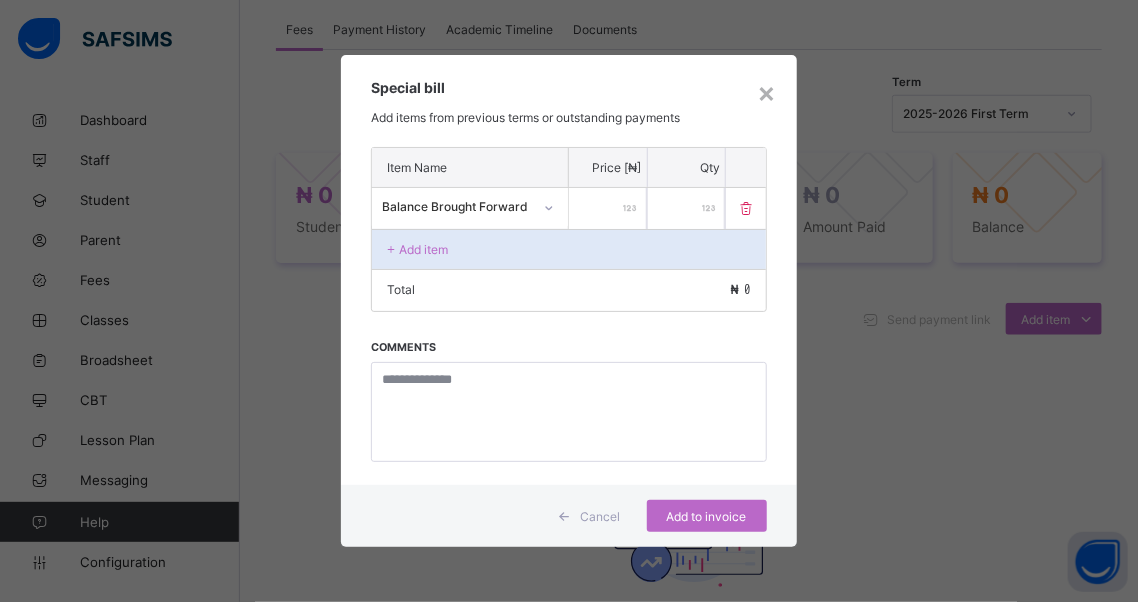 click at bounding box center [608, 208] 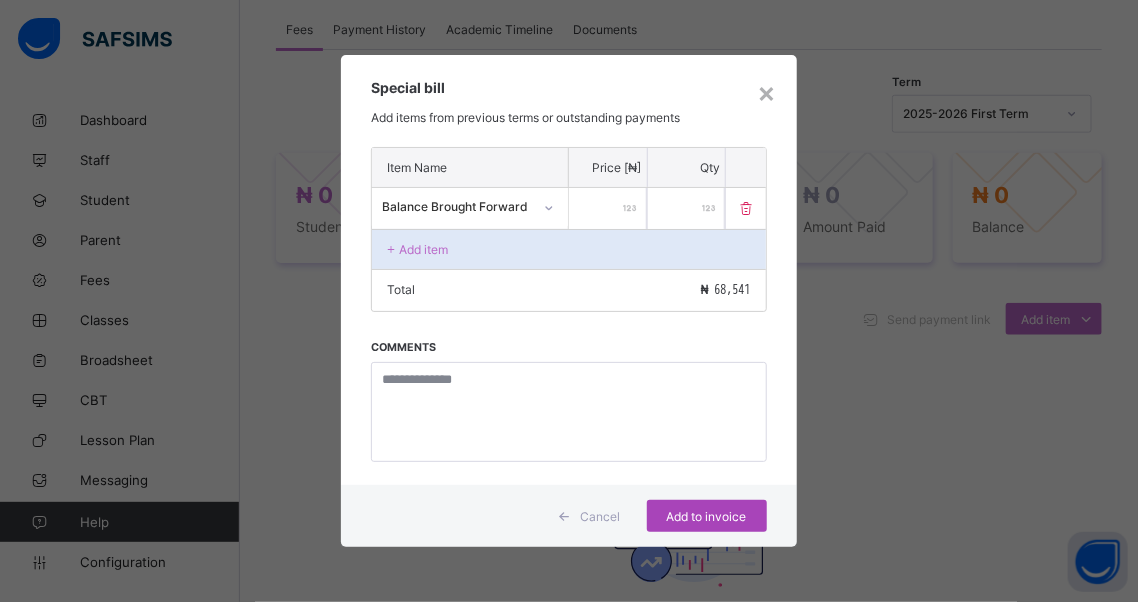 type on "*****" 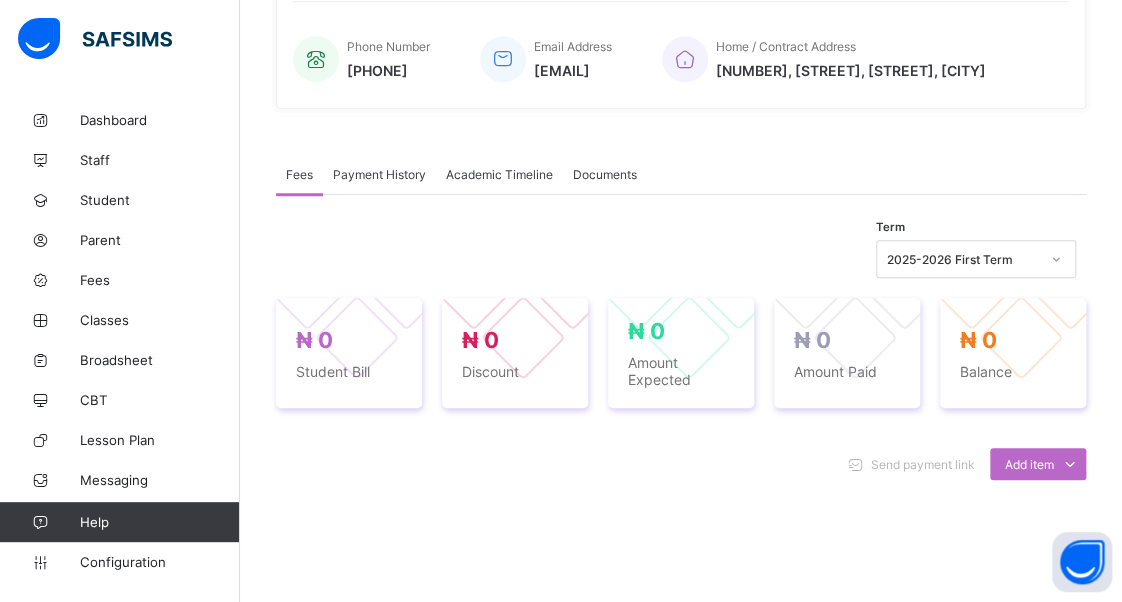 scroll, scrollTop: 431, scrollLeft: 0, axis: vertical 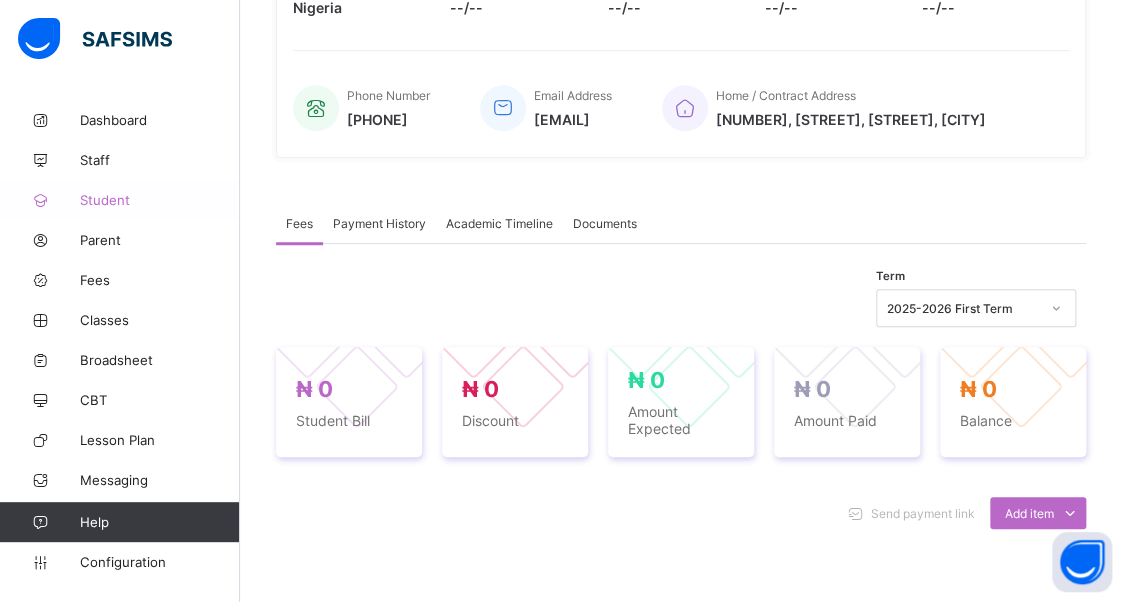 click on "Student" at bounding box center [160, 200] 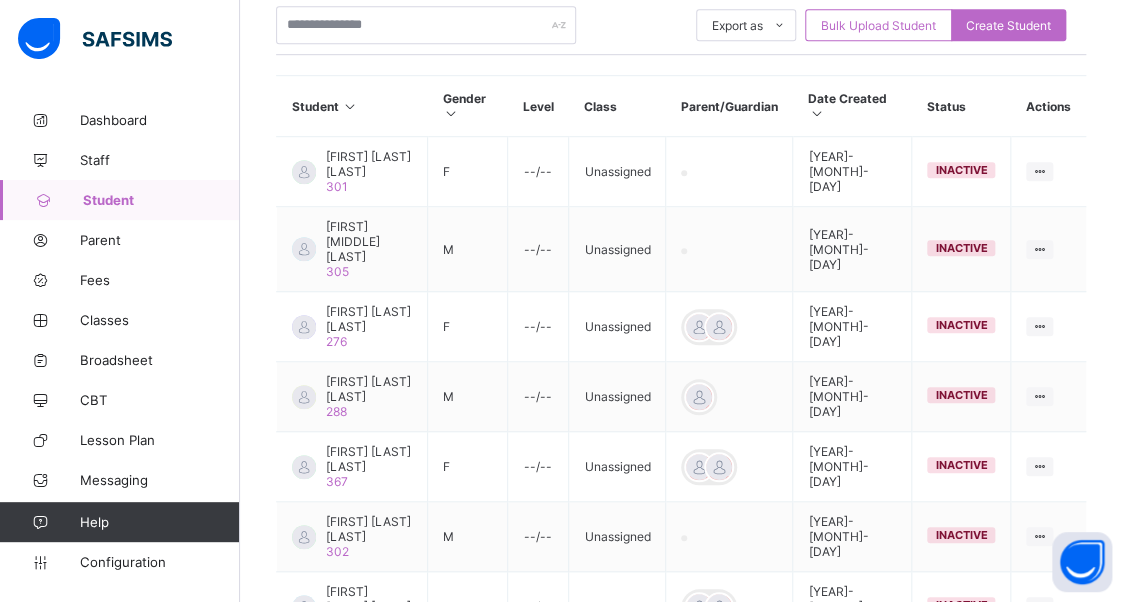 scroll, scrollTop: 131, scrollLeft: 0, axis: vertical 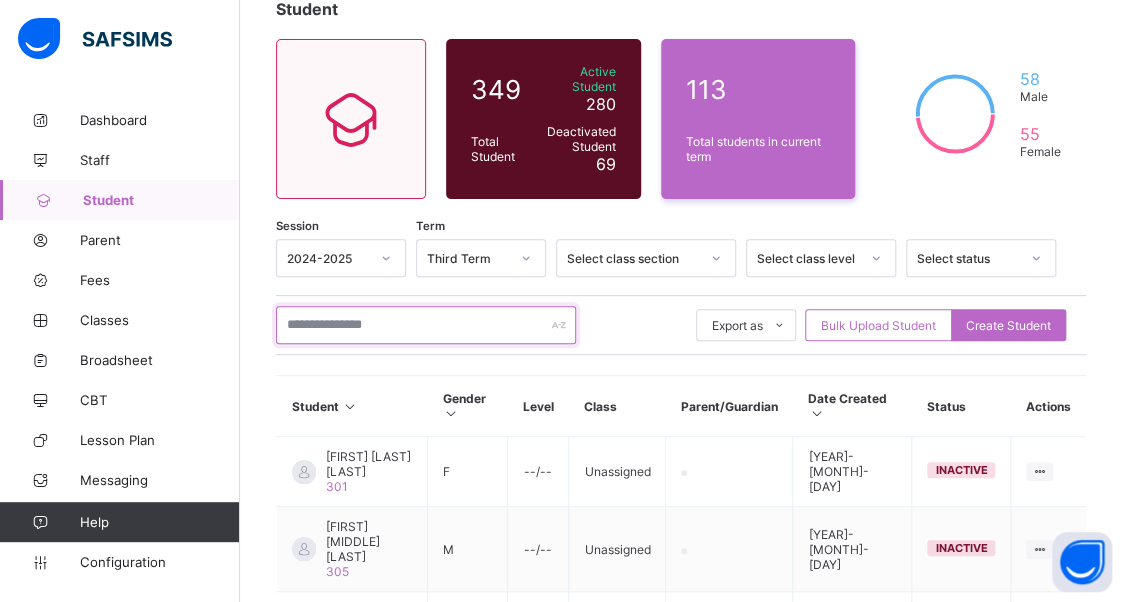 click at bounding box center (426, 325) 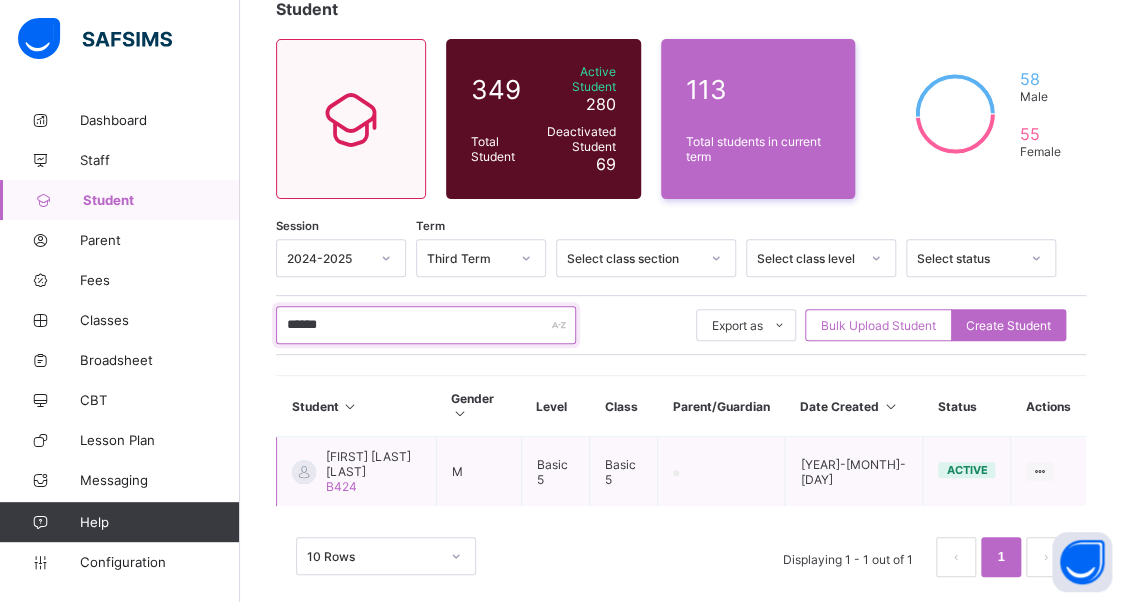 type on "******" 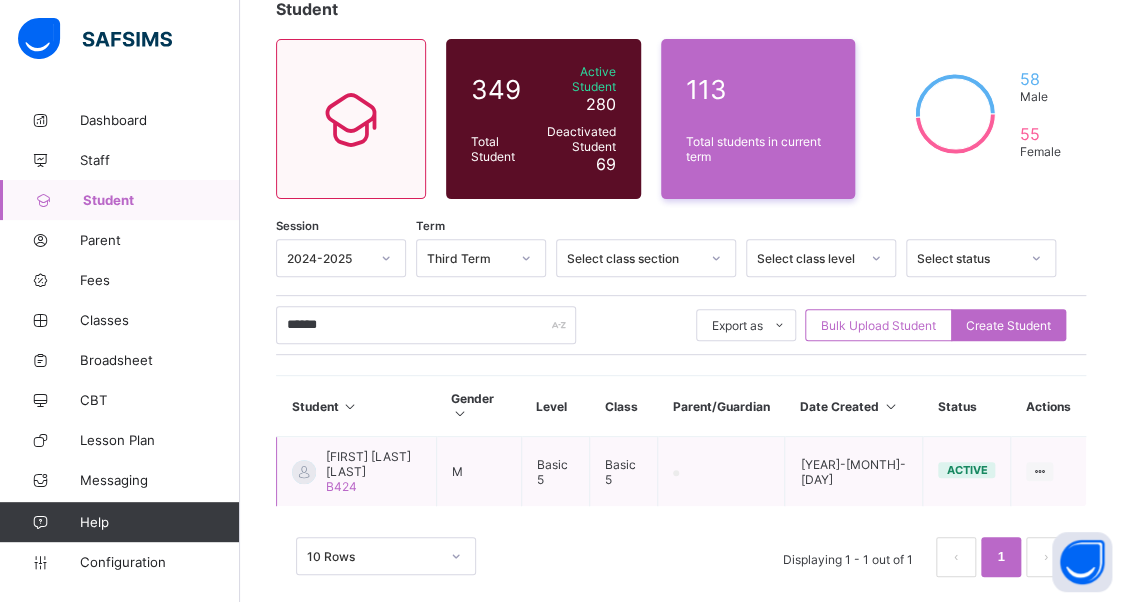 click on "[FIRST] [LAST] [LAST]" at bounding box center (373, 464) 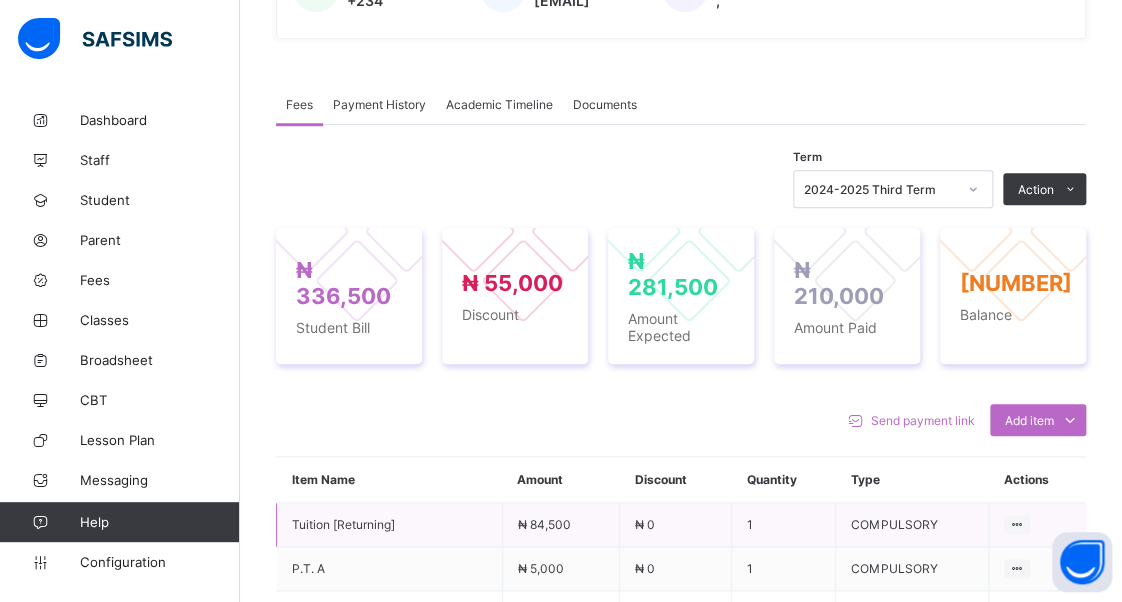 scroll, scrollTop: 600, scrollLeft: 0, axis: vertical 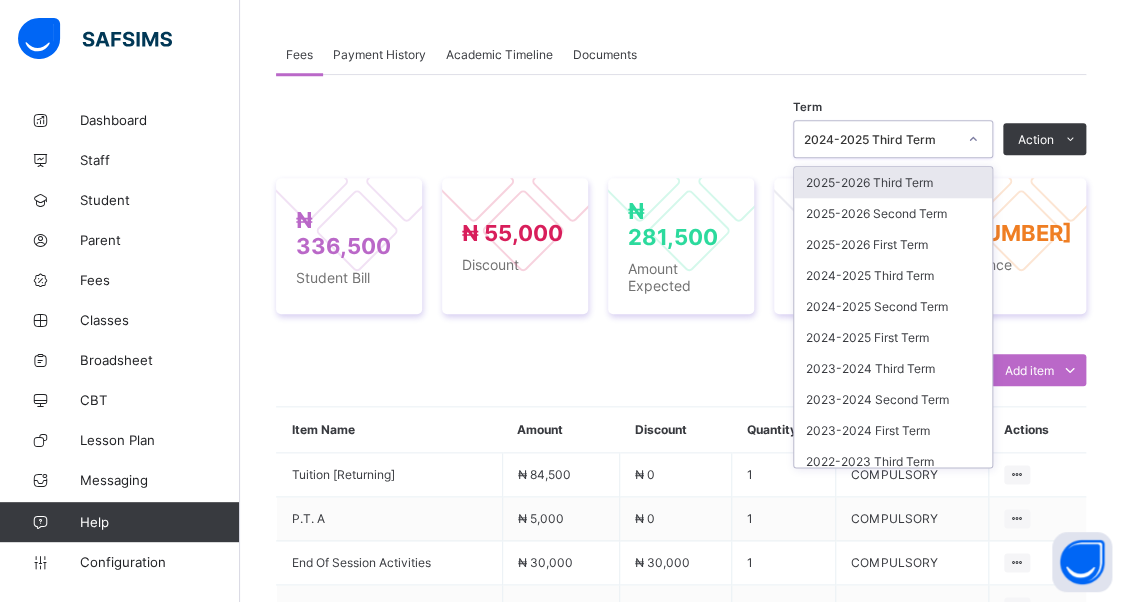 click 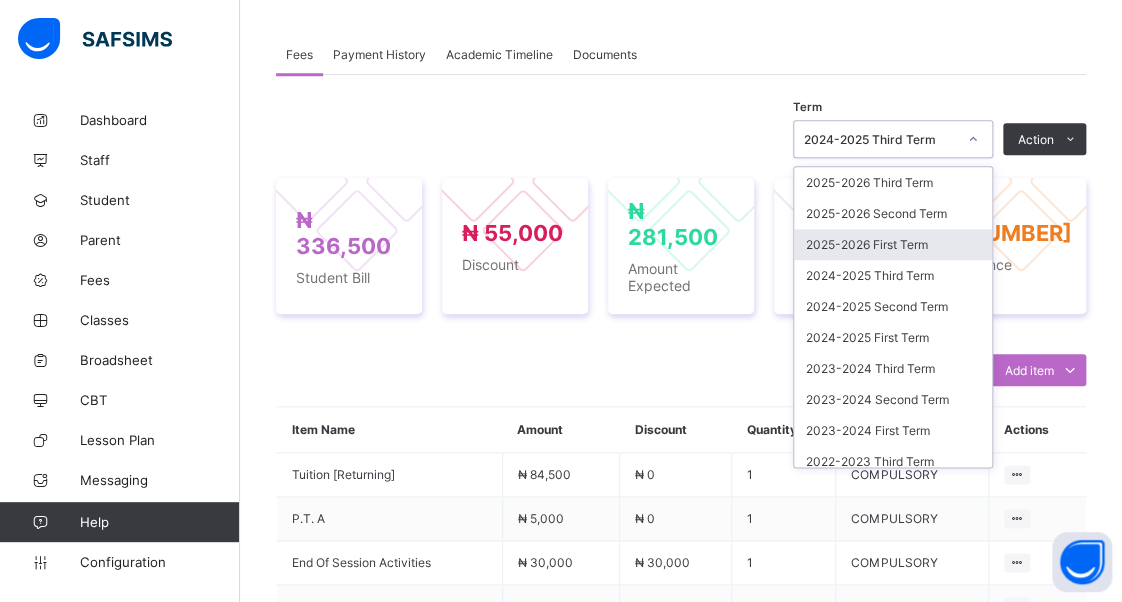 click on "2025-2026 First Term" at bounding box center [893, 244] 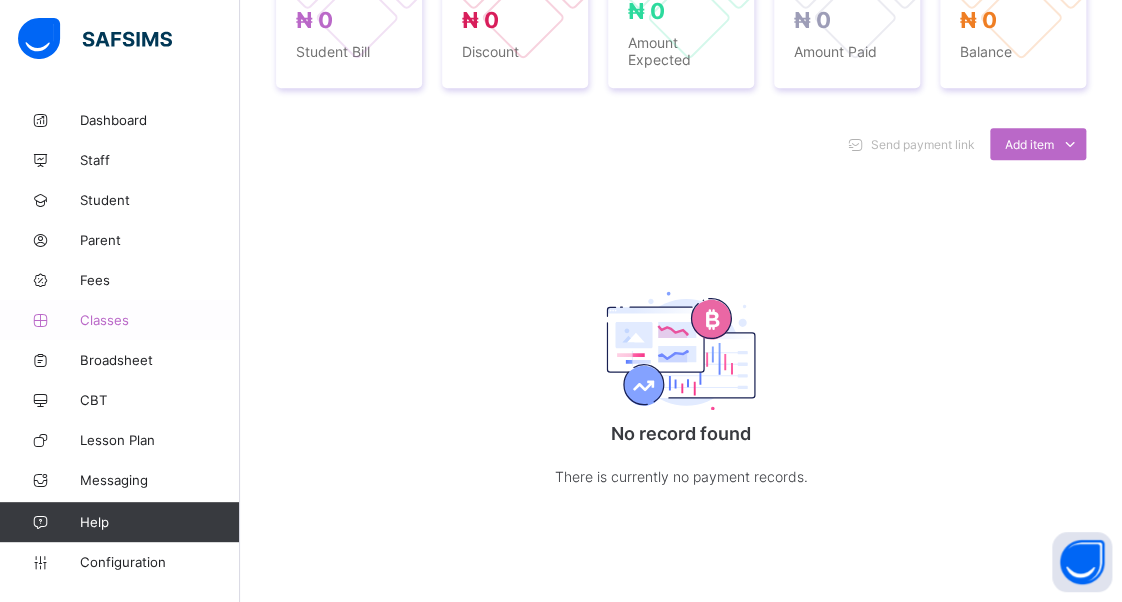 scroll, scrollTop: 600, scrollLeft: 0, axis: vertical 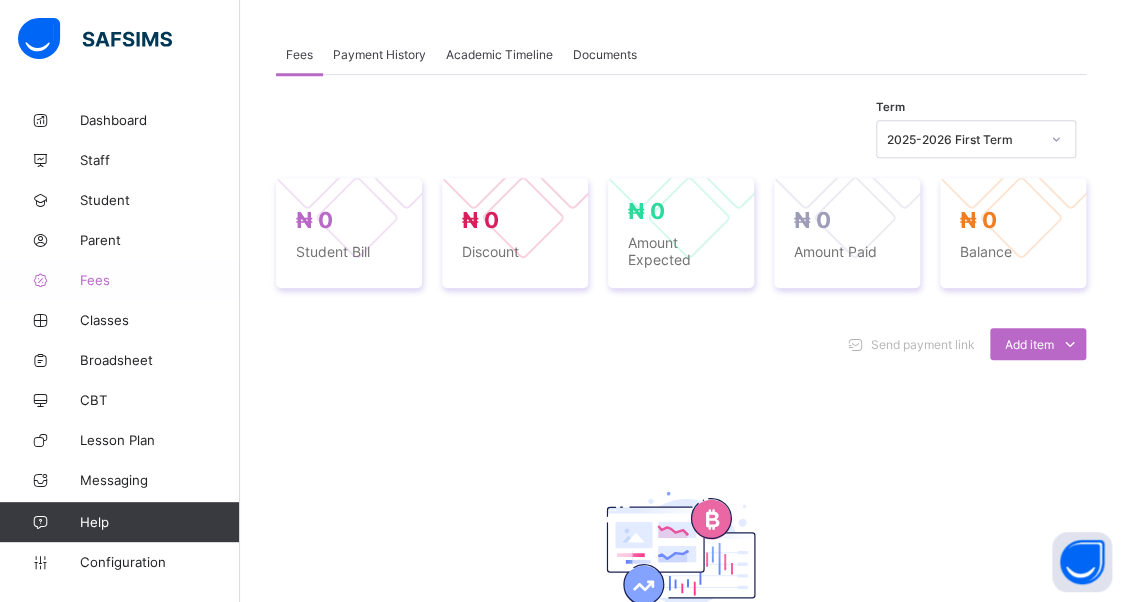 click on "Fees" at bounding box center (160, 280) 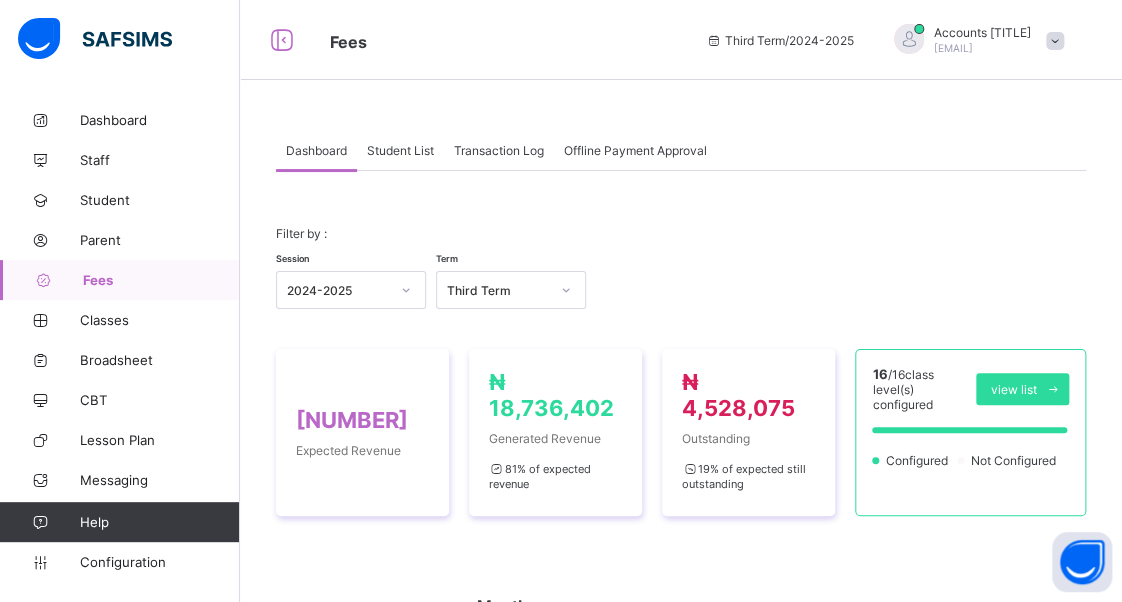 scroll, scrollTop: 0, scrollLeft: 0, axis: both 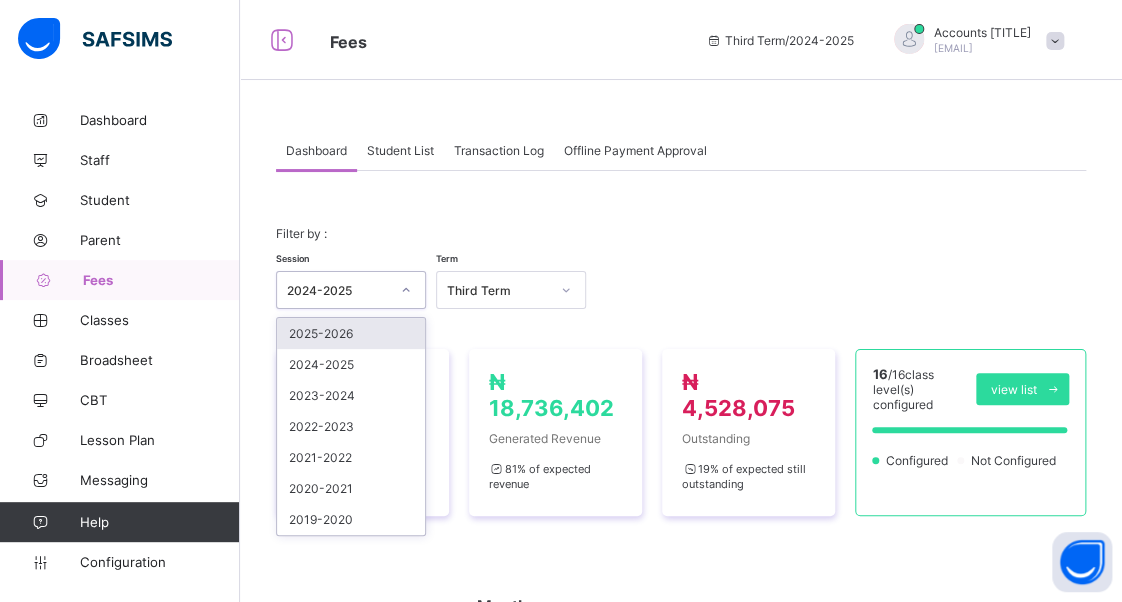 click 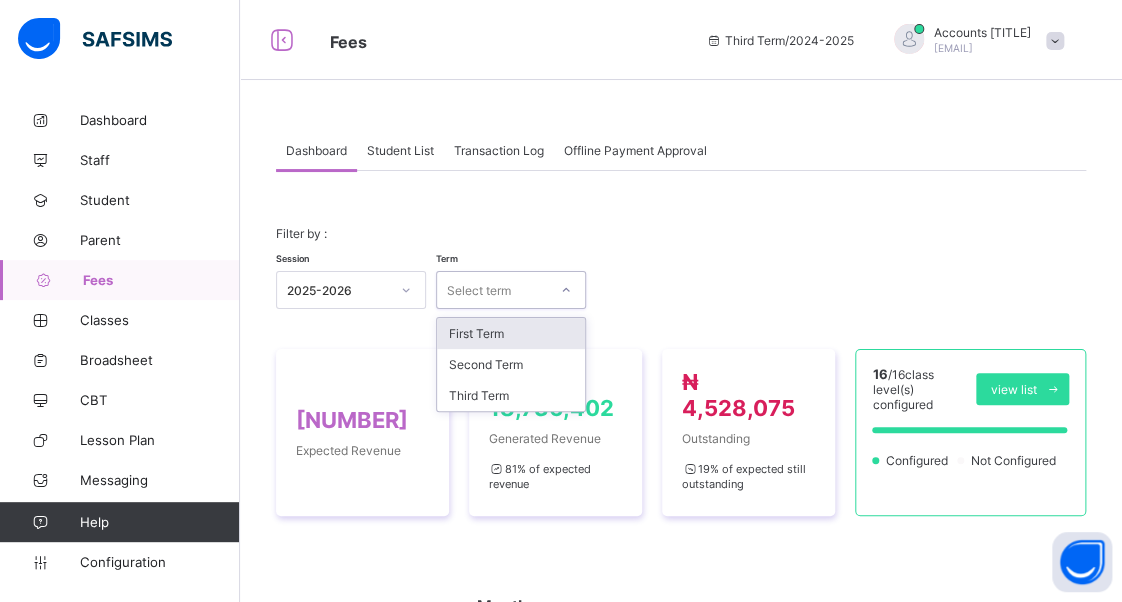 click 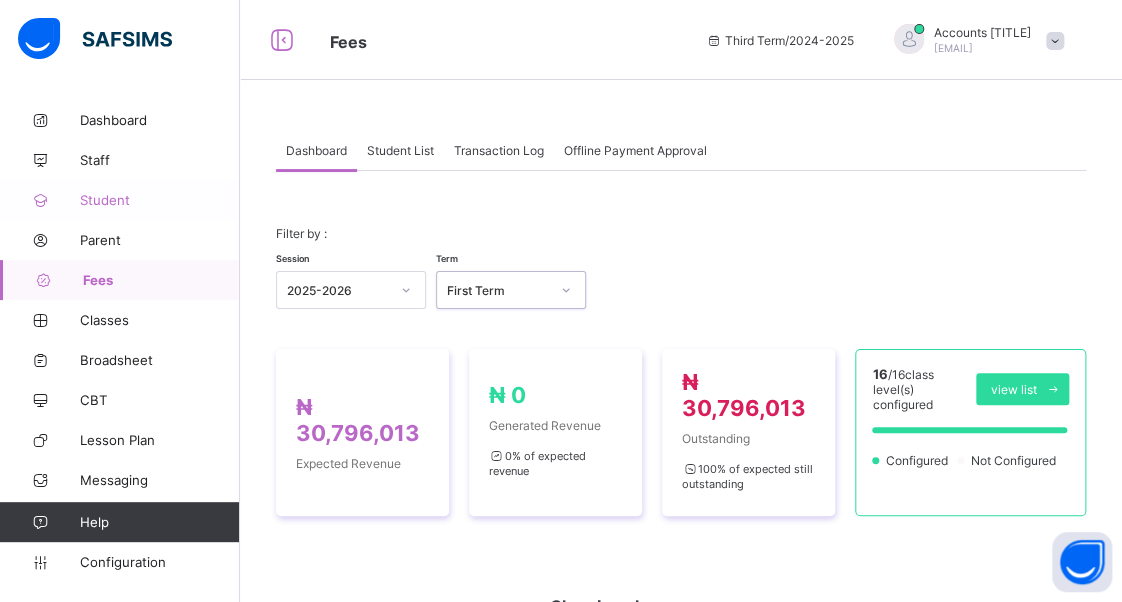 click on "Student" at bounding box center [160, 200] 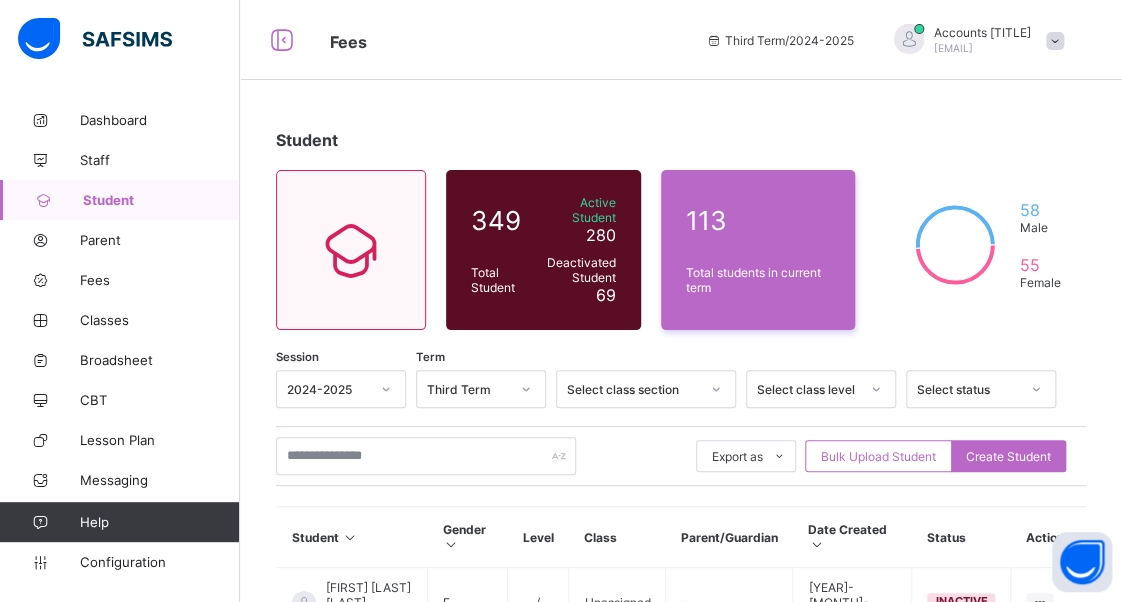 scroll, scrollTop: 300, scrollLeft: 0, axis: vertical 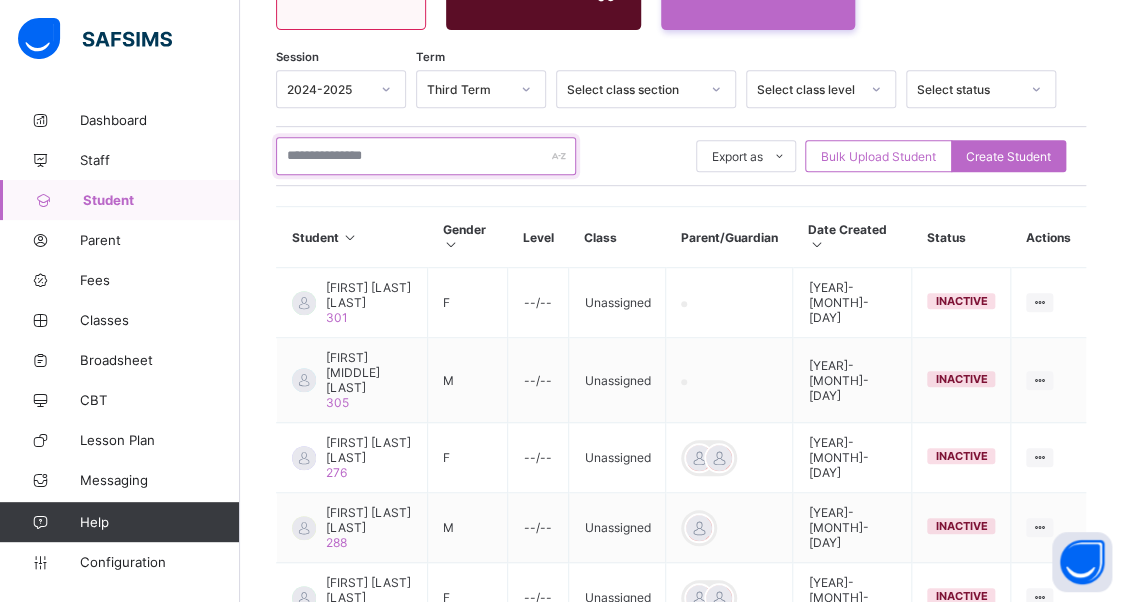 click at bounding box center [426, 156] 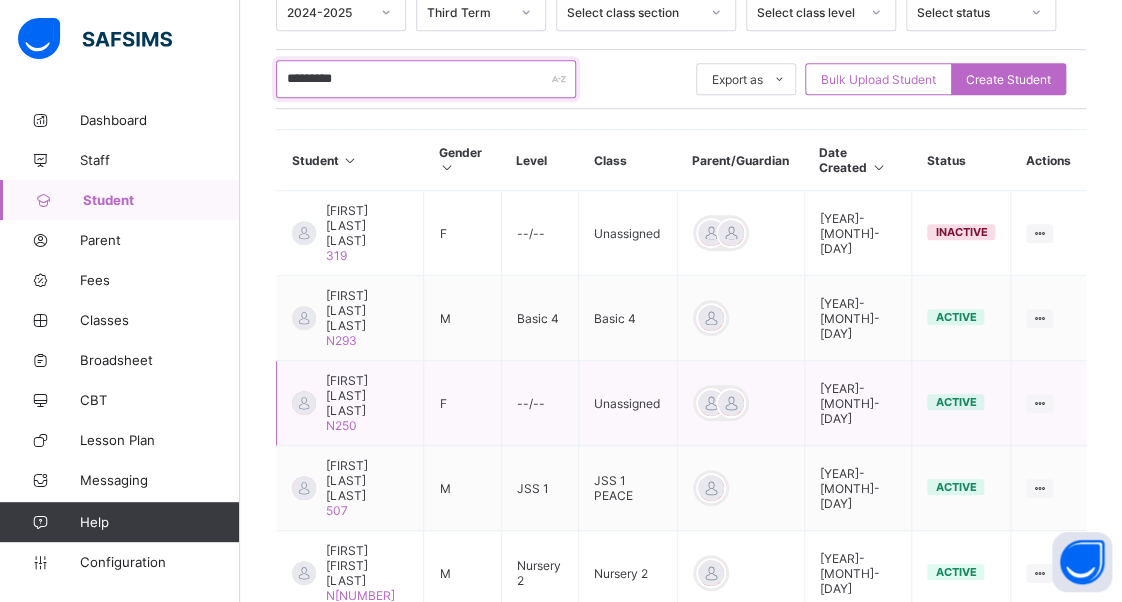 scroll, scrollTop: 400, scrollLeft: 0, axis: vertical 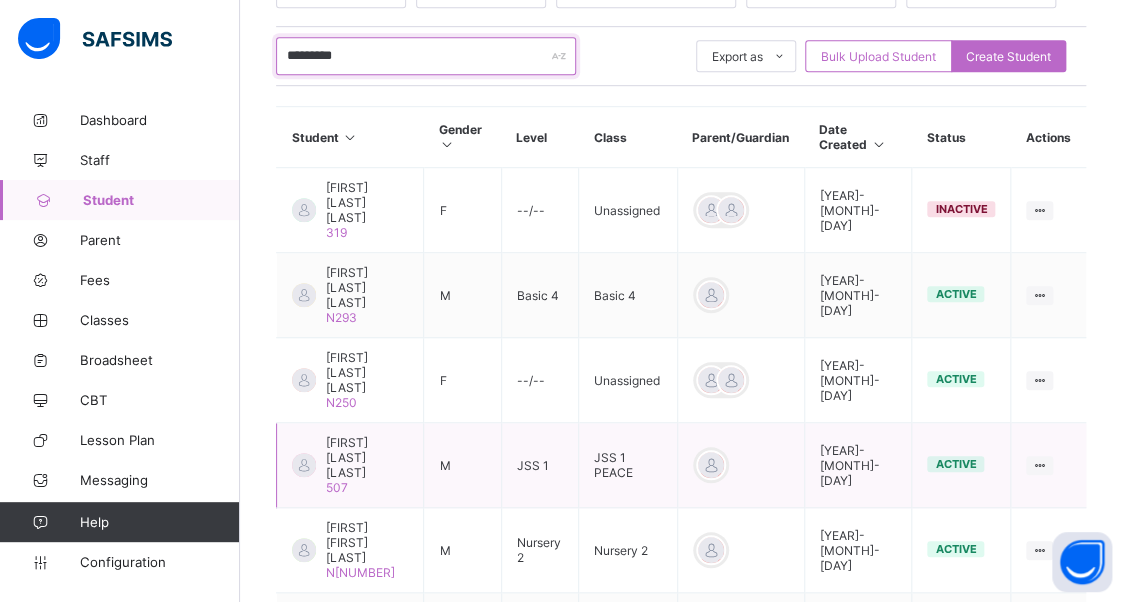 type on "*********" 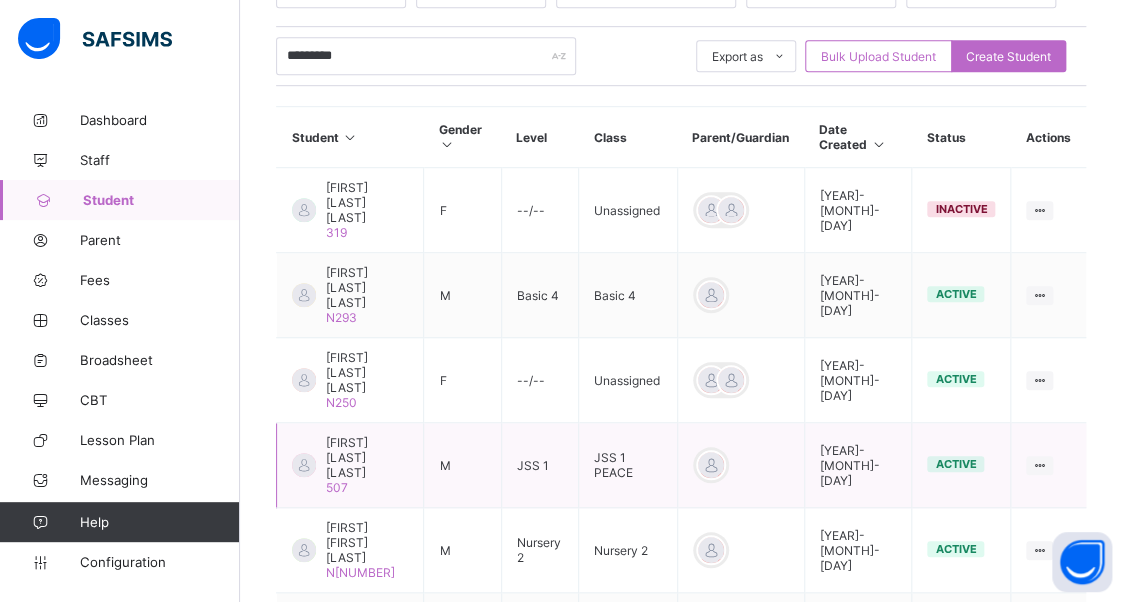 click on "[FIRST] [LAST] [LAST]" at bounding box center [367, 457] 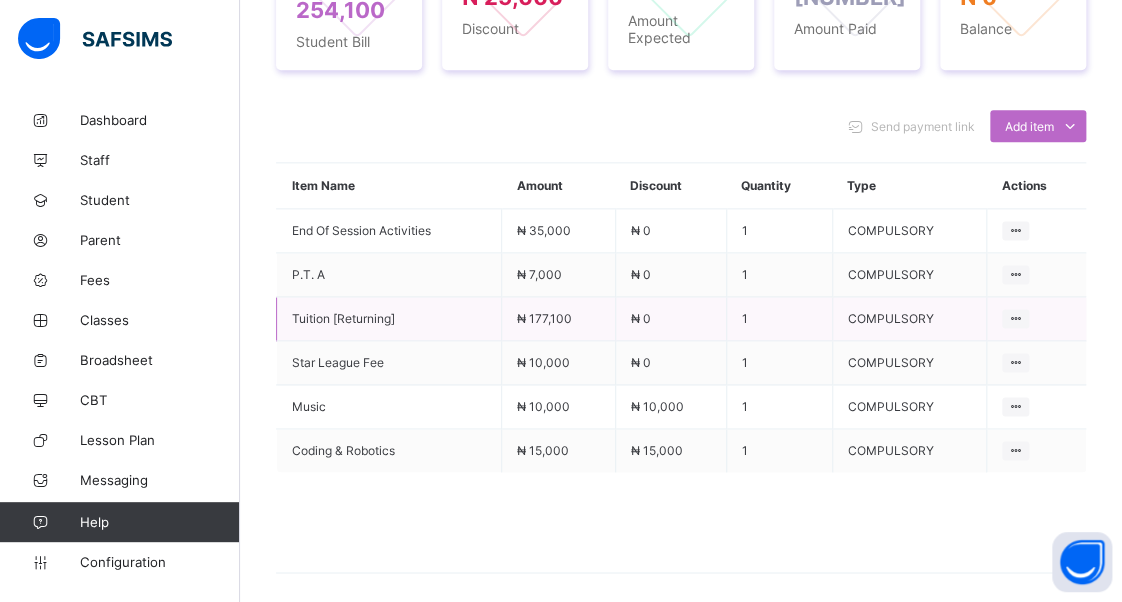 scroll, scrollTop: 900, scrollLeft: 0, axis: vertical 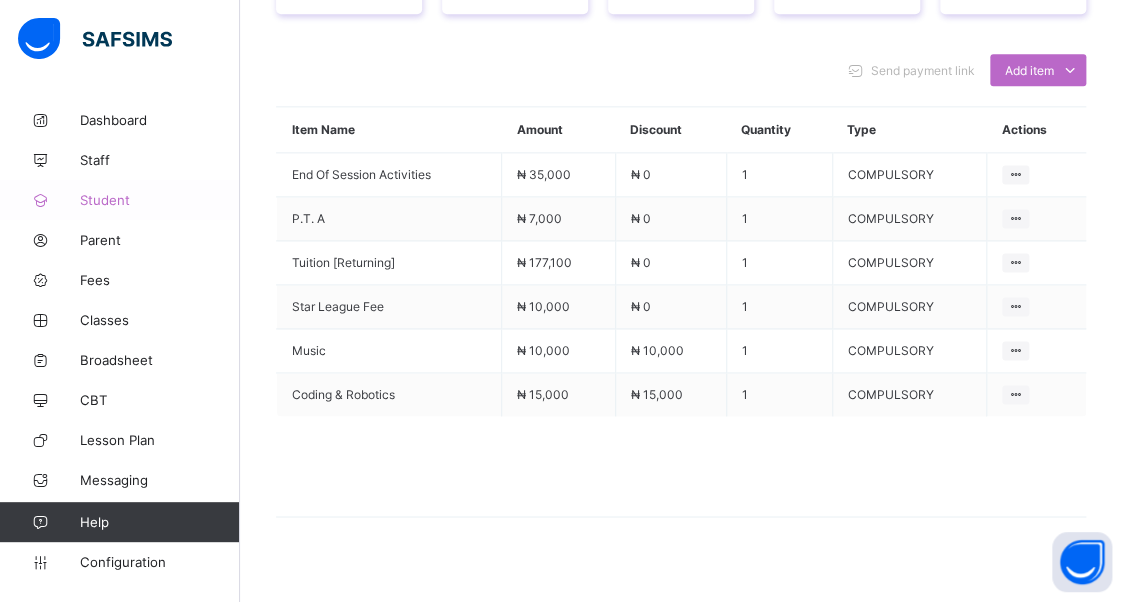 click on "Student" at bounding box center (160, 200) 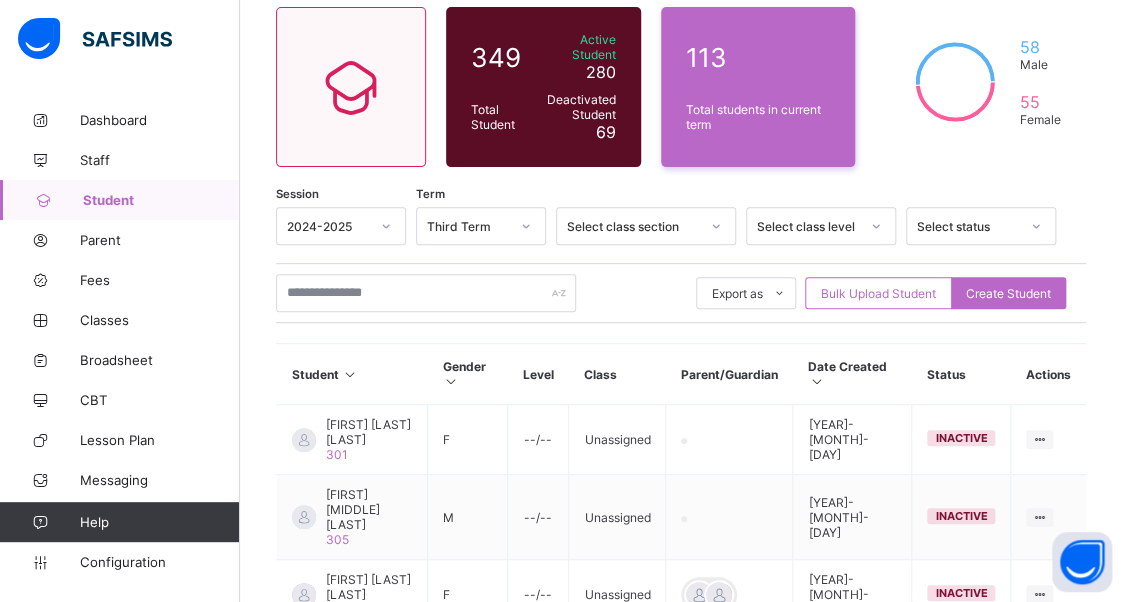 scroll, scrollTop: 200, scrollLeft: 0, axis: vertical 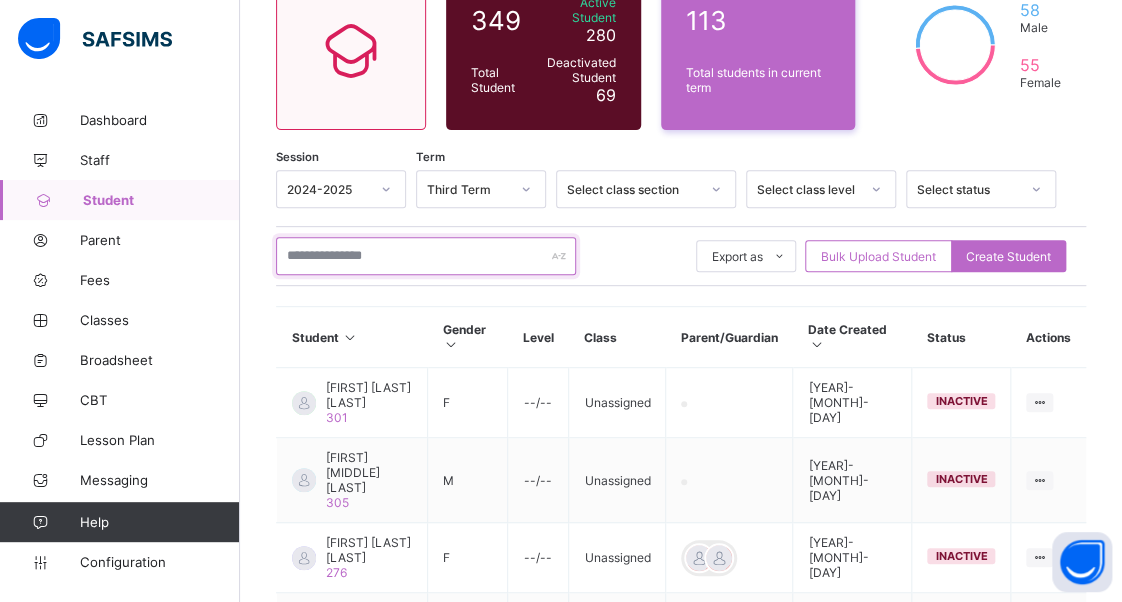 click at bounding box center [426, 256] 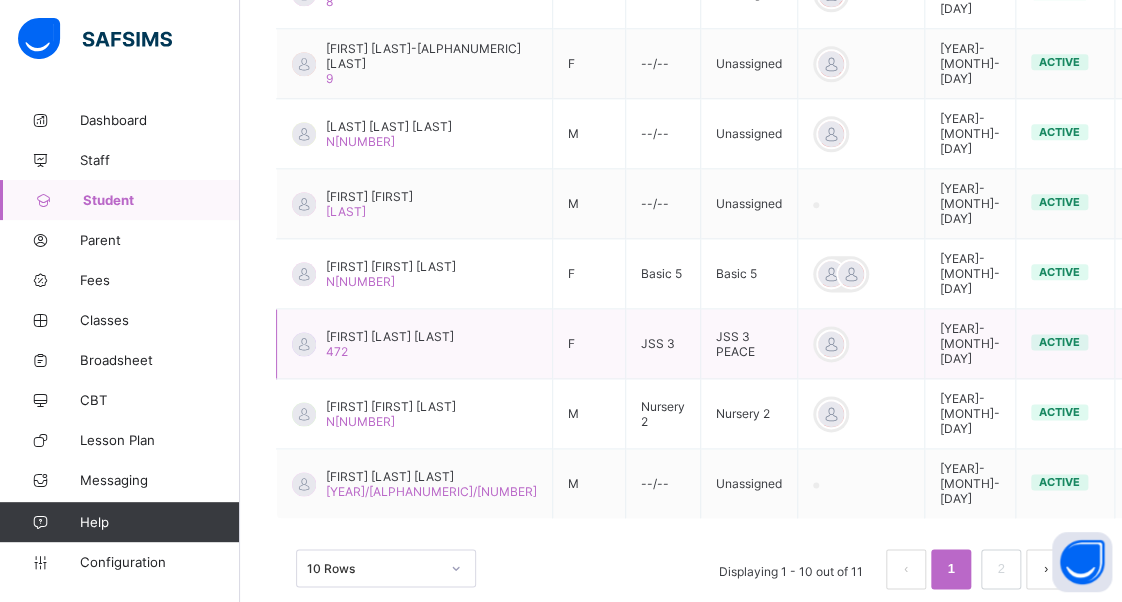 scroll, scrollTop: 800, scrollLeft: 0, axis: vertical 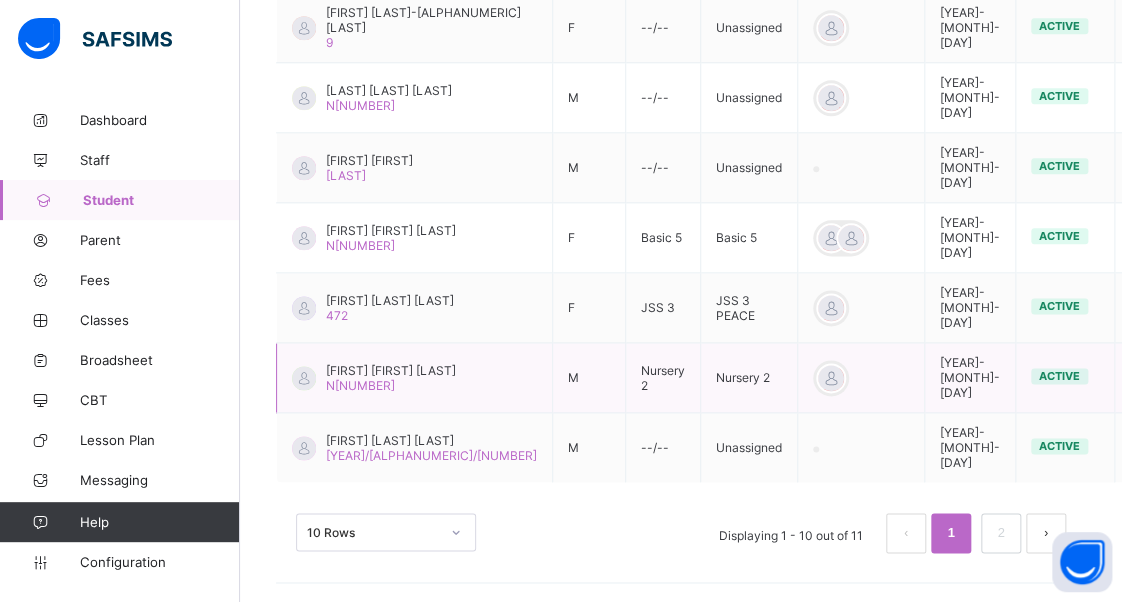 type on "*****" 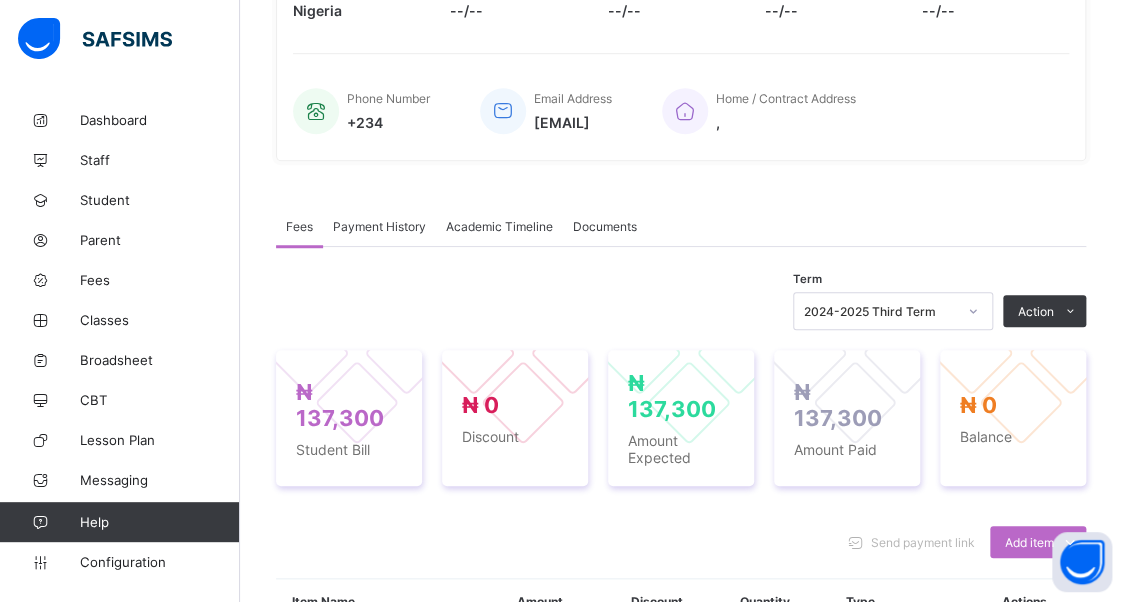 scroll, scrollTop: 500, scrollLeft: 0, axis: vertical 